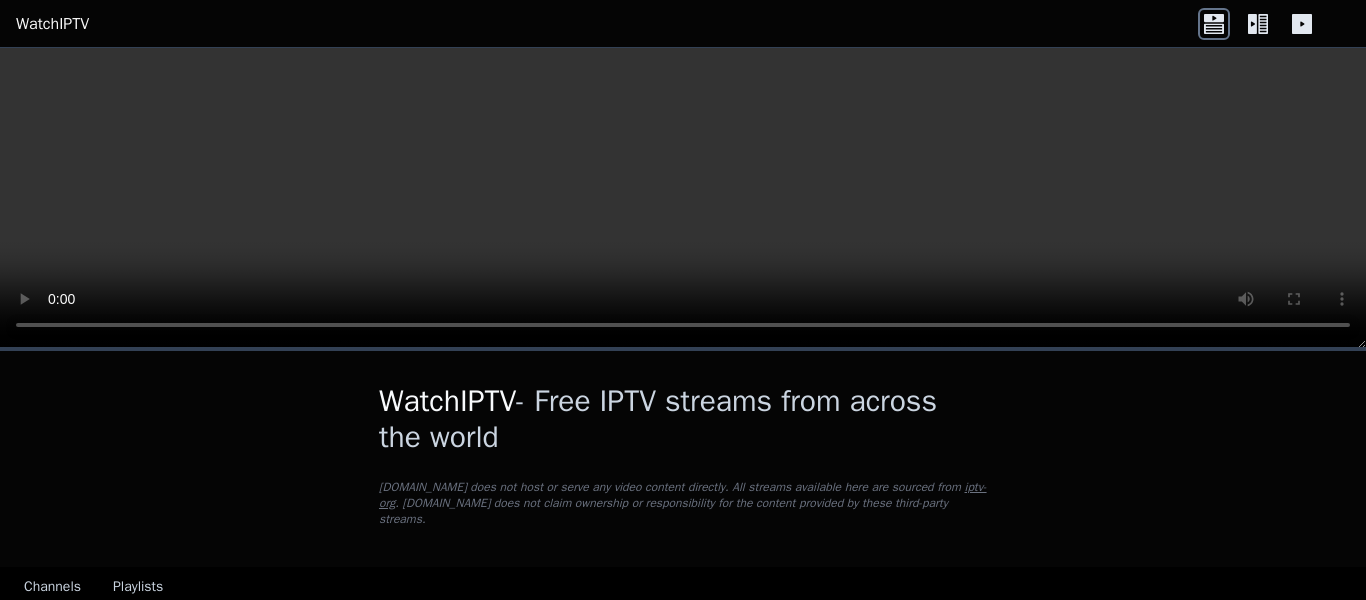 scroll, scrollTop: 0, scrollLeft: 0, axis: both 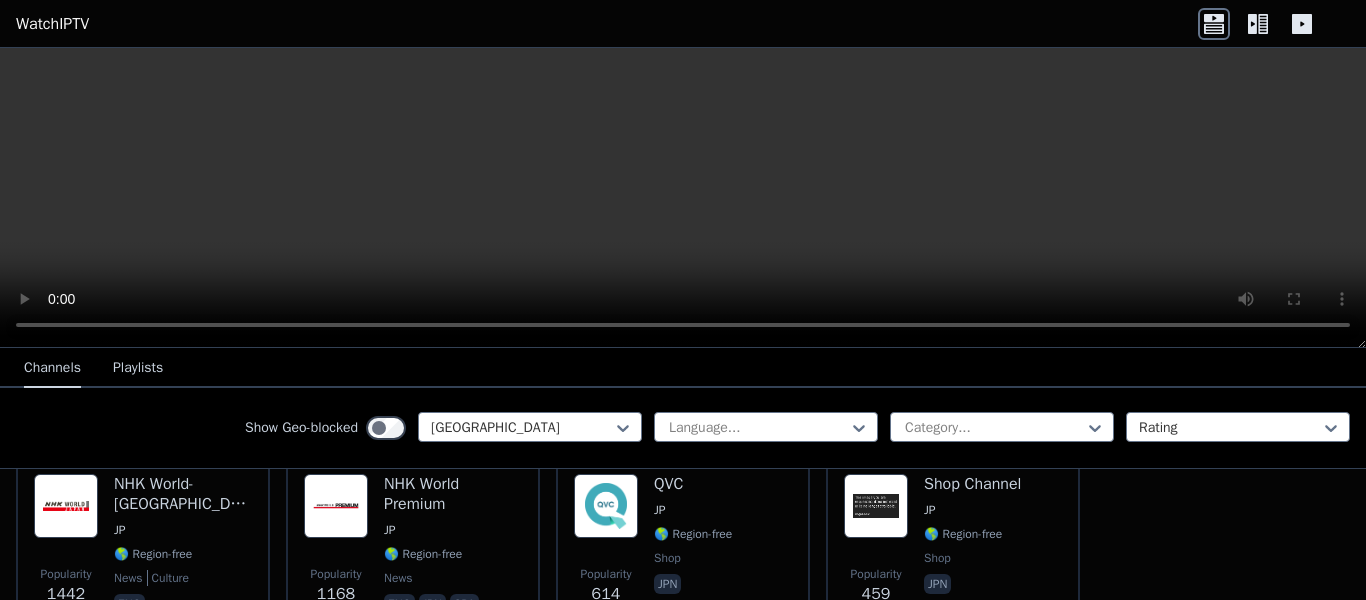 click 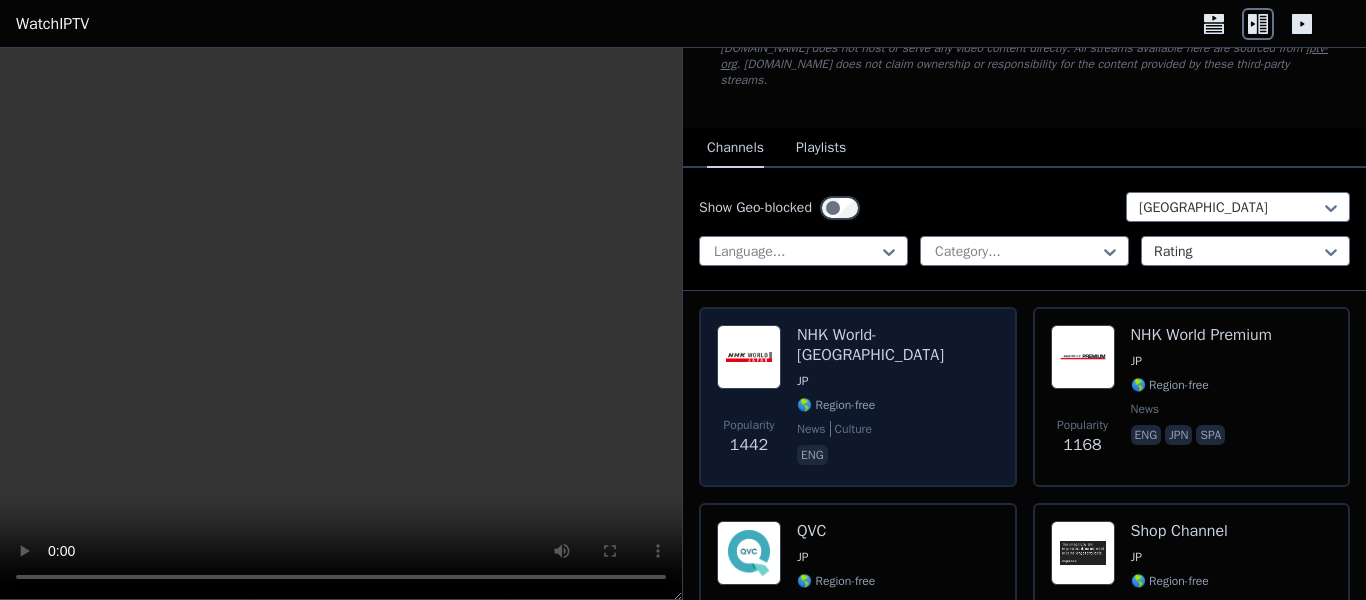 scroll, scrollTop: 10, scrollLeft: 0, axis: vertical 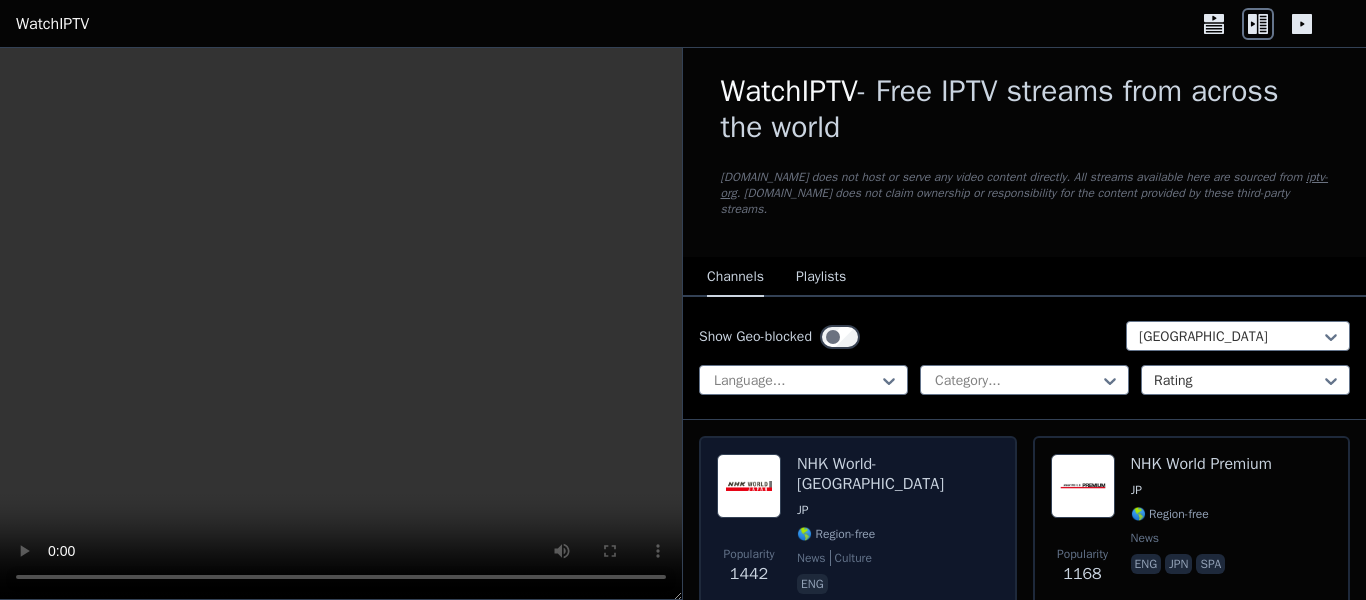 click on "NHK World-[GEOGRAPHIC_DATA] JP 🌎 Region-free news culture eng" at bounding box center (898, 526) 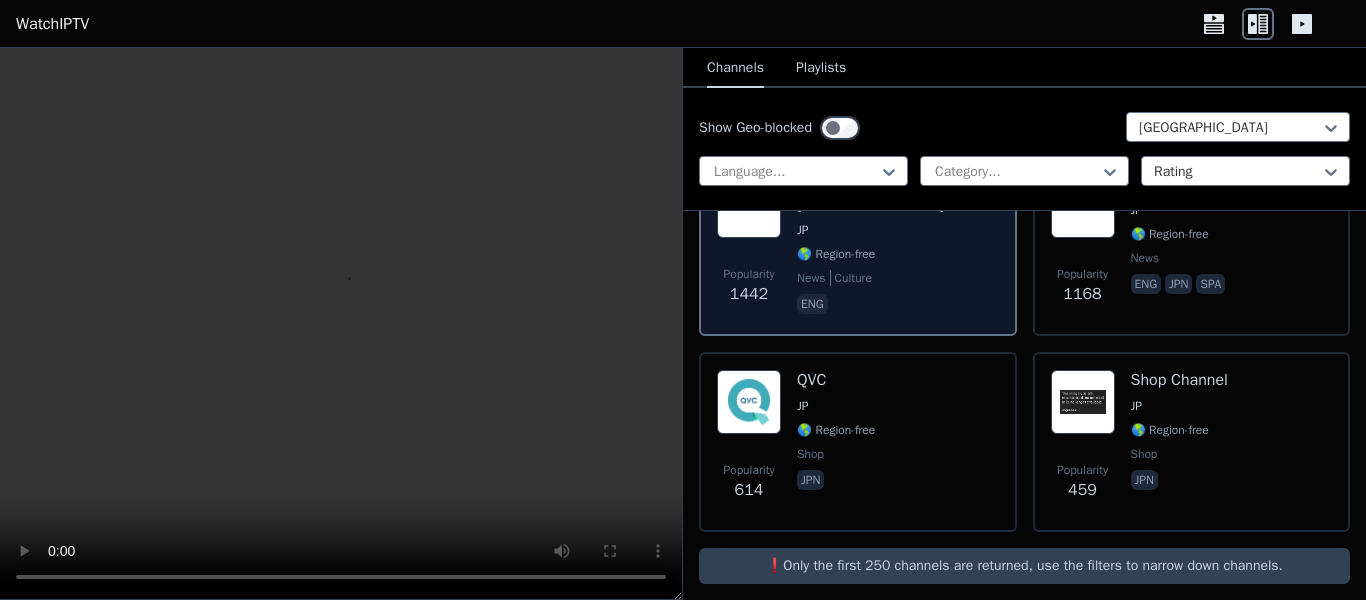 scroll, scrollTop: 226, scrollLeft: 0, axis: vertical 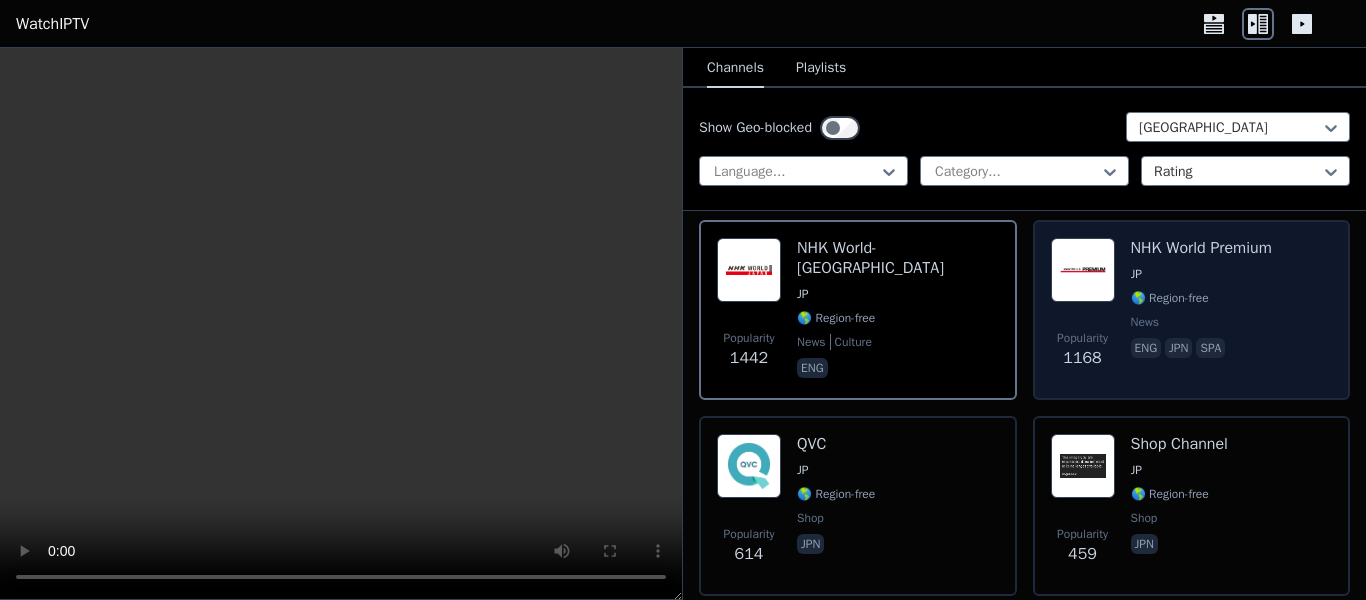 click on "NHK World Premium JP 🌎 Region-free news eng jpn spa" at bounding box center (1201, 310) 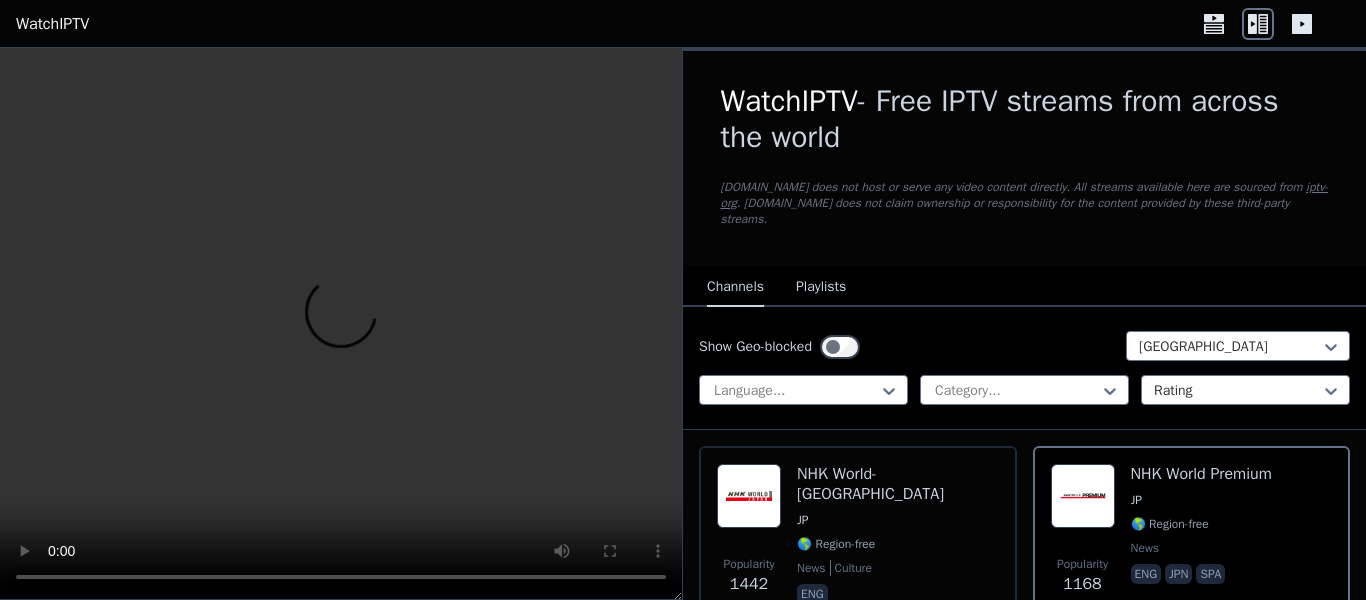 scroll, scrollTop: 290, scrollLeft: 0, axis: vertical 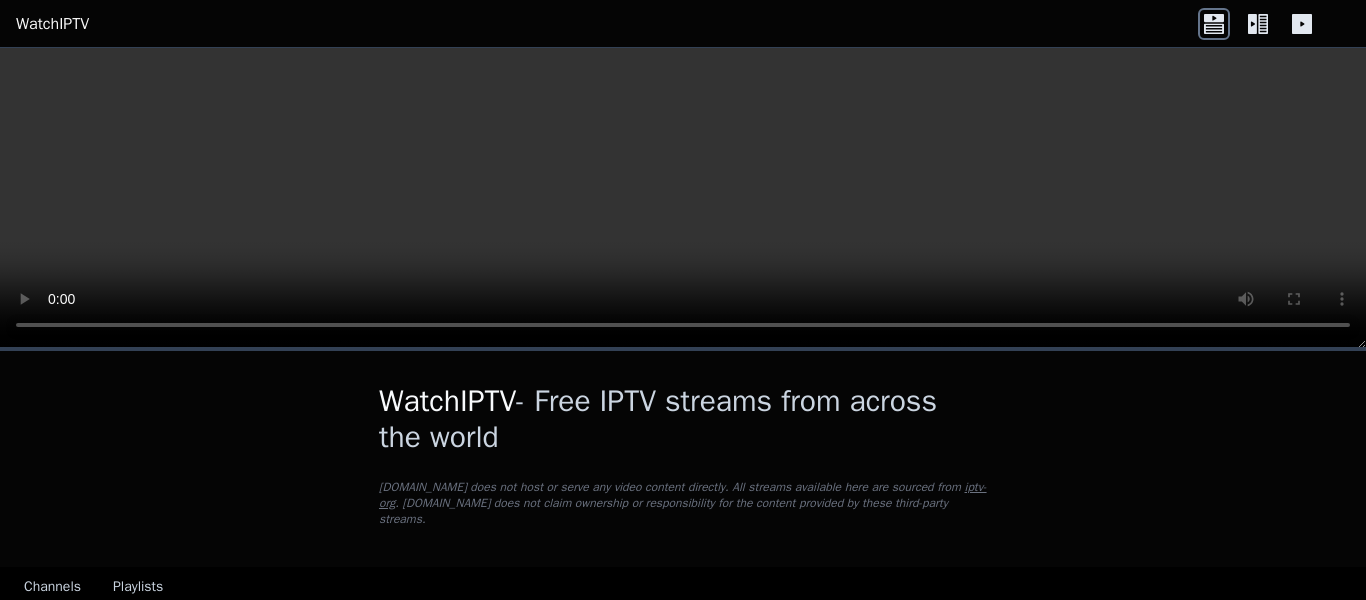 click 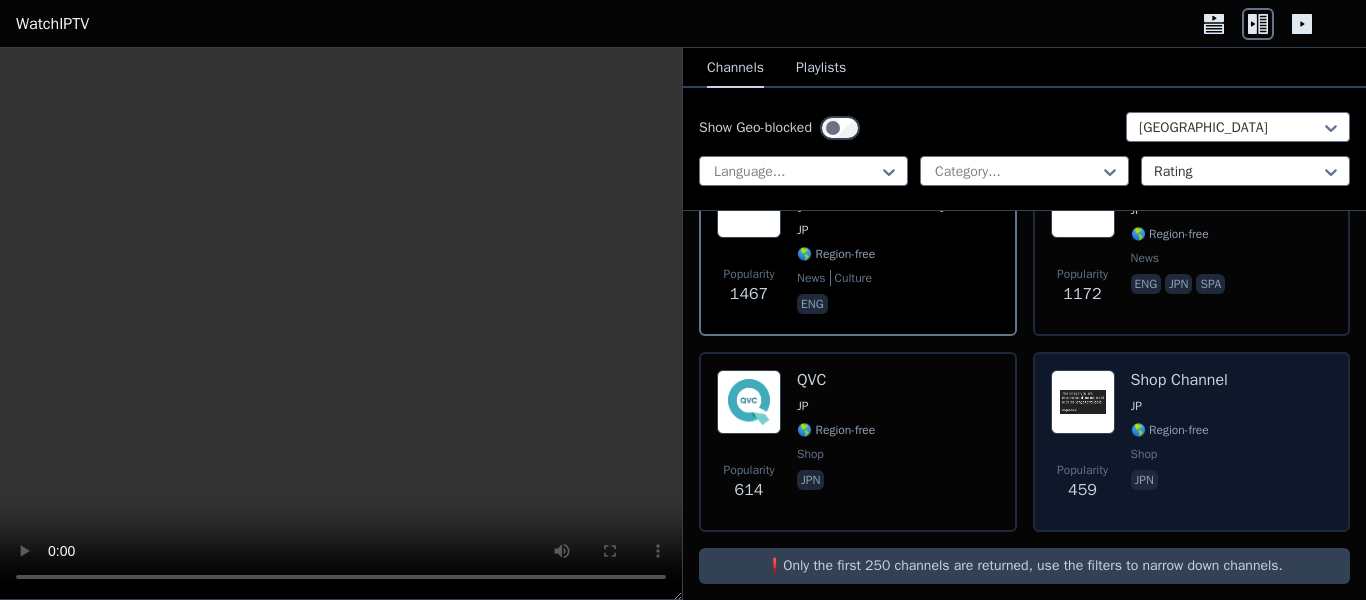 scroll, scrollTop: 82, scrollLeft: 0, axis: vertical 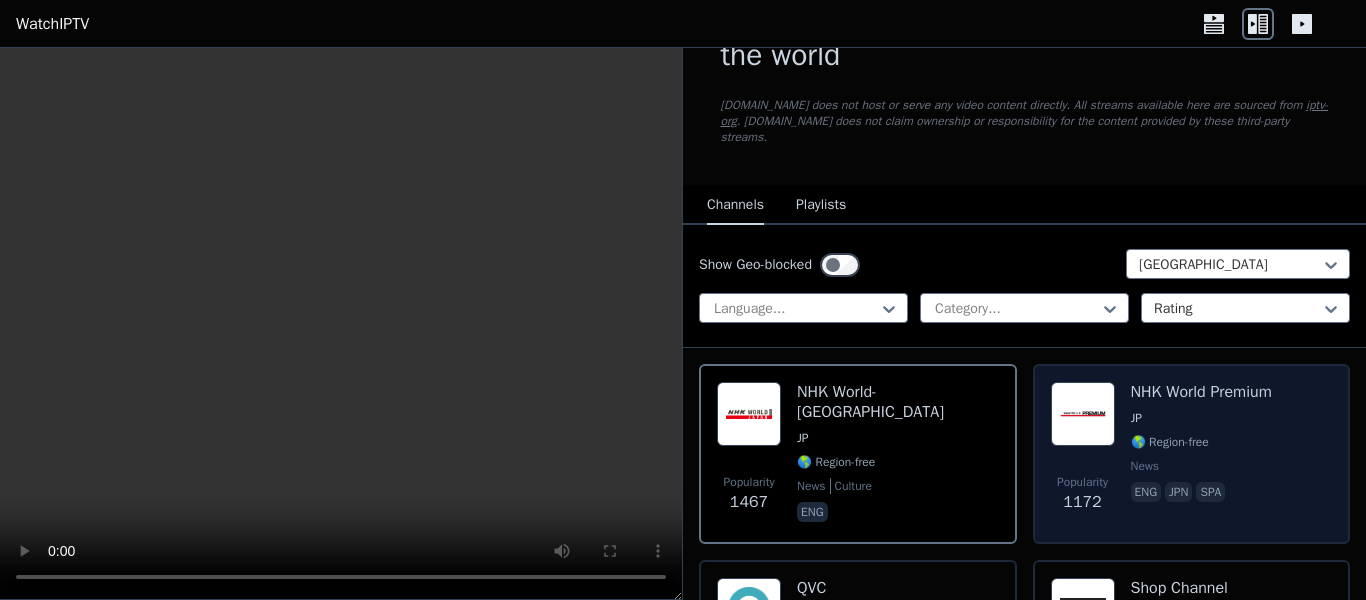 click on "news" at bounding box center (1201, 466) 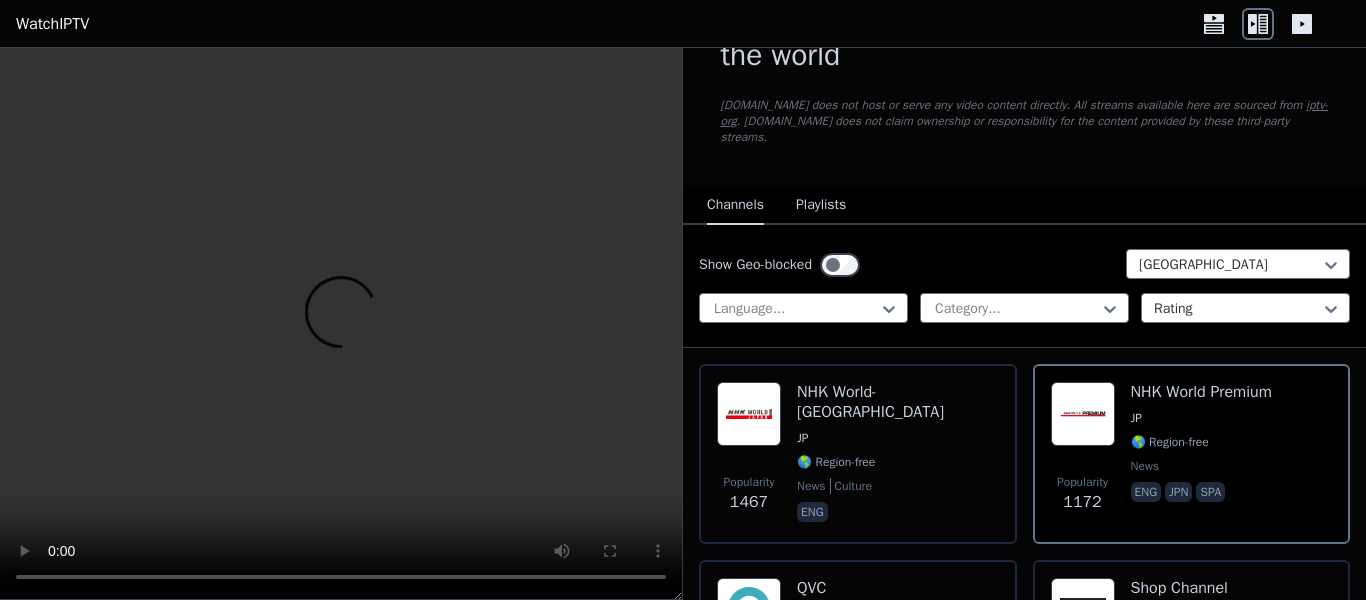 click 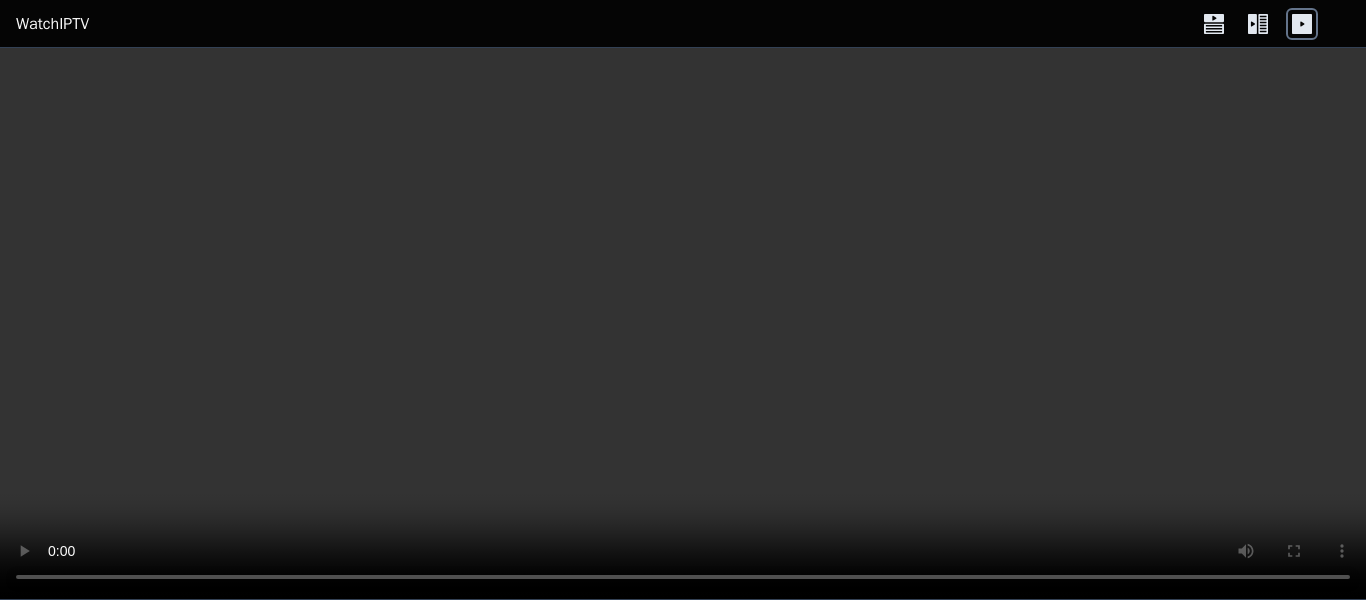 click at bounding box center (683, 324) 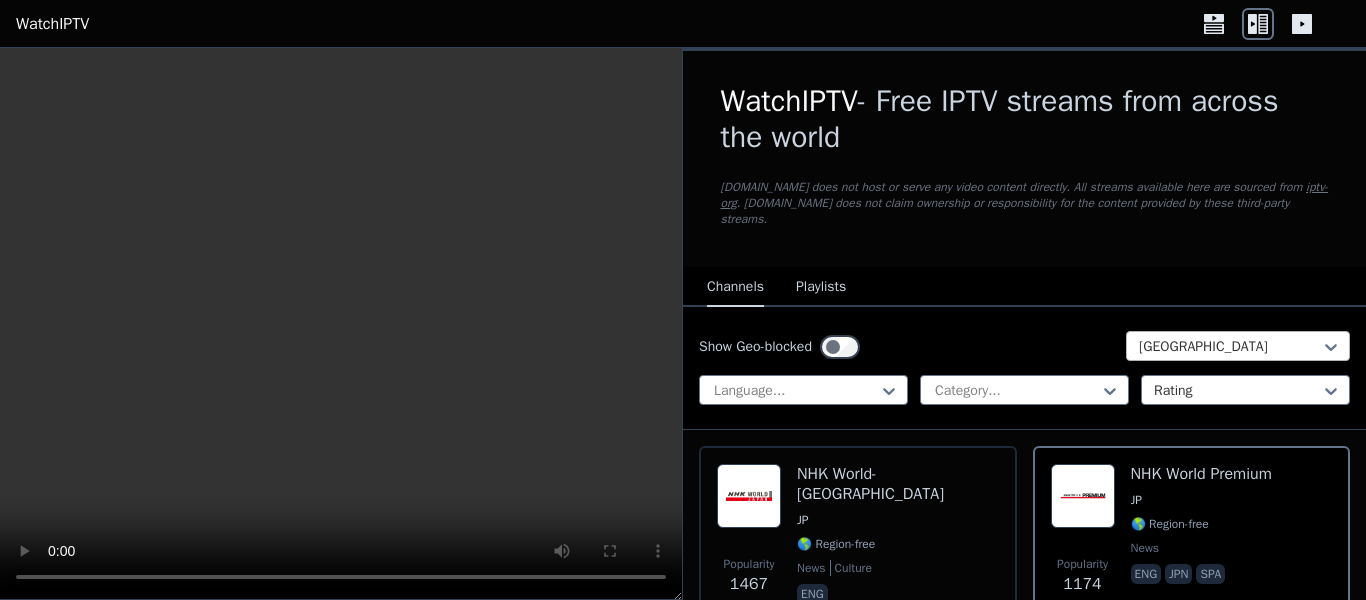 click at bounding box center (1230, 347) 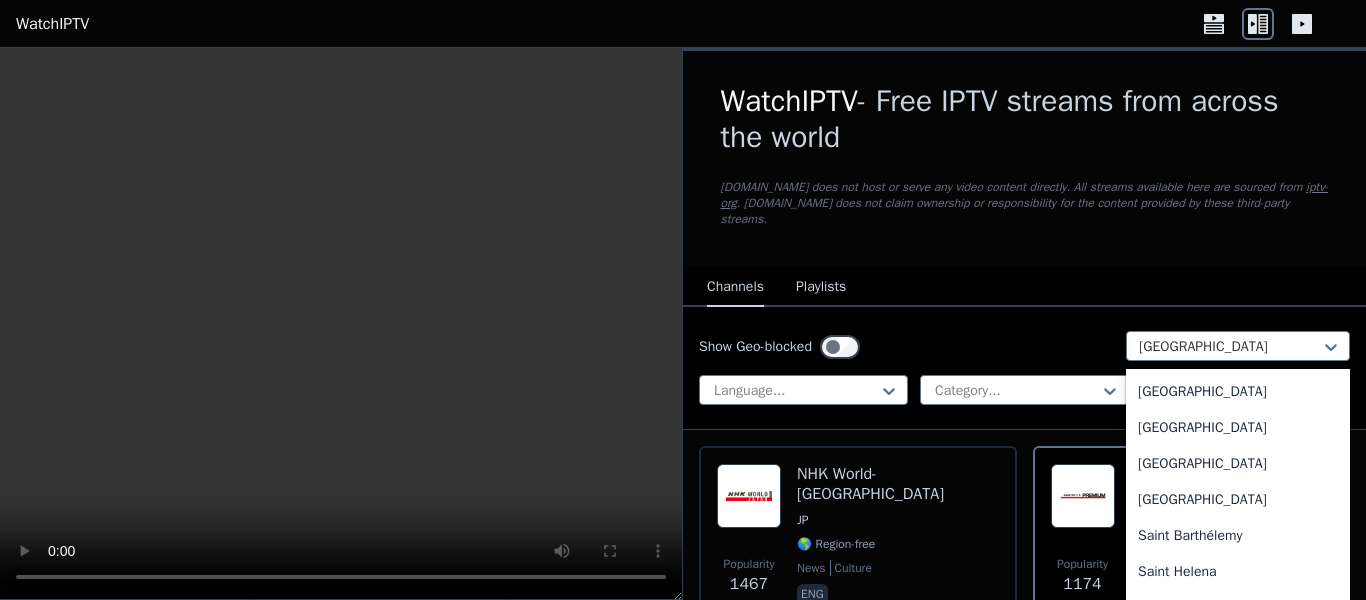 scroll, scrollTop: 5486, scrollLeft: 0, axis: vertical 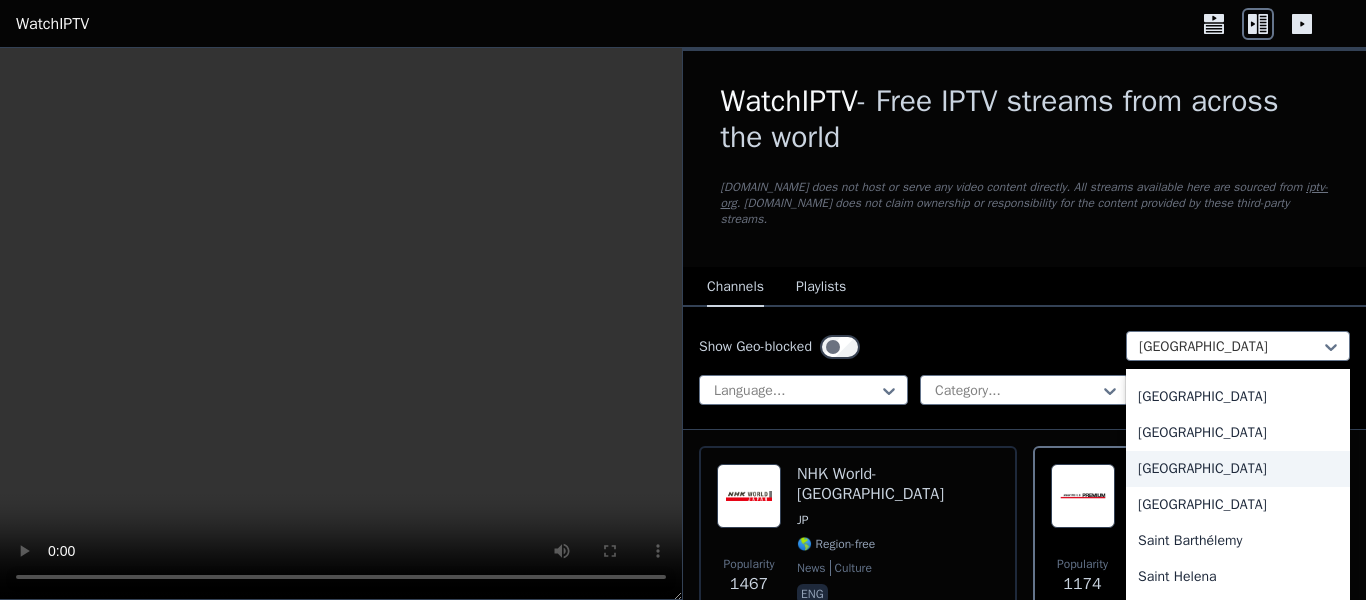 click on "[GEOGRAPHIC_DATA]" at bounding box center (1238, 469) 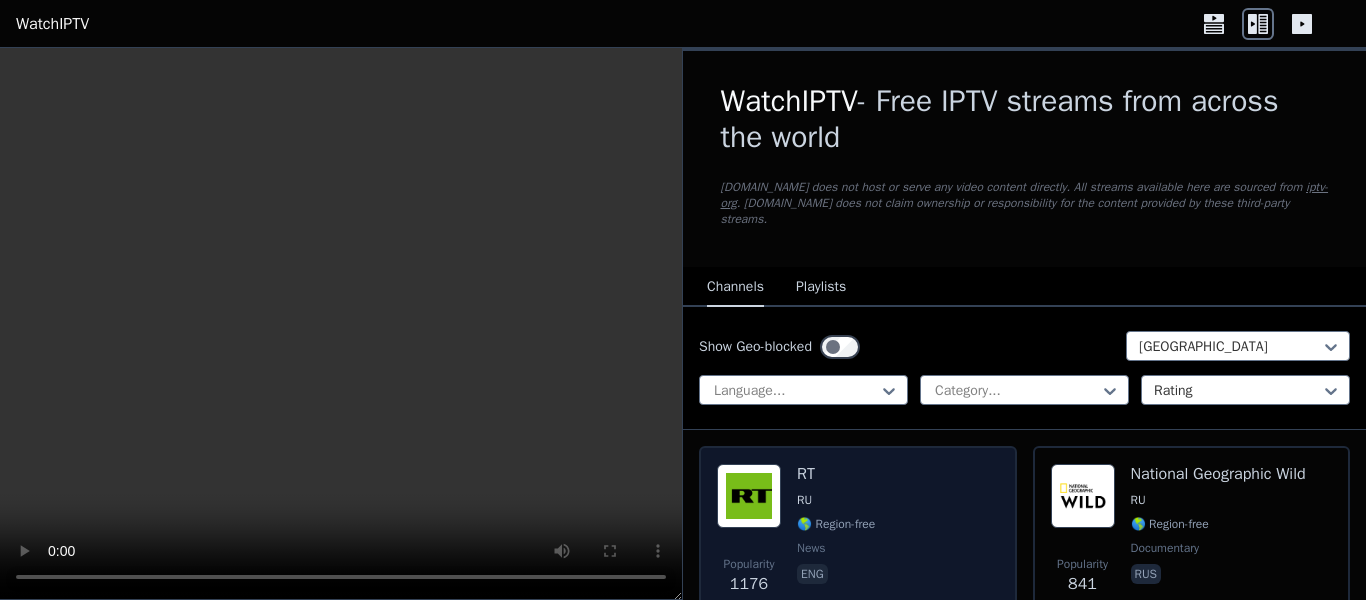 click on "Popularity 1176 RT RU 🌎 Region-free news eng" at bounding box center (858, 536) 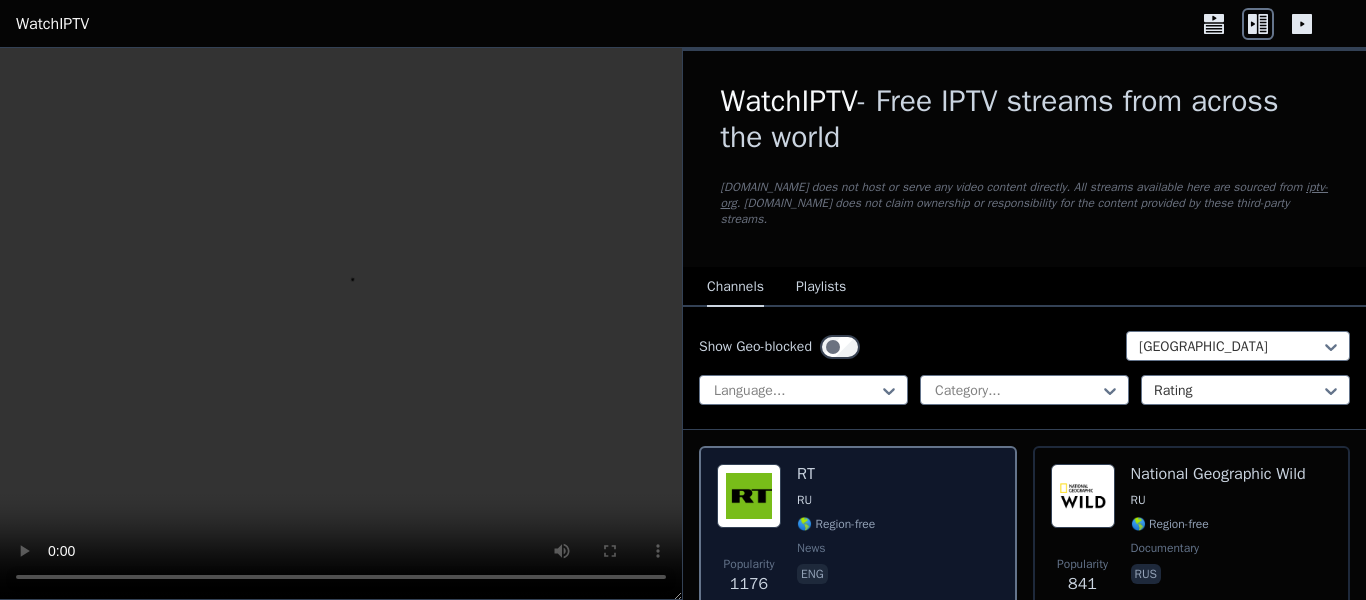 scroll, scrollTop: 227, scrollLeft: 0, axis: vertical 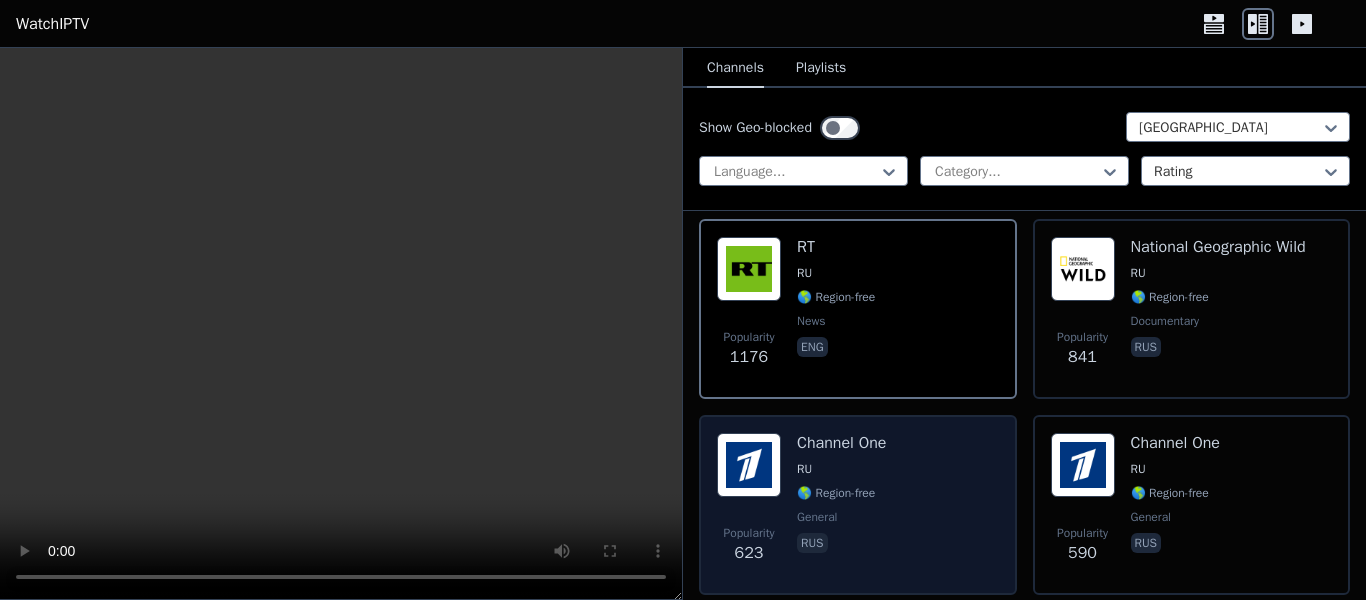 click on "Popularity 623 Channel One RU 🌎 Region-free general [DEMOGRAPHIC_DATA]" at bounding box center [858, 505] 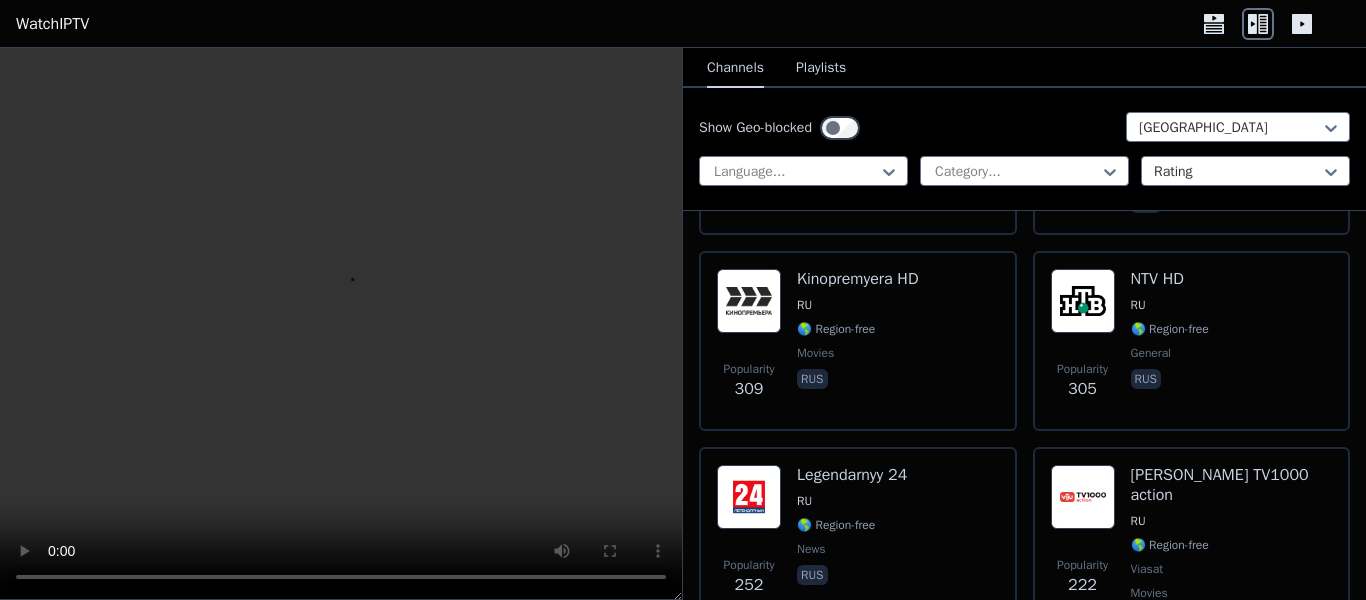scroll, scrollTop: 512, scrollLeft: 0, axis: vertical 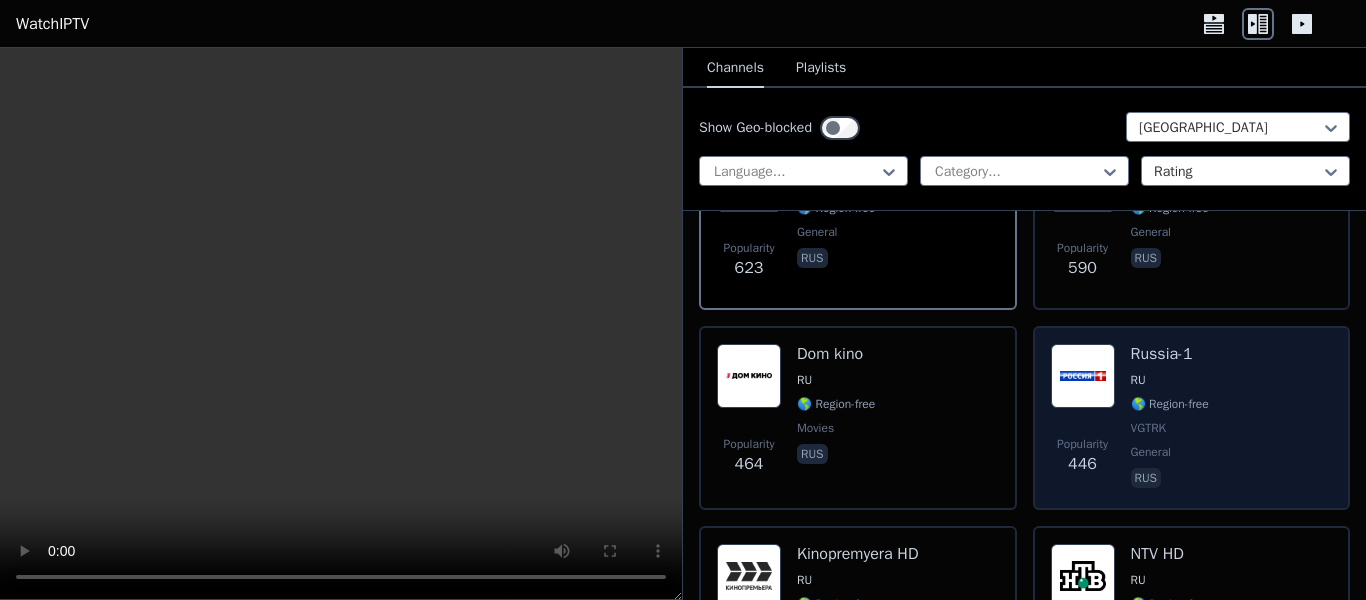 click at bounding box center (1083, 376) 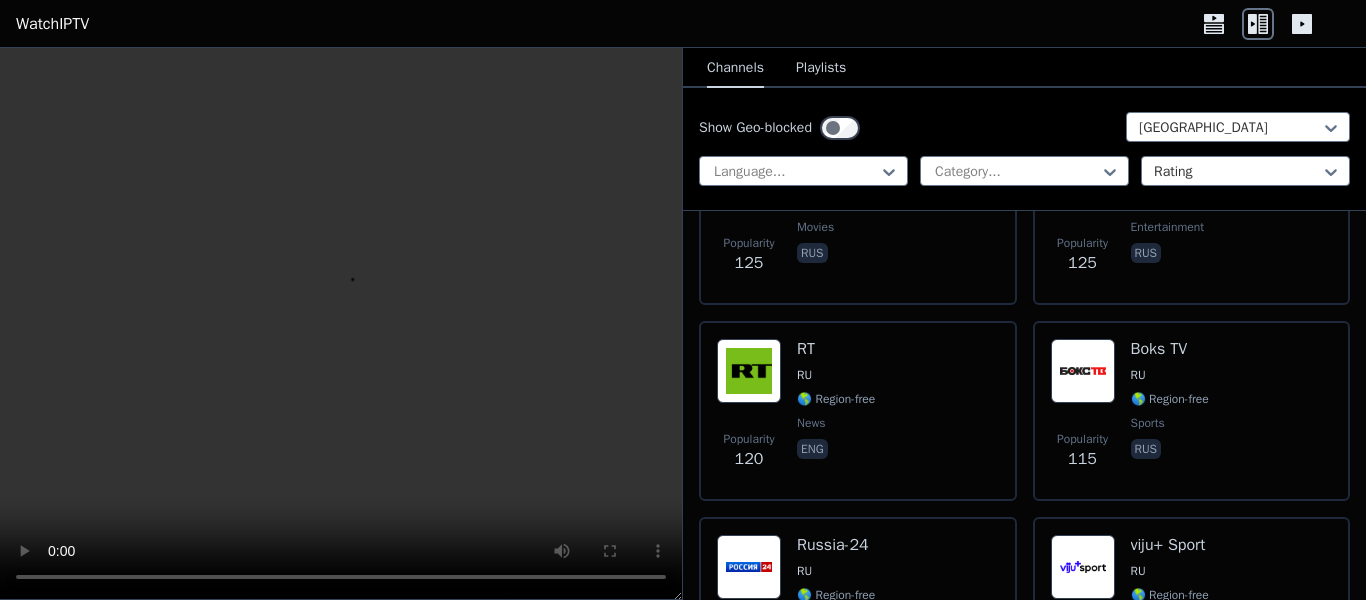 scroll, scrollTop: 2592, scrollLeft: 0, axis: vertical 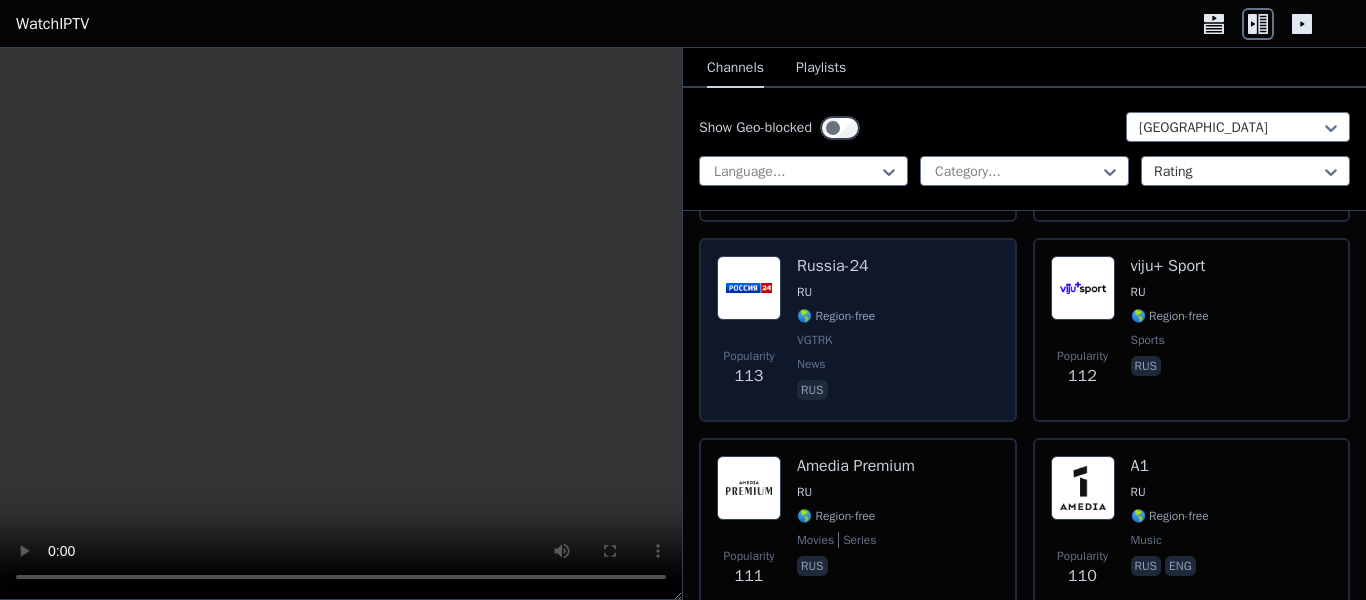 click at bounding box center [749, 288] 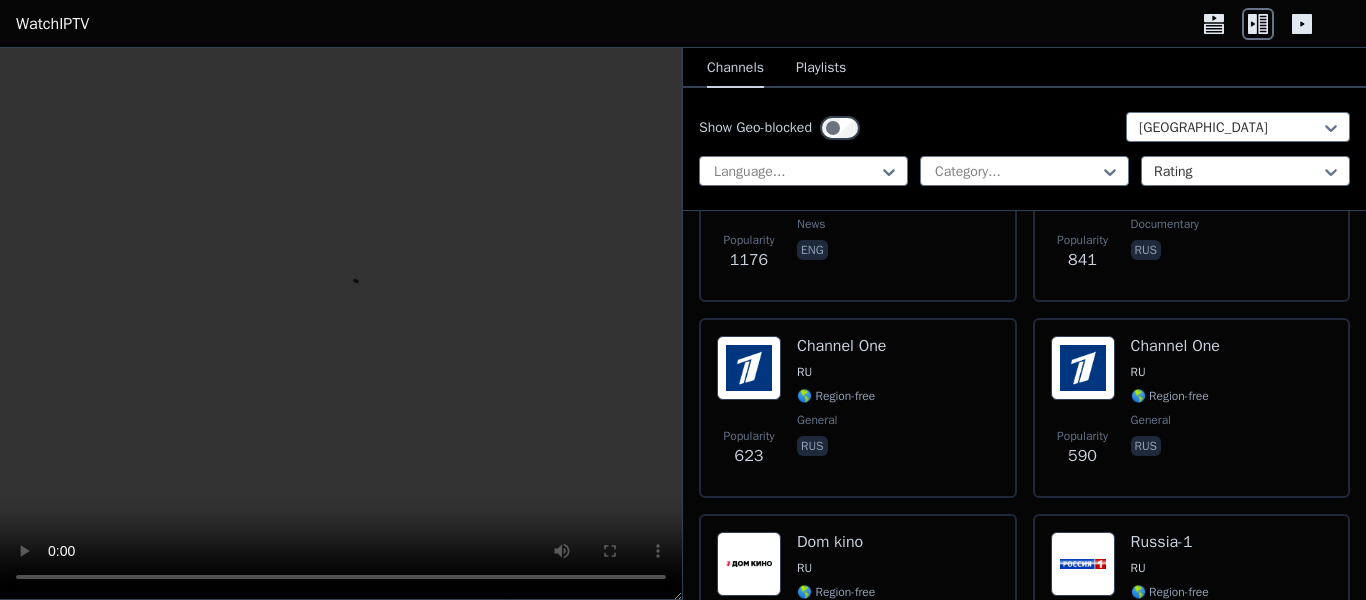 scroll, scrollTop: 333, scrollLeft: 0, axis: vertical 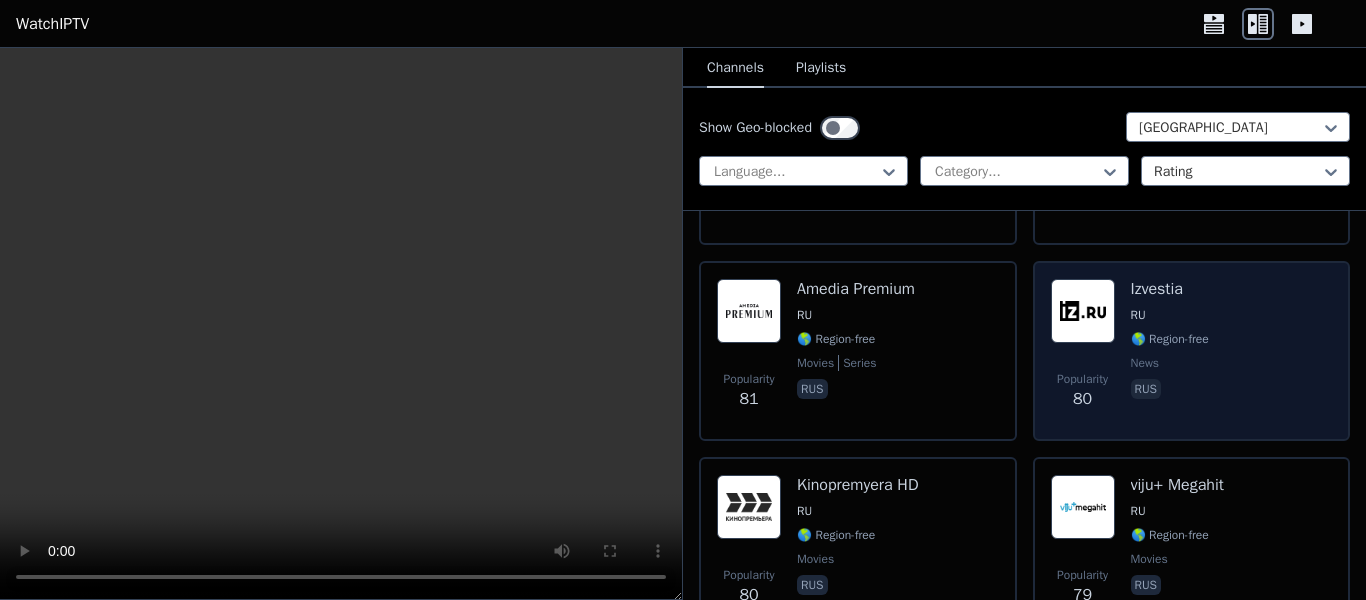 click on "Popularity" at bounding box center (1082, 379) 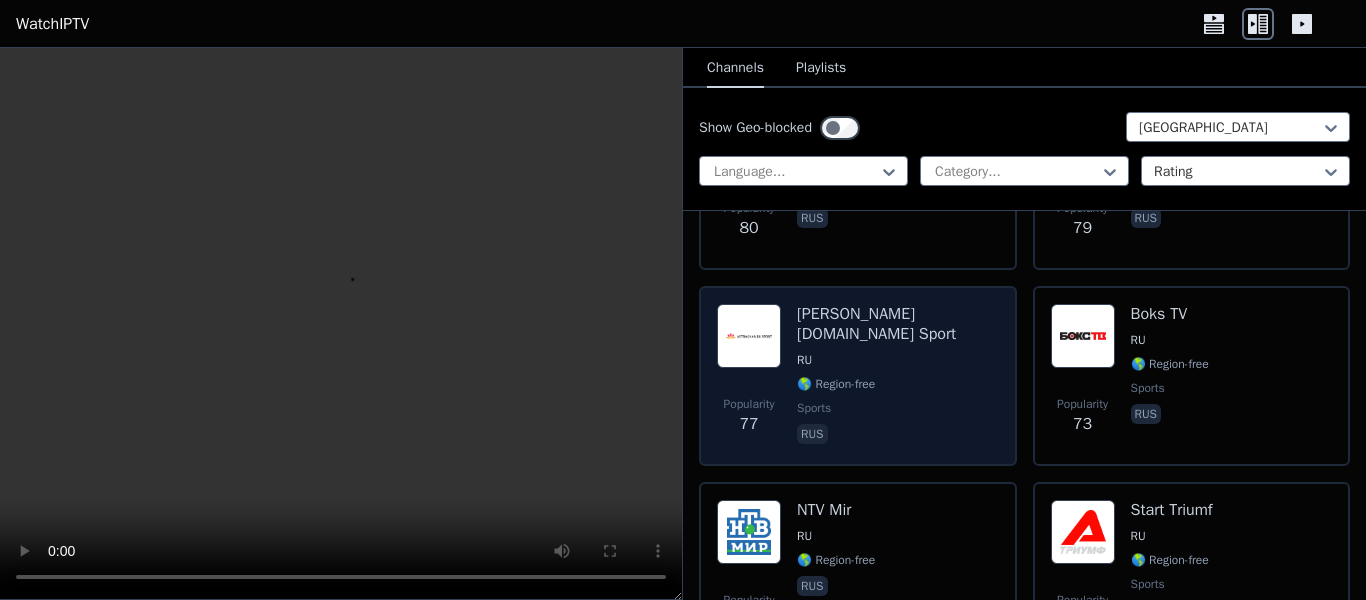 scroll, scrollTop: 4311, scrollLeft: 0, axis: vertical 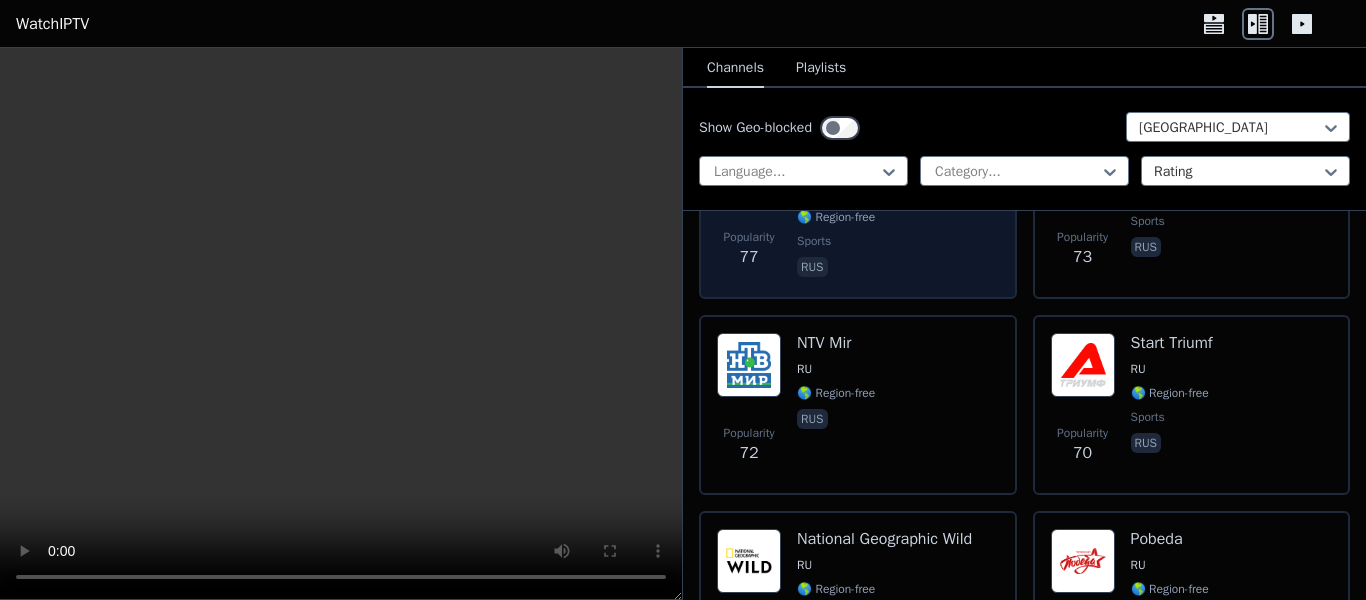 click on "Popularity 72 NTV Mir RU 🌎 Region-free rus" at bounding box center (858, 405) 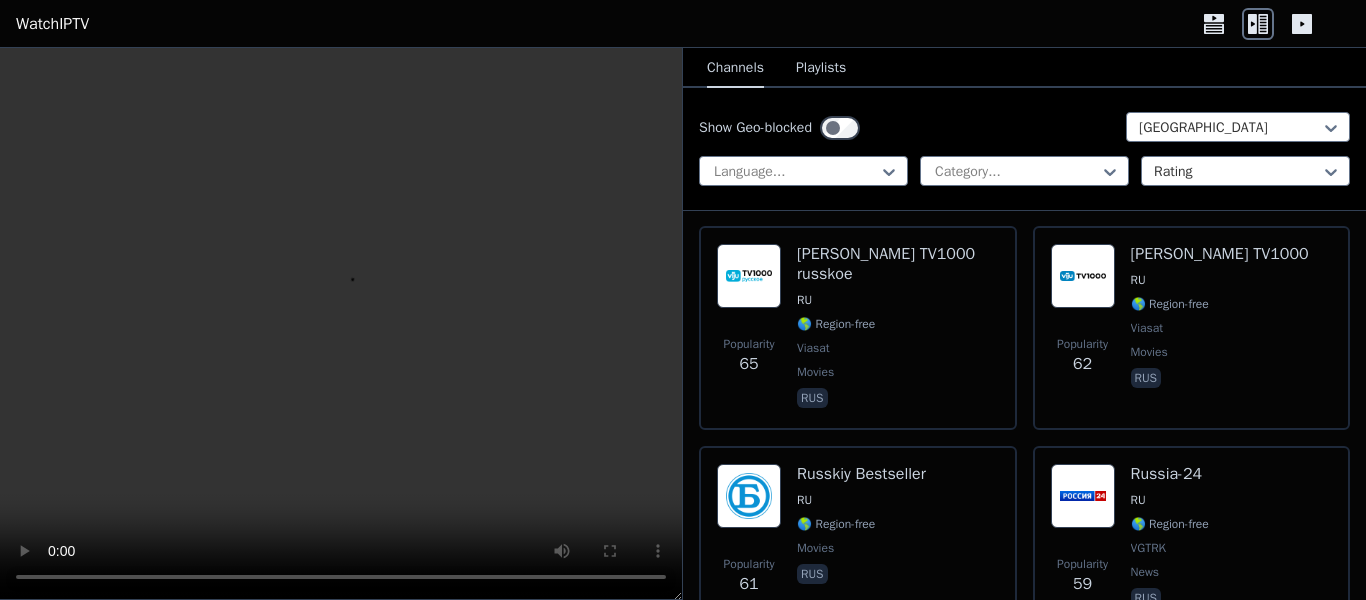 scroll, scrollTop: 4864, scrollLeft: 0, axis: vertical 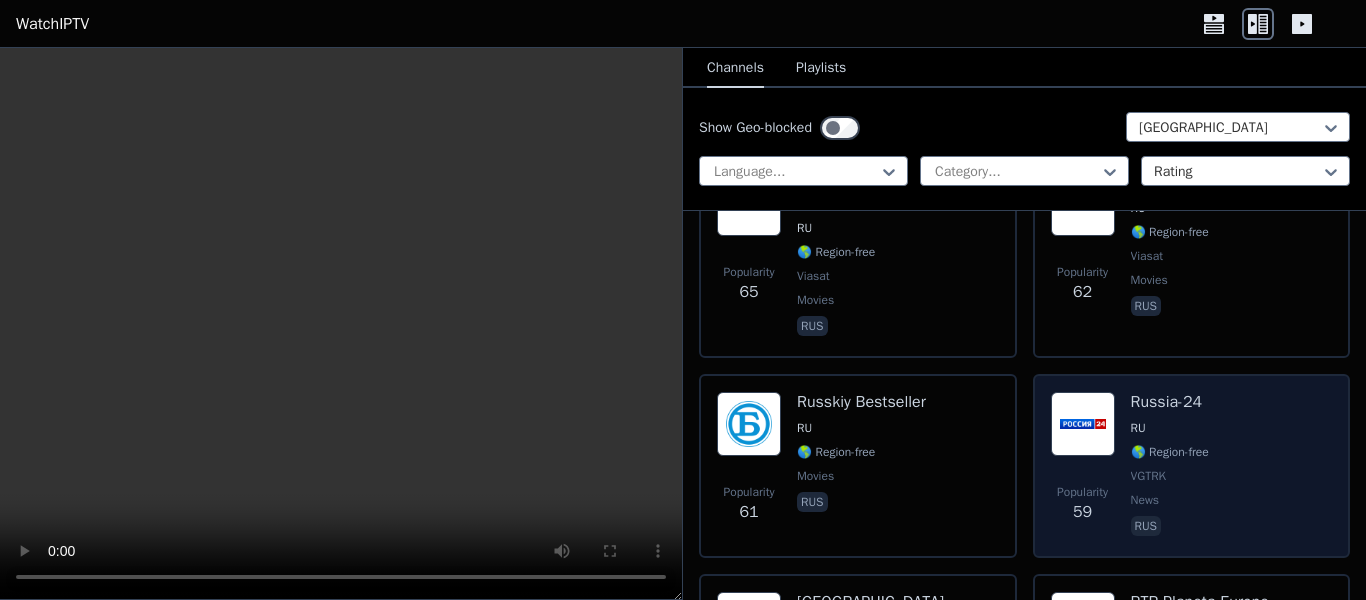 click on "Popularity 59" at bounding box center (1083, 504) 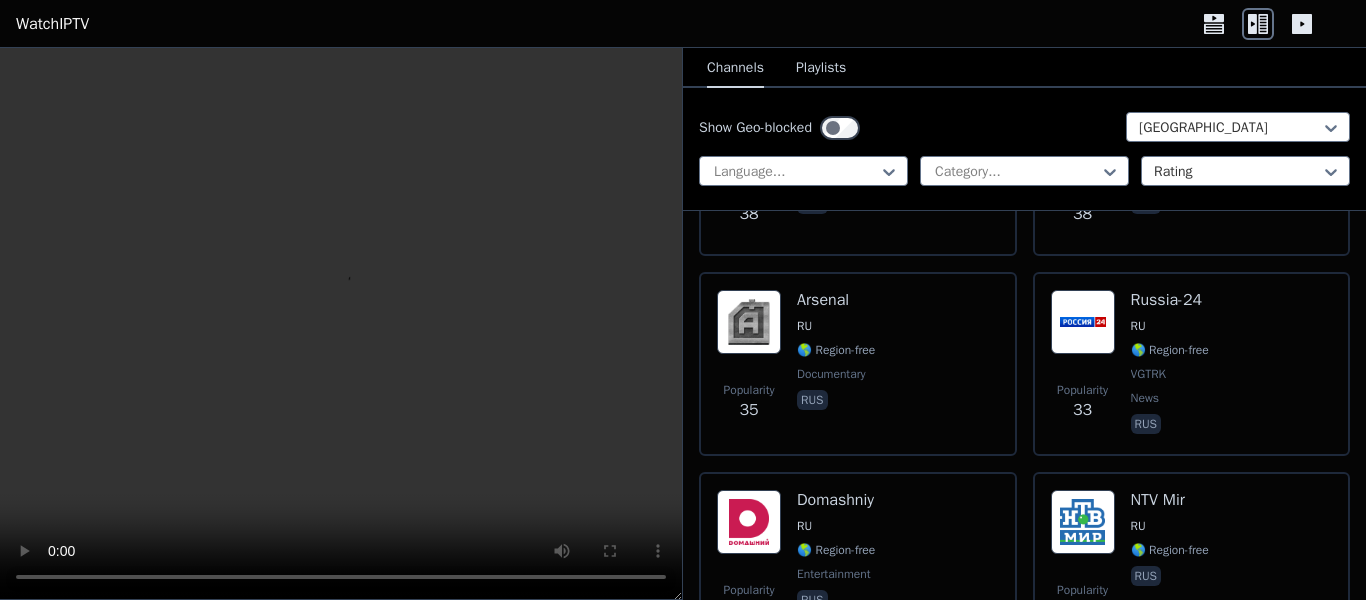 scroll, scrollTop: 7313, scrollLeft: 0, axis: vertical 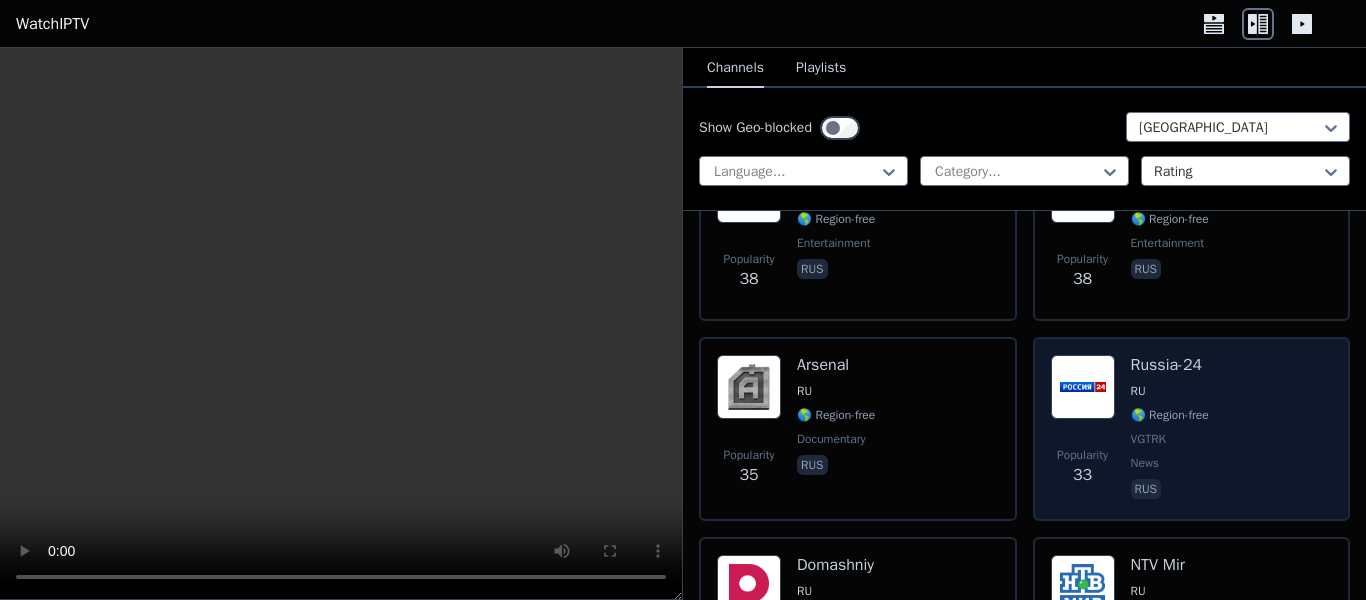 click on "Popularity 33" at bounding box center (1083, 467) 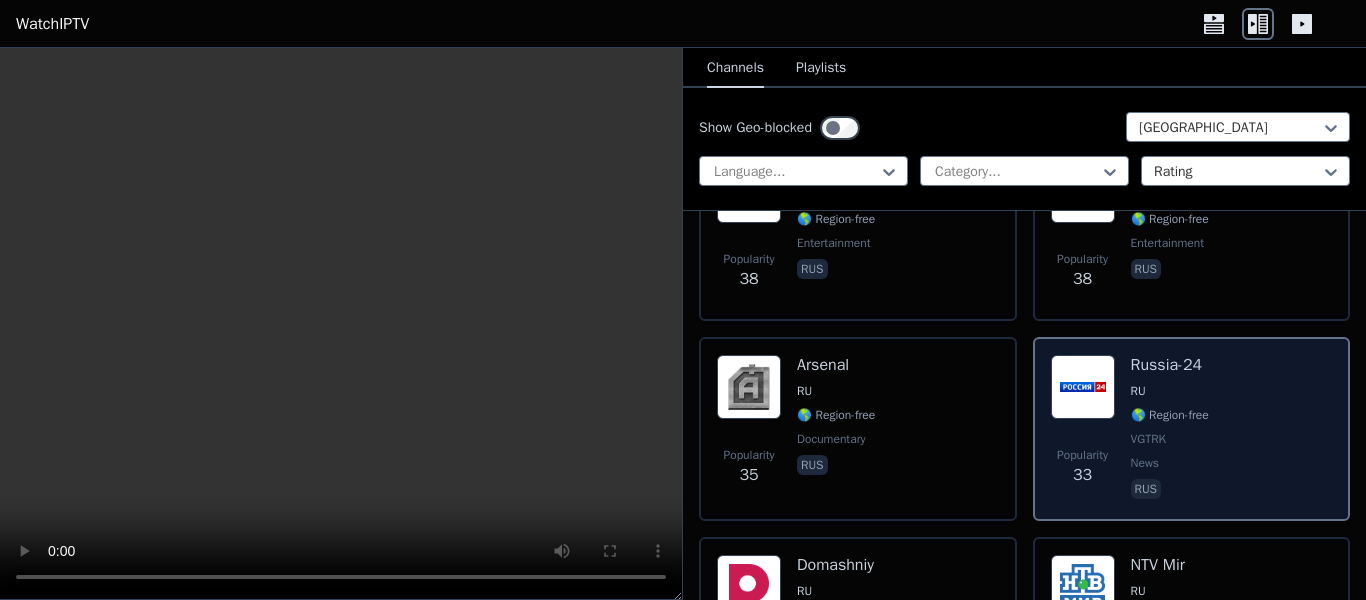 click on "Popularity 33" at bounding box center (1083, 467) 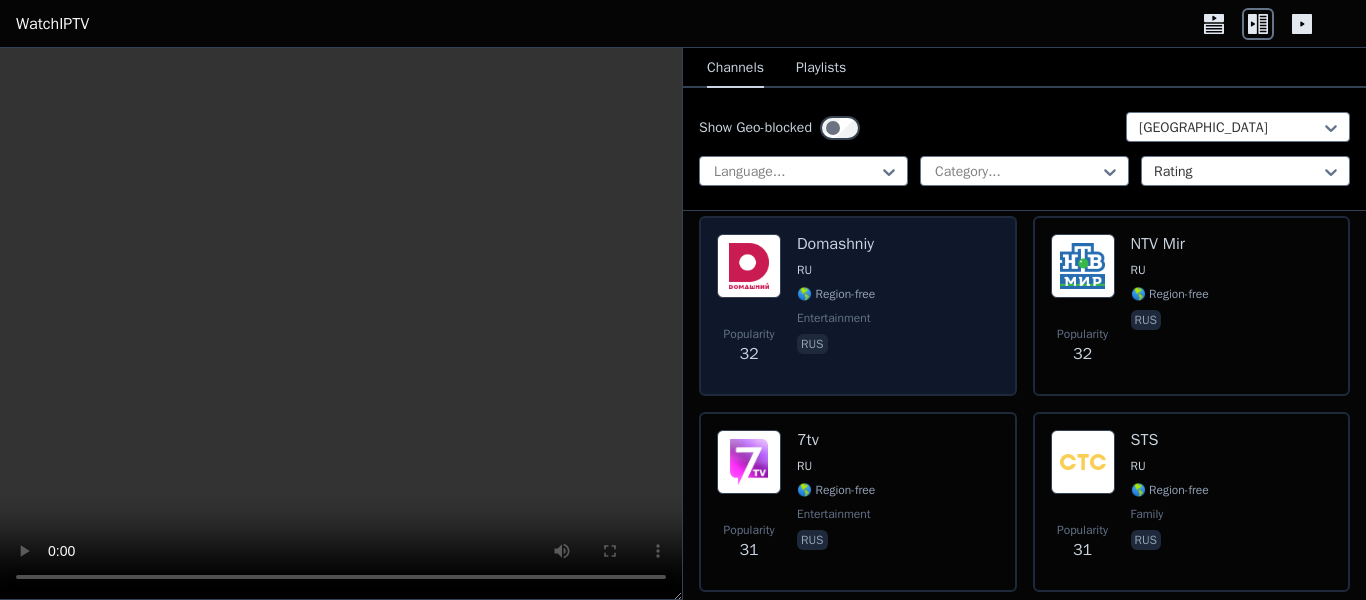 scroll, scrollTop: 7880, scrollLeft: 0, axis: vertical 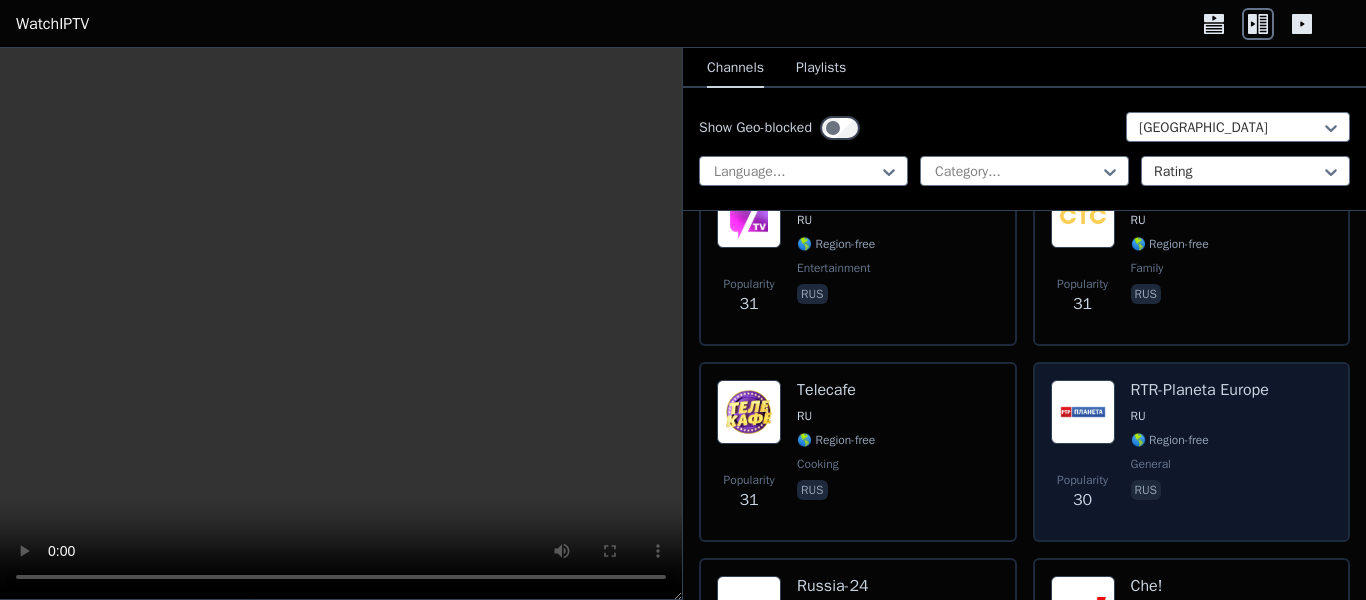 click on "Popularity" at bounding box center (1082, 480) 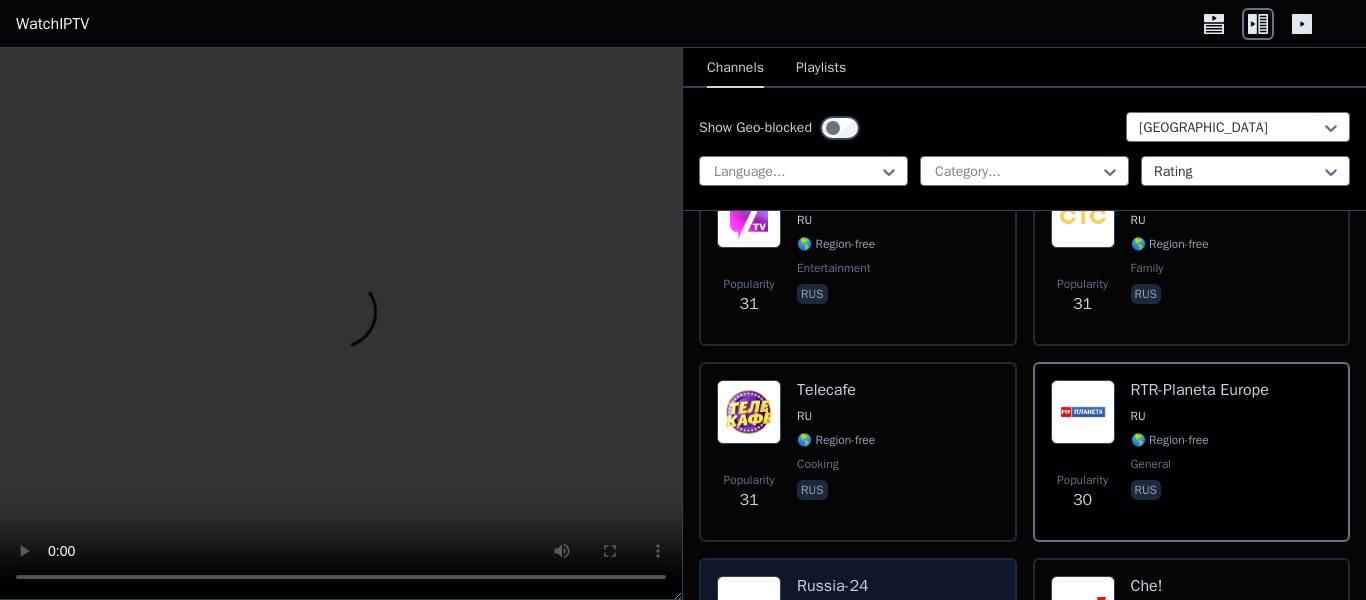 scroll, scrollTop: 8050, scrollLeft: 0, axis: vertical 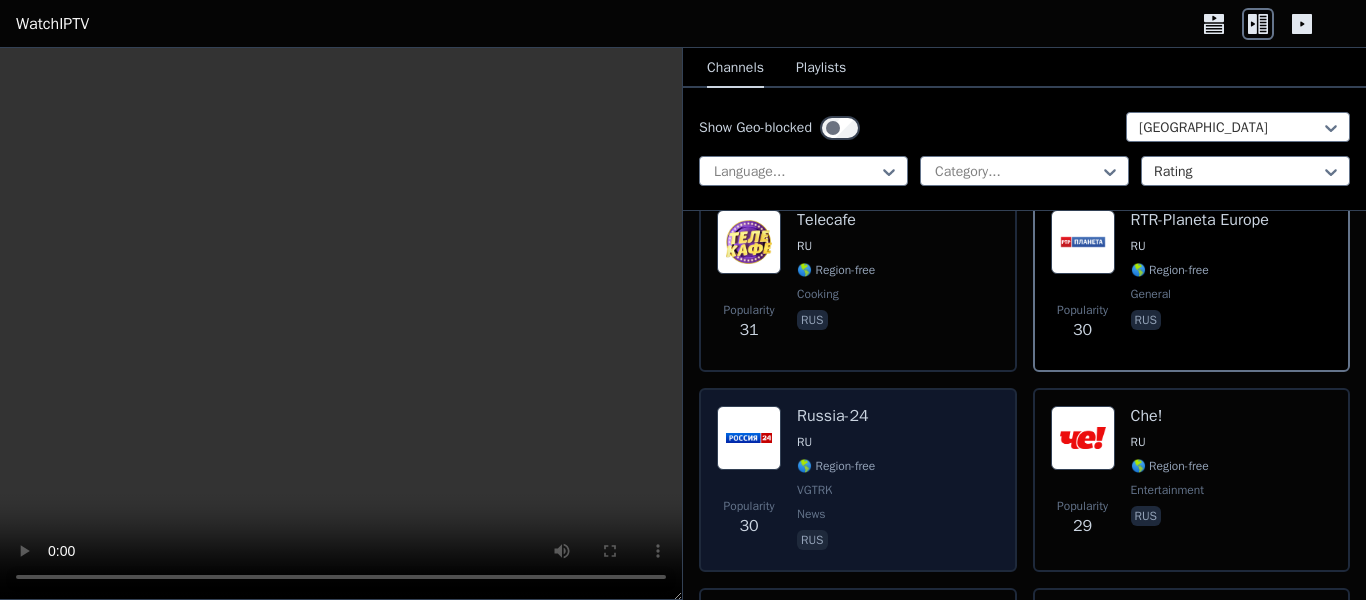click on "Popularity 30 [GEOGRAPHIC_DATA]-24 RU 🌎 Region-free VGTRK news rus" at bounding box center (858, 480) 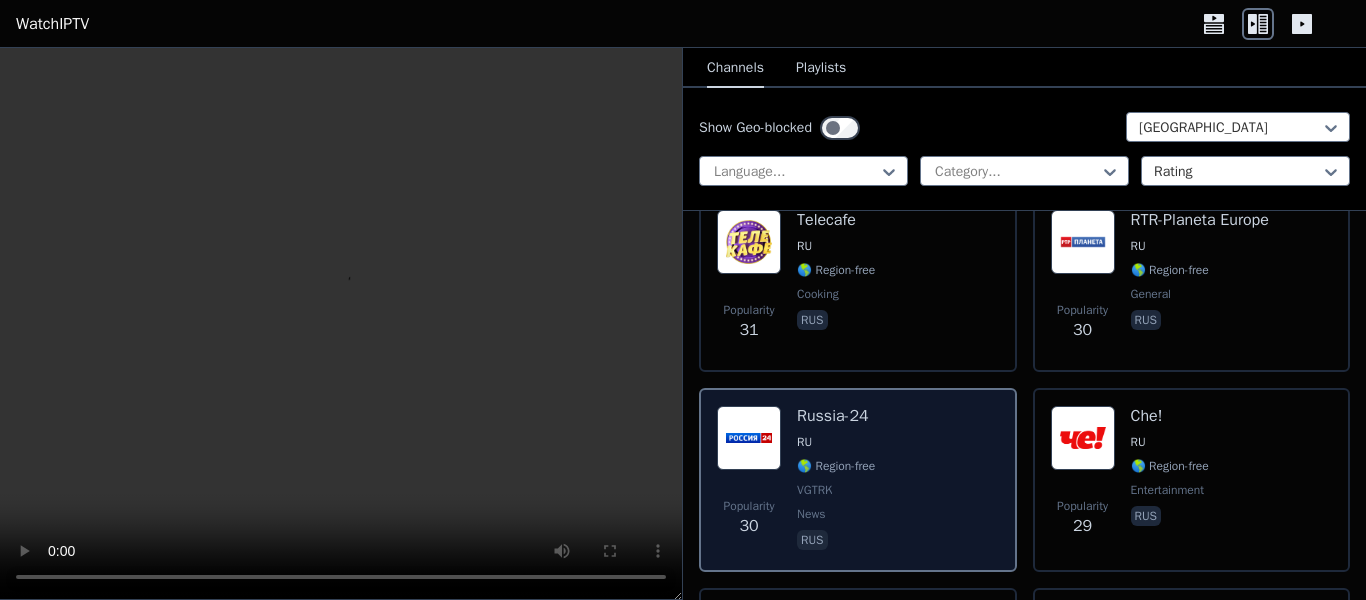 scroll, scrollTop: 8155, scrollLeft: 0, axis: vertical 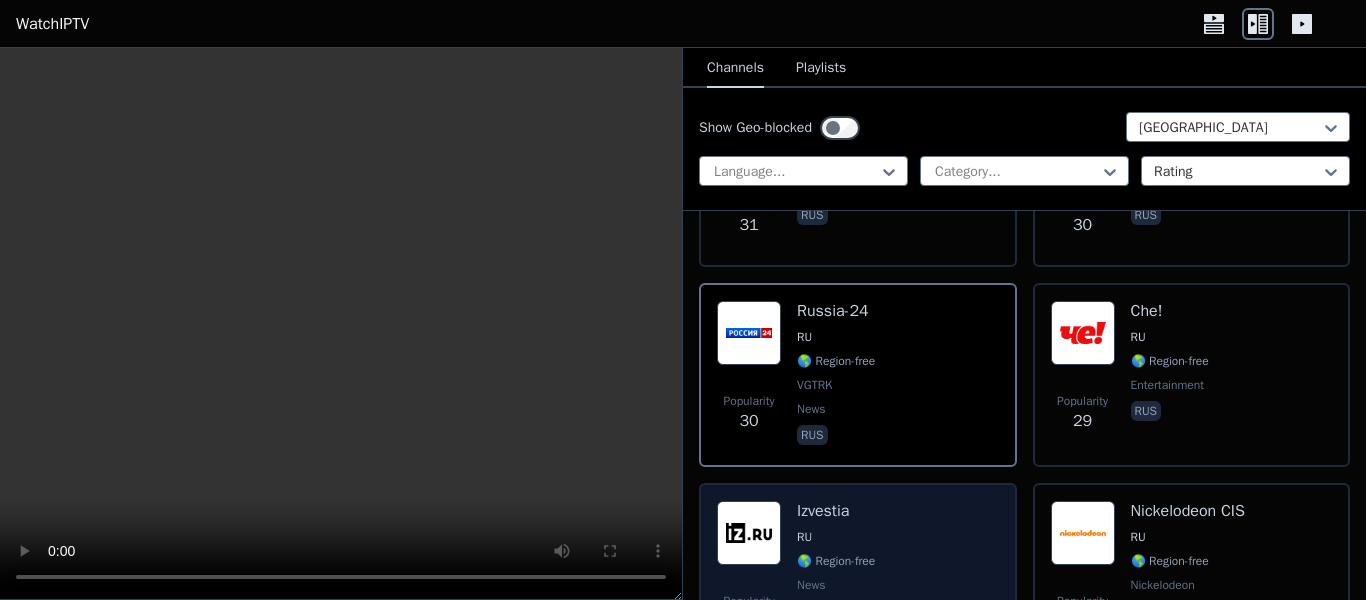 click on "RU" at bounding box center (836, 537) 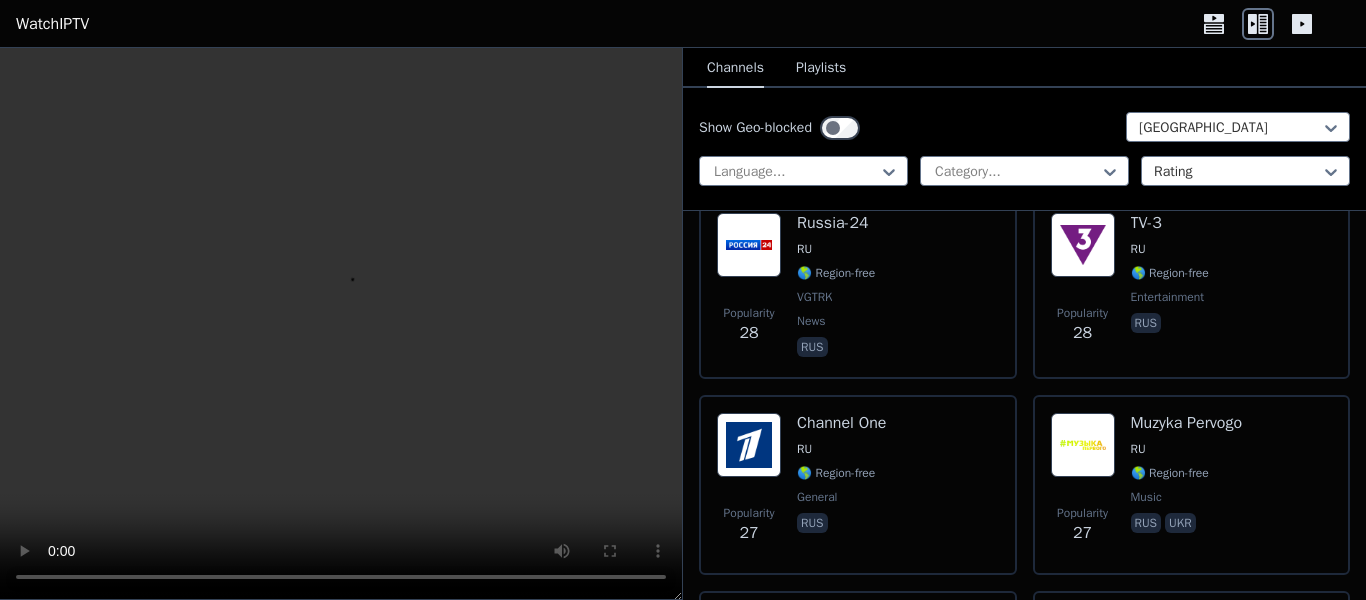 scroll, scrollTop: 8968, scrollLeft: 0, axis: vertical 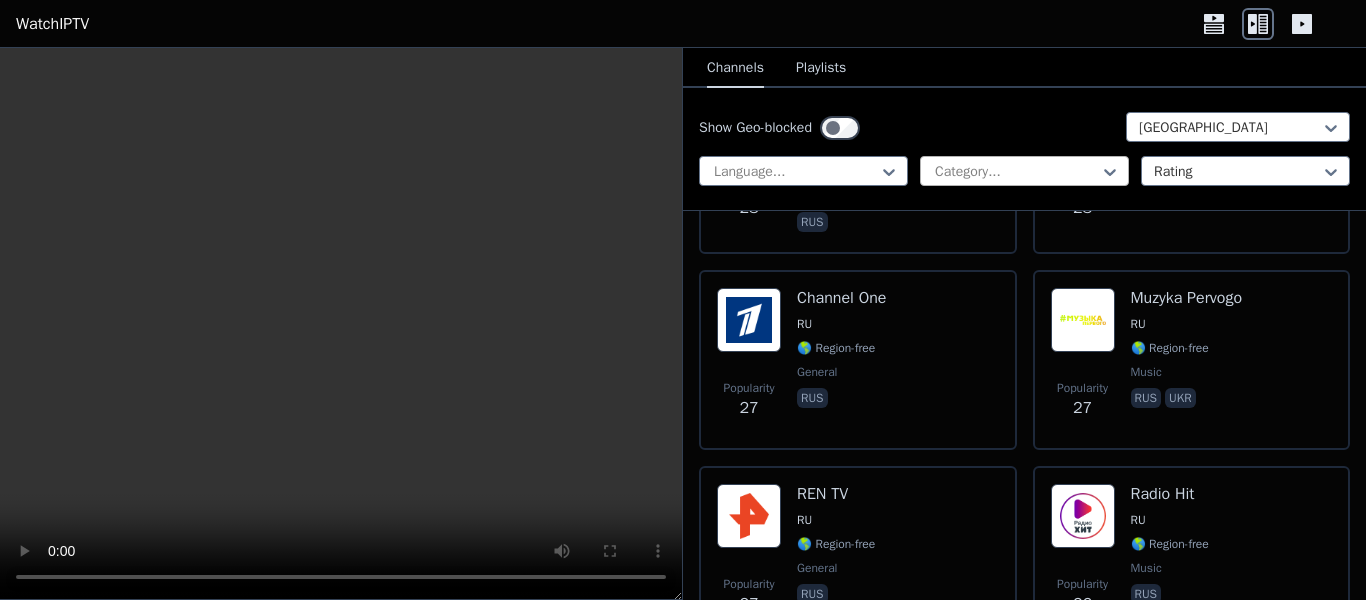 click at bounding box center [1016, 172] 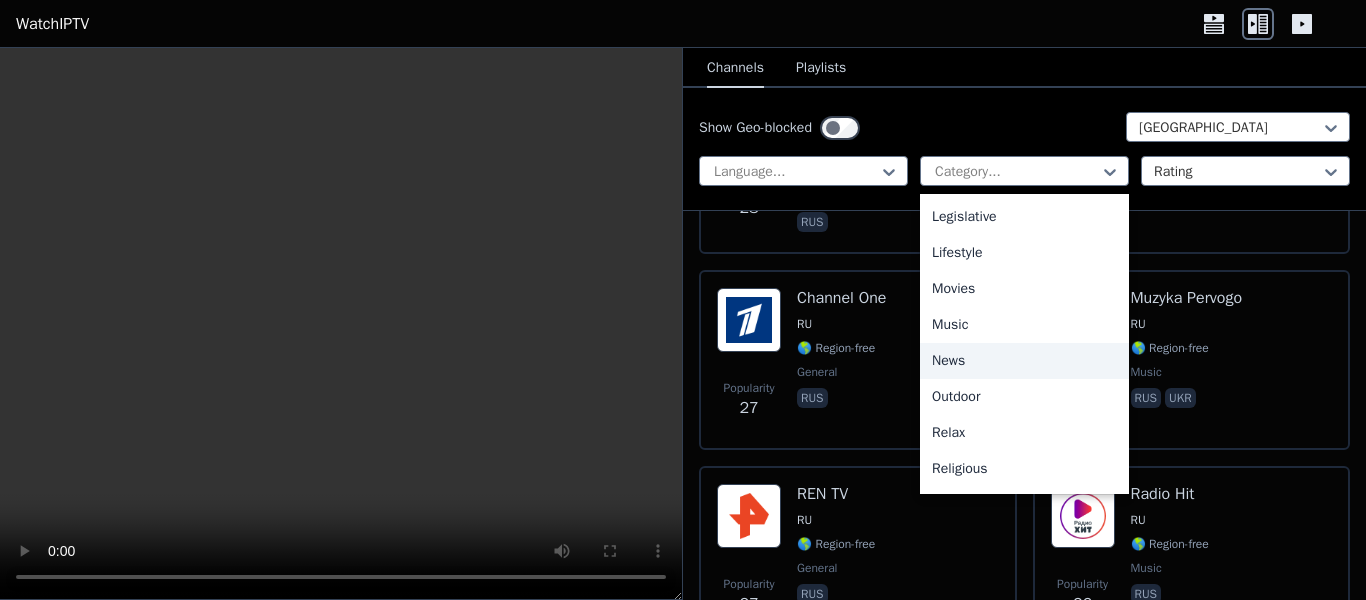 scroll, scrollTop: 460, scrollLeft: 0, axis: vertical 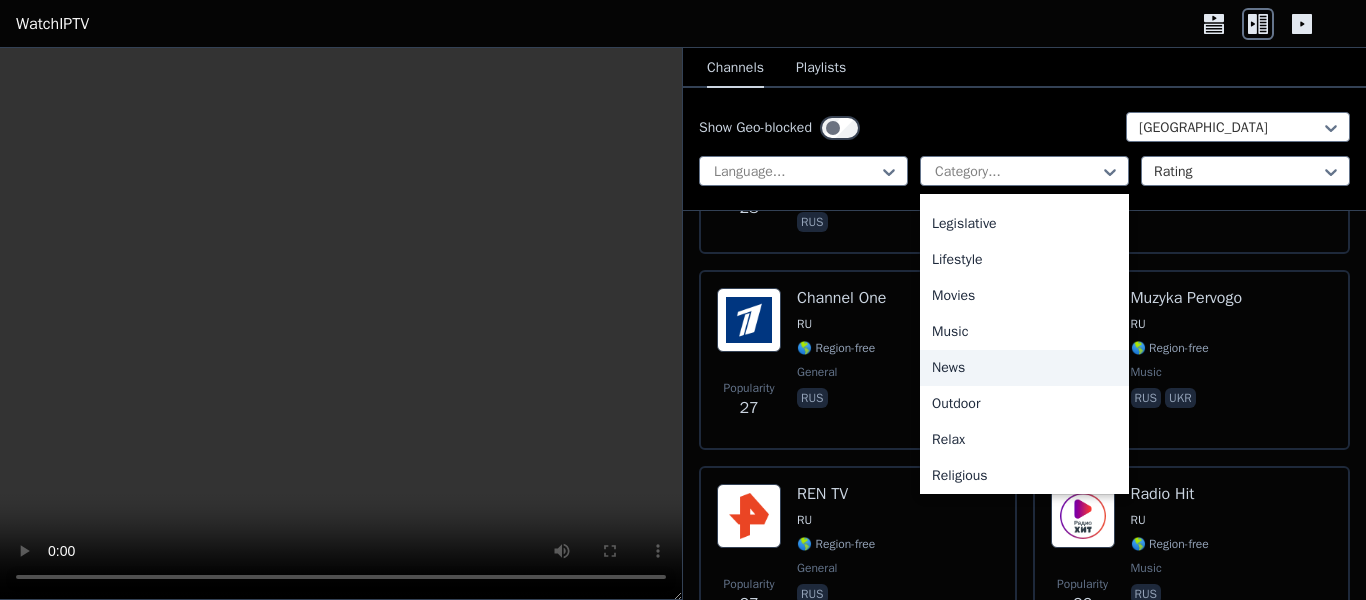 click on "News" at bounding box center (1024, 368) 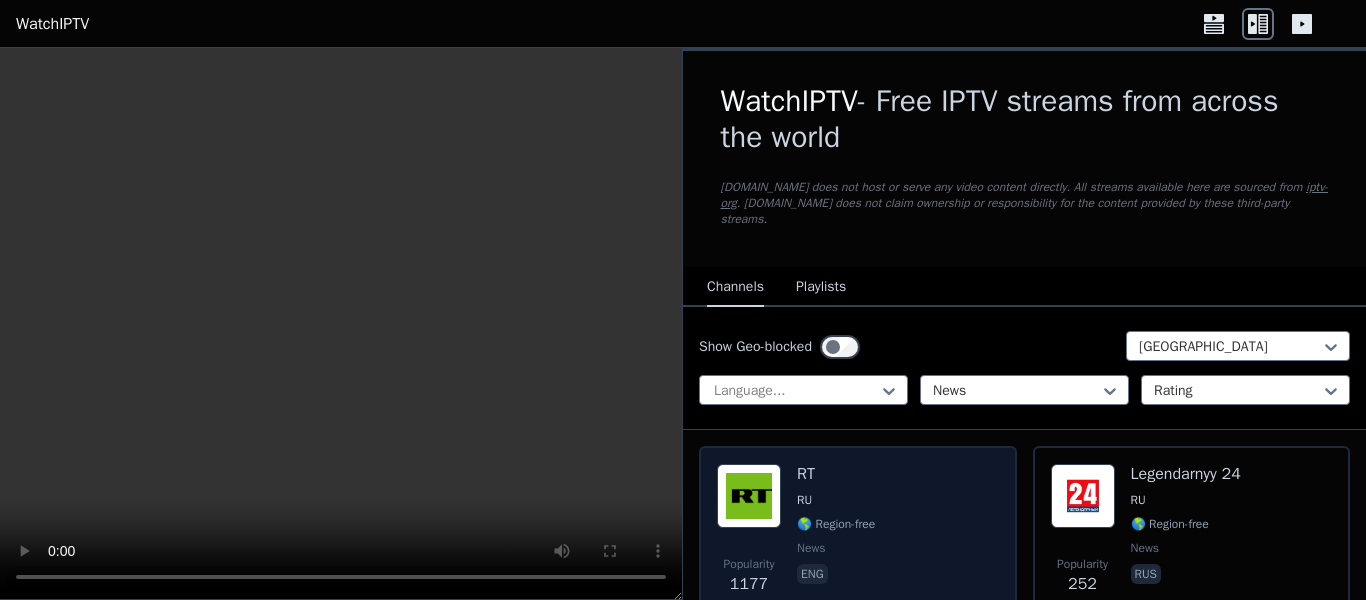 scroll, scrollTop: 67, scrollLeft: 0, axis: vertical 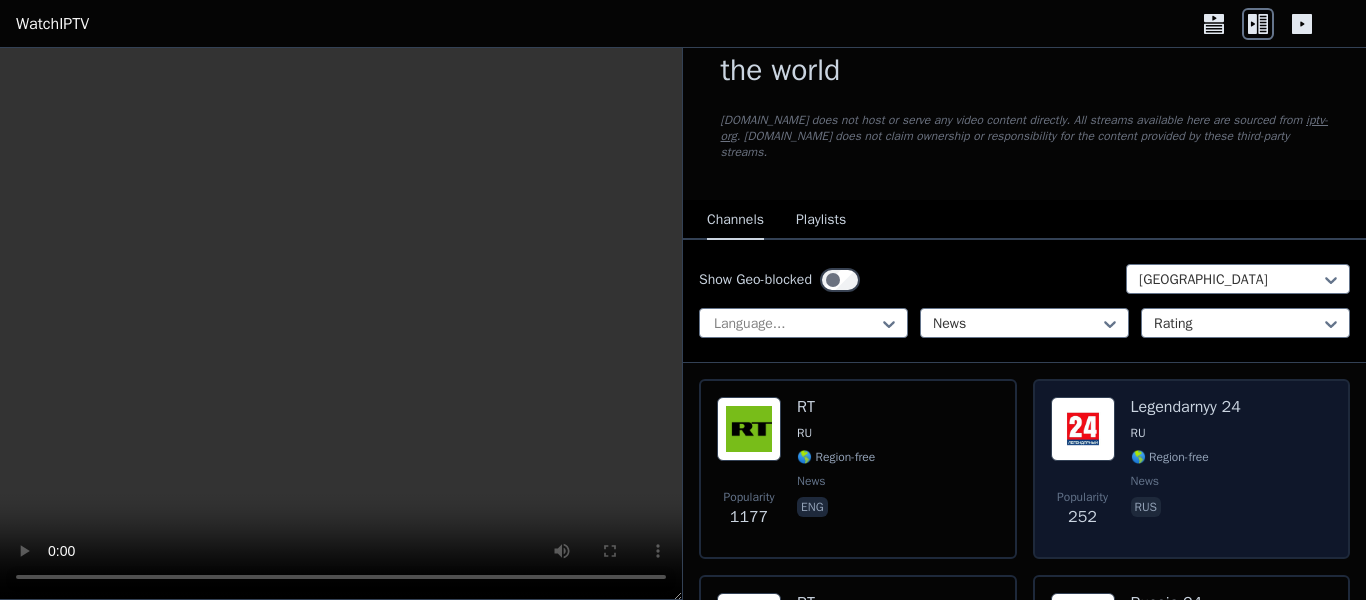 click on "Popularity 252 Legendarnyy 24 RU 🌎 Region-free news rus" at bounding box center [1192, 469] 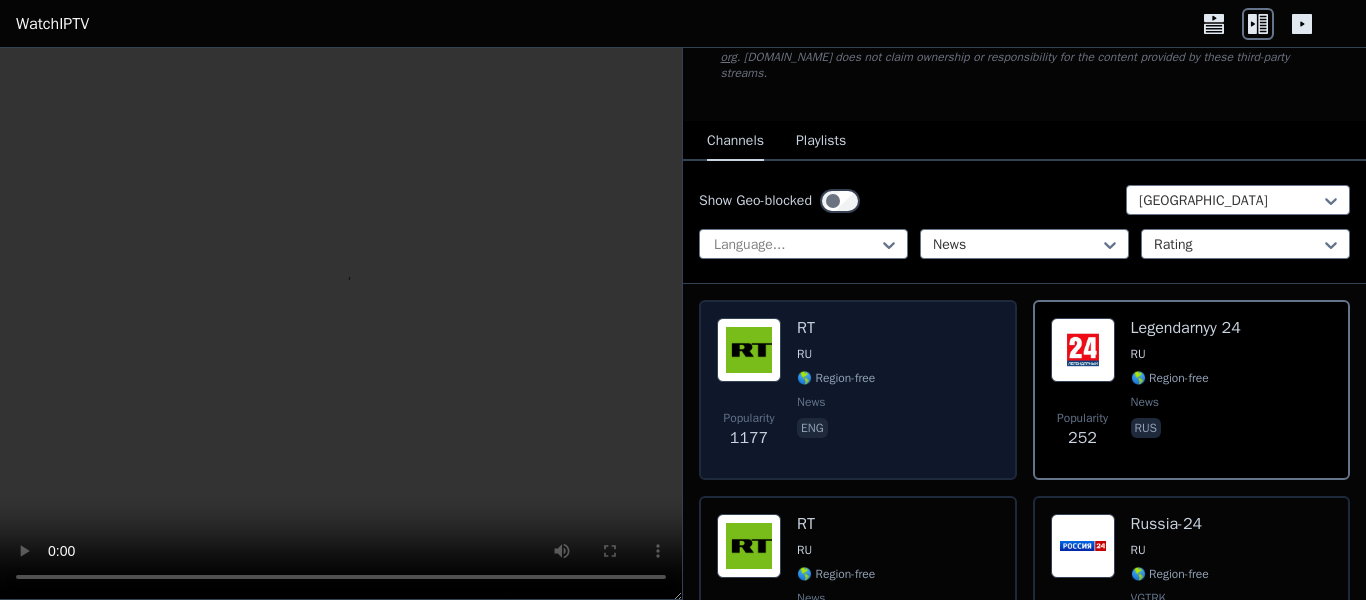 scroll, scrollTop: 294, scrollLeft: 0, axis: vertical 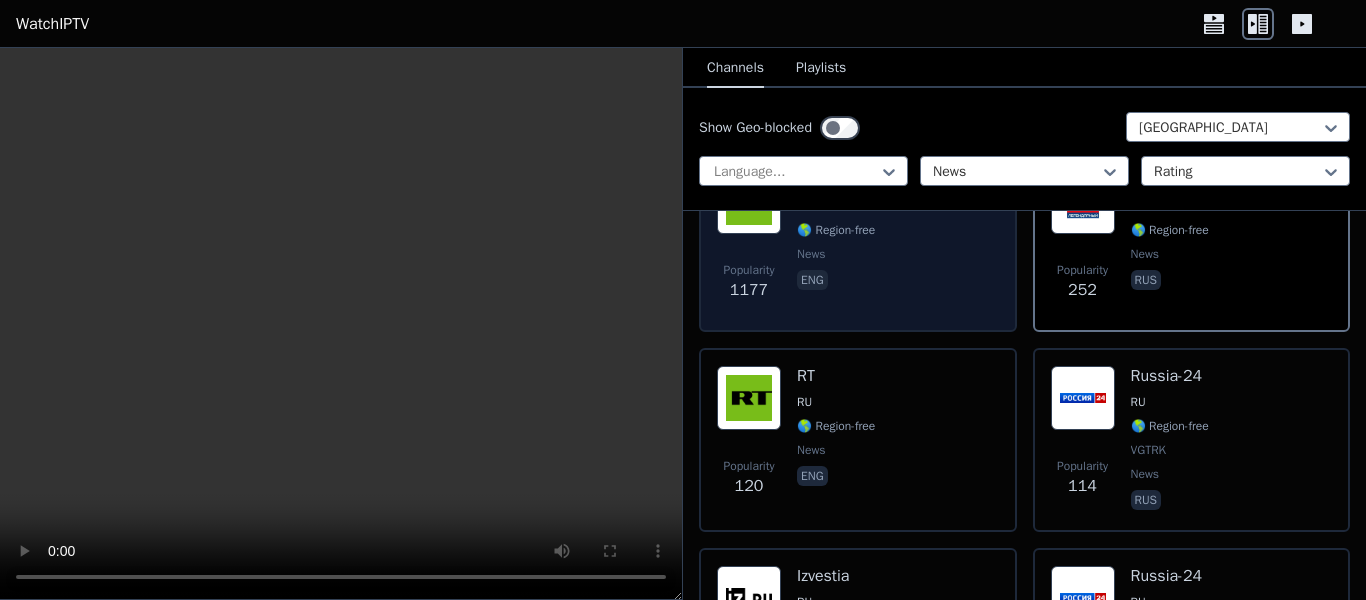 click on "RT RU 🌎 Region-free news eng" at bounding box center [836, 242] 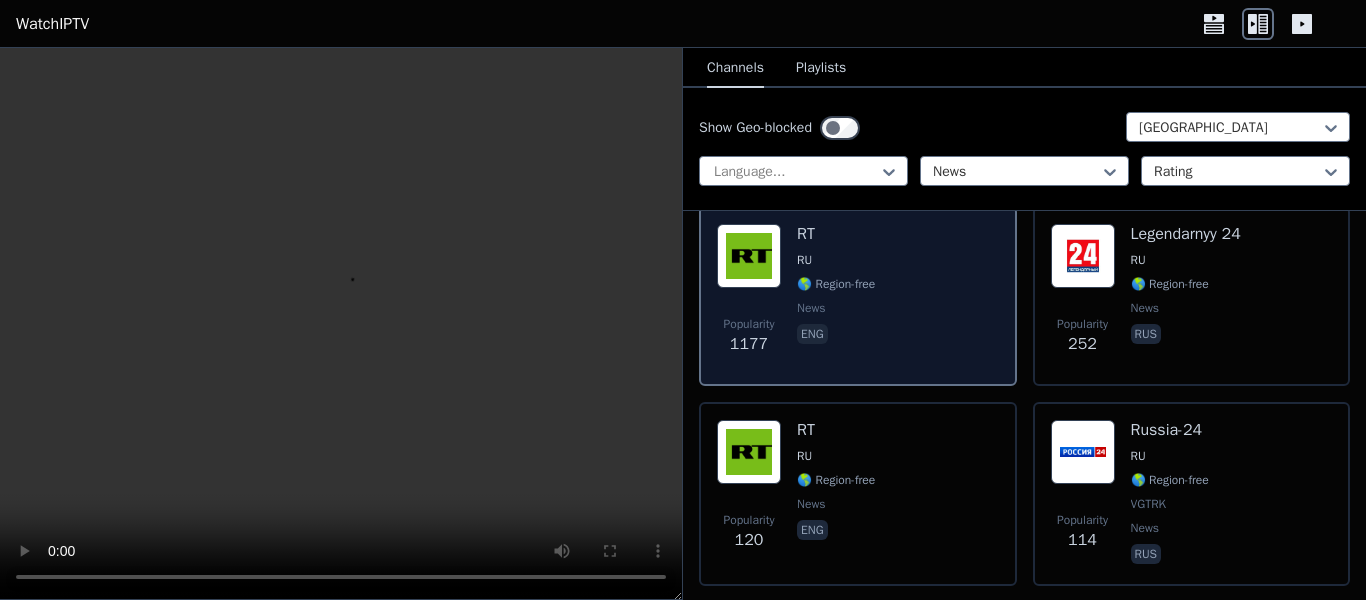 scroll, scrollTop: 228, scrollLeft: 0, axis: vertical 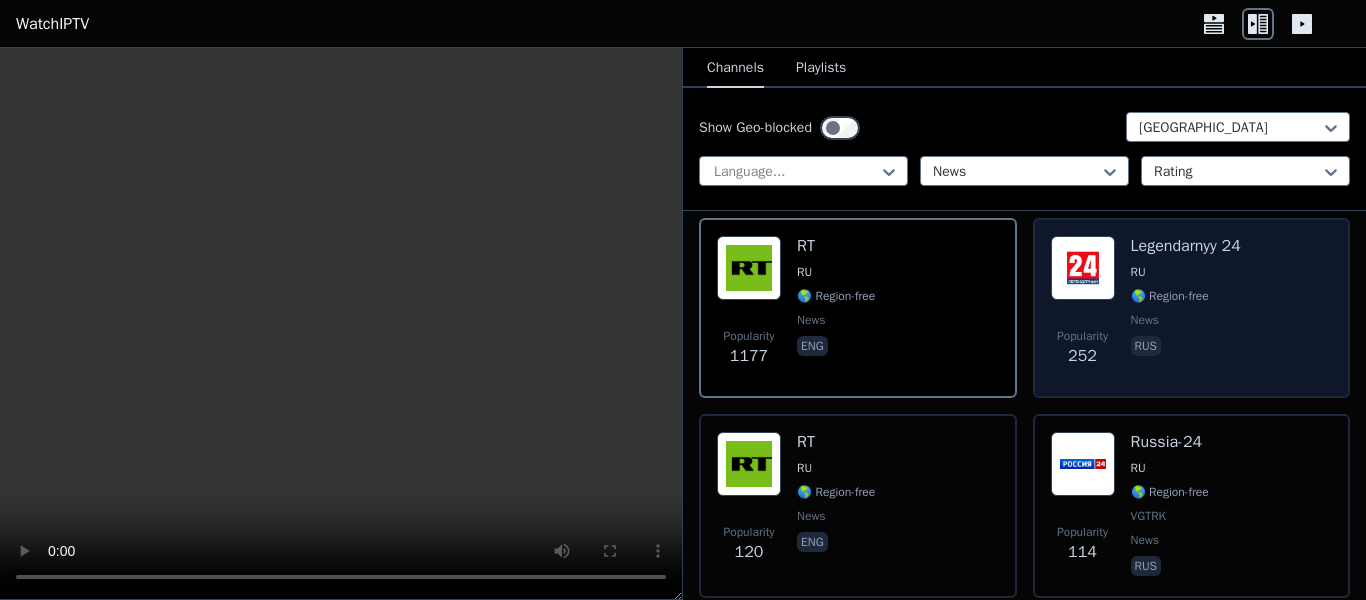 click on "252" at bounding box center [1082, 356] 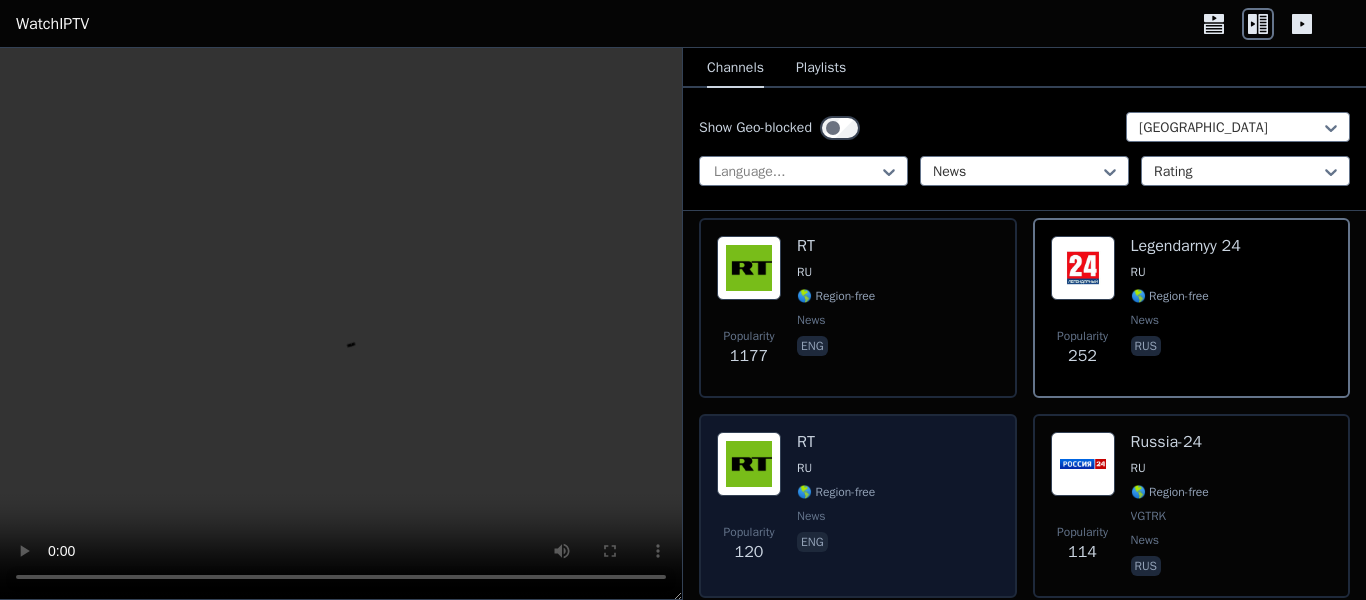 click on "Popularity 120 RT RU 🌎 Region-free news eng" at bounding box center [858, 506] 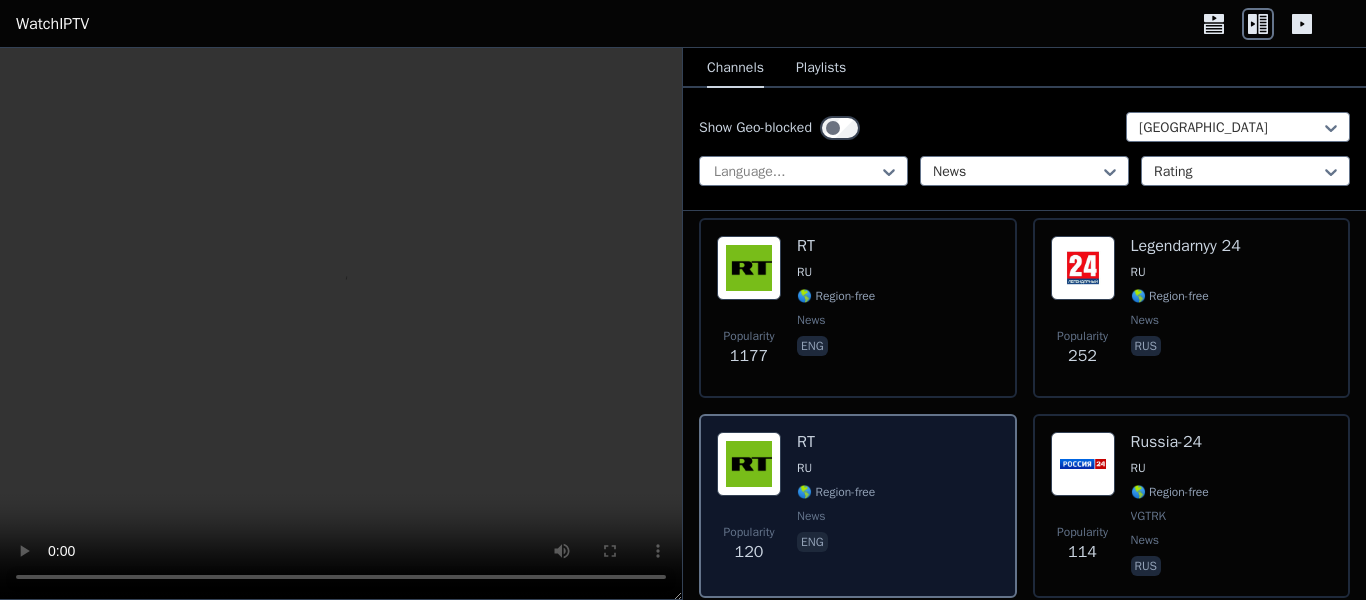 scroll, scrollTop: 330, scrollLeft: 0, axis: vertical 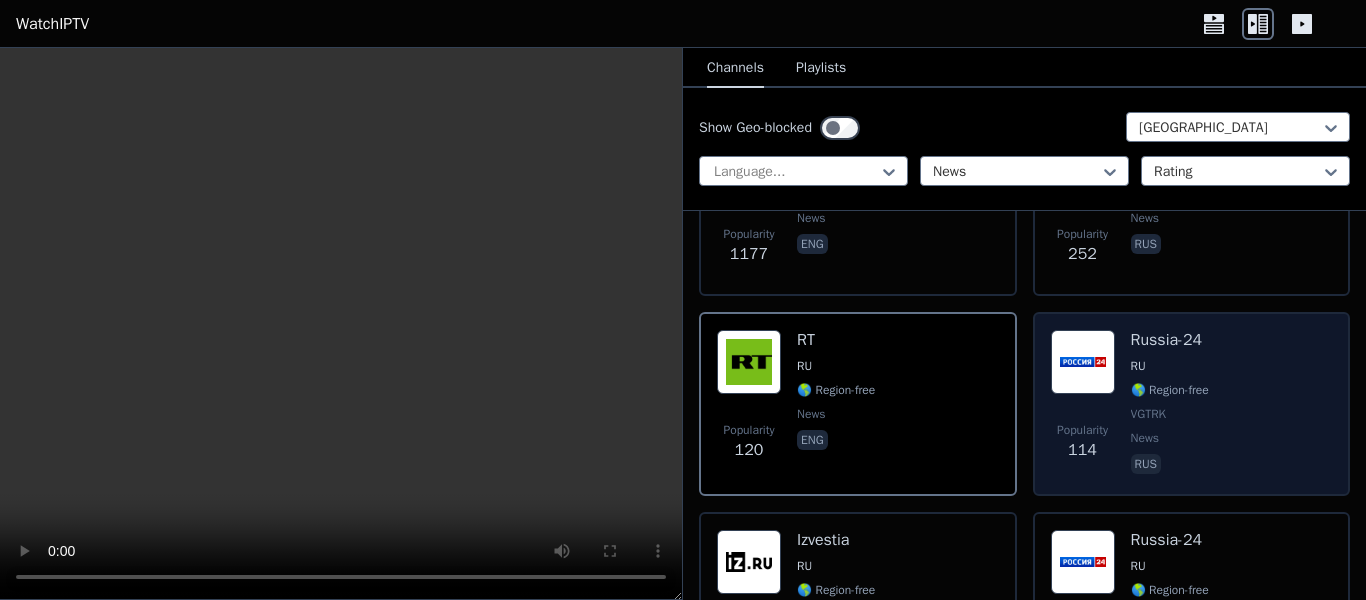 click on "Russia-24 RU 🌎 Region-free VGTRK news rus" at bounding box center (1170, 404) 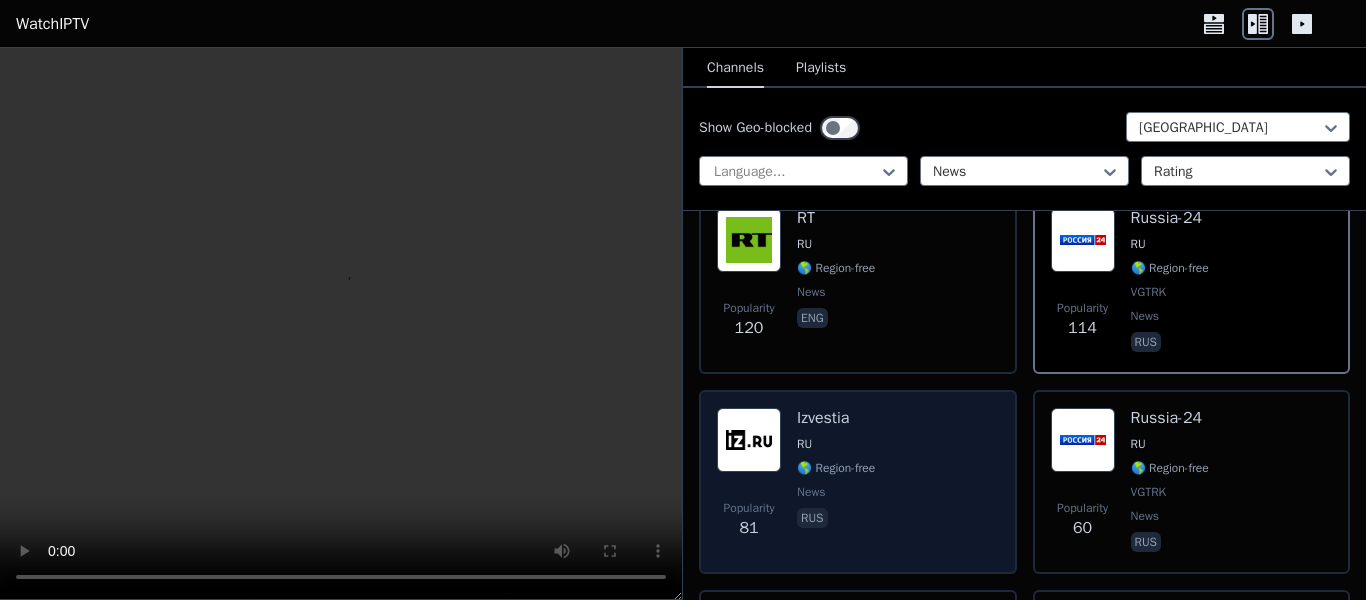 scroll, scrollTop: 468, scrollLeft: 0, axis: vertical 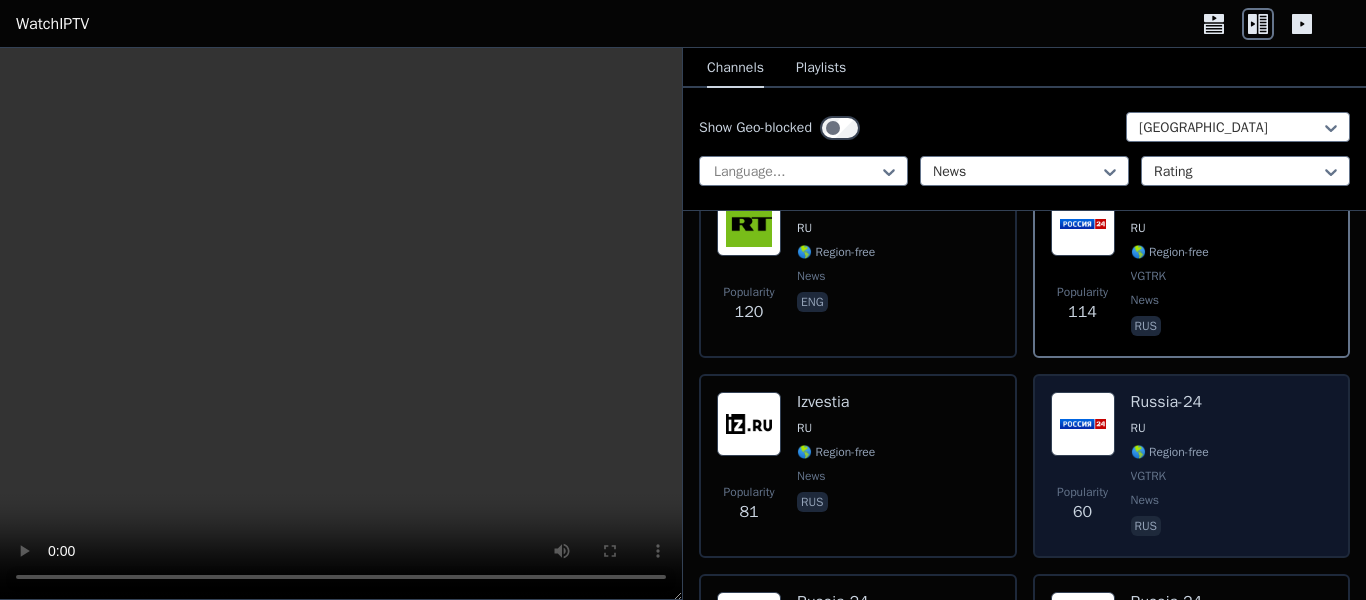 click on "Popularity 60" at bounding box center [1083, 504] 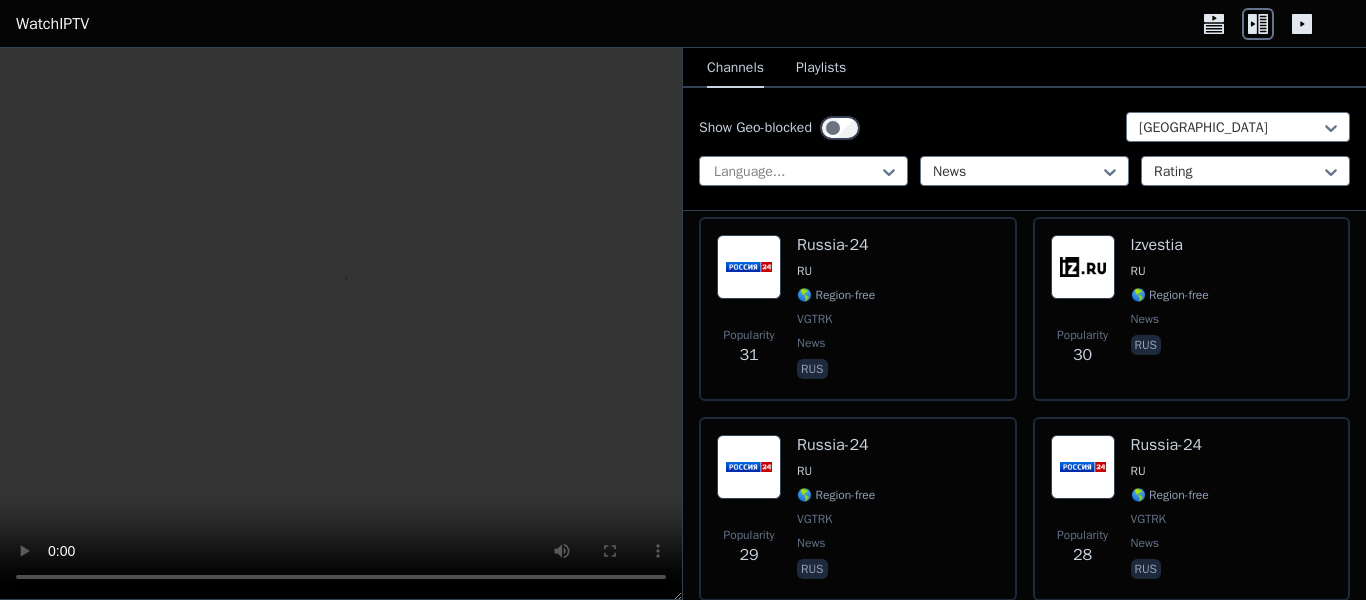 scroll, scrollTop: 1210, scrollLeft: 0, axis: vertical 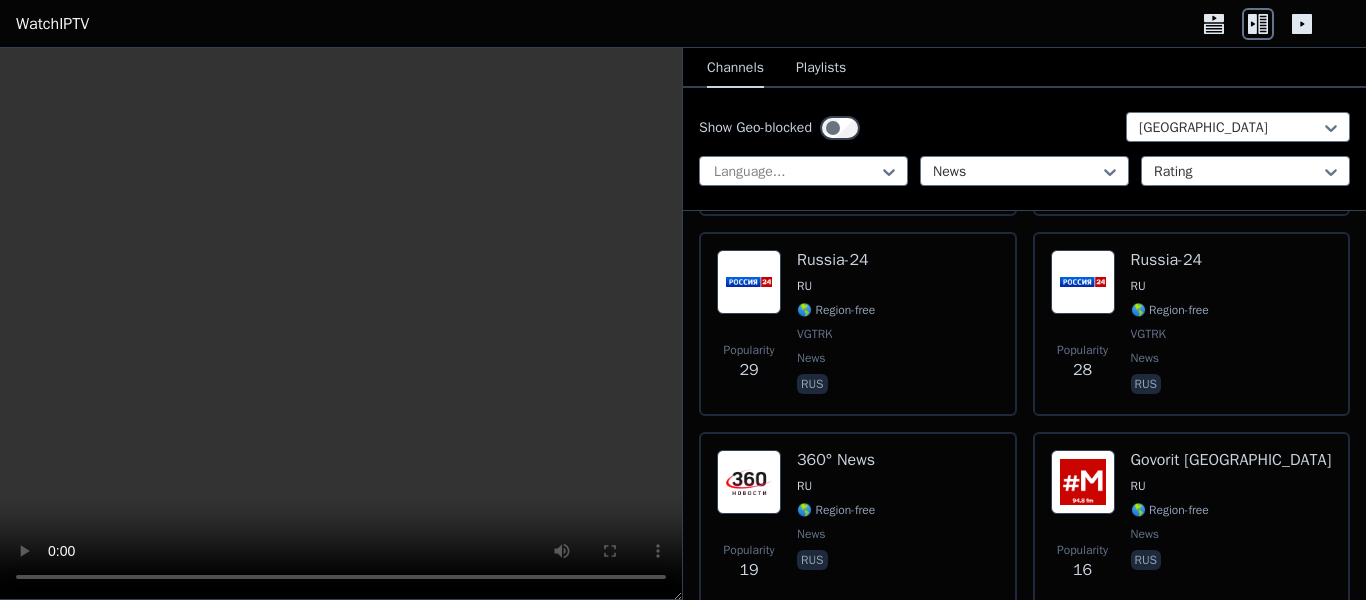 click on "Popularity 19 360° News RU 🌎 Region-free news rus" at bounding box center (858, 522) 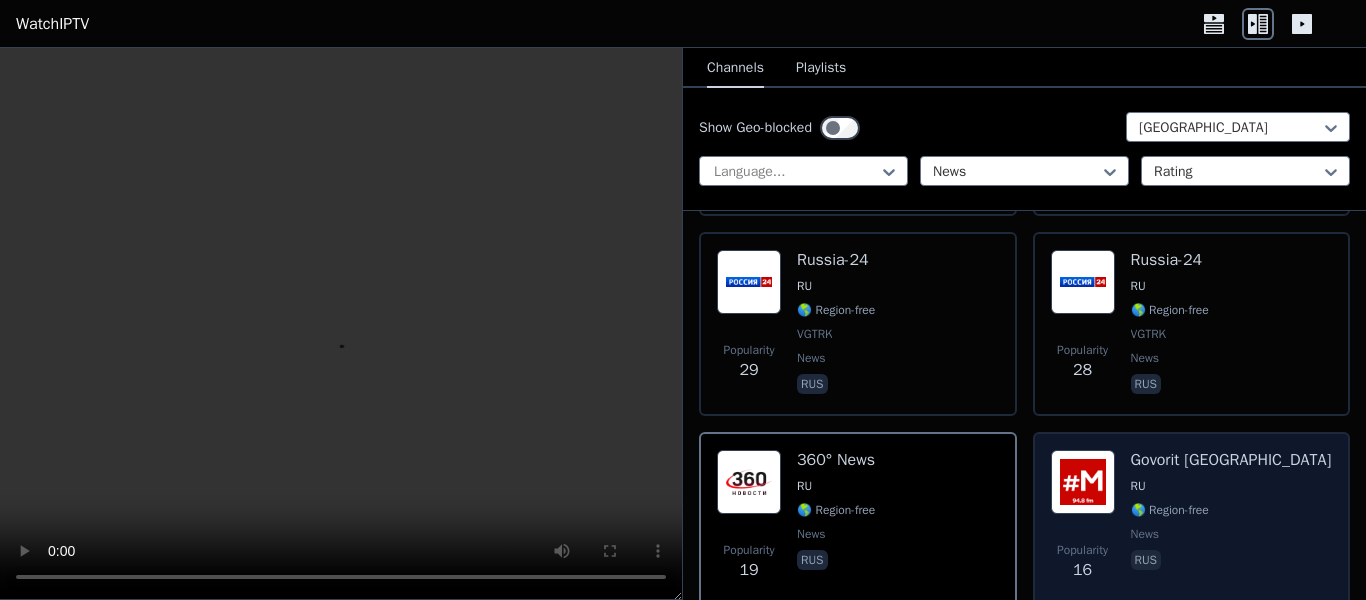 click at bounding box center (1083, 482) 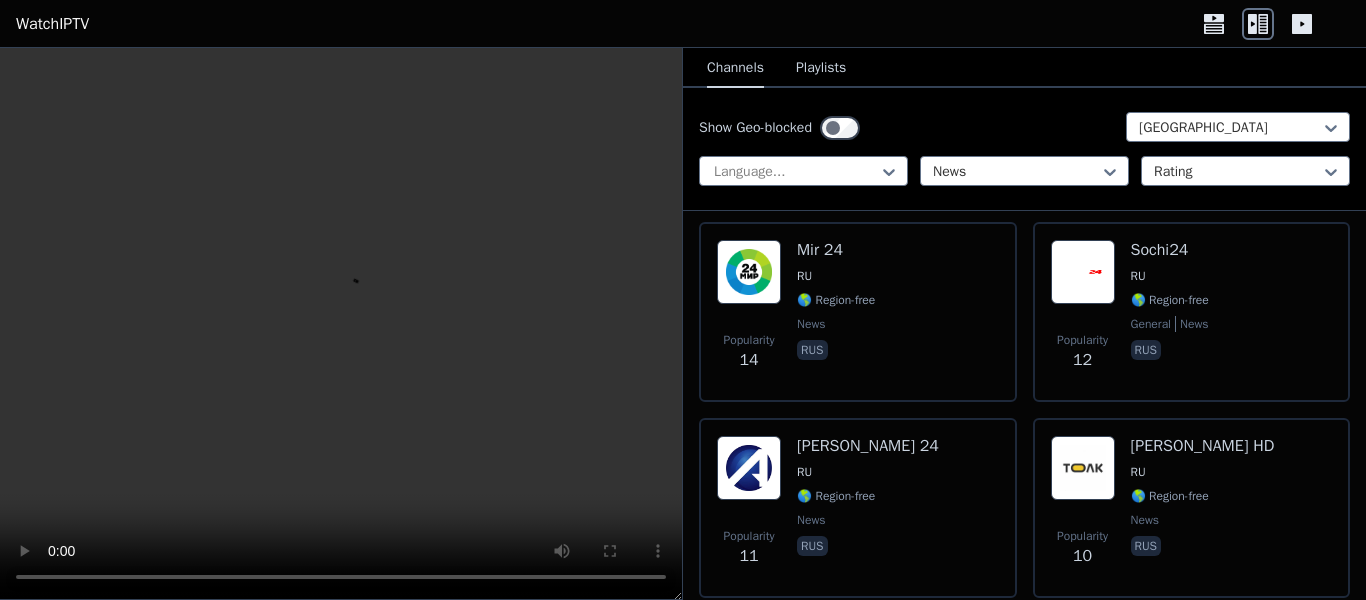 scroll, scrollTop: 1465, scrollLeft: 0, axis: vertical 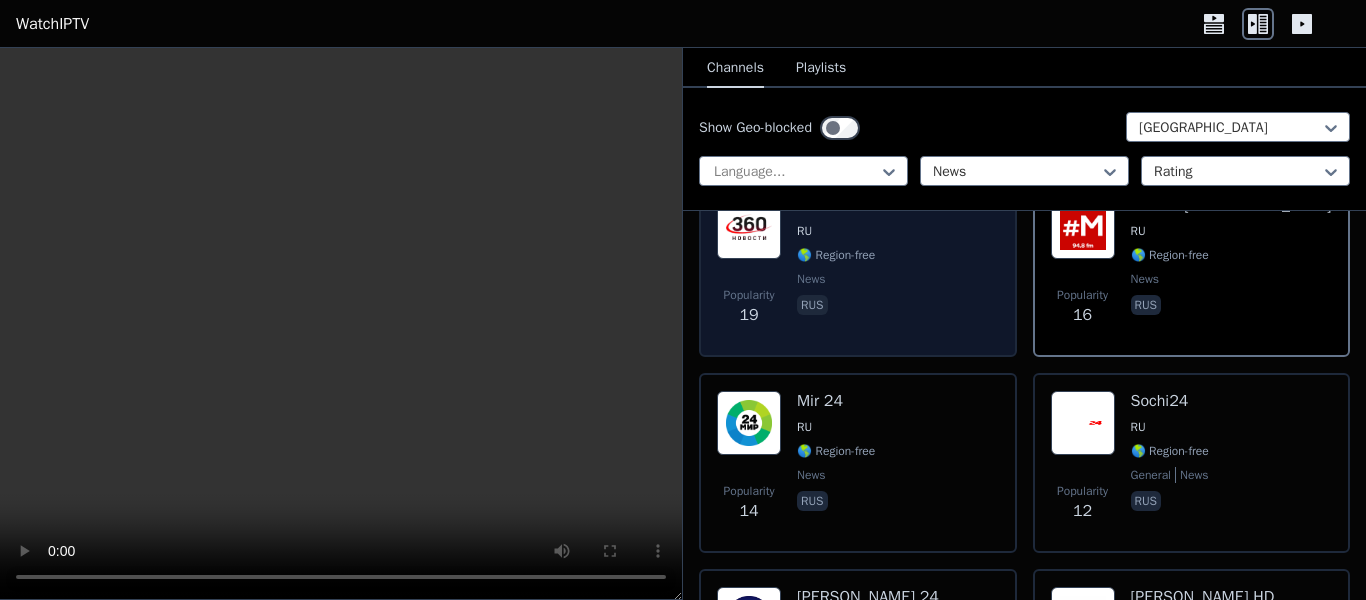 click on "Popularity 14 Mir 24 RU 🌎 Region-free news rus" at bounding box center [858, 463] 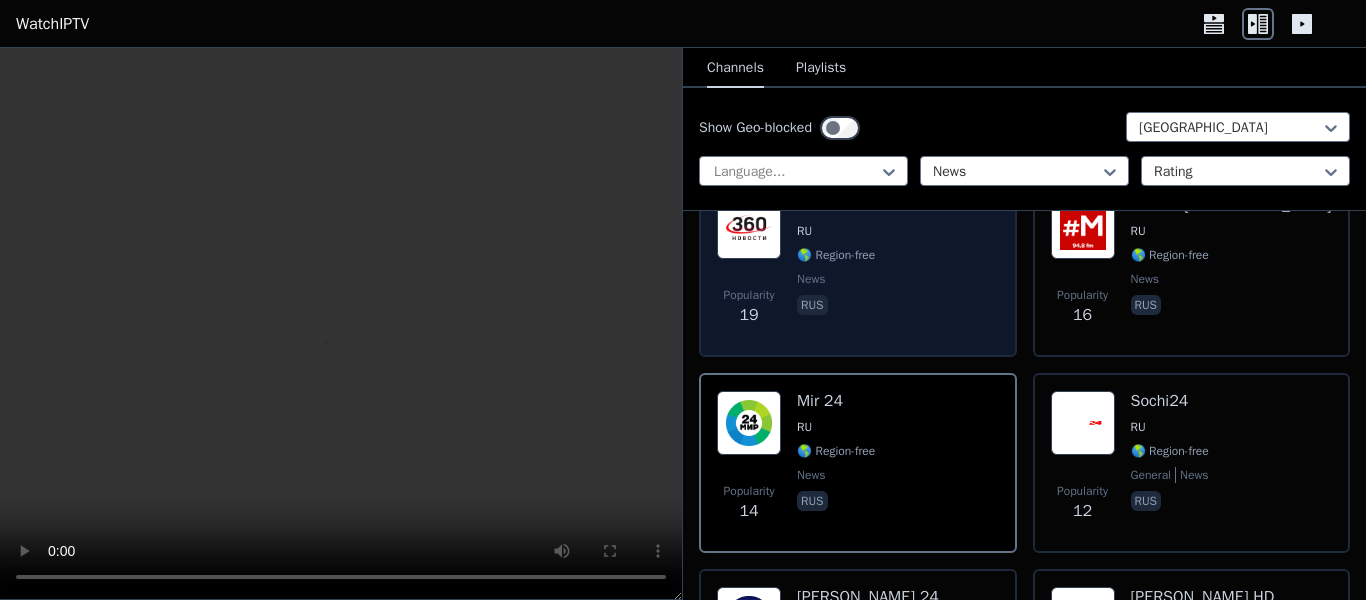 click on "Popularity 14 Mir 24 RU 🌎 Region-free news rus" at bounding box center (858, 463) 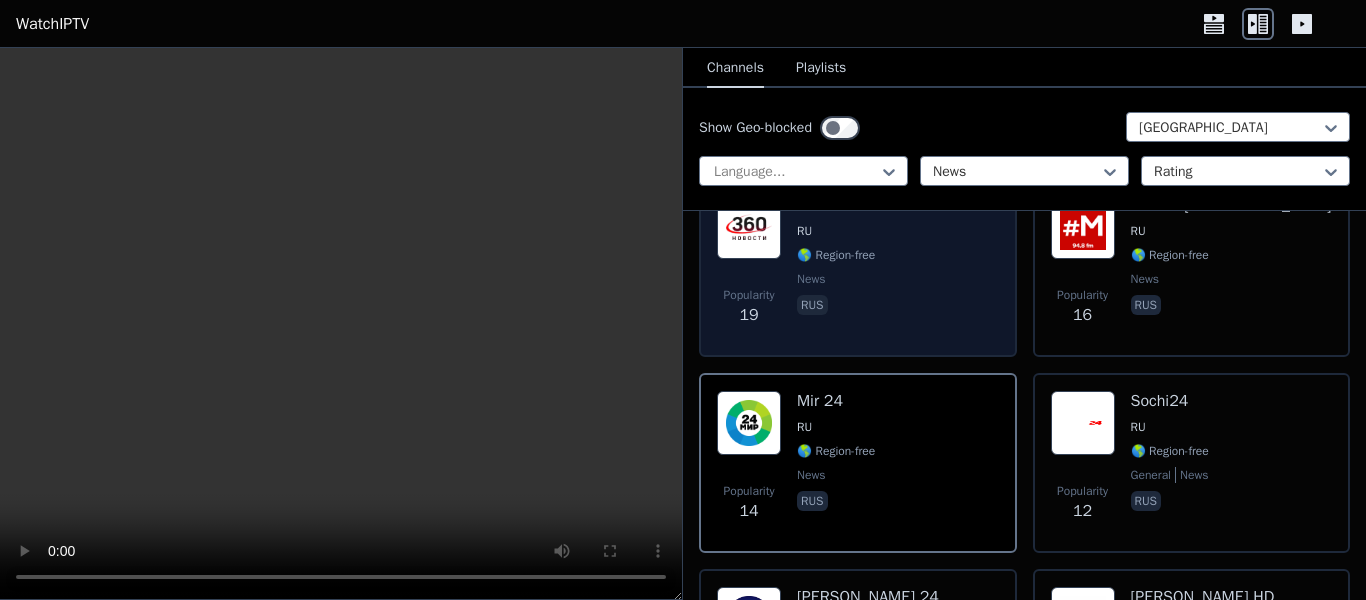 click on "Popularity 14 Mir 24 RU 🌎 Region-free news rus" at bounding box center (858, 463) 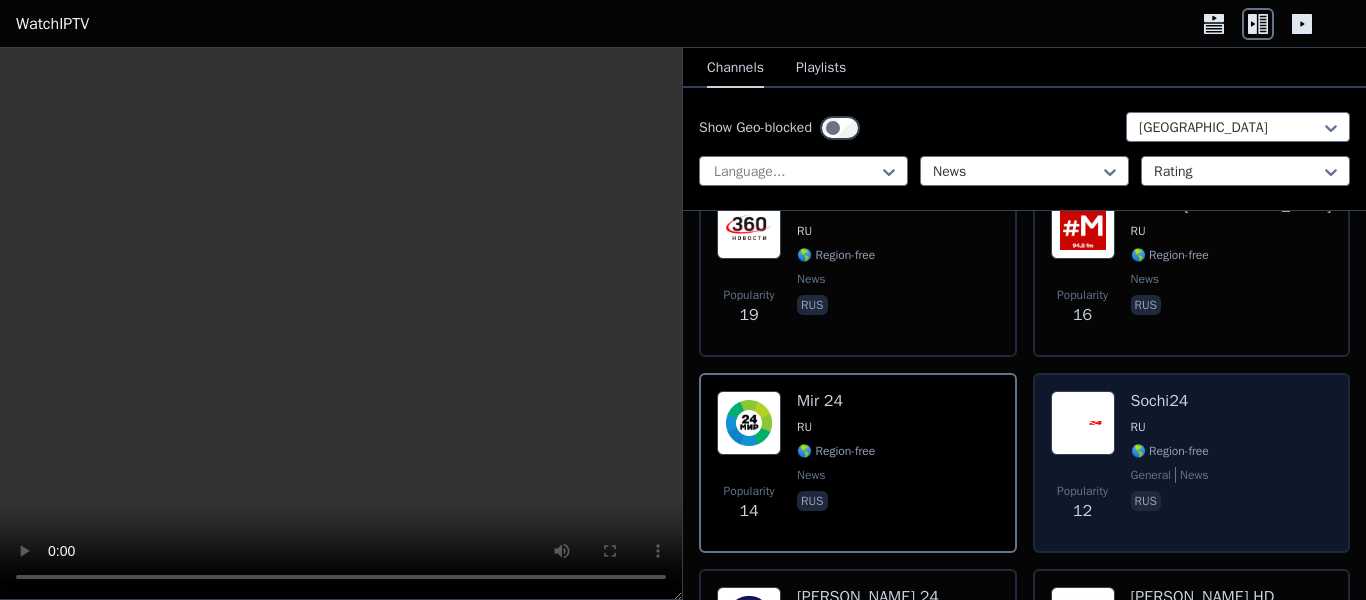 click on "12" at bounding box center [1082, 511] 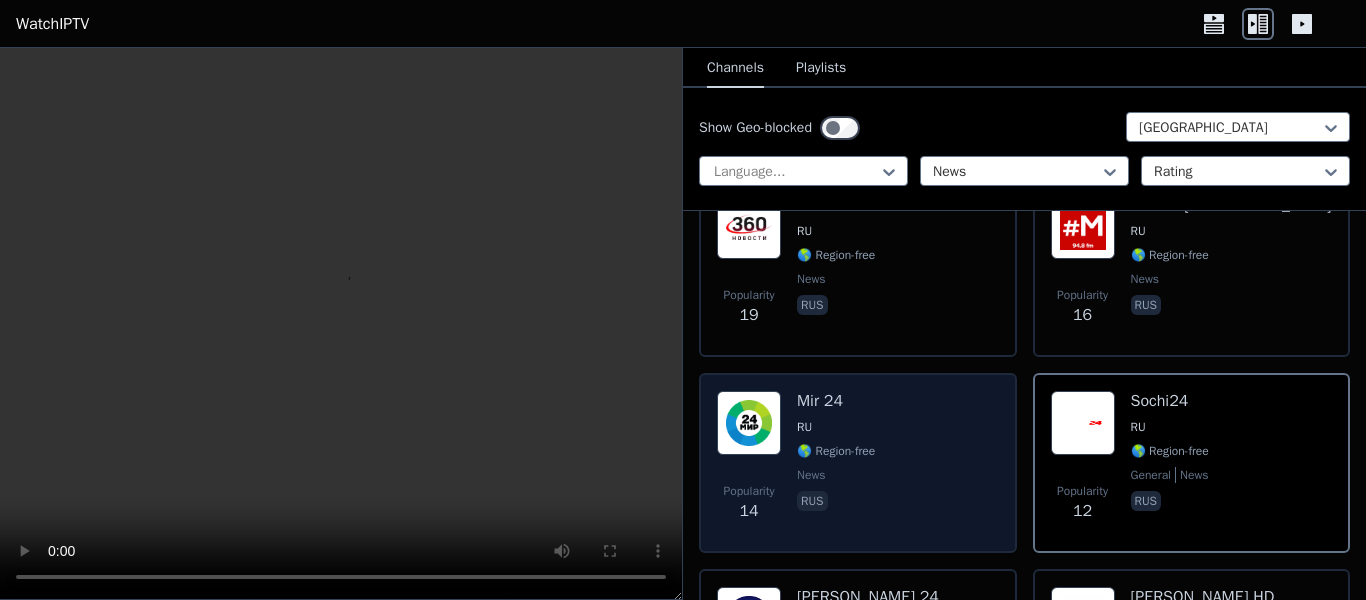 scroll, scrollTop: 1604, scrollLeft: 0, axis: vertical 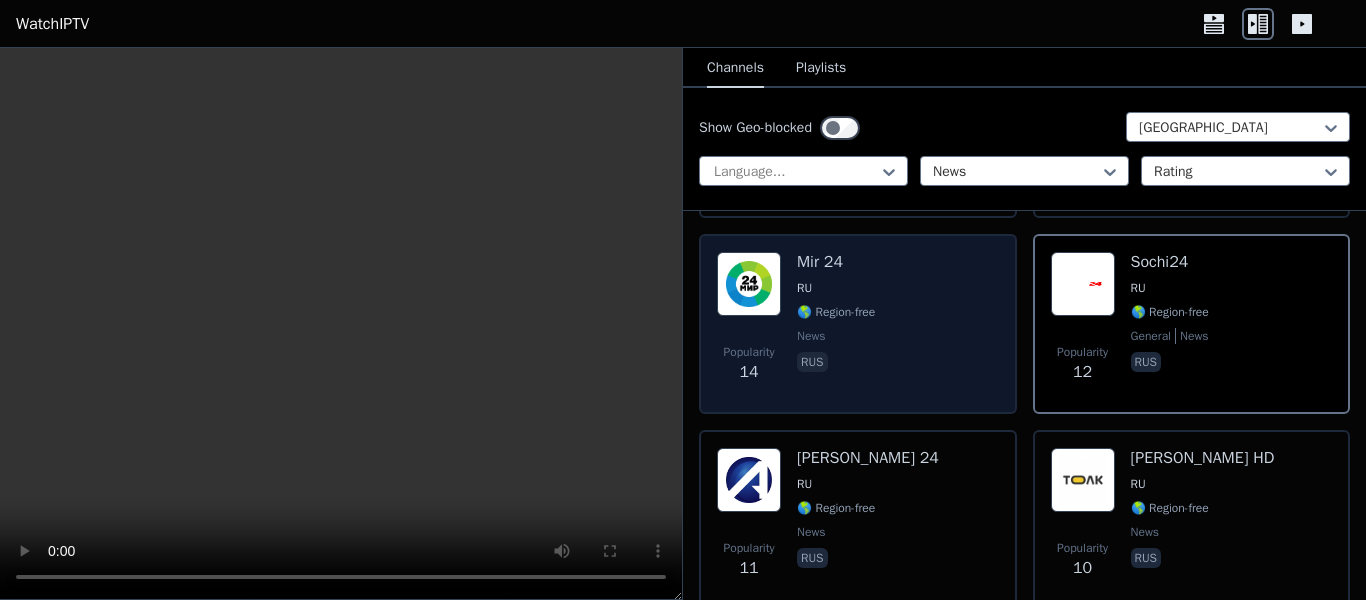 click on "🌎 Region-free" at bounding box center (836, 508) 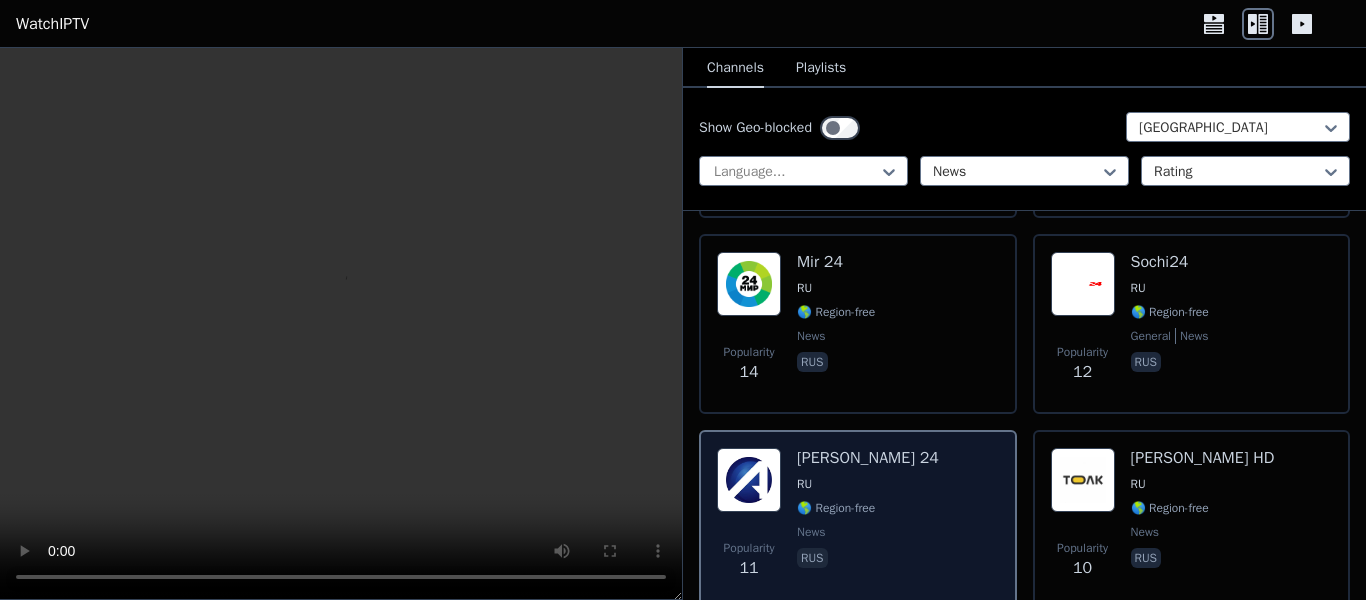 scroll, scrollTop: 1712, scrollLeft: 0, axis: vertical 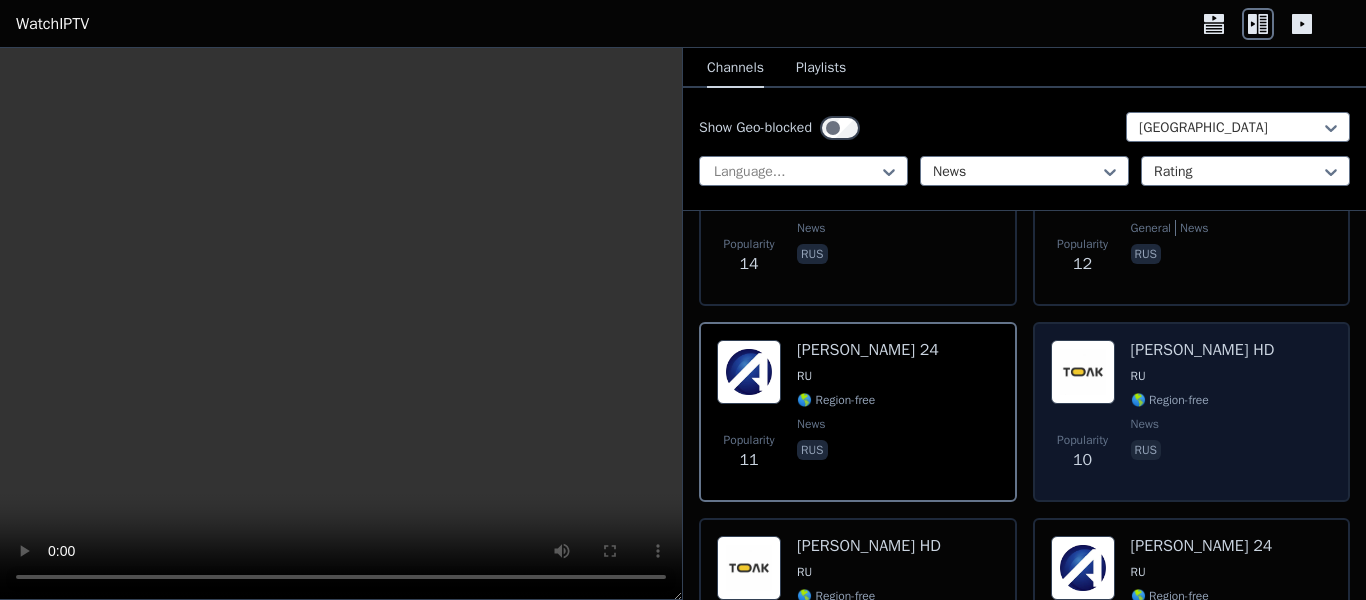 click on "Popularity 10" at bounding box center [1083, 412] 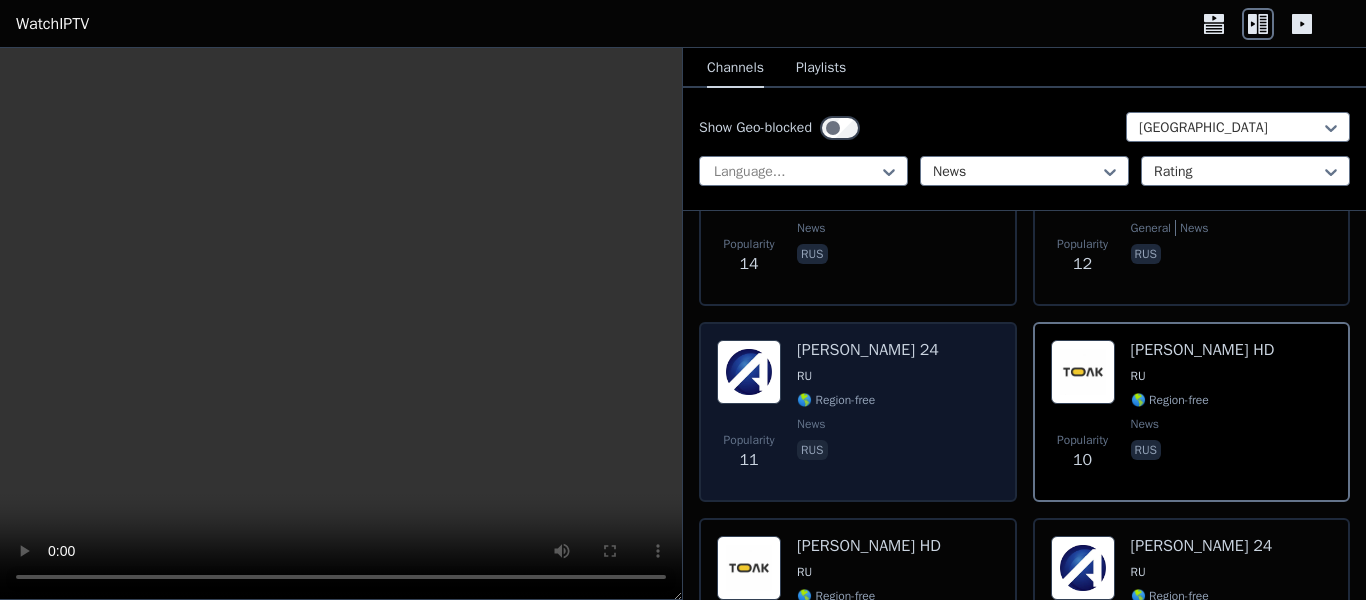 click on "Popularity 11 [PERSON_NAME] 24 RU 🌎 Region-free news rus" at bounding box center [858, 412] 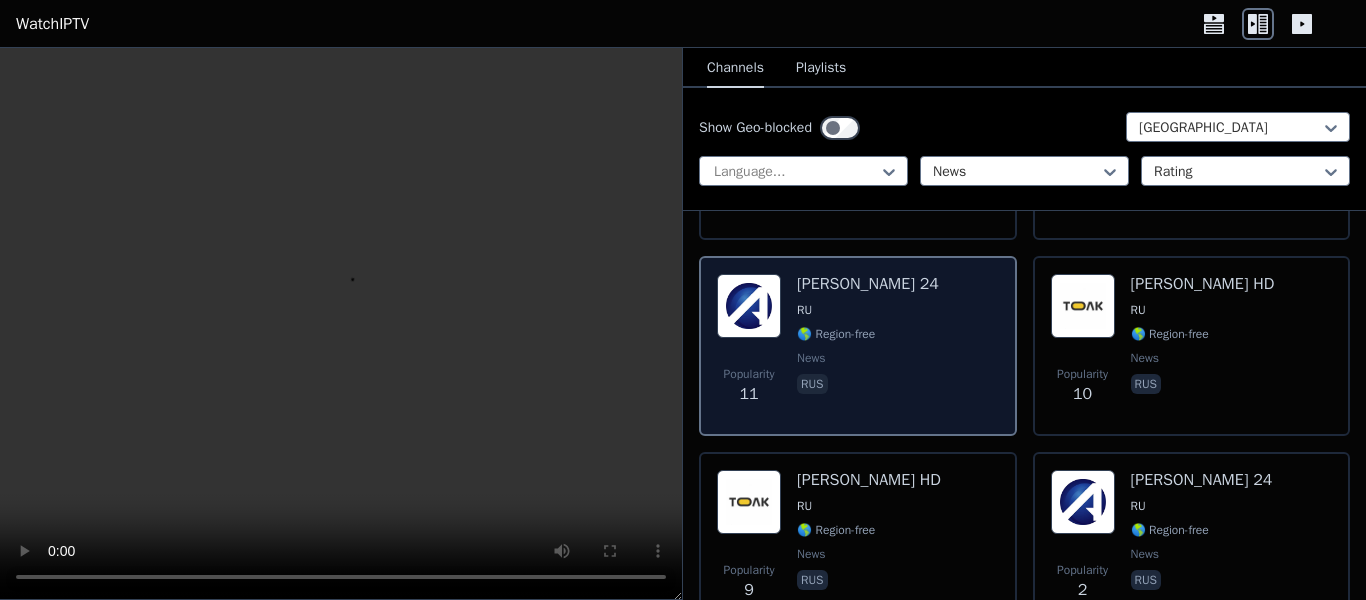 scroll, scrollTop: 1871, scrollLeft: 0, axis: vertical 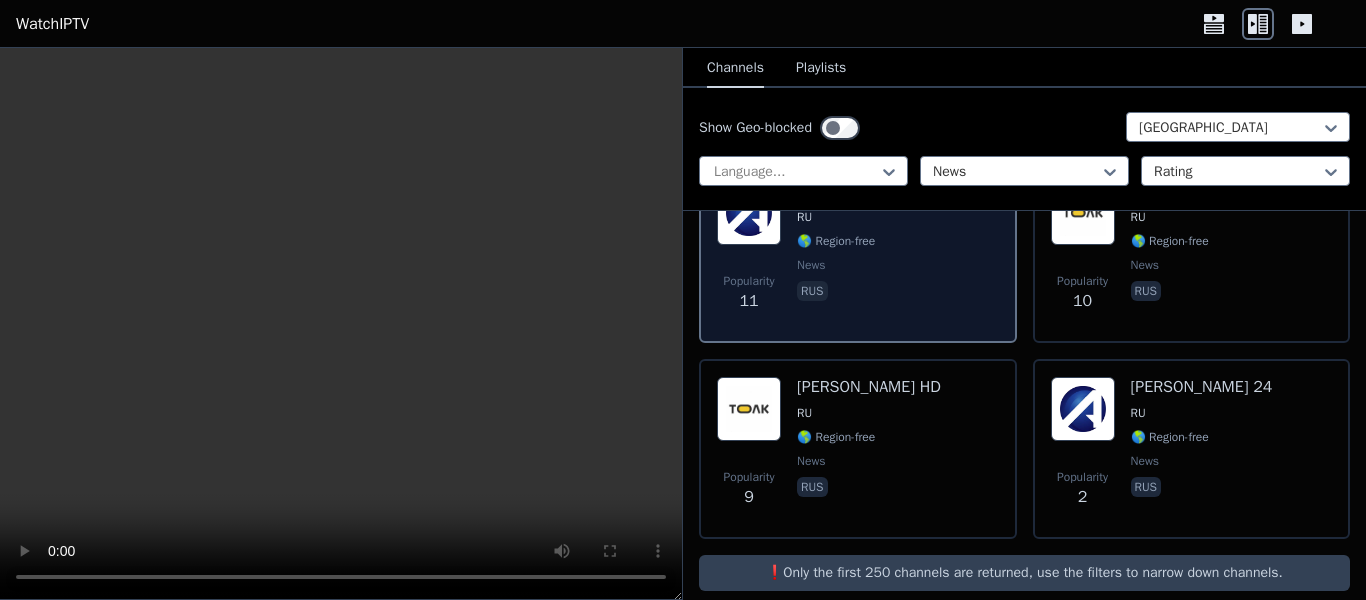 click on "Popularity 9 [PERSON_NAME] HD RU 🌎 Region-free news rus" at bounding box center (858, 449) 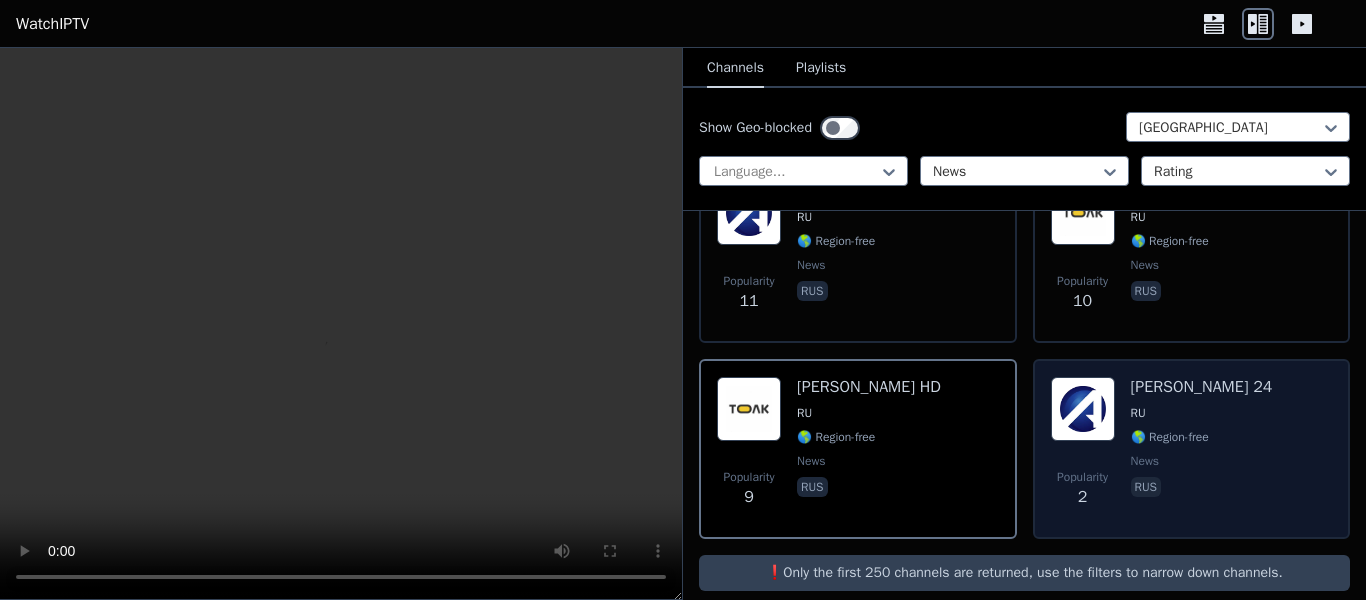 click on "rus" at bounding box center (1202, 489) 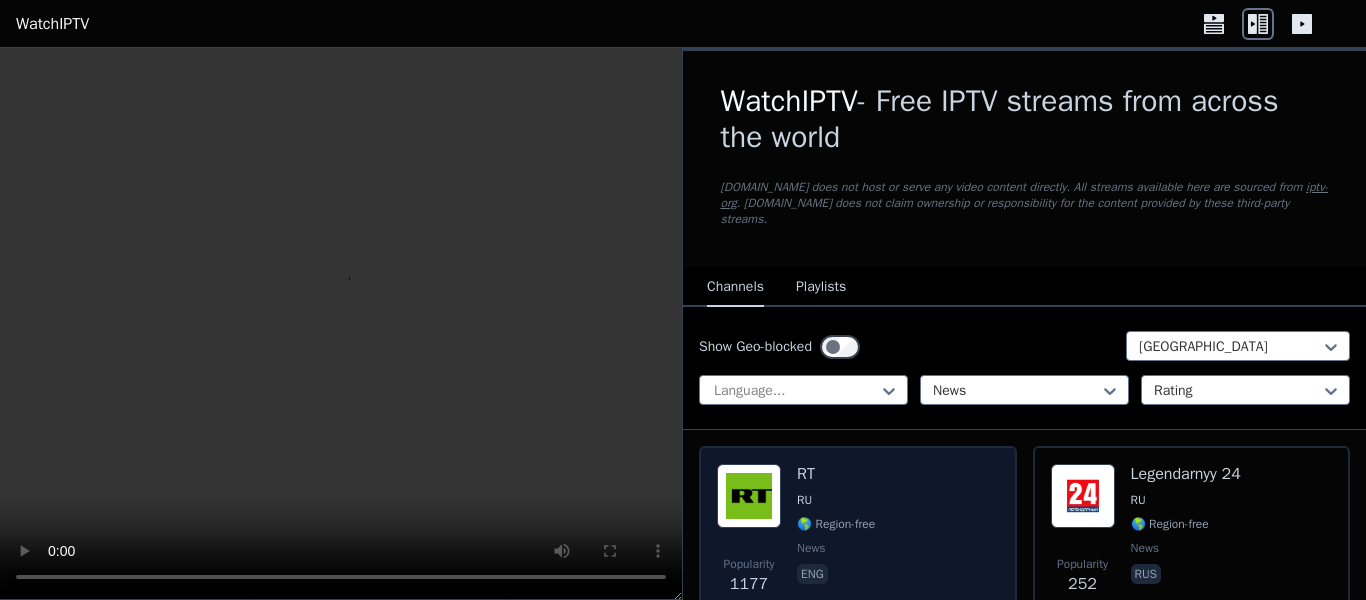 scroll, scrollTop: 148, scrollLeft: 0, axis: vertical 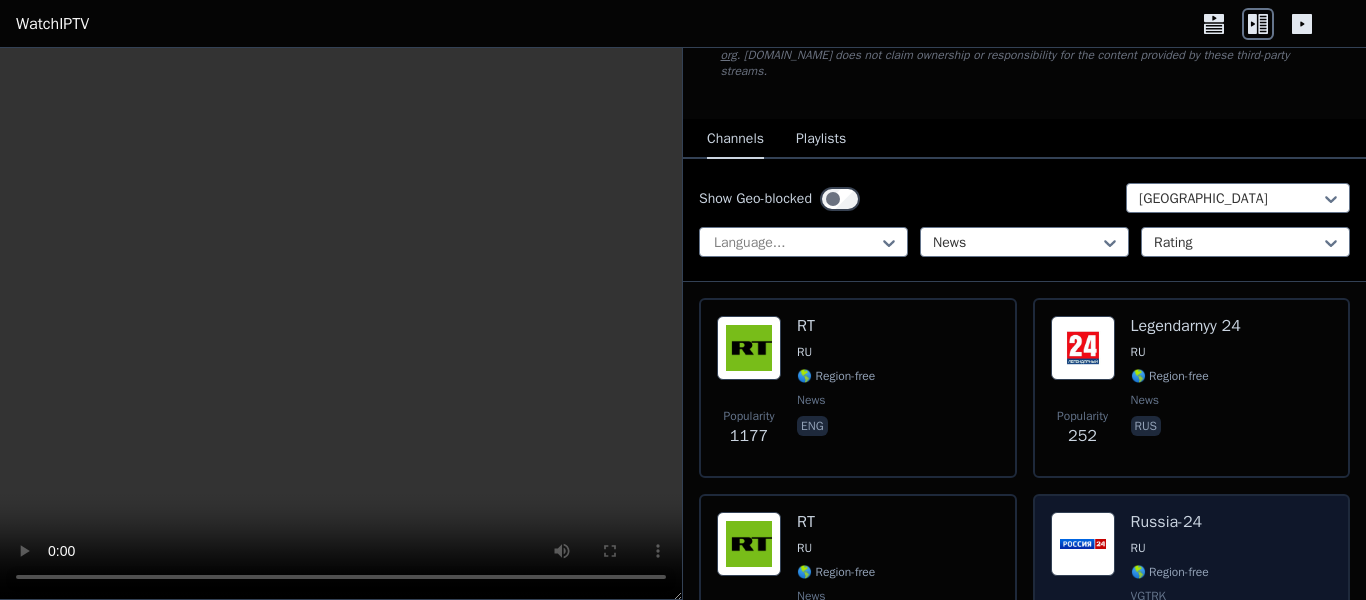 click on "Popularity 114 [GEOGRAPHIC_DATA]-24 RU 🌎 Region-free VGTRK news rus" at bounding box center (1192, 586) 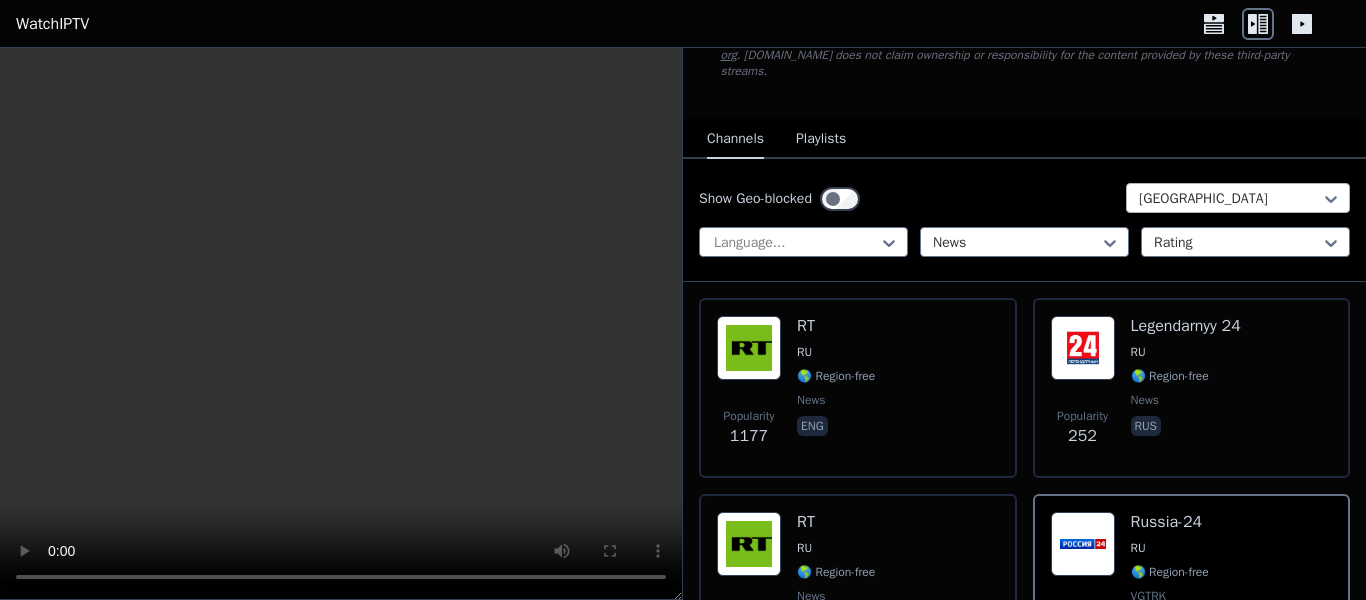 click at bounding box center (1230, 199) 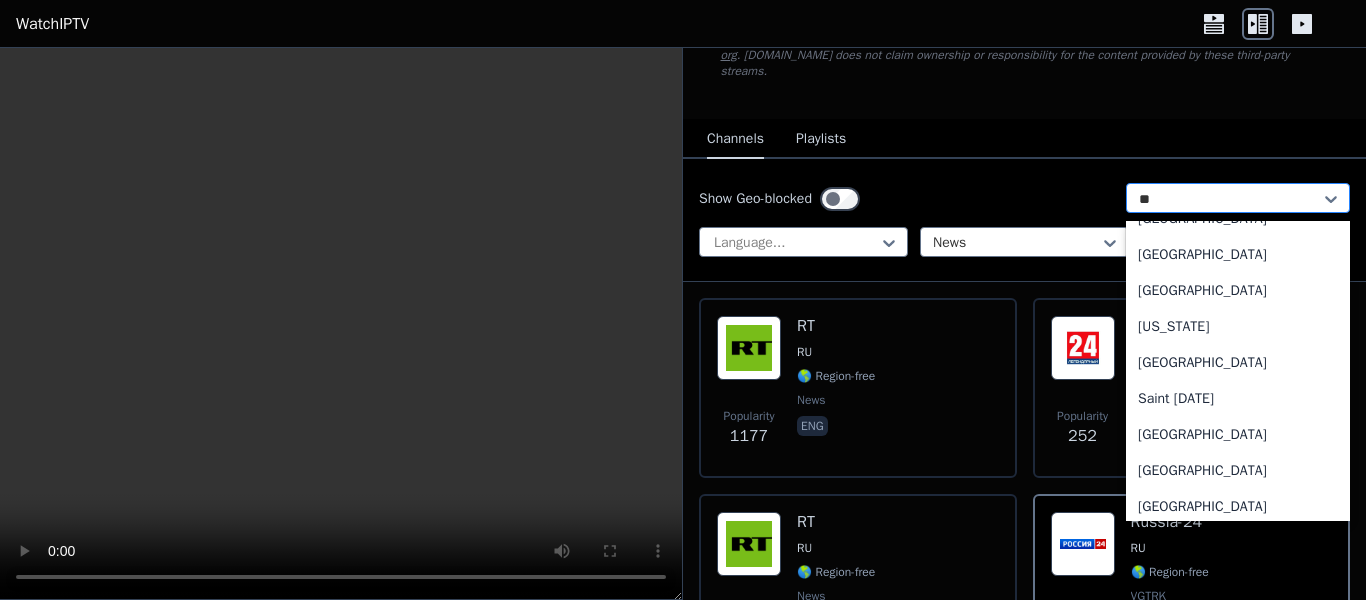 scroll, scrollTop: 68, scrollLeft: 0, axis: vertical 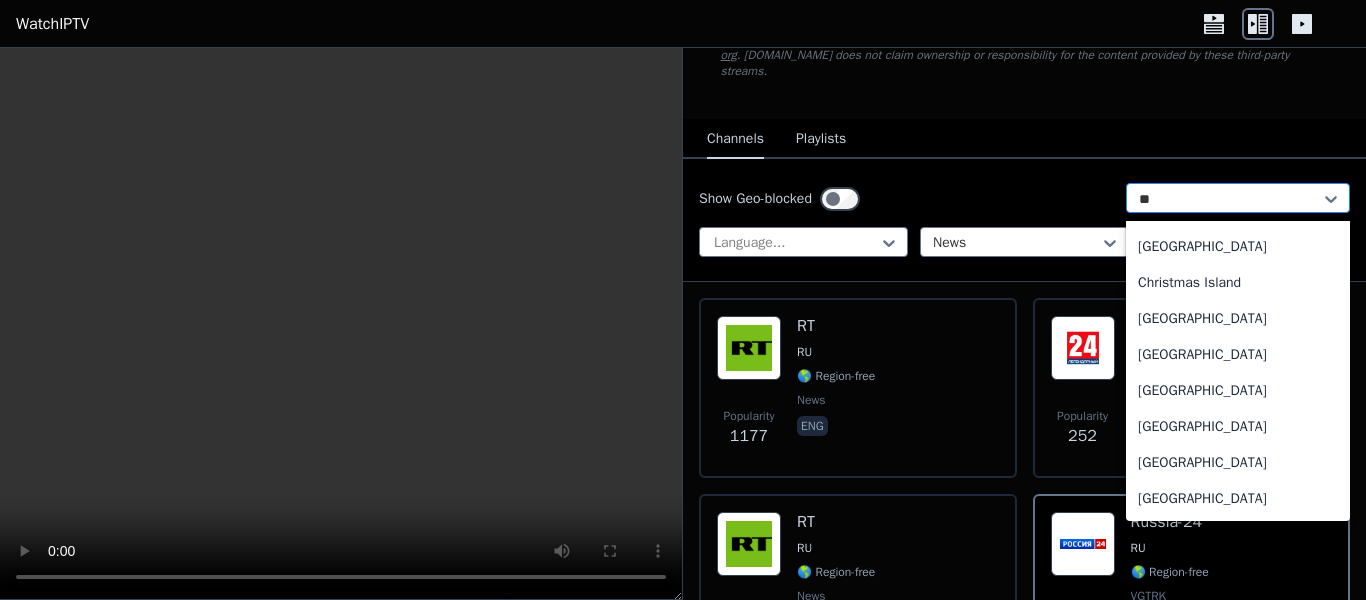 type on "***" 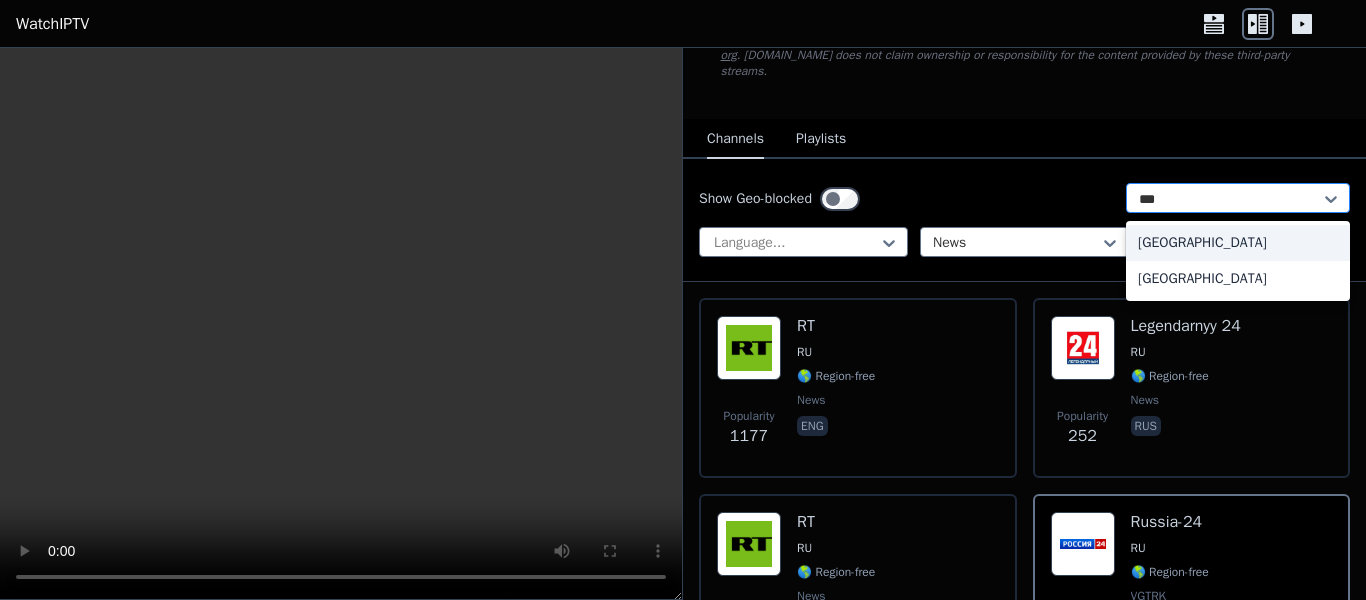 scroll, scrollTop: 0, scrollLeft: 0, axis: both 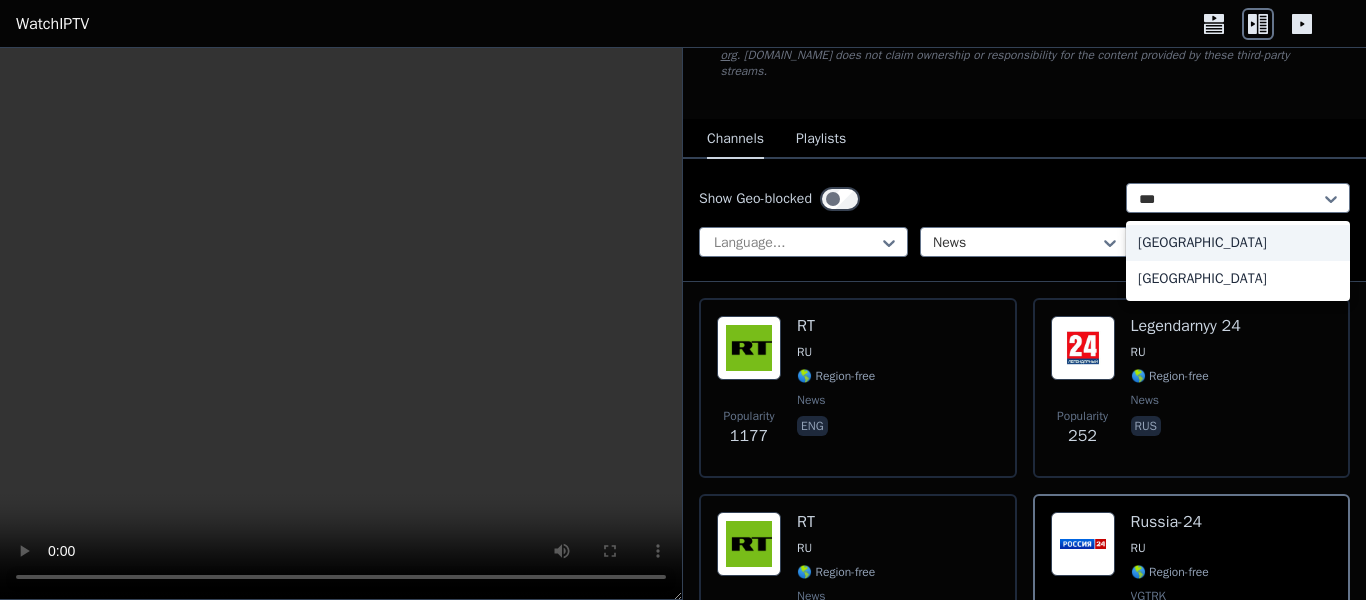 click on "[GEOGRAPHIC_DATA]" at bounding box center [1238, 243] 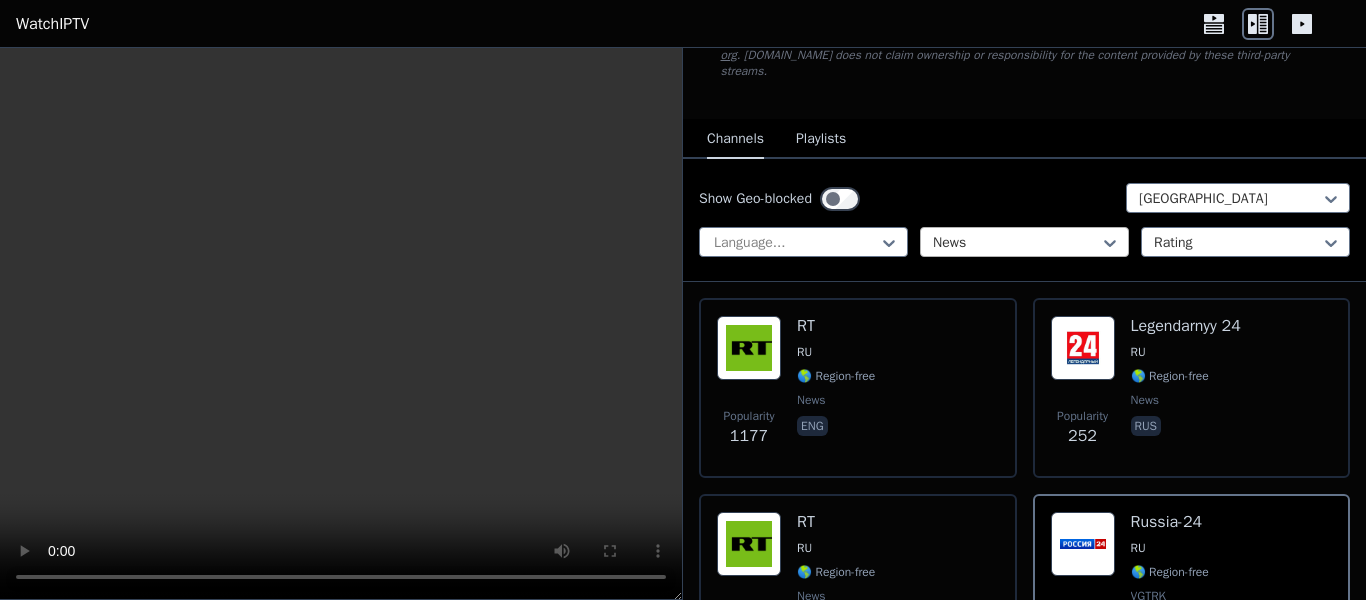 scroll, scrollTop: 0, scrollLeft: 0, axis: both 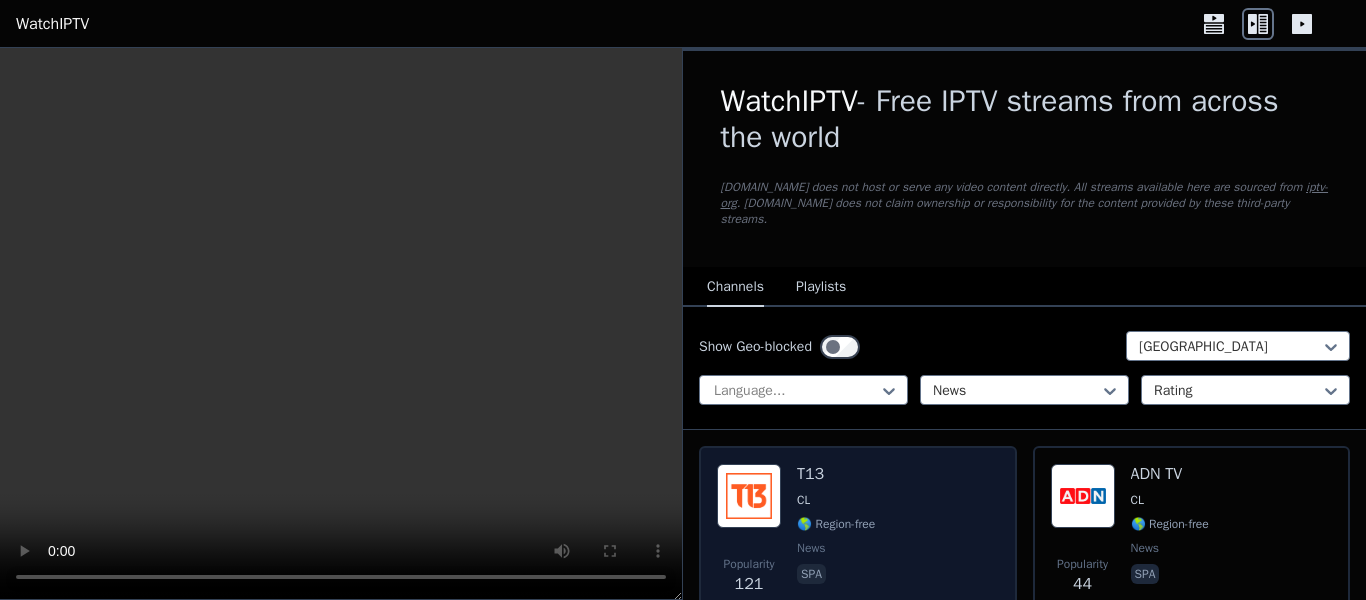 click on "Popularity 121 T13 CL 🌎 Region-free news spa" at bounding box center (858, 536) 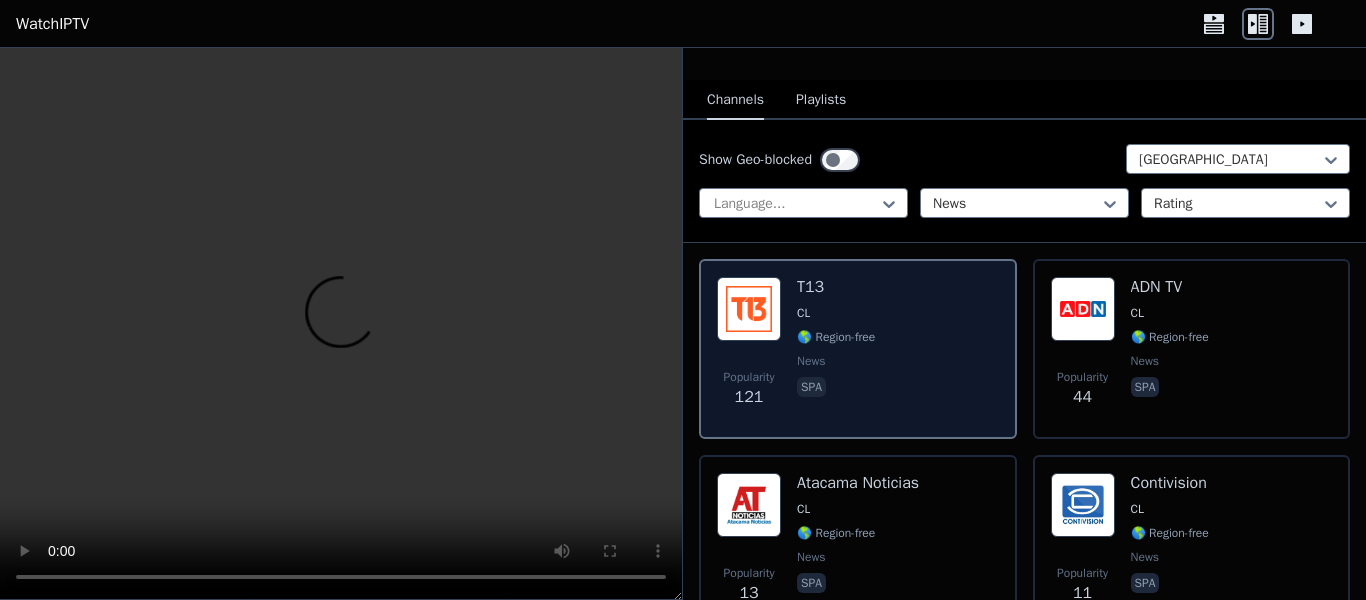 scroll, scrollTop: 215, scrollLeft: 0, axis: vertical 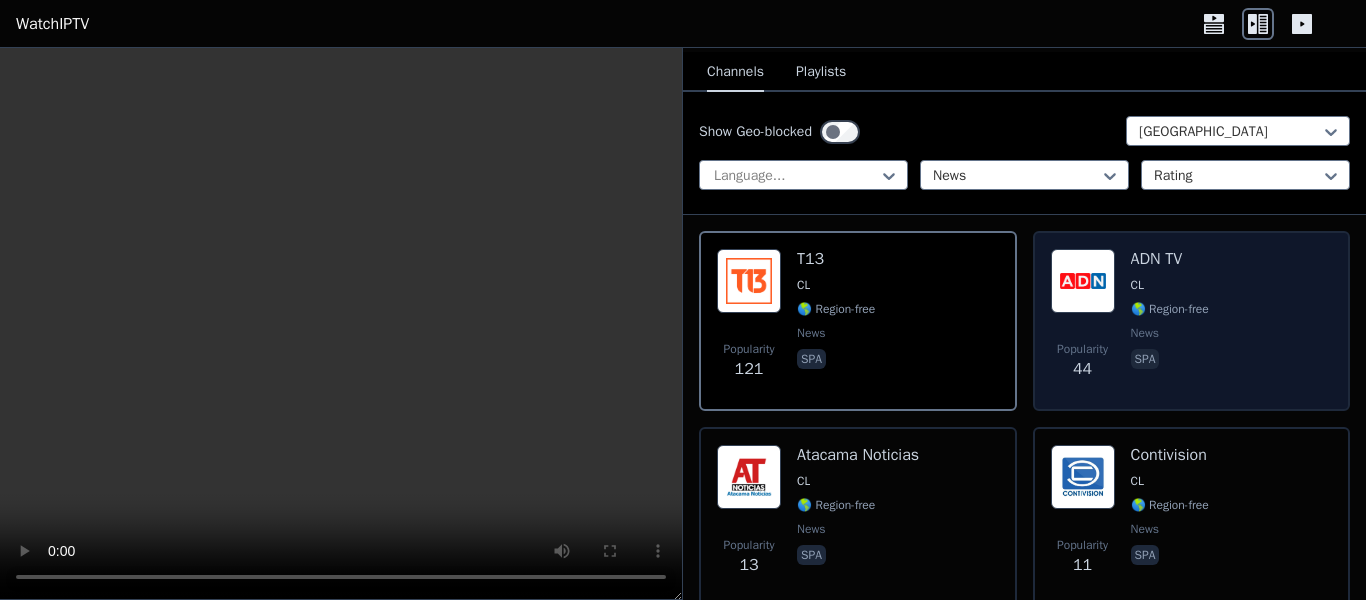 click on "Popularity" at bounding box center (1082, 349) 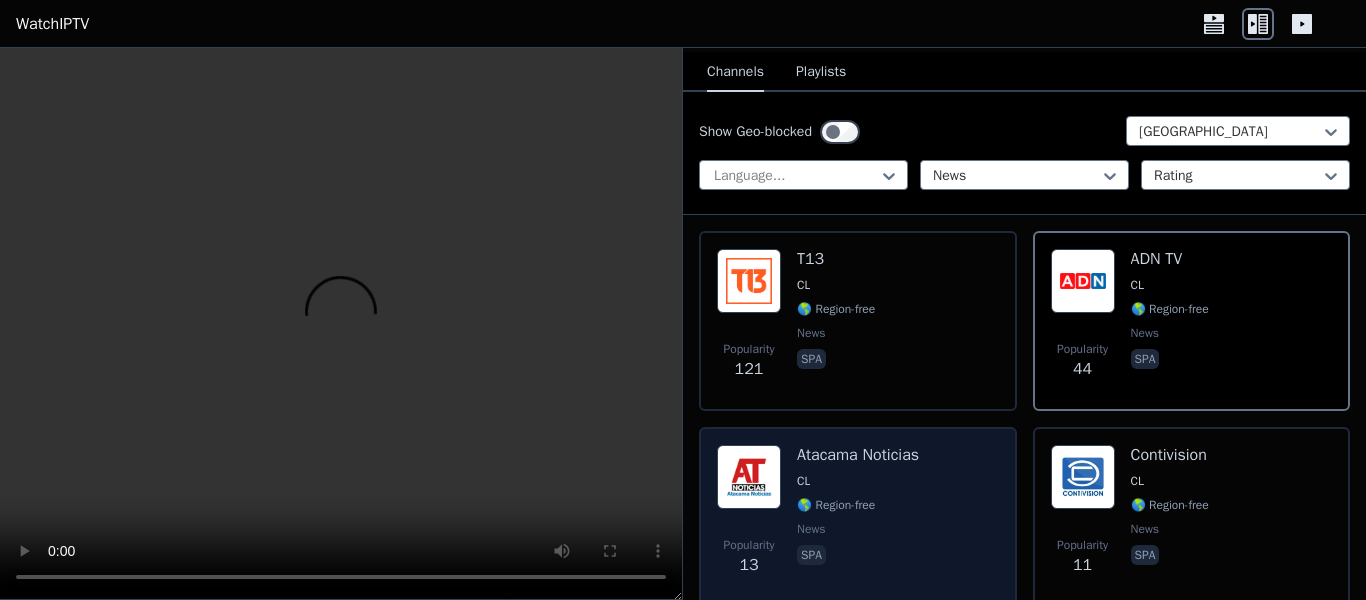 click on "Atacama Noticias CL 🌎 Region-free news spa" at bounding box center [858, 517] 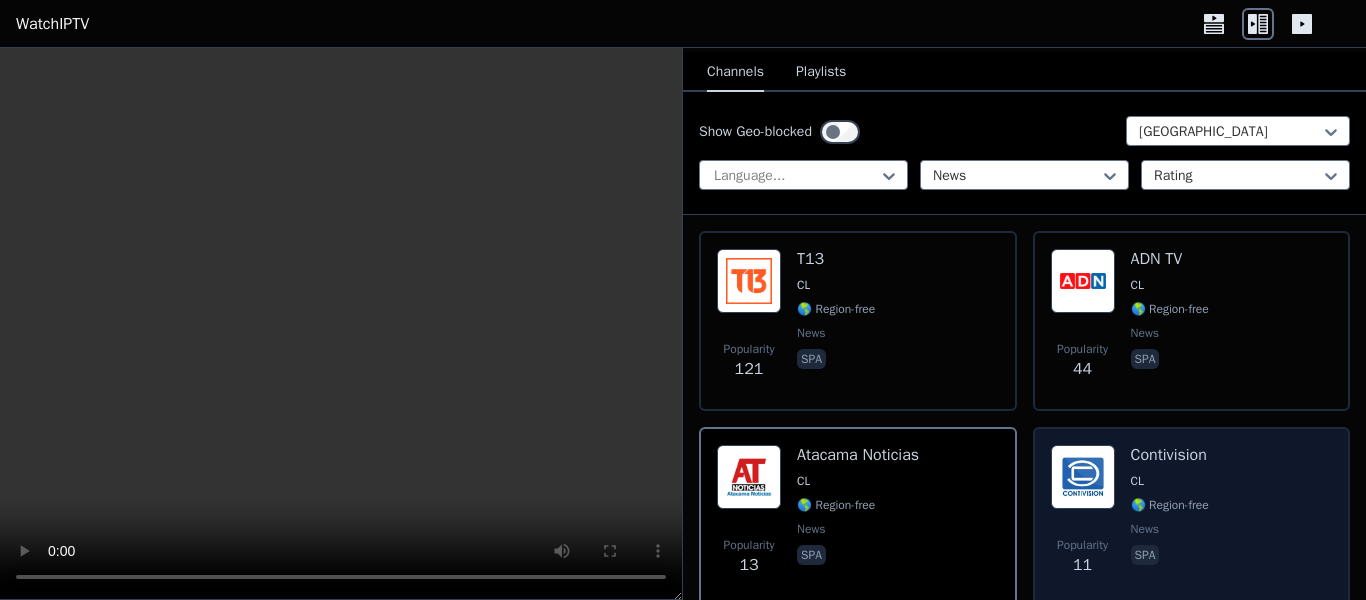 click at bounding box center (1083, 477) 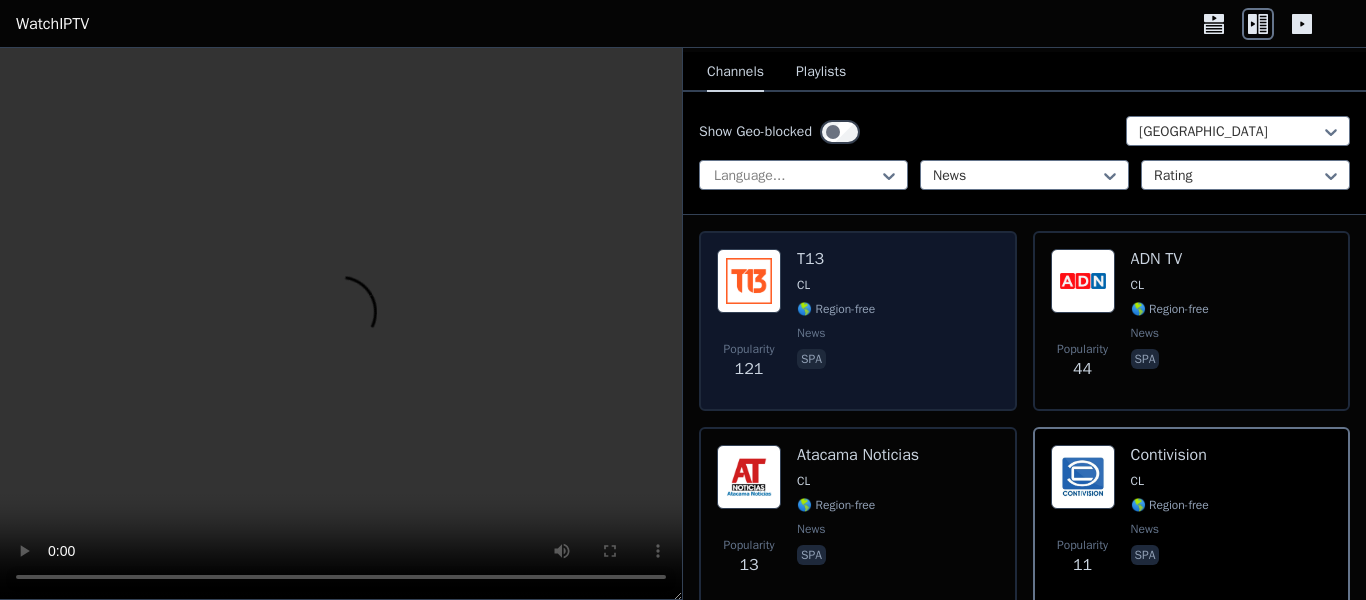 click on "Popularity 121 T13 CL 🌎 Region-free news spa" at bounding box center (858, 321) 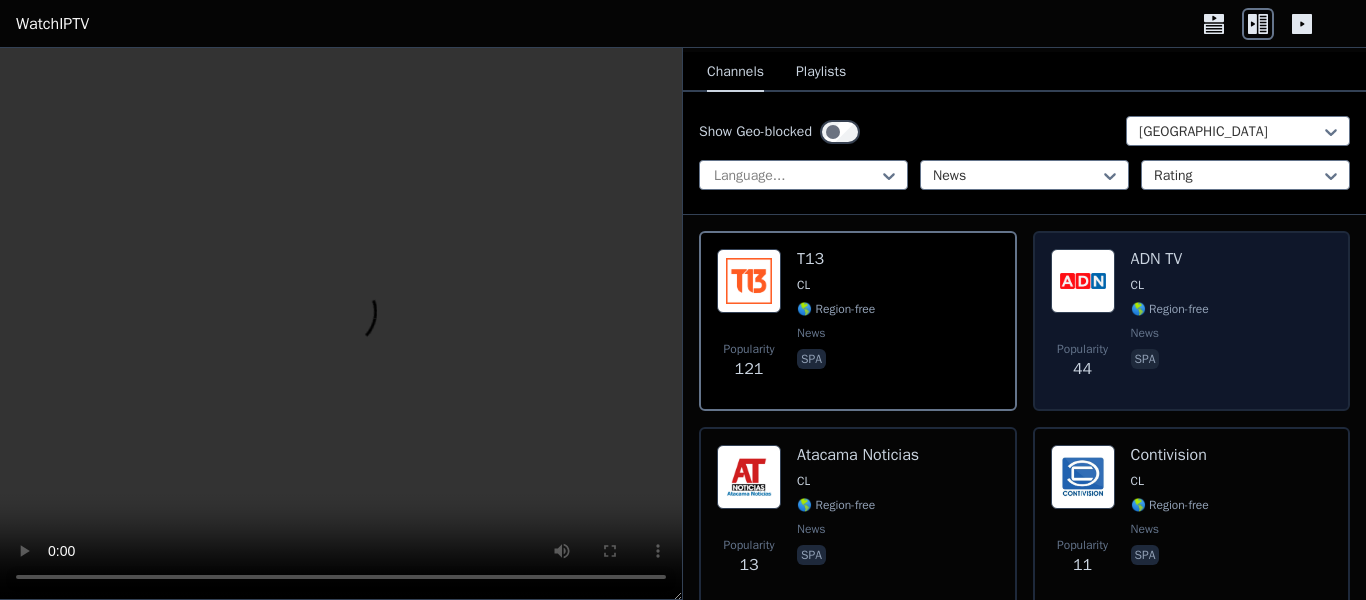 click on "Popularity" at bounding box center (1082, 349) 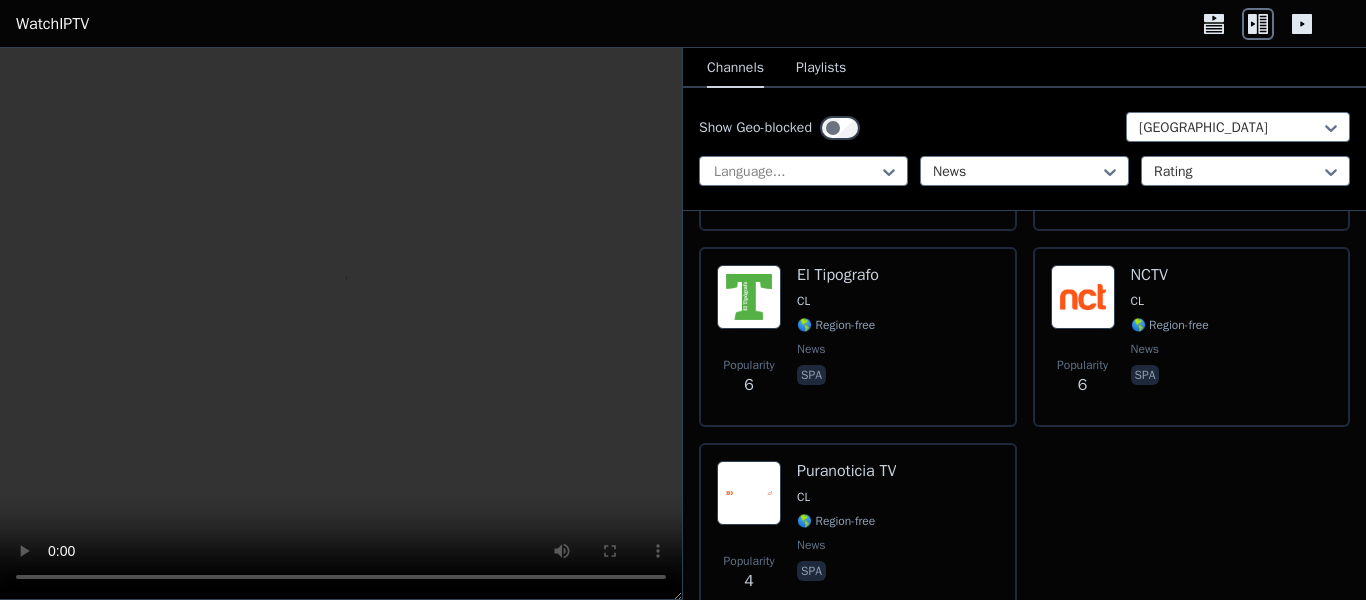 scroll, scrollTop: 634, scrollLeft: 0, axis: vertical 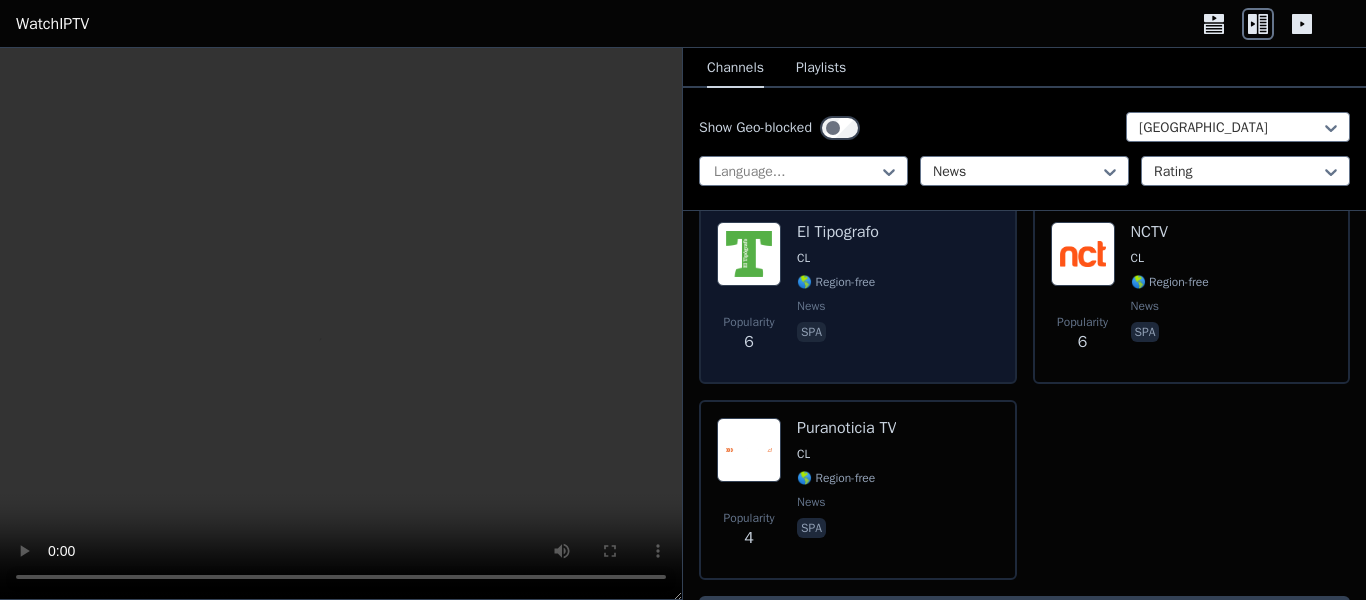 click on "news" at bounding box center [838, 306] 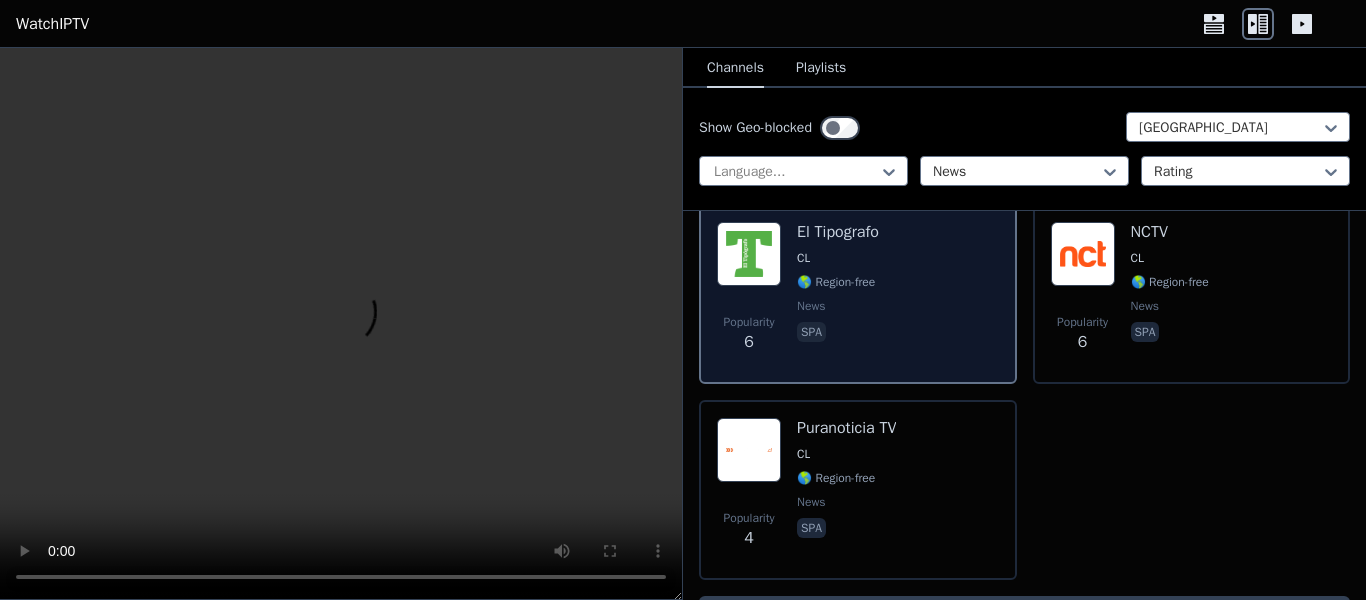click on "news" at bounding box center (838, 306) 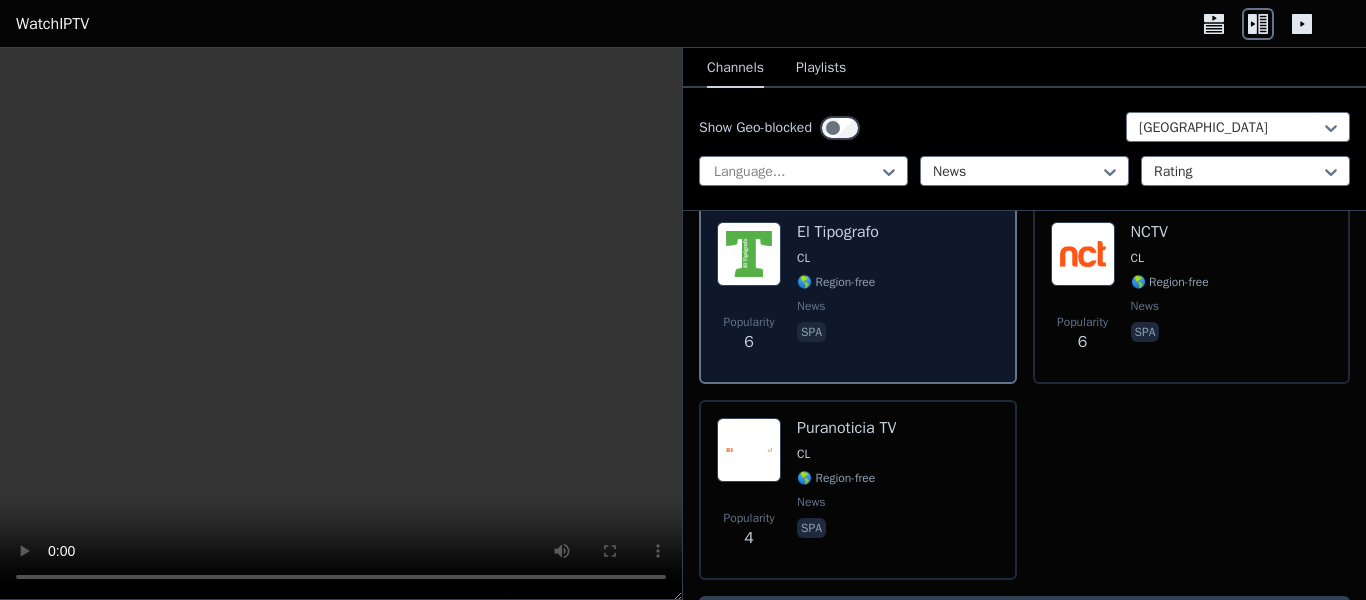 scroll, scrollTop: 493, scrollLeft: 0, axis: vertical 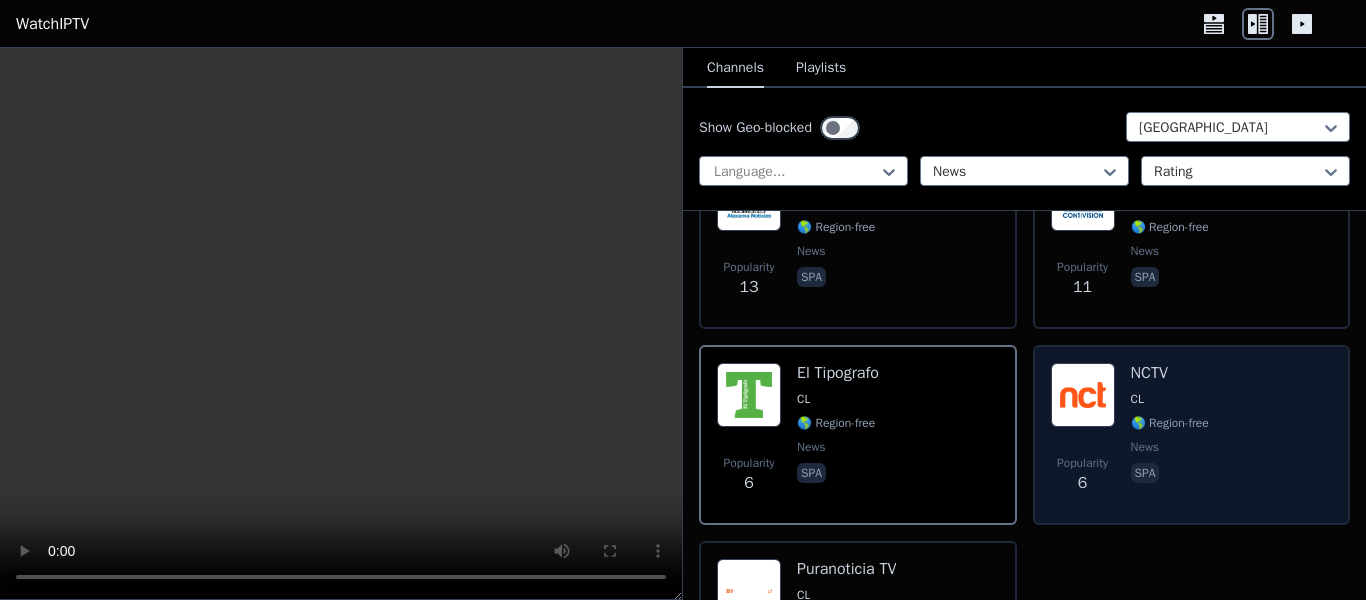 click on "Popularity 6 NCTV CL 🌎 Region-free news spa" at bounding box center [1192, 435] 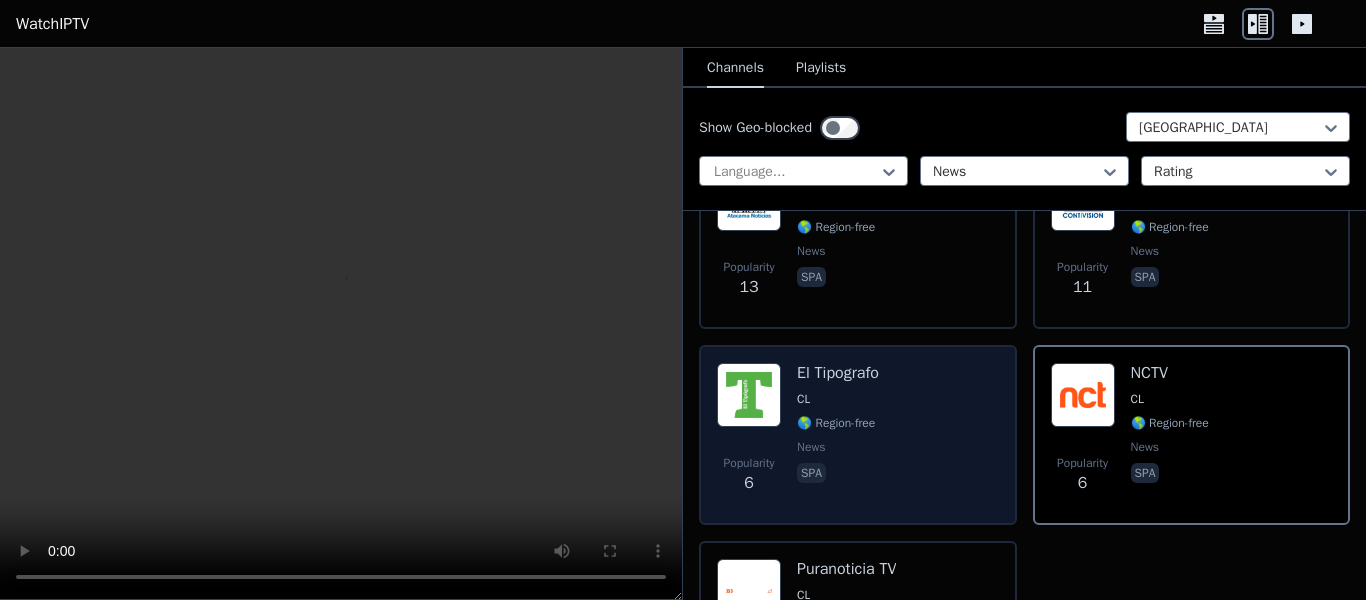 scroll, scrollTop: 576, scrollLeft: 0, axis: vertical 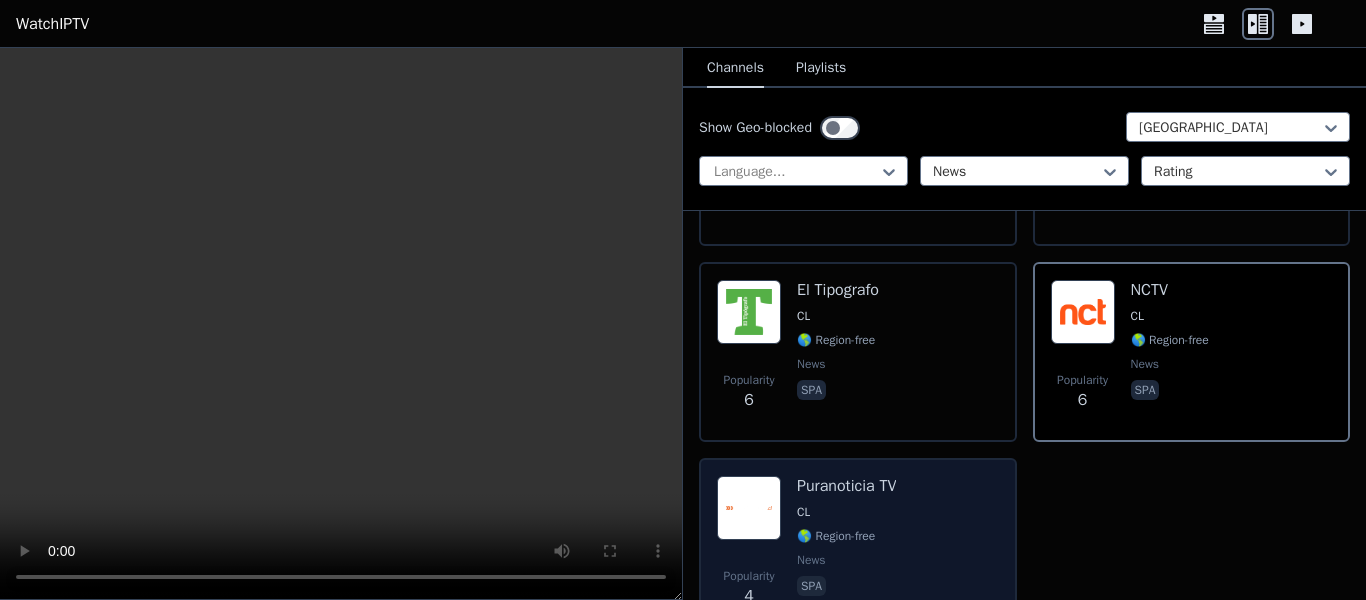 click on "Puranoticia TV CL 🌎 Region-free news spa" at bounding box center (846, 548) 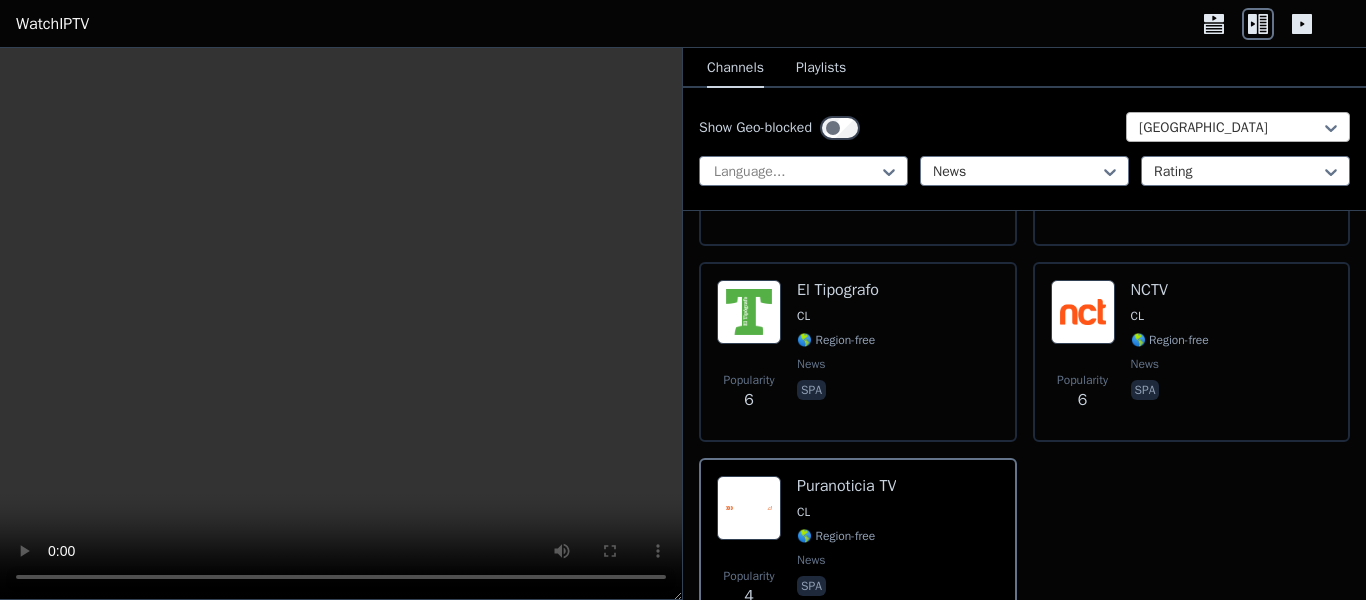 click on "[GEOGRAPHIC_DATA]" at bounding box center [1238, 127] 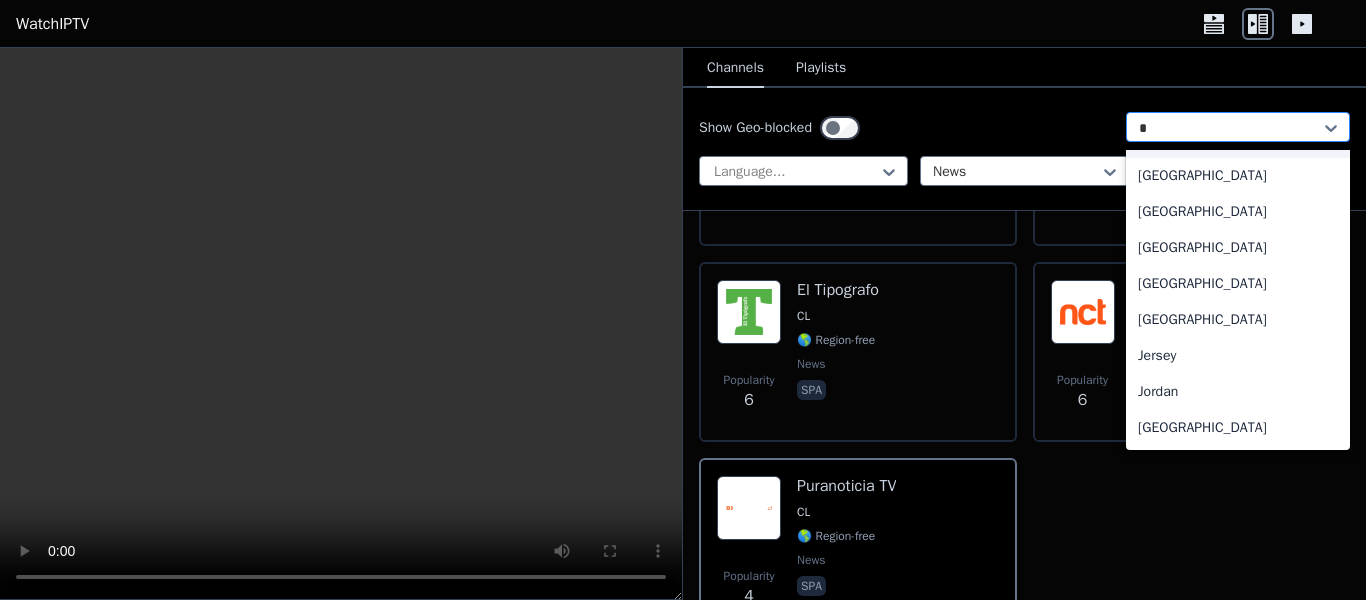 scroll, scrollTop: 32, scrollLeft: 0, axis: vertical 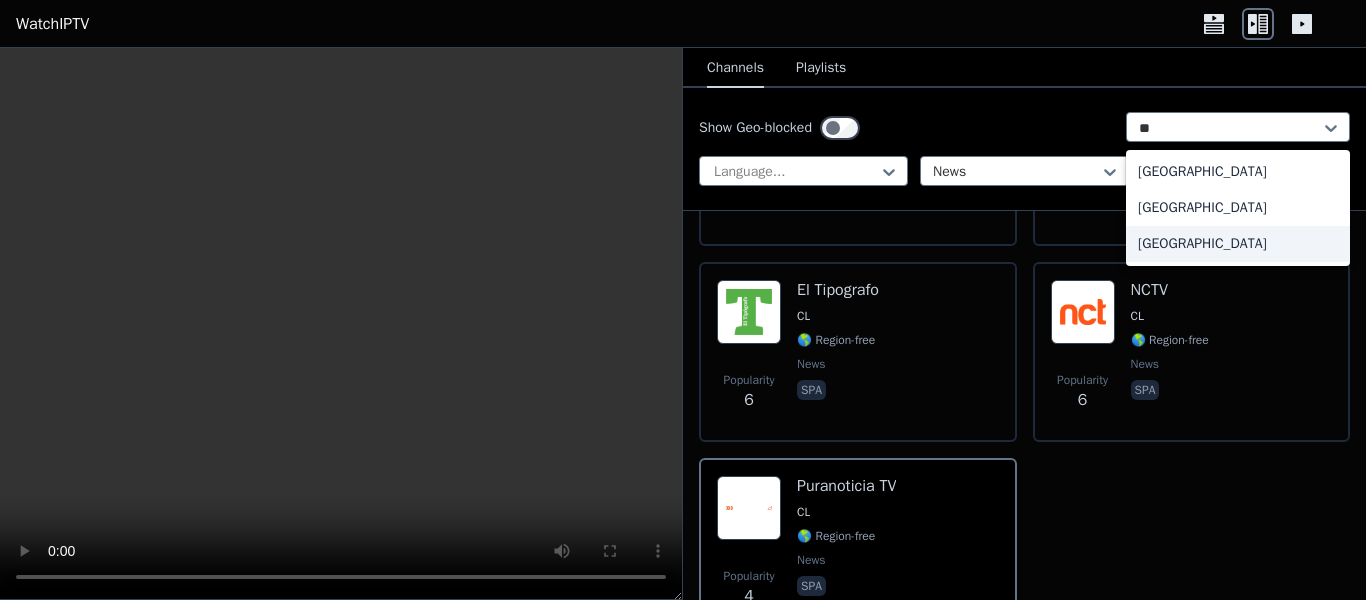 click on "[GEOGRAPHIC_DATA]" at bounding box center [1238, 244] 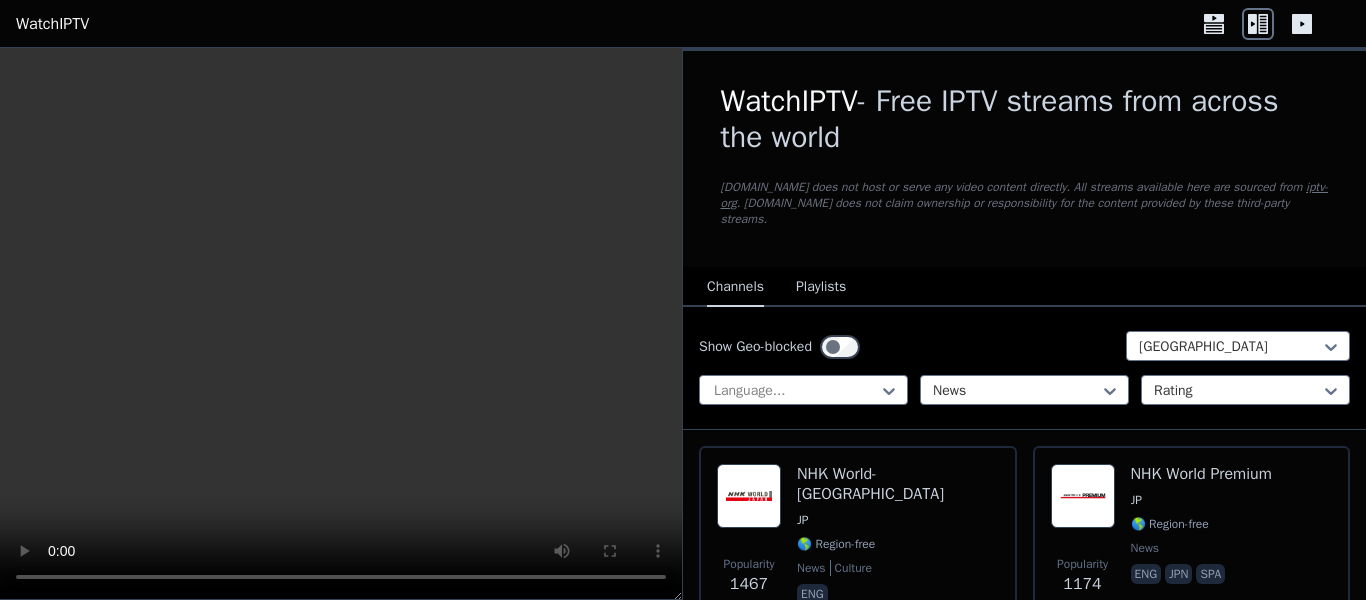 scroll, scrollTop: 94, scrollLeft: 0, axis: vertical 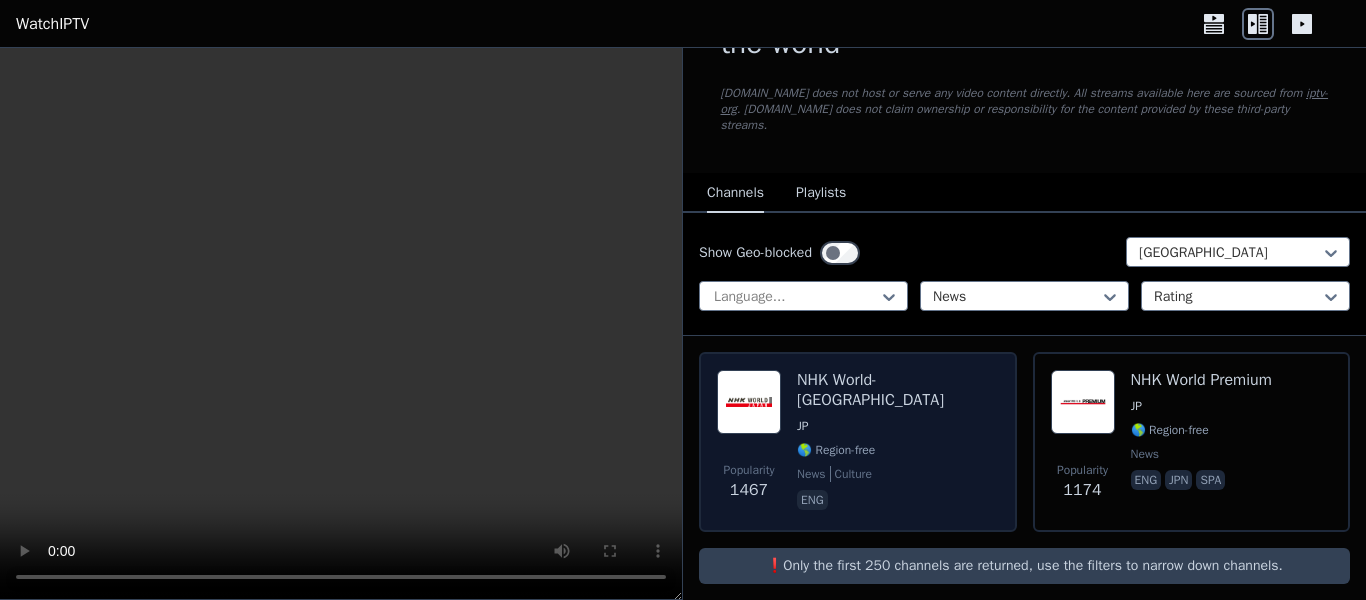 click on "NHK World-[GEOGRAPHIC_DATA] JP 🌎 Region-free news culture eng" at bounding box center (898, 442) 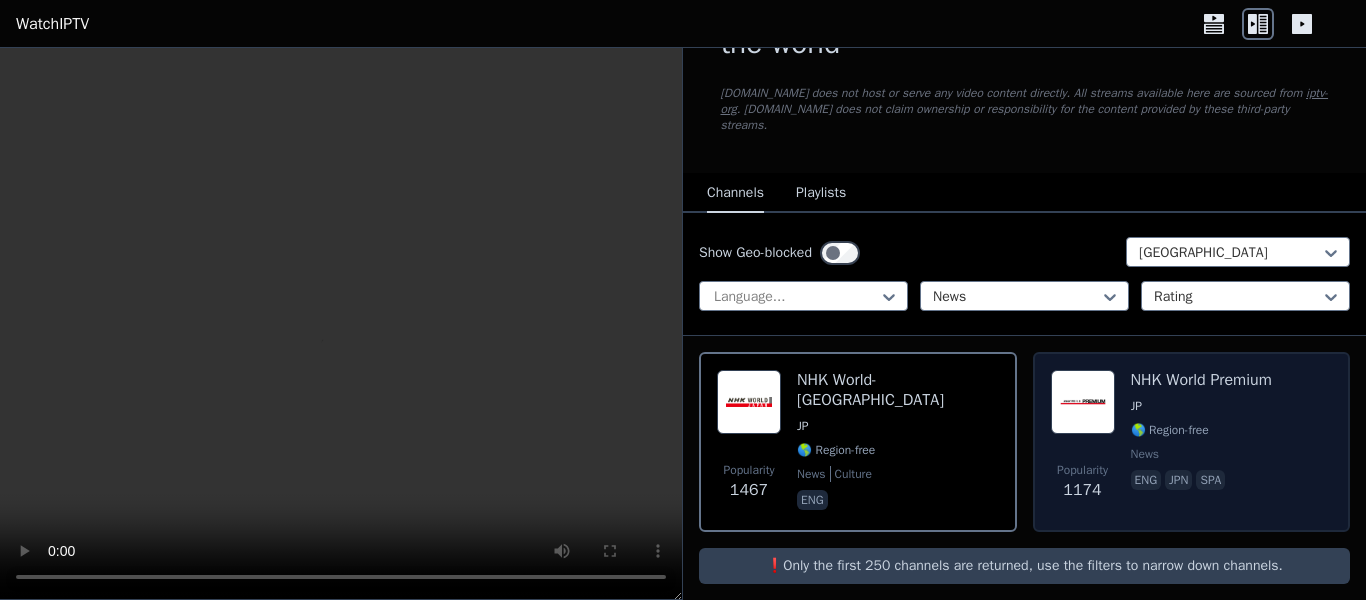 click on "spa" at bounding box center (1210, 480) 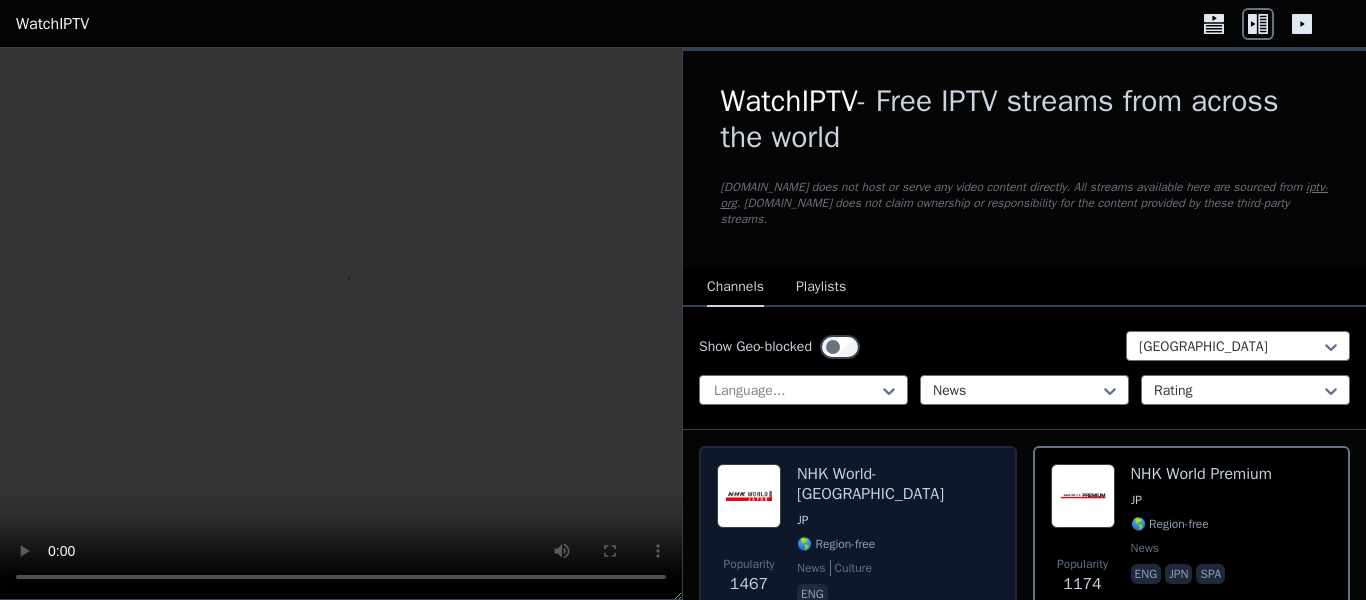 scroll, scrollTop: 94, scrollLeft: 0, axis: vertical 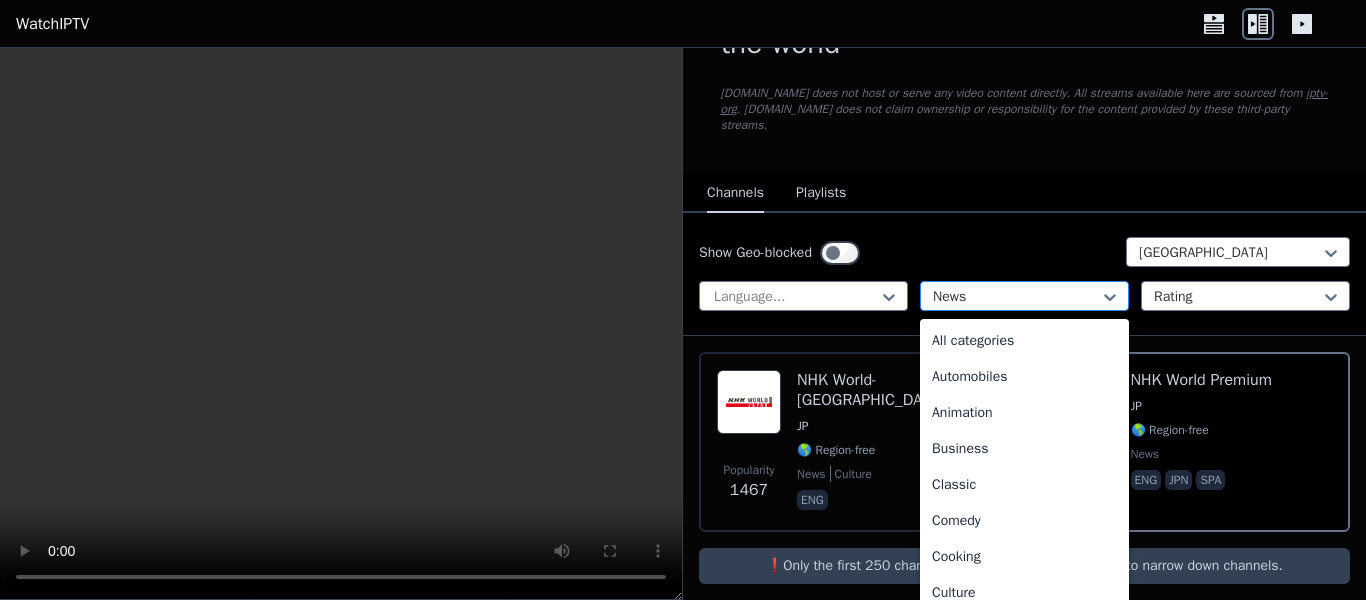 click at bounding box center (1016, 297) 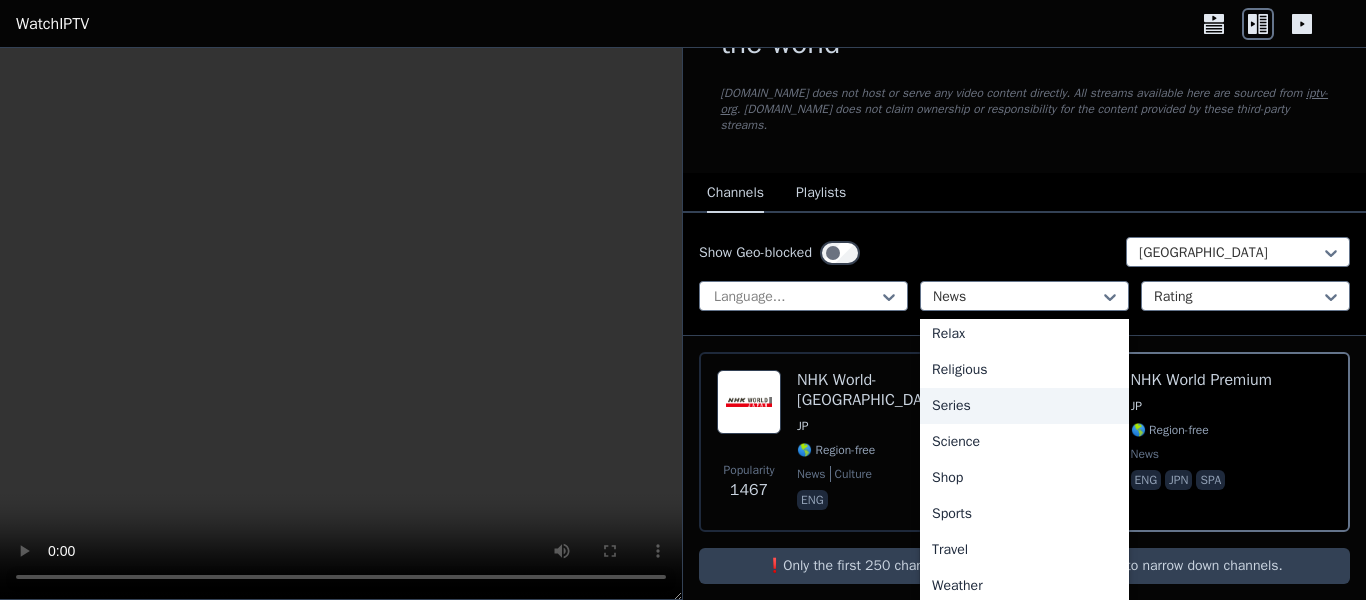 scroll, scrollTop: 0, scrollLeft: 0, axis: both 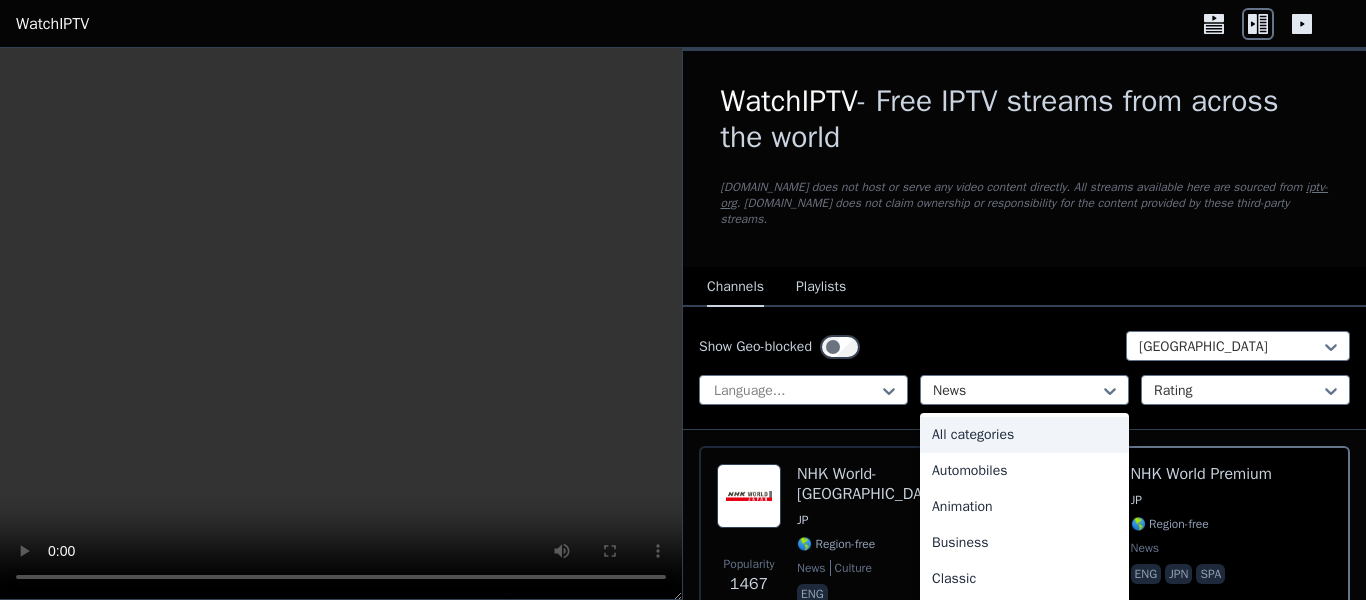 click on "All categories" at bounding box center [1024, 435] 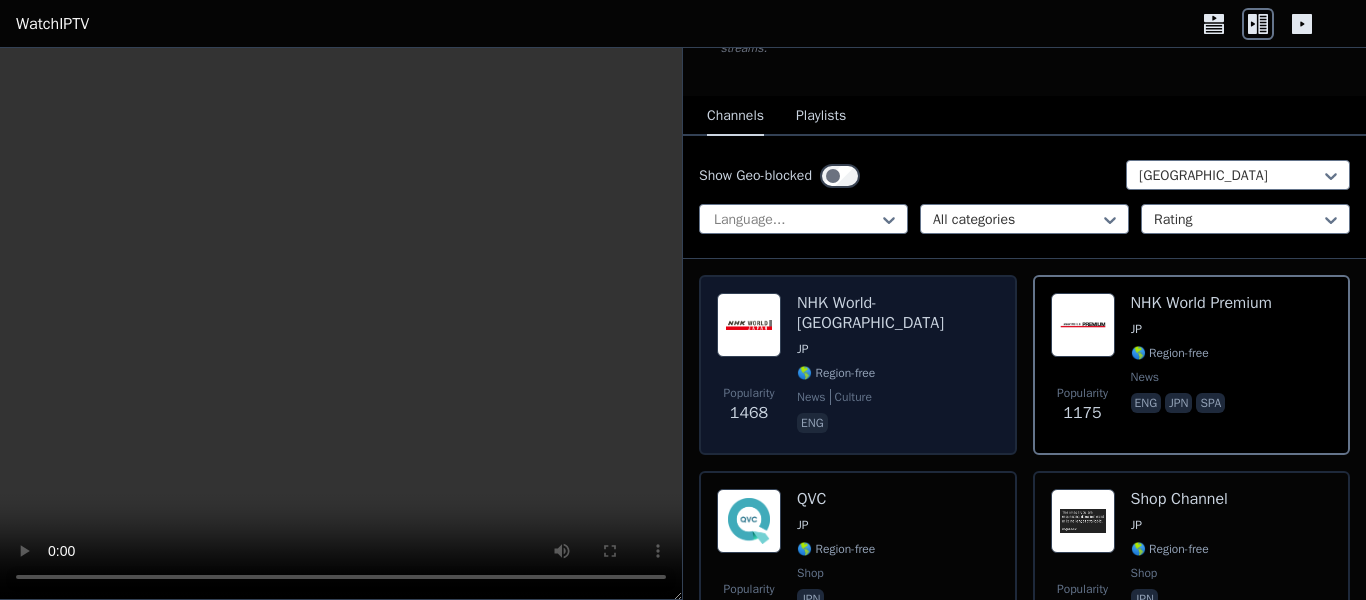 scroll, scrollTop: 173, scrollLeft: 0, axis: vertical 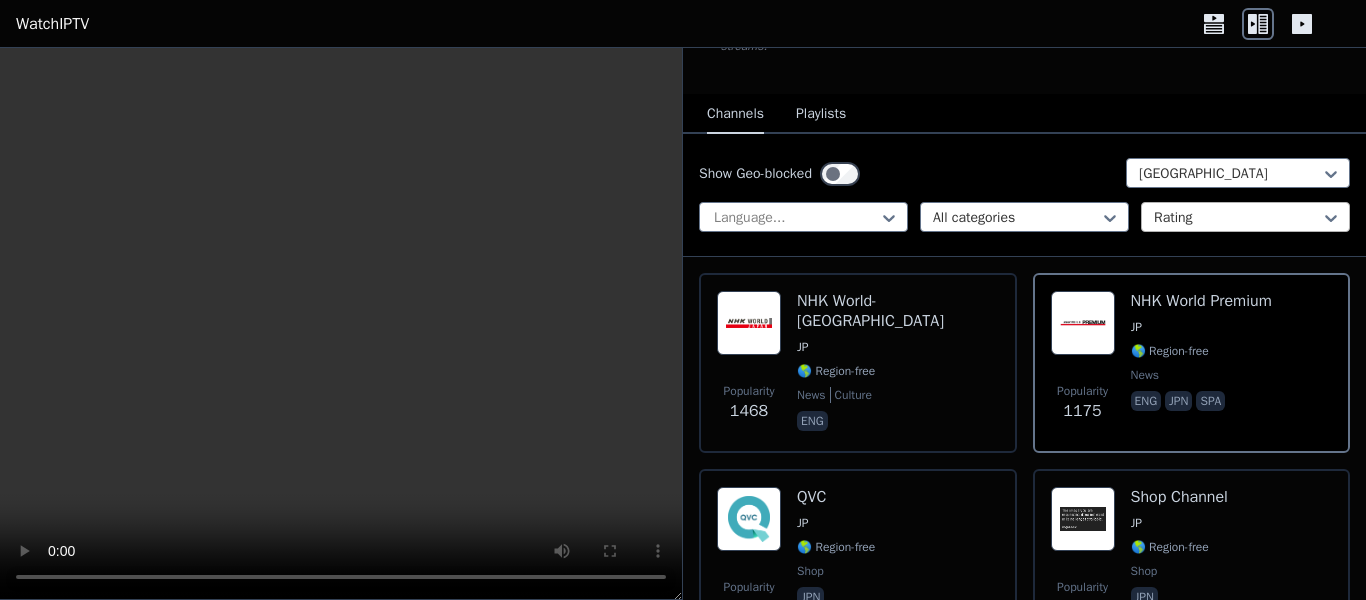 click at bounding box center [1237, 218] 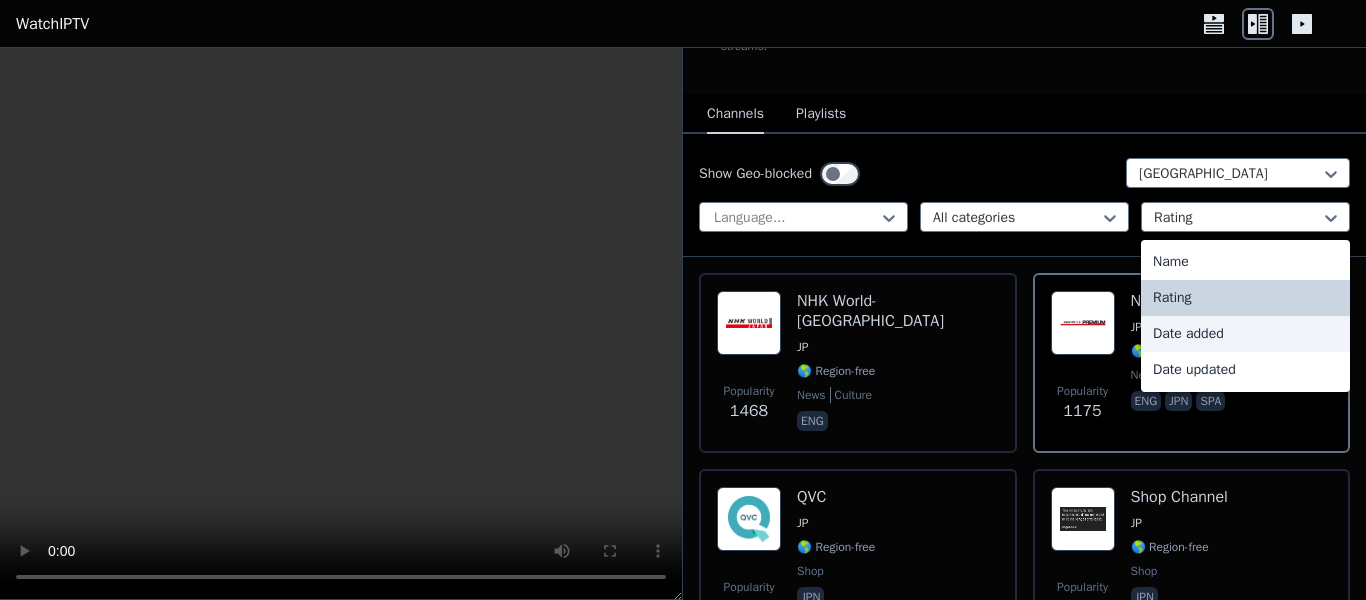 scroll, scrollTop: 183, scrollLeft: 0, axis: vertical 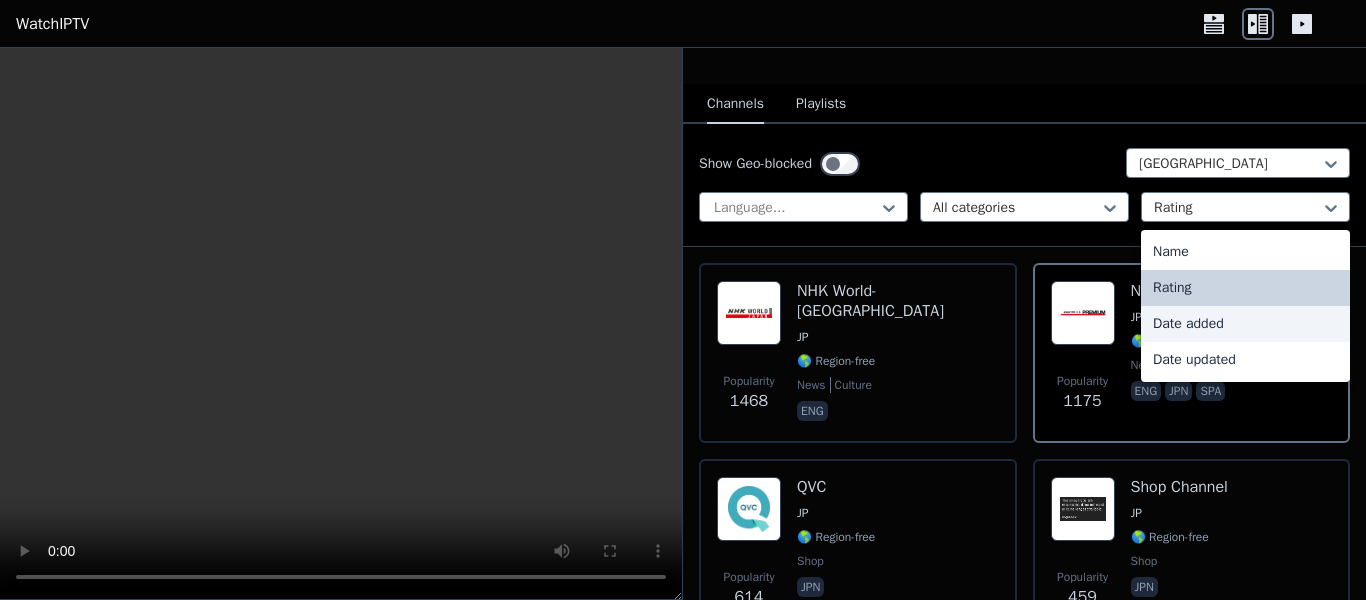 click on "Popularity 1468 NHK World-[GEOGRAPHIC_DATA] JP 🌎 Region-free news culture eng Popularity 1175 NHK World Premium JP 🌎 Region-free news eng jpn spa Popularity 614 QVC JP 🌎 Region-free shop jpn Popularity 459 Shop Channel JP 🌎 Region-free shop jpn" at bounding box center (1024, 451) 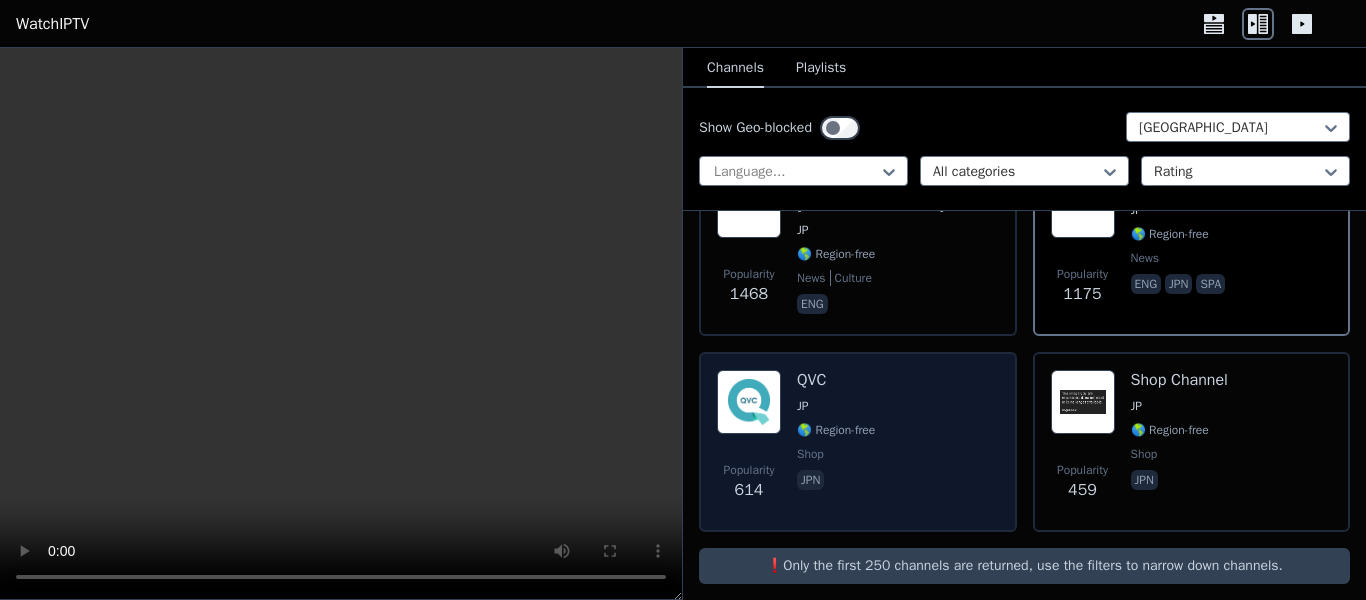 scroll, scrollTop: 0, scrollLeft: 0, axis: both 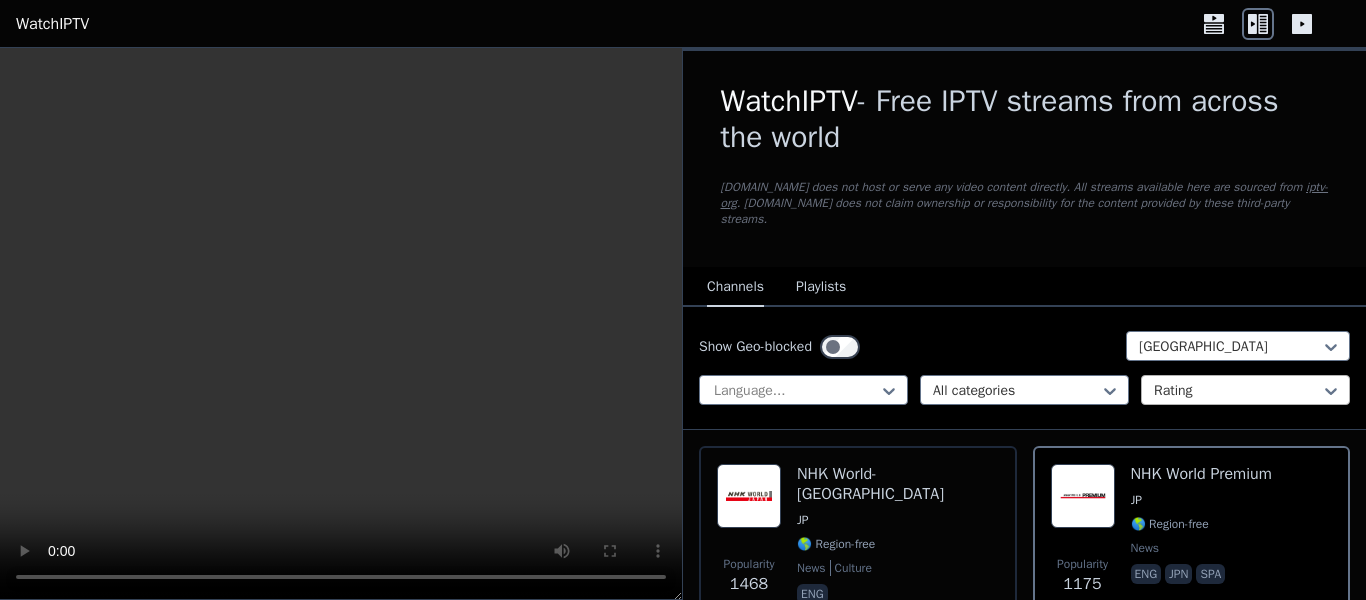 click on "Rating" at bounding box center (1245, 390) 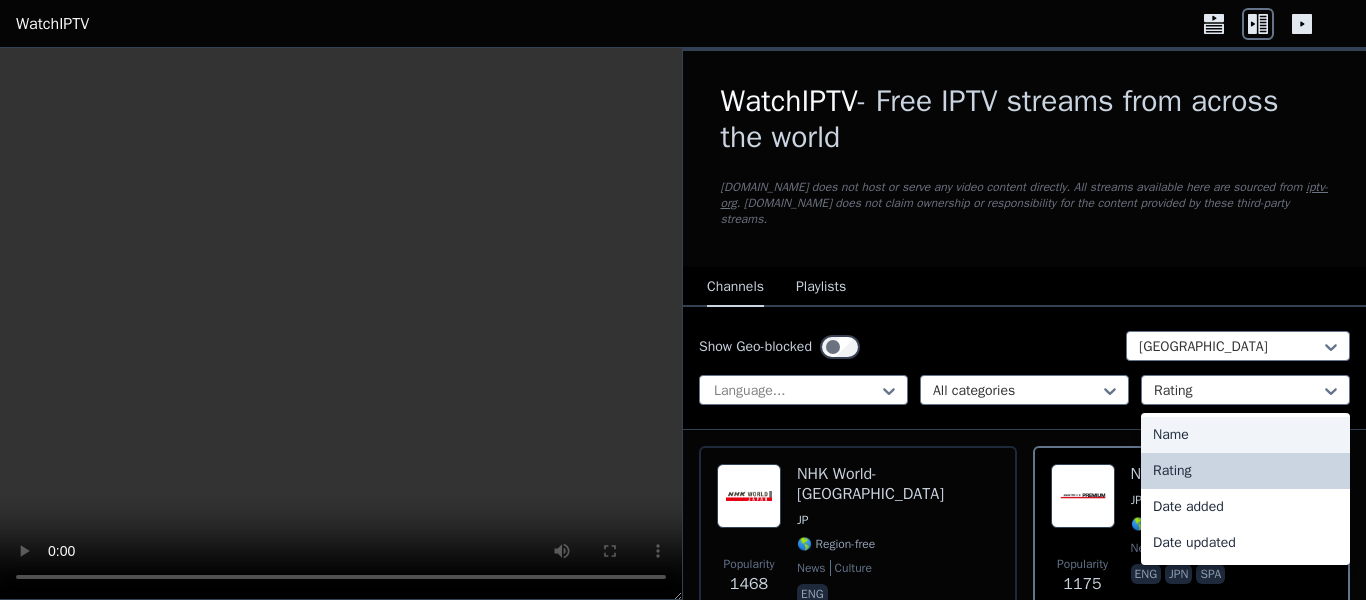 click on "Name" at bounding box center [1245, 435] 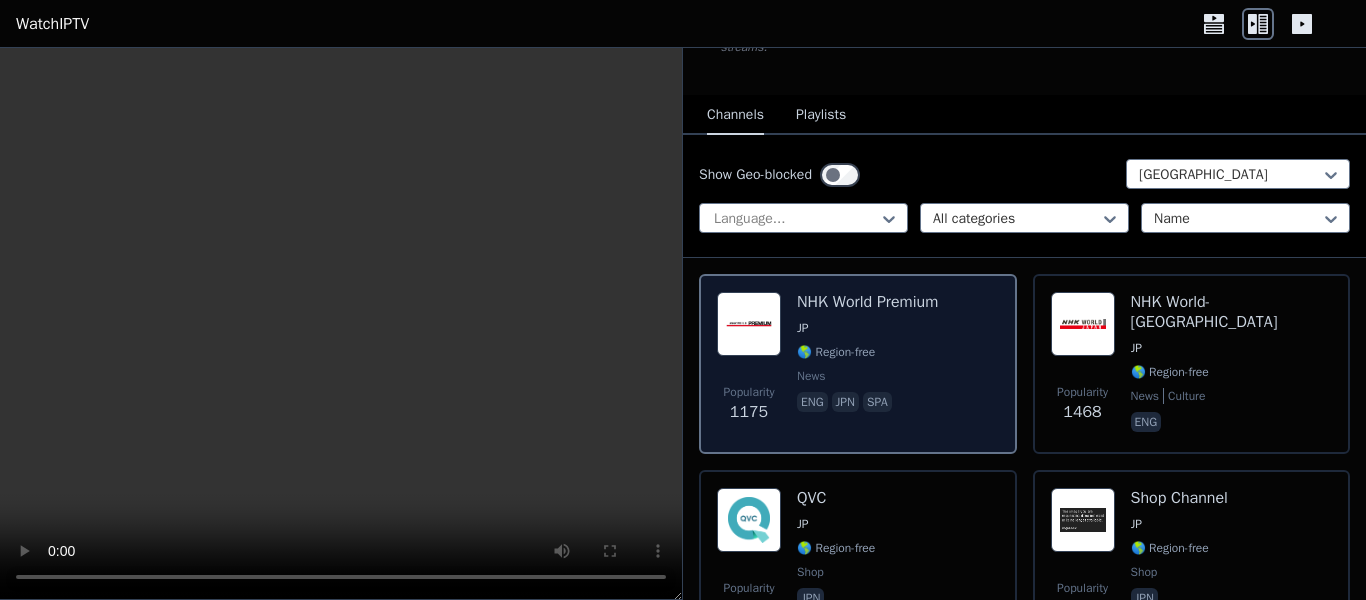 scroll, scrollTop: 290, scrollLeft: 0, axis: vertical 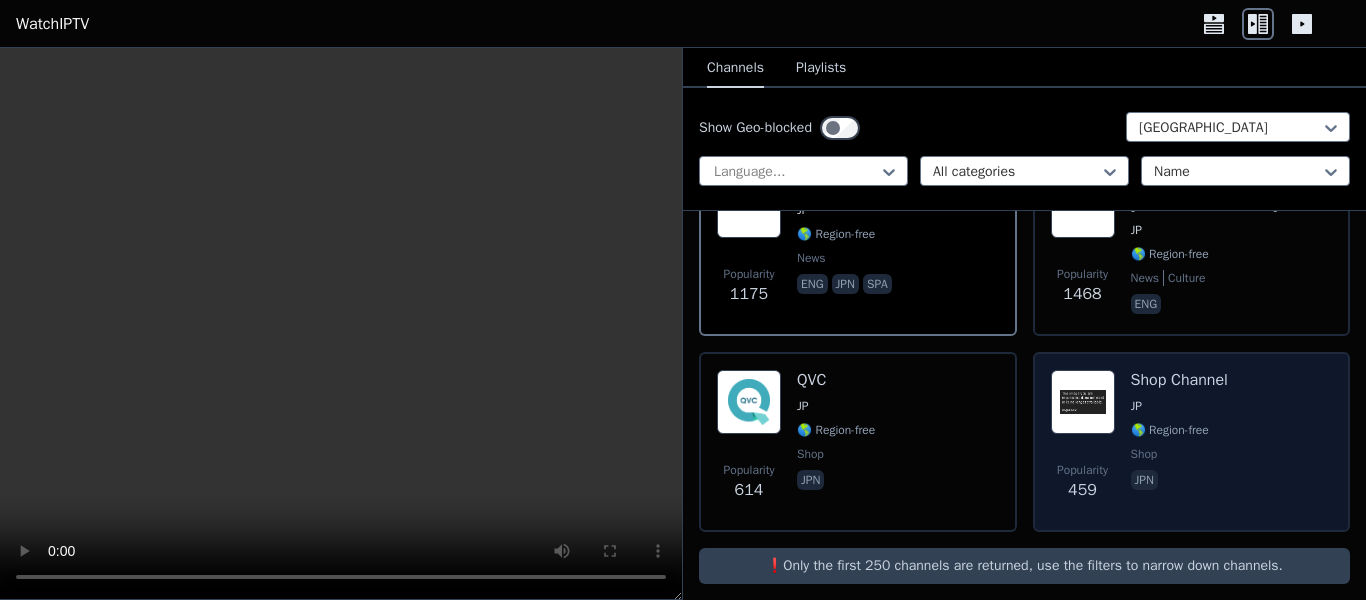 click on "Popularity 459 Shop Channel JP 🌎 Region-free shop jpn" at bounding box center [1192, 442] 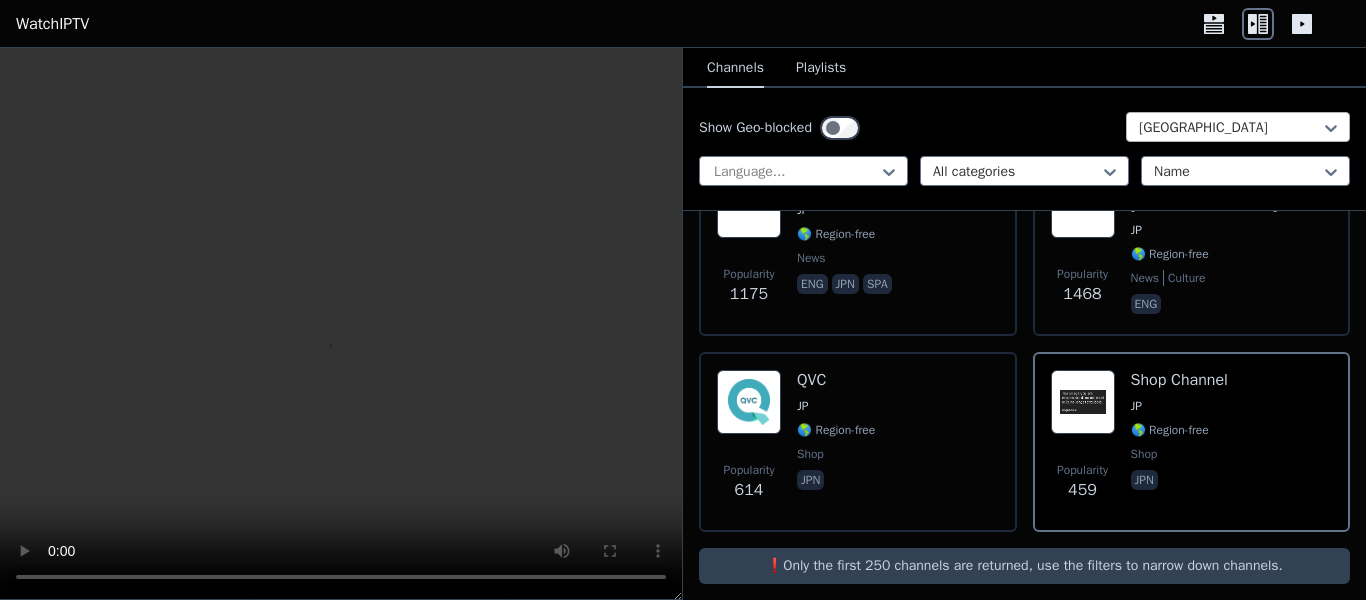 click at bounding box center [1230, 128] 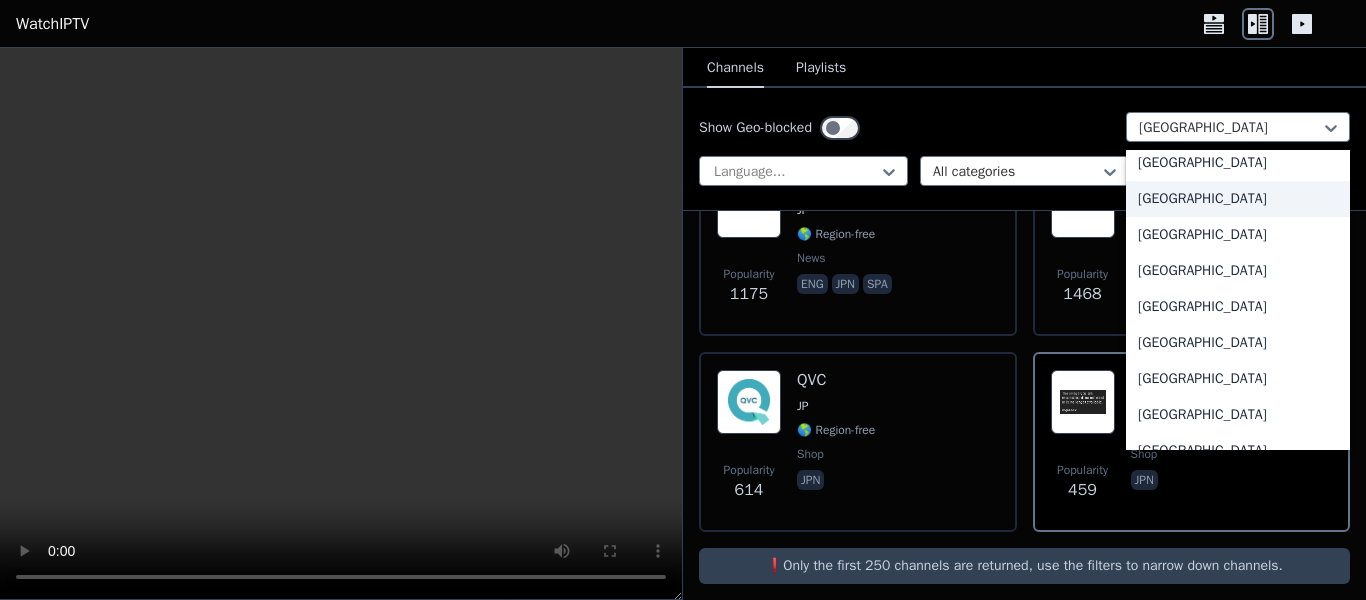scroll, scrollTop: 0, scrollLeft: 0, axis: both 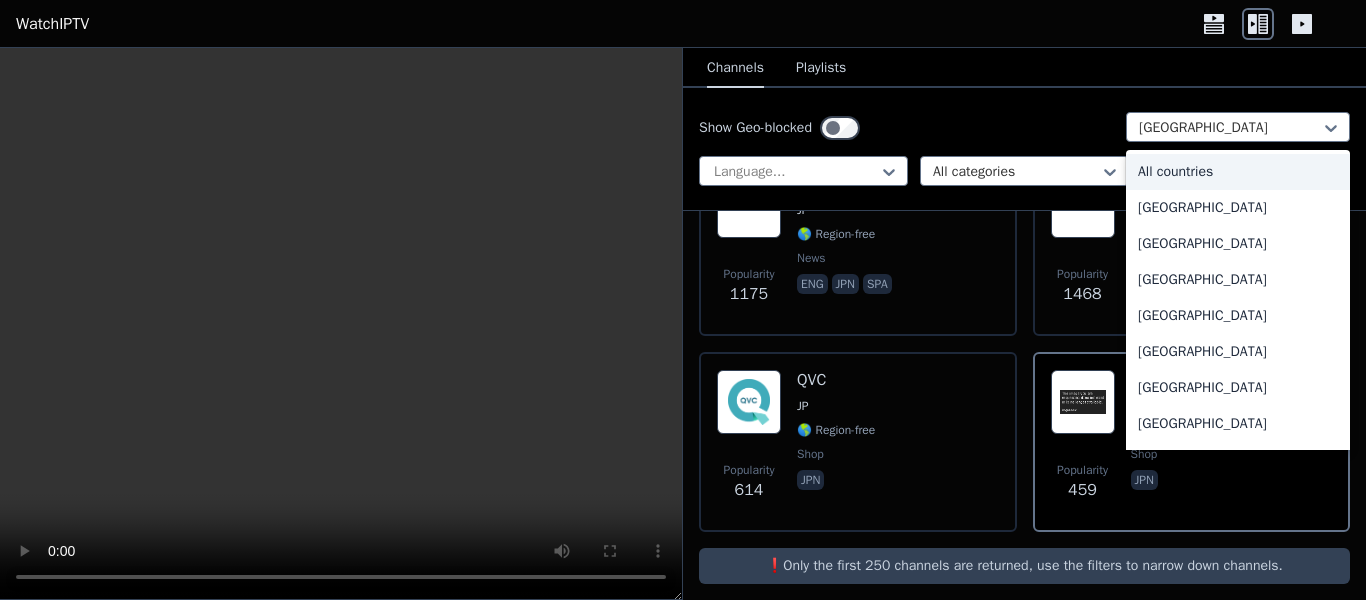 click on "All countries" at bounding box center (1238, 172) 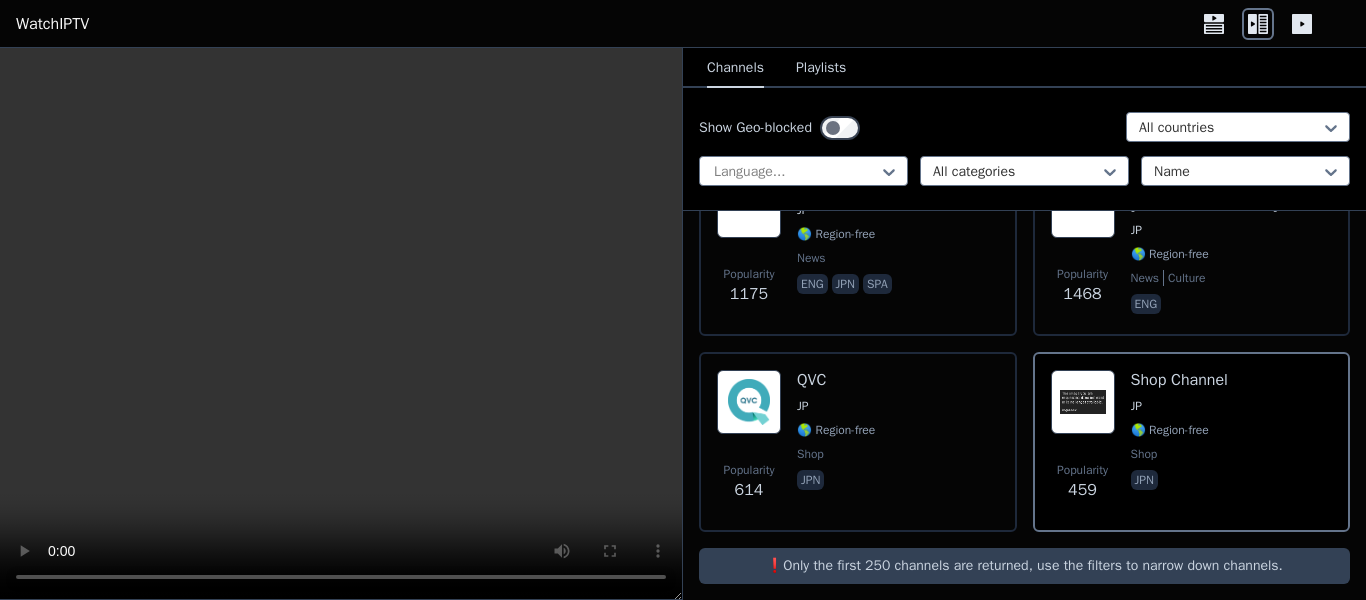 scroll, scrollTop: 0, scrollLeft: 0, axis: both 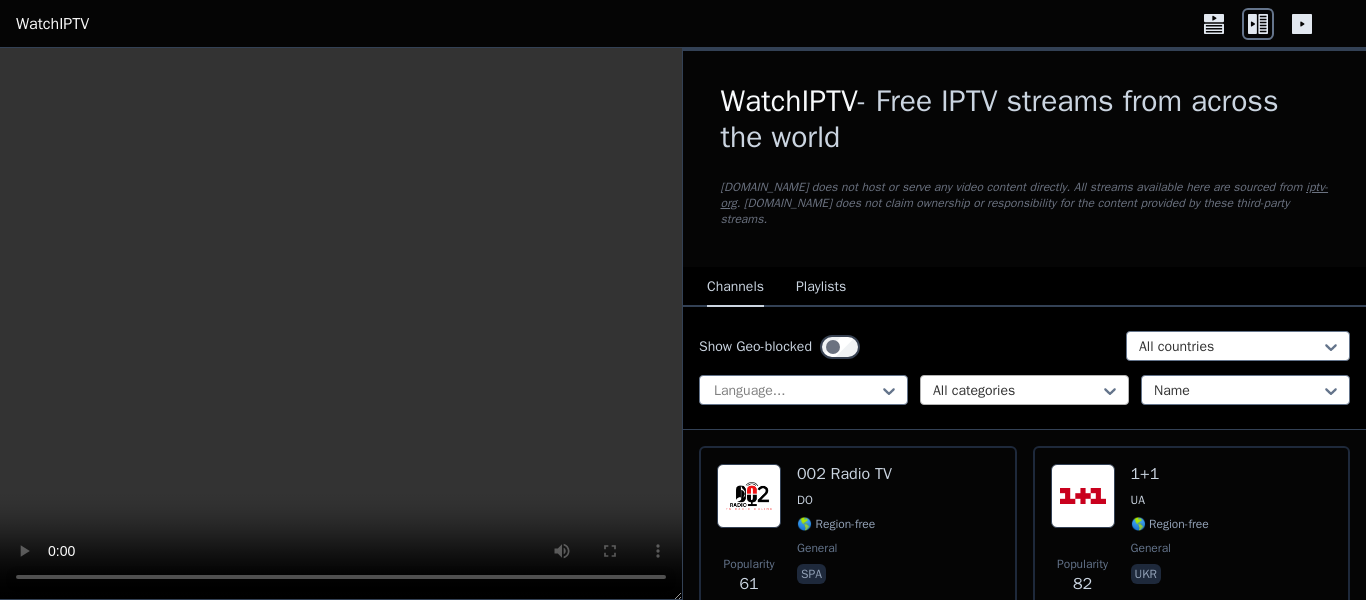 click at bounding box center [1016, 391] 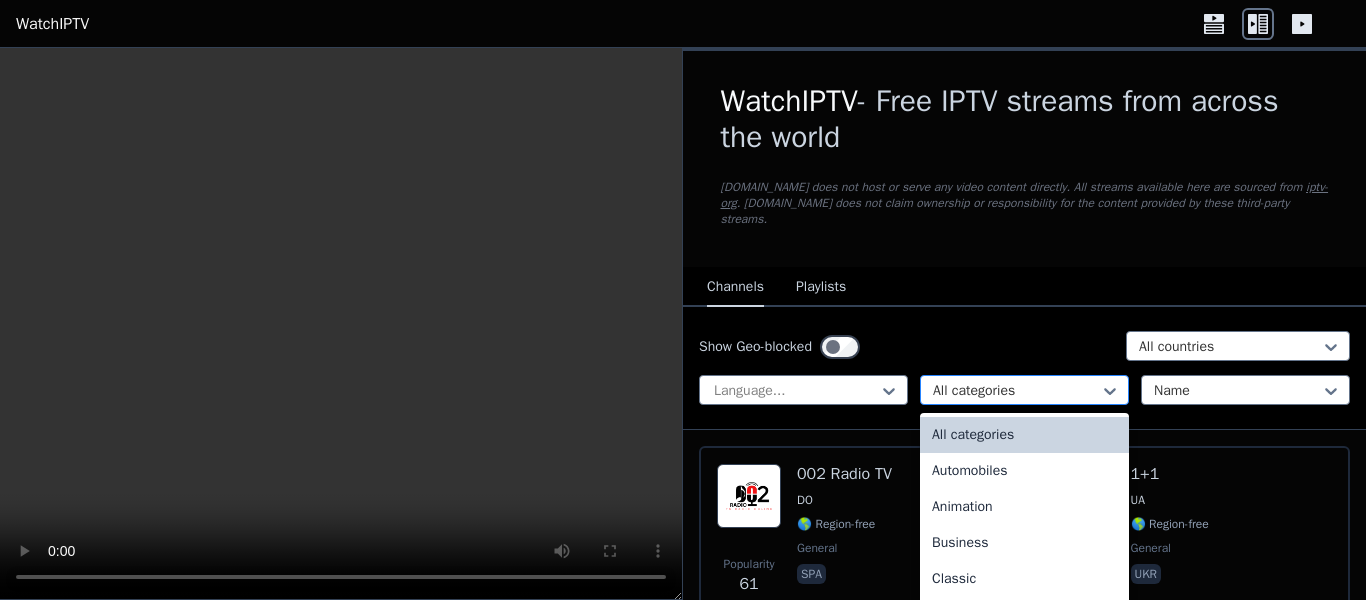 click at bounding box center [1016, 391] 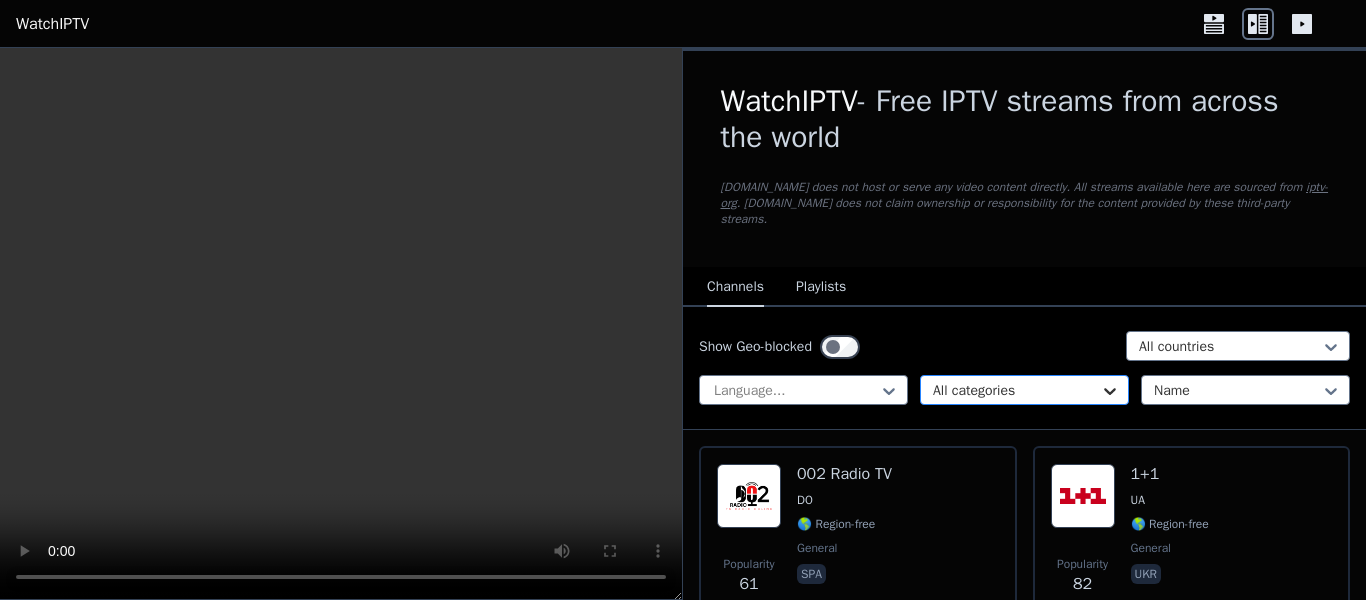 scroll, scrollTop: 111, scrollLeft: 0, axis: vertical 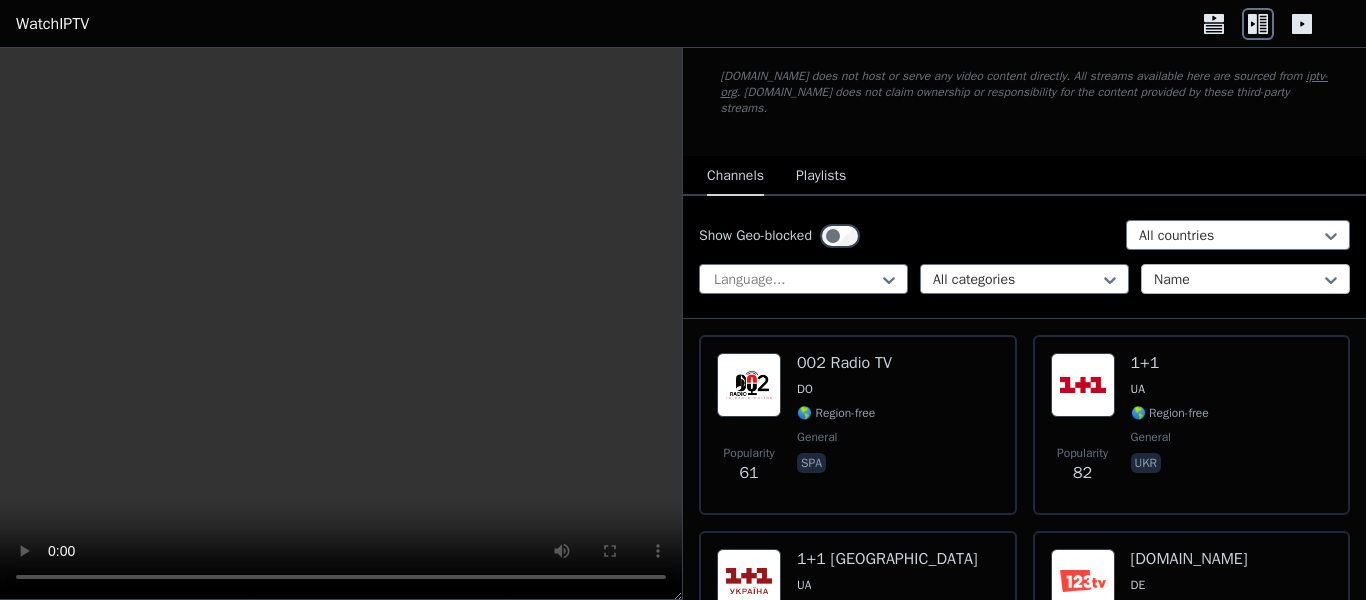 click at bounding box center (1237, 280) 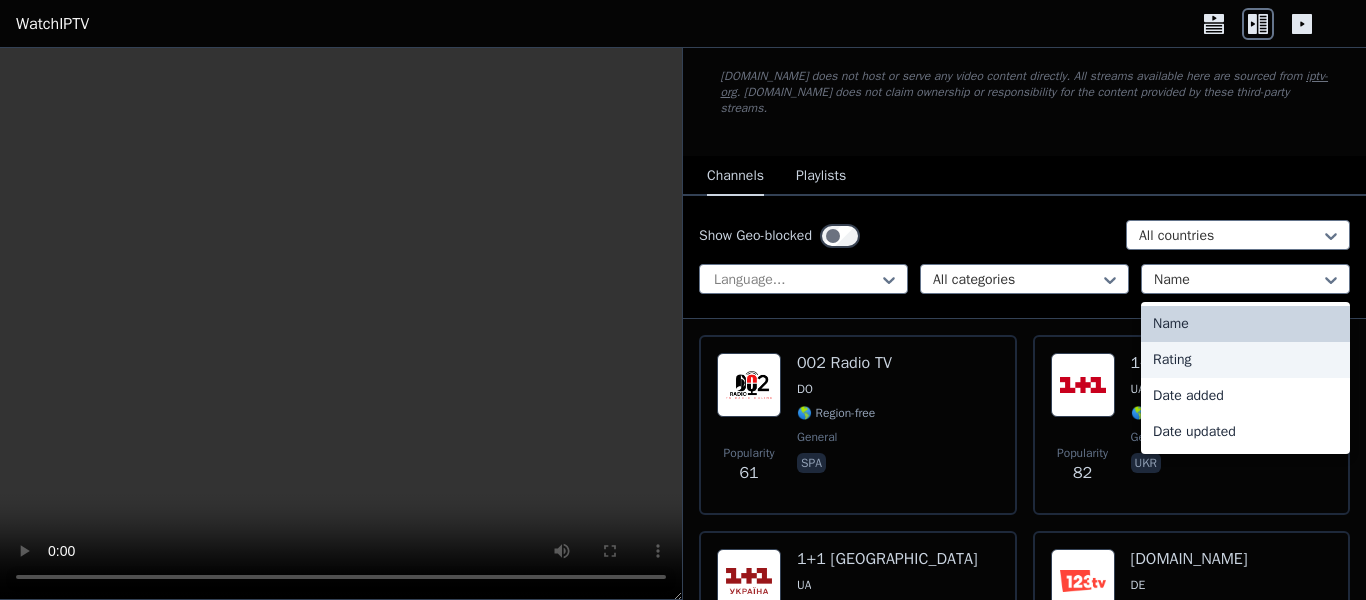 click on "Rating" at bounding box center (1245, 360) 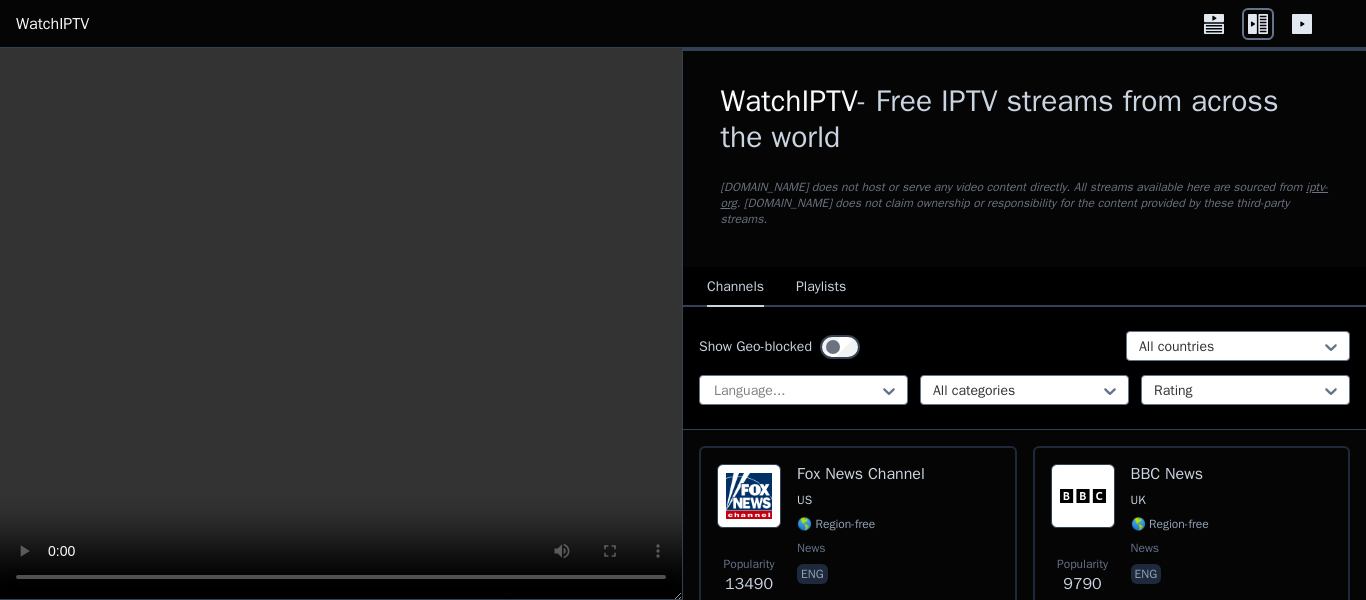 scroll, scrollTop: 105, scrollLeft: 0, axis: vertical 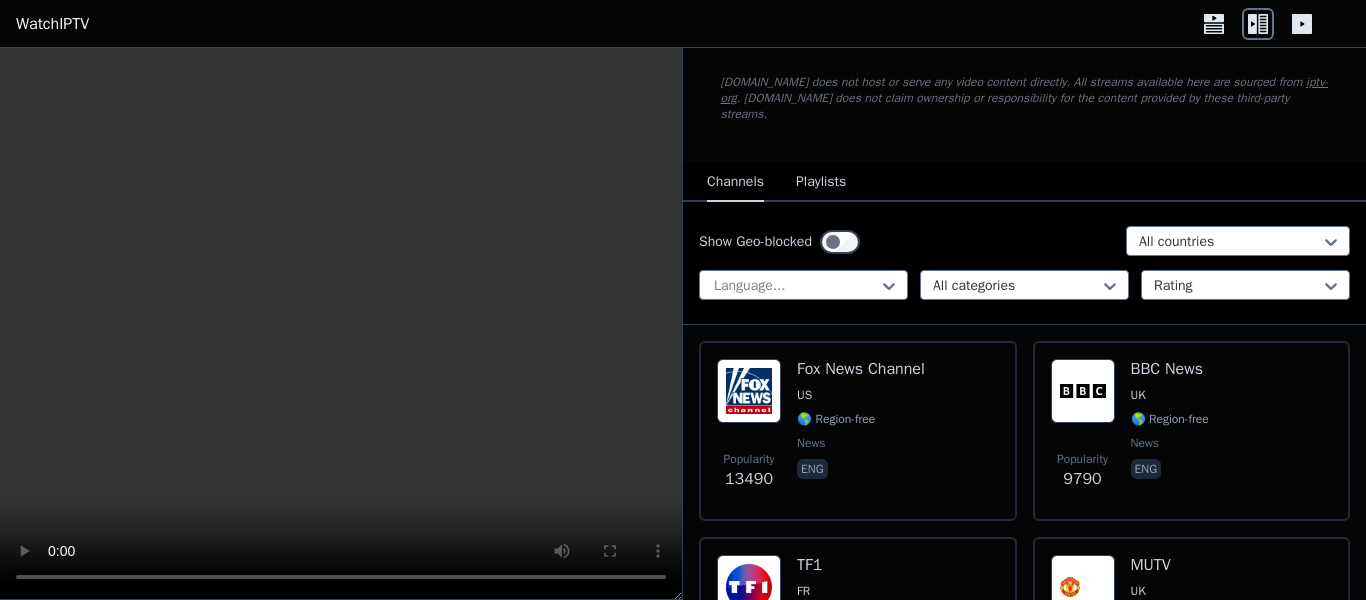 click on "[PERSON_NAME] US 🌎 Region-free news eng" at bounding box center [861, 431] 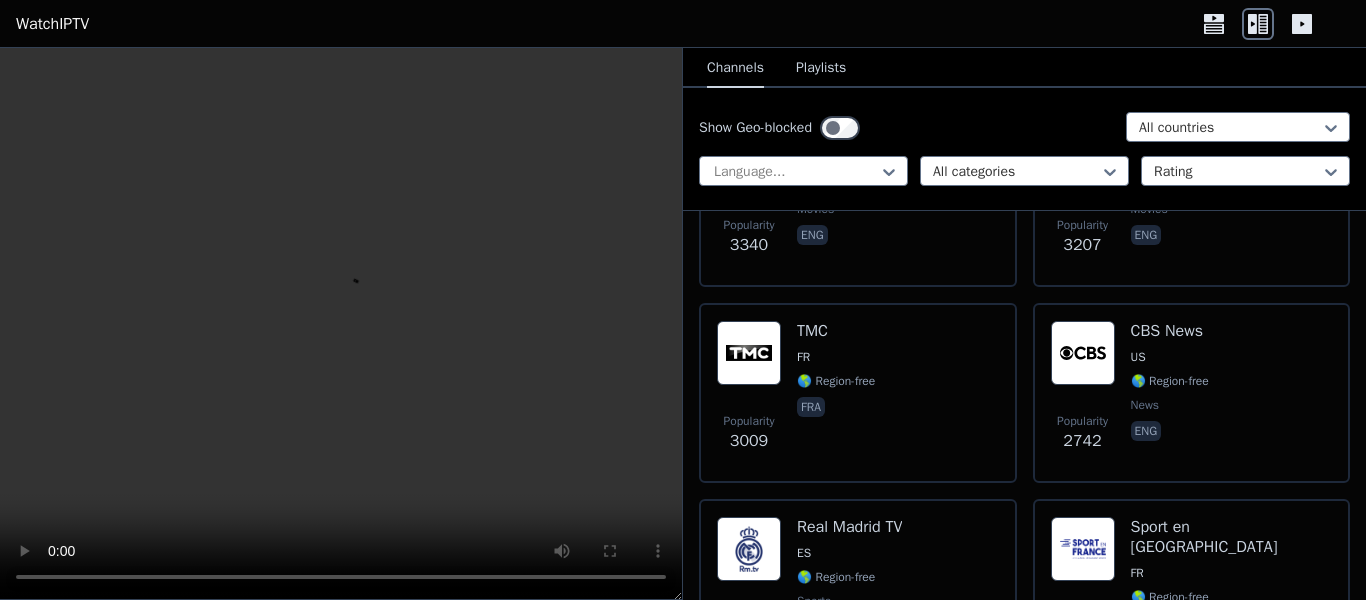 scroll, scrollTop: 1014, scrollLeft: 0, axis: vertical 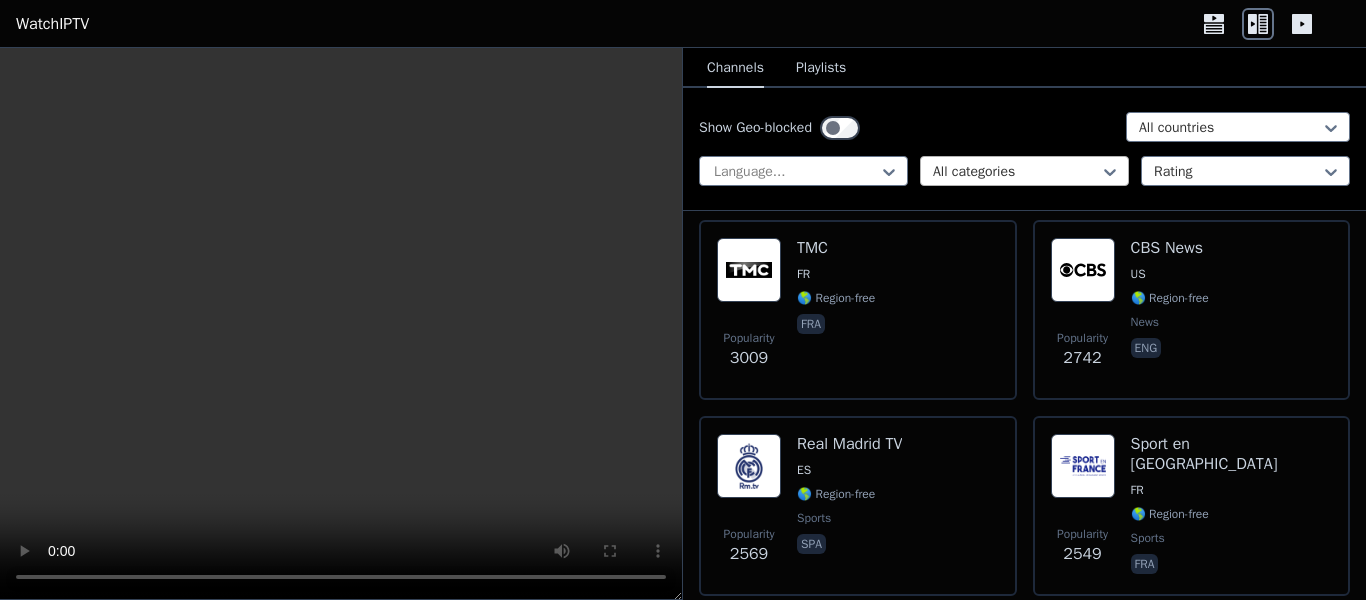 click at bounding box center [1016, 172] 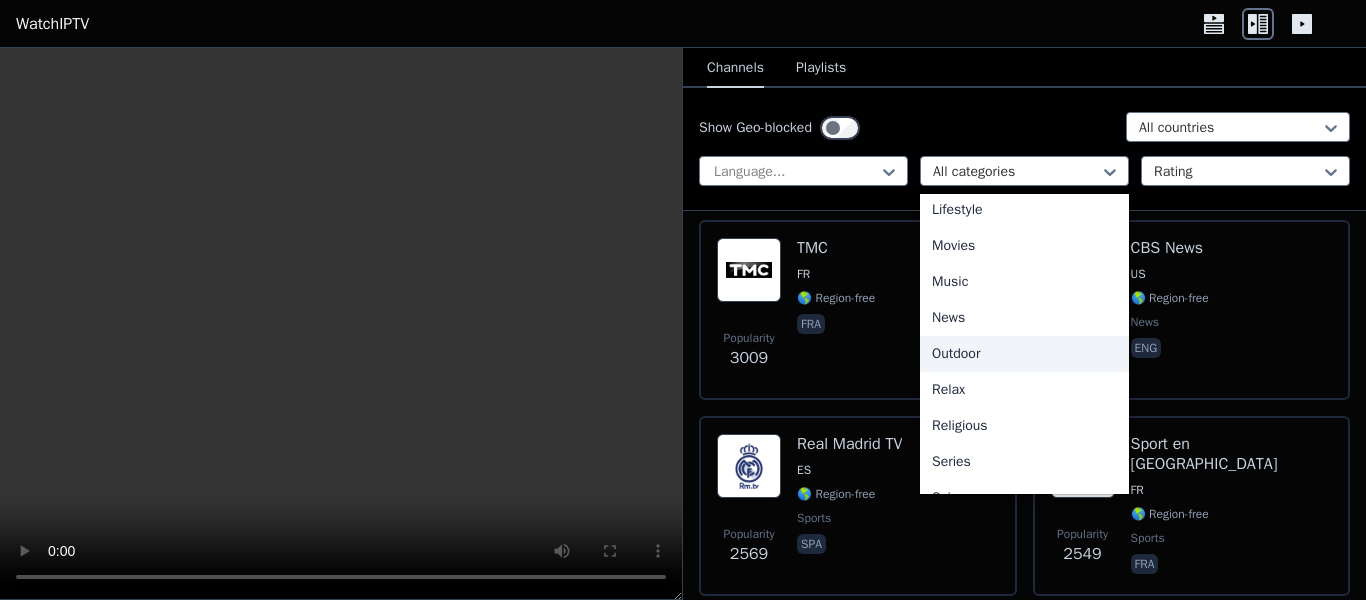 scroll, scrollTop: 474, scrollLeft: 0, axis: vertical 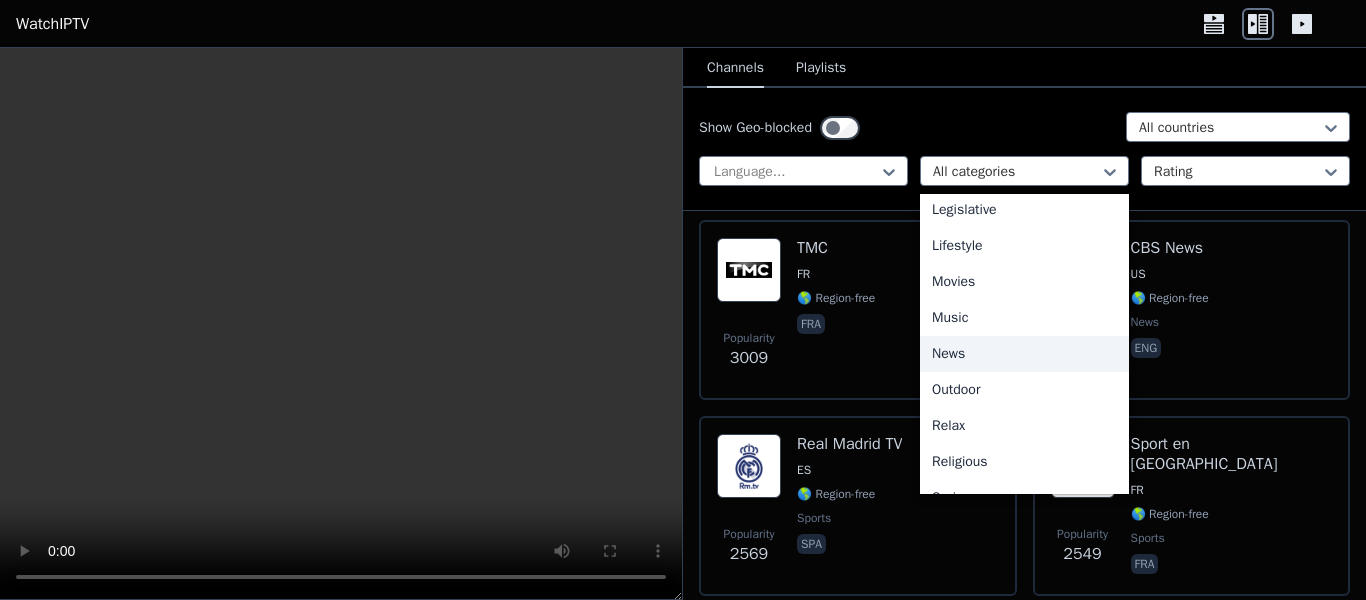 click on "News" at bounding box center (1024, 354) 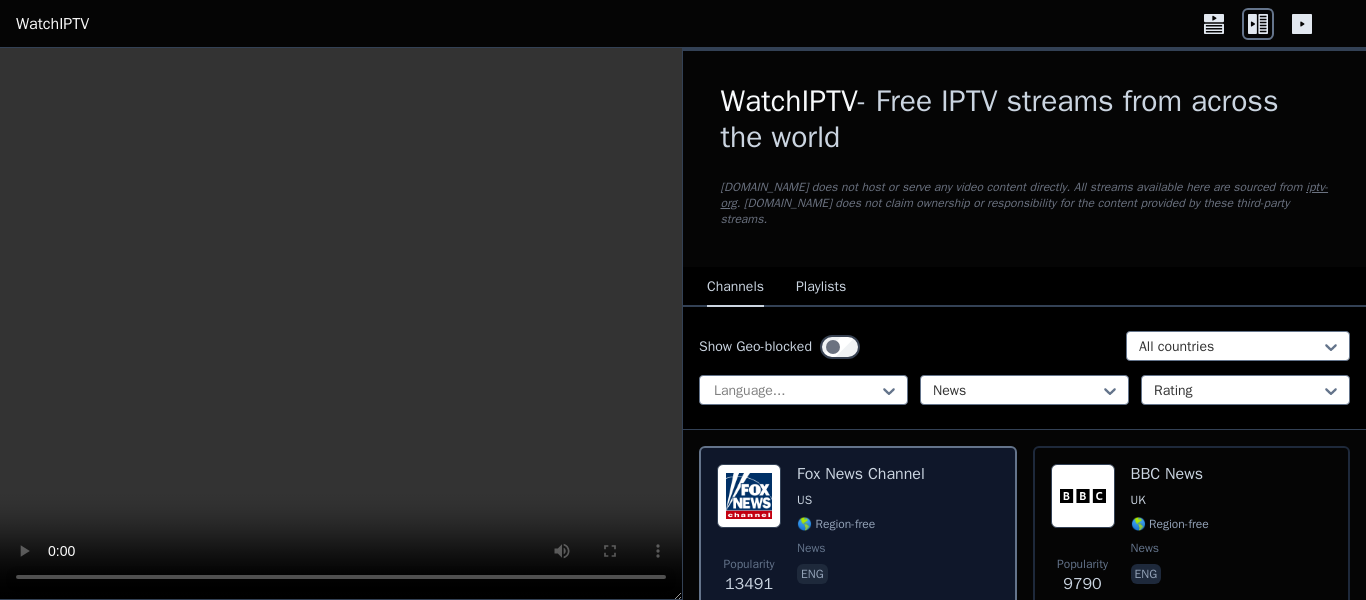 scroll, scrollTop: 405, scrollLeft: 0, axis: vertical 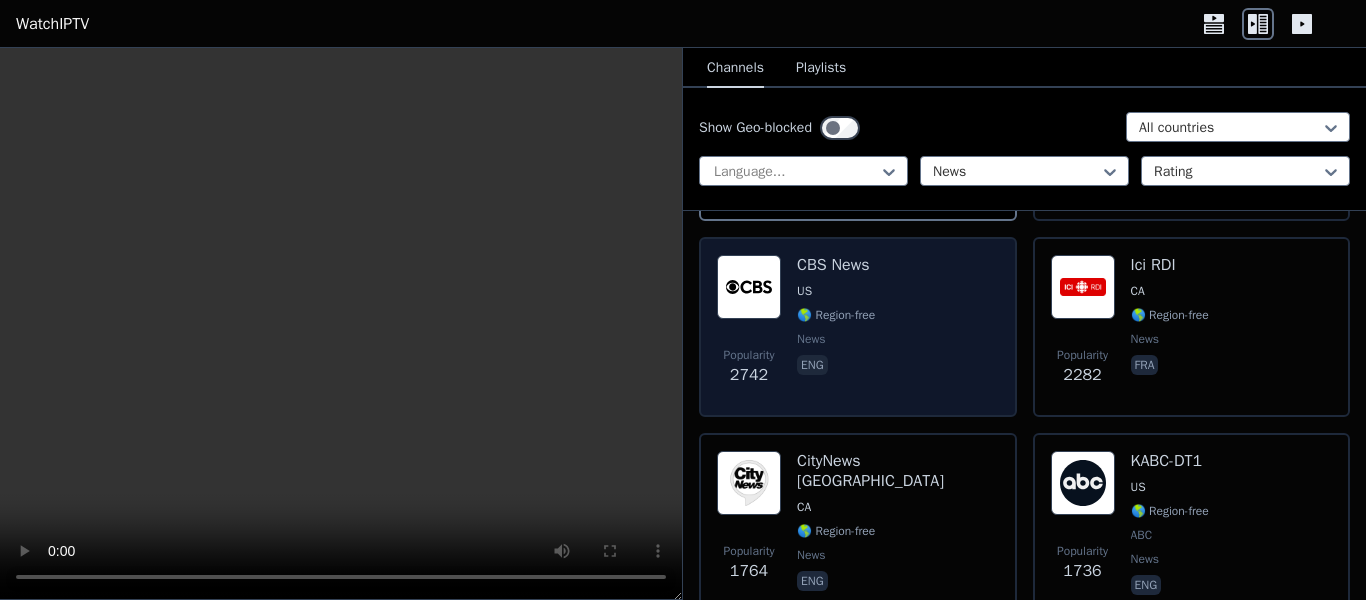 click on "Popularity 2742 CBS News US 🌎 Region-free news eng" at bounding box center (858, 327) 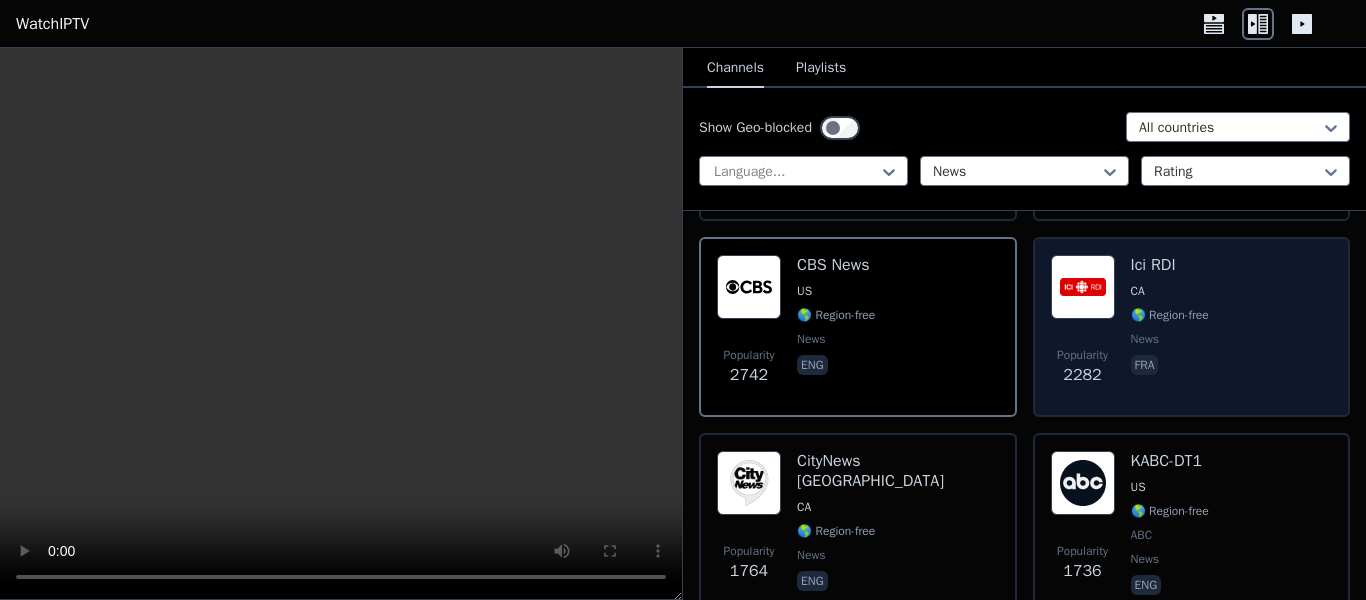 click on "Popularity 2282" at bounding box center [1083, 367] 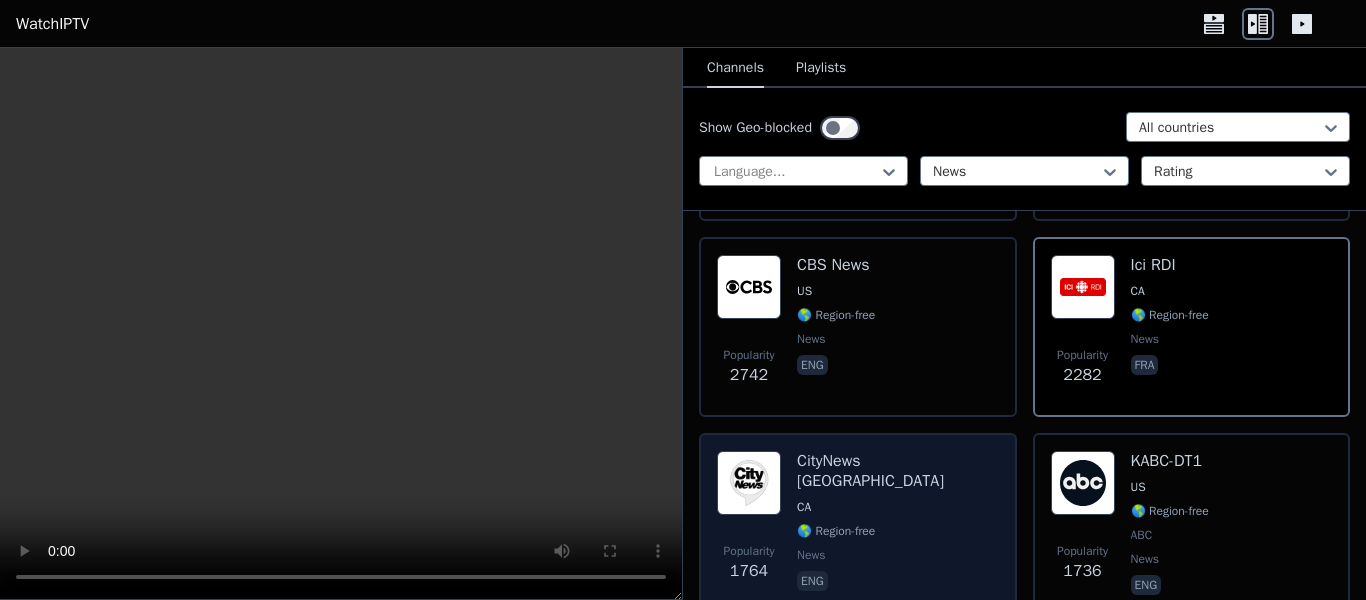 click on "CityNews [GEOGRAPHIC_DATA] [GEOGRAPHIC_DATA] 🌎 Region-free news eng" at bounding box center (898, 525) 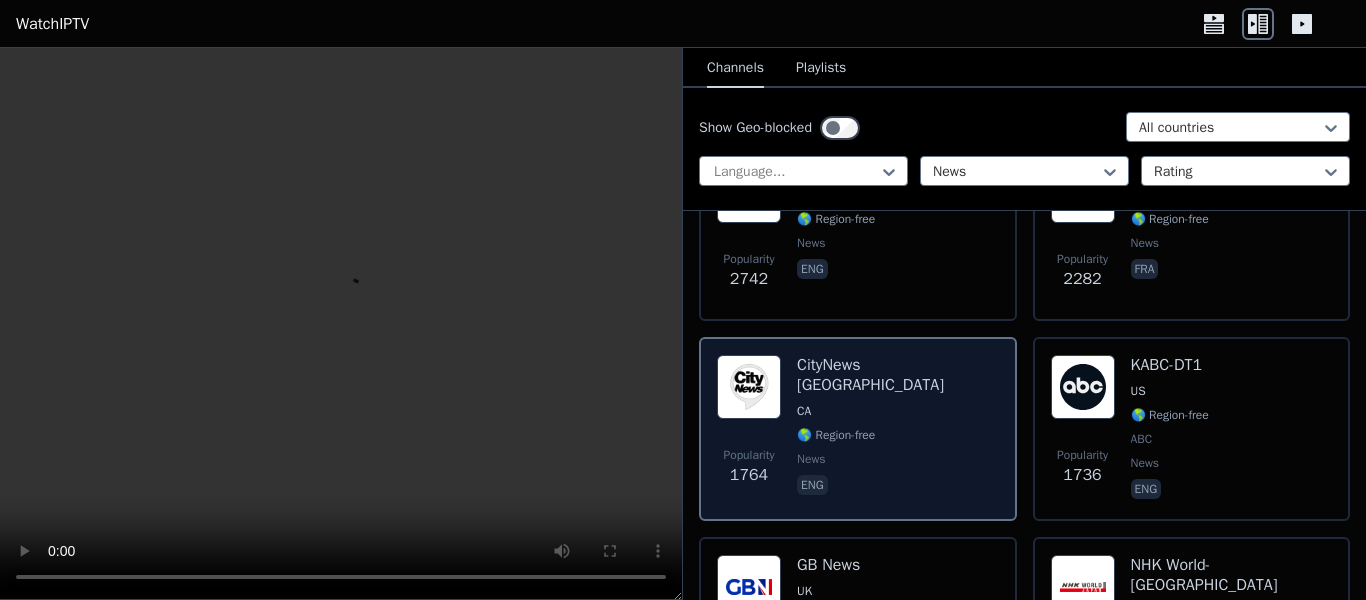 scroll, scrollTop: 527, scrollLeft: 0, axis: vertical 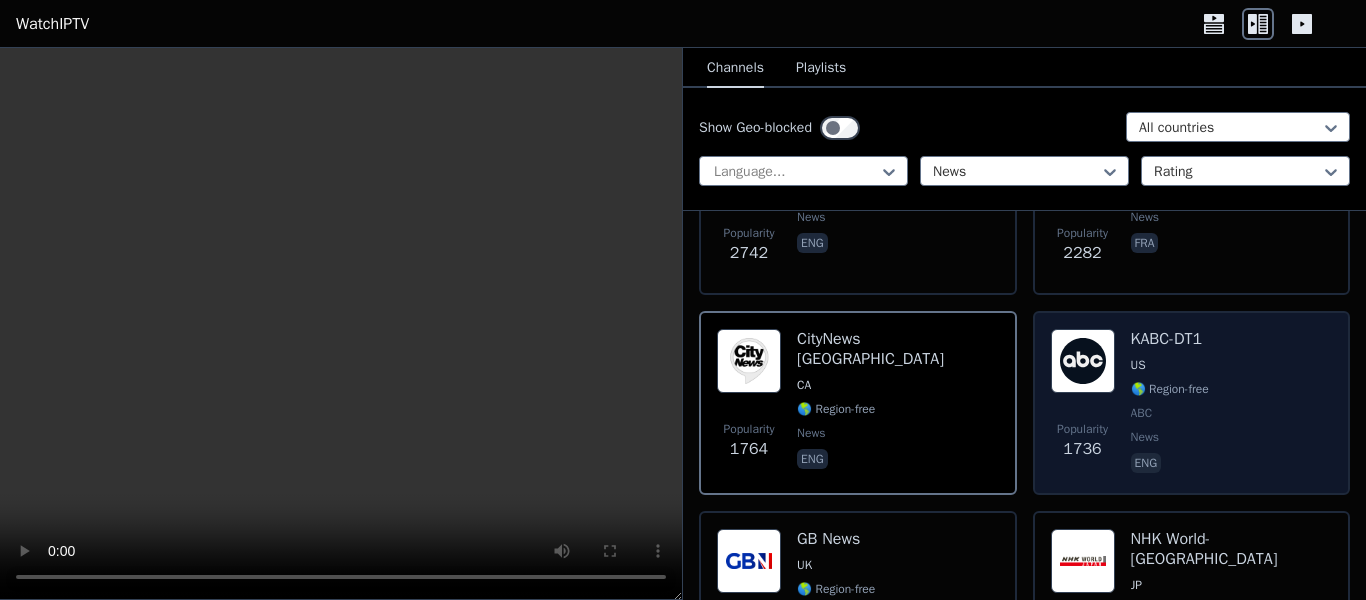 click on "ABC" at bounding box center [1170, 413] 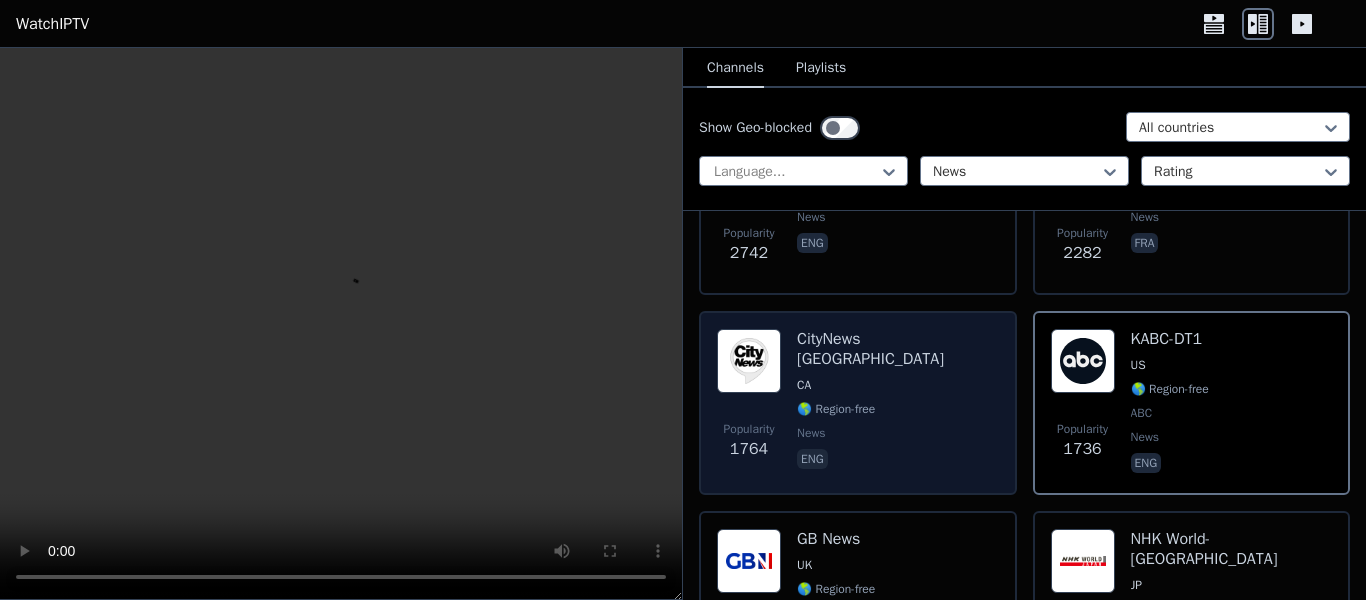 scroll, scrollTop: 693, scrollLeft: 0, axis: vertical 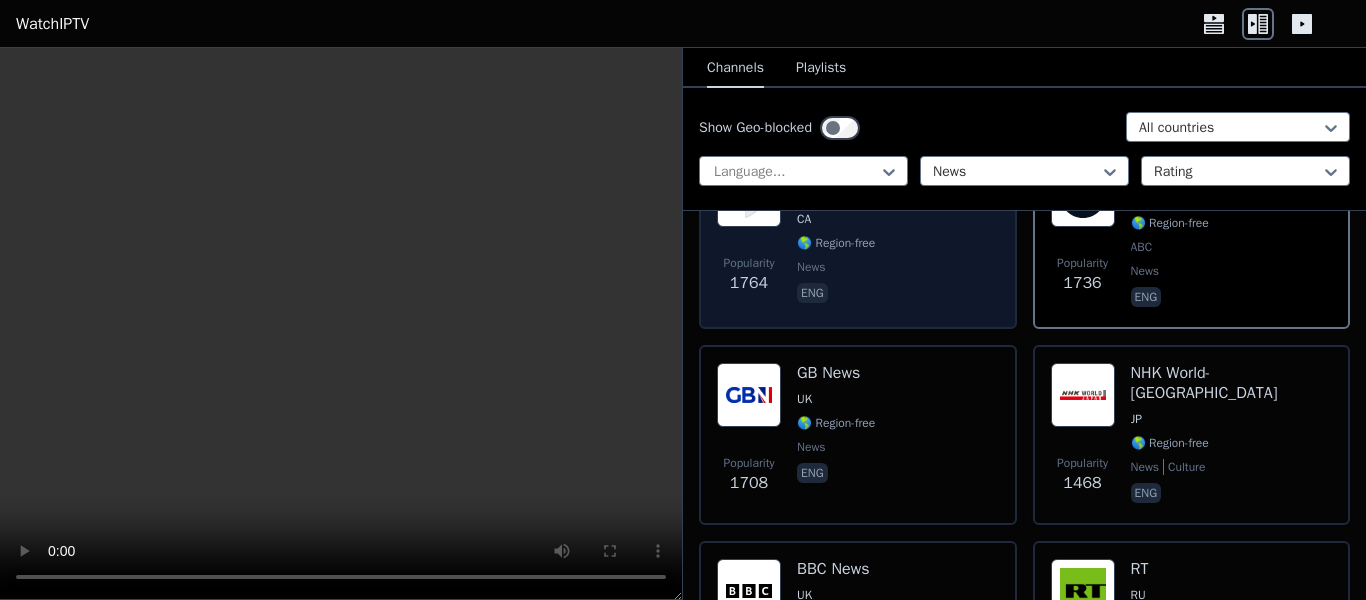 click on "Popularity 1708 GB News UK 🌎 Region-free news eng" at bounding box center [858, 435] 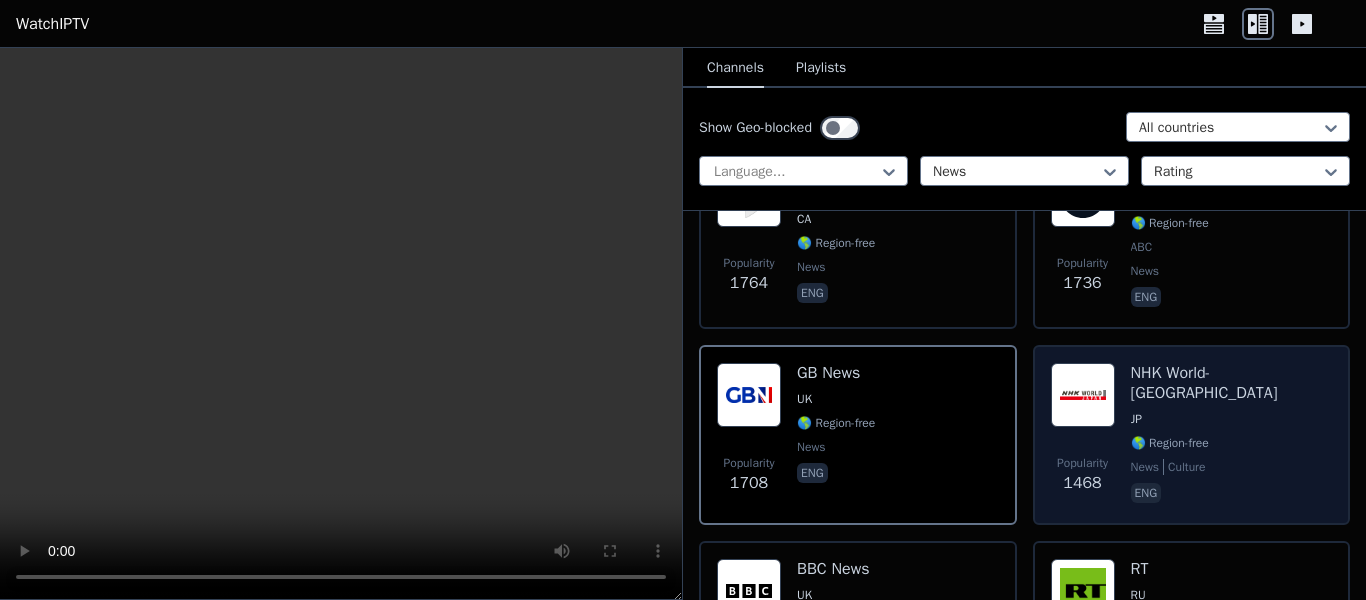 click on "eng" at bounding box center (1232, 495) 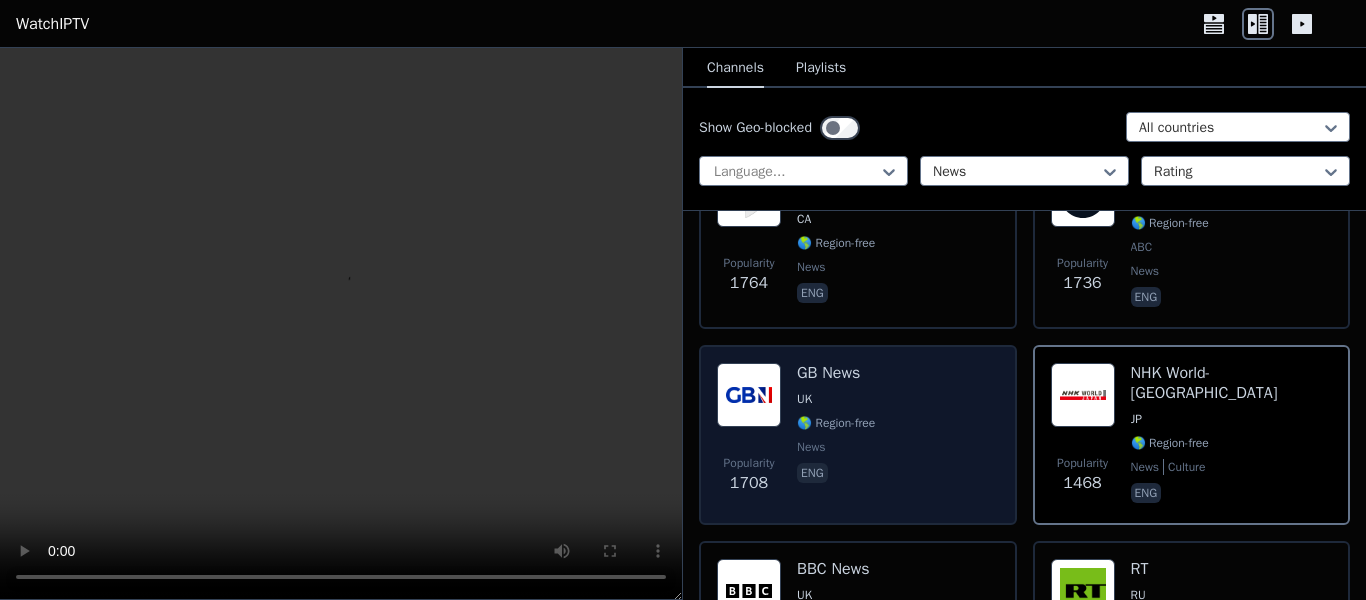 scroll, scrollTop: 1081, scrollLeft: 0, axis: vertical 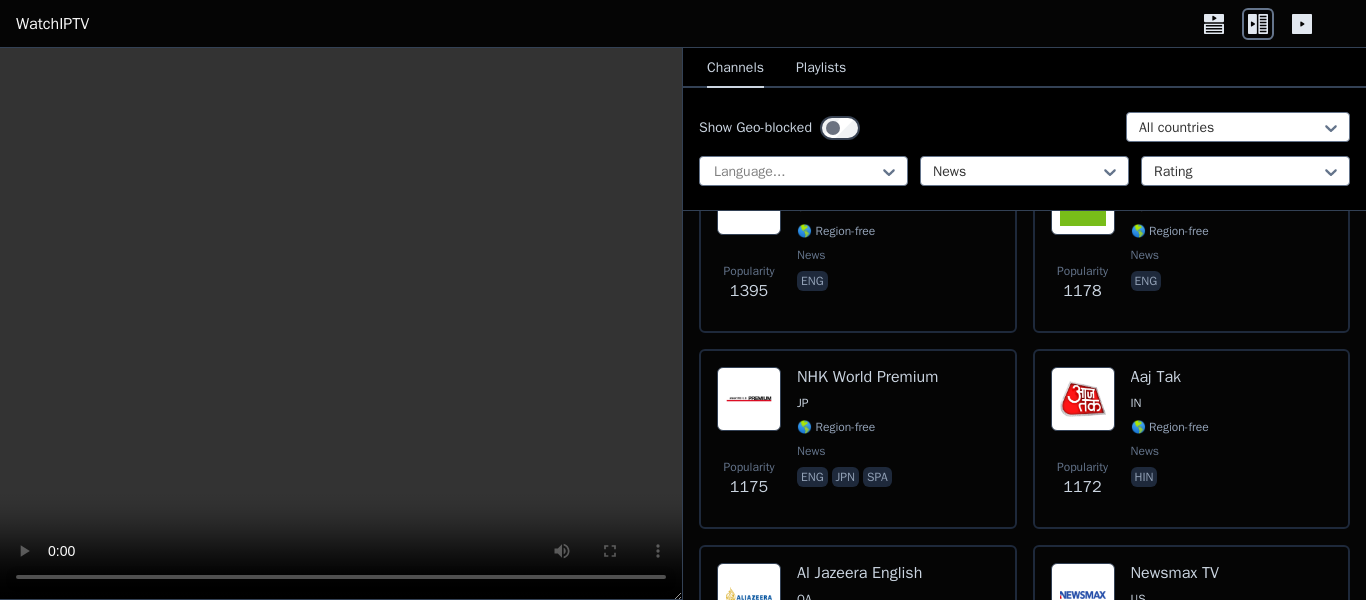 click on "eng jpn spa" at bounding box center [867, 479] 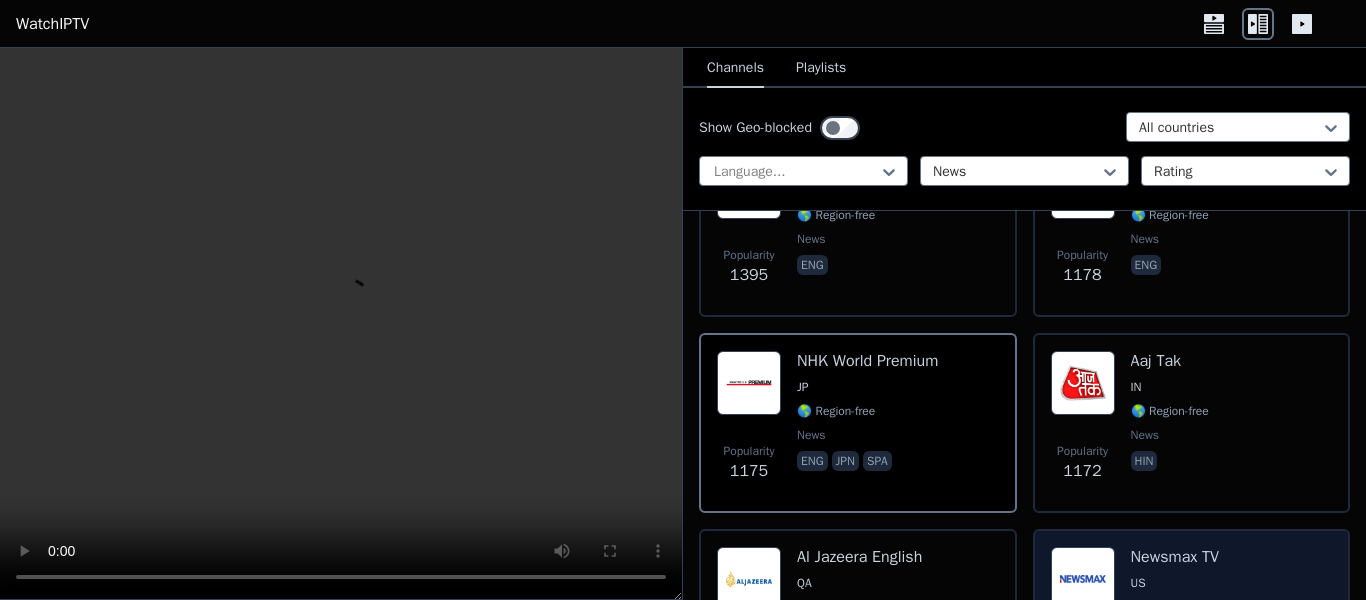 scroll, scrollTop: 1052, scrollLeft: 0, axis: vertical 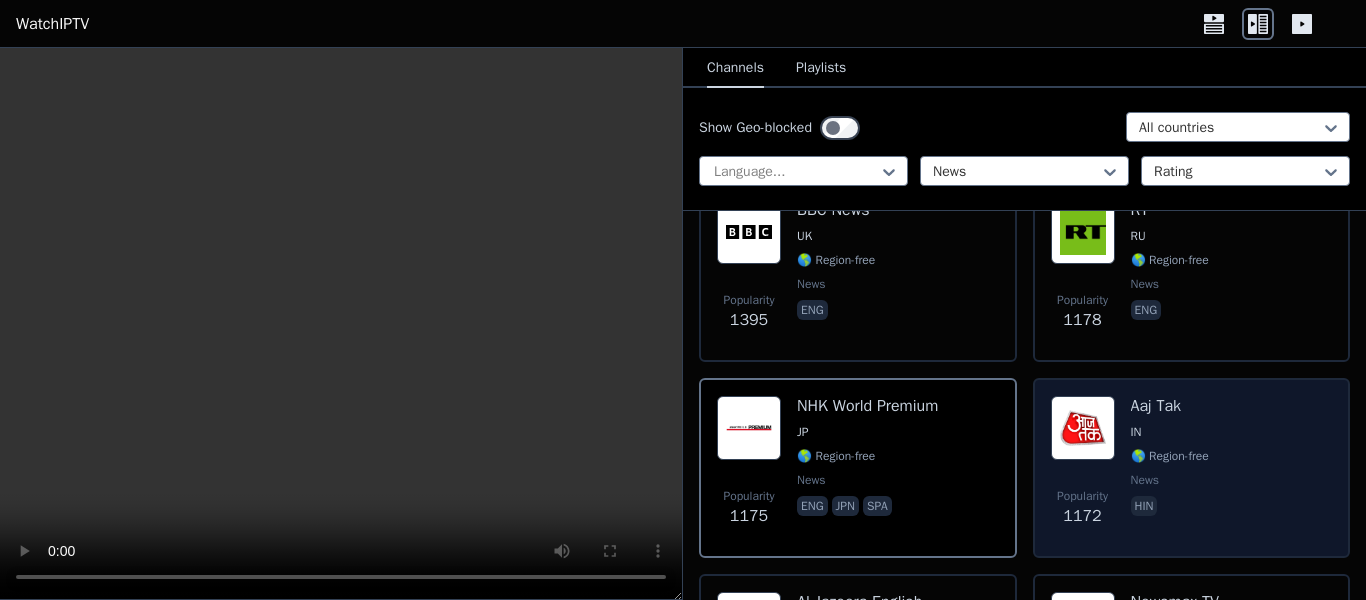 click at bounding box center [1083, 428] 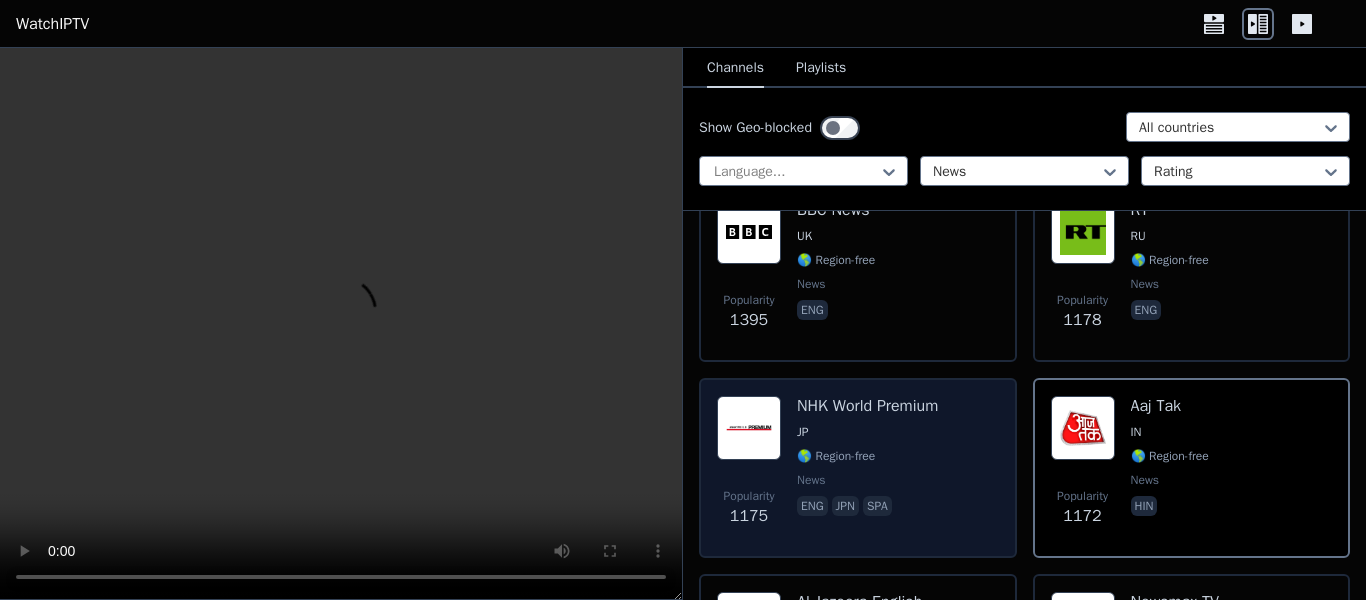 scroll, scrollTop: 1343, scrollLeft: 0, axis: vertical 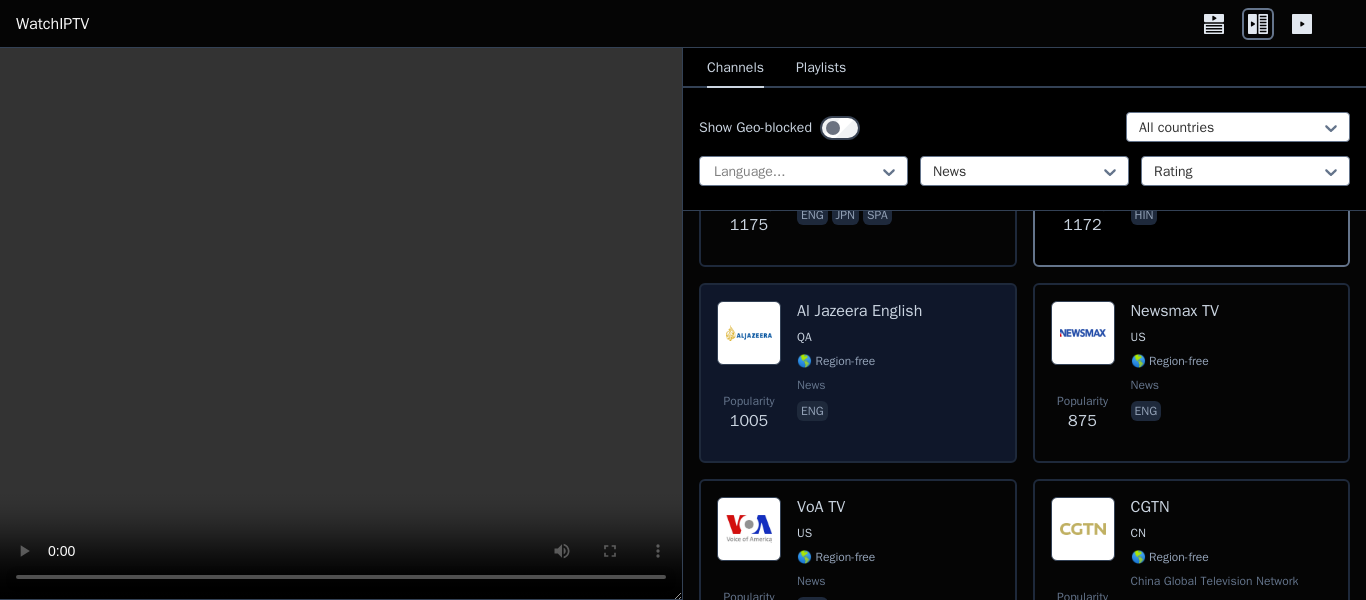 click on "eng" at bounding box center [859, 413] 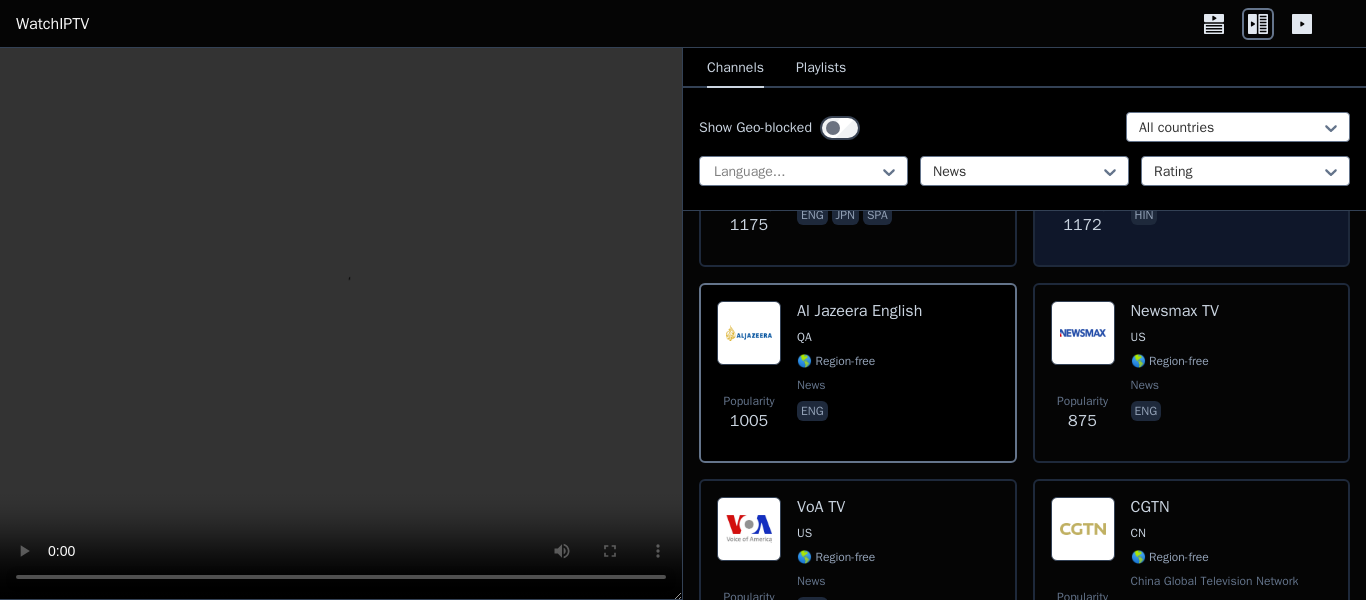 scroll, scrollTop: 1244, scrollLeft: 0, axis: vertical 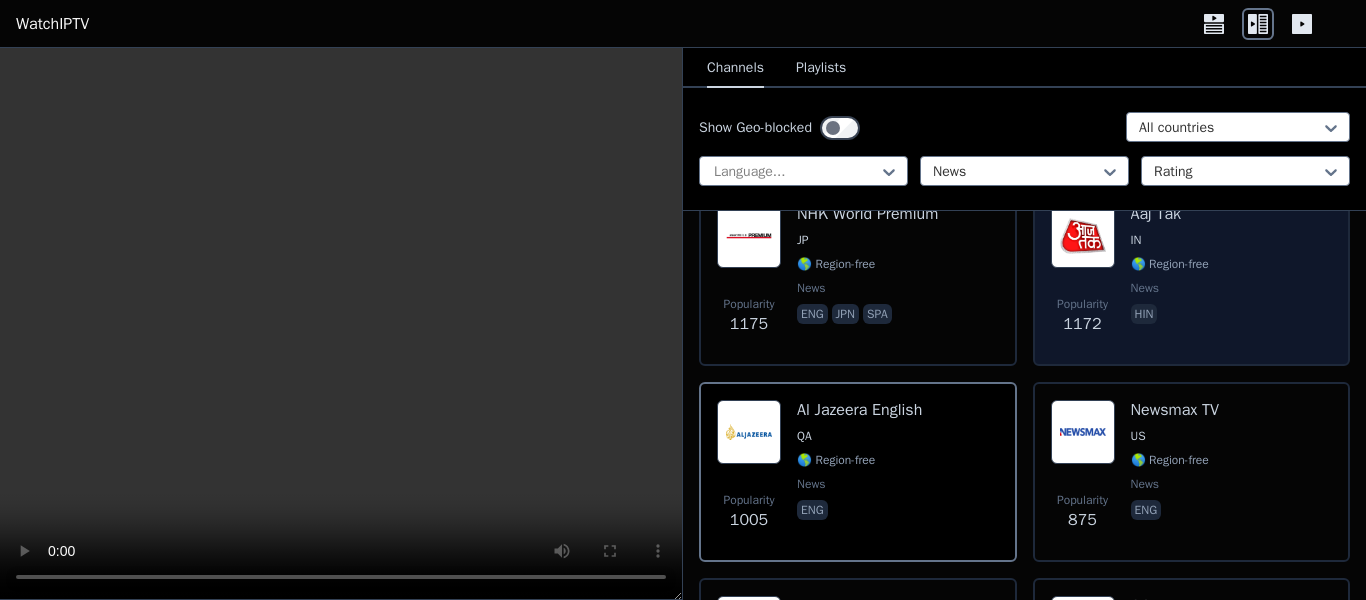 click on "Popularity 1172 Aaj Tak IN 🌎 Region-free news hin" at bounding box center (1192, 276) 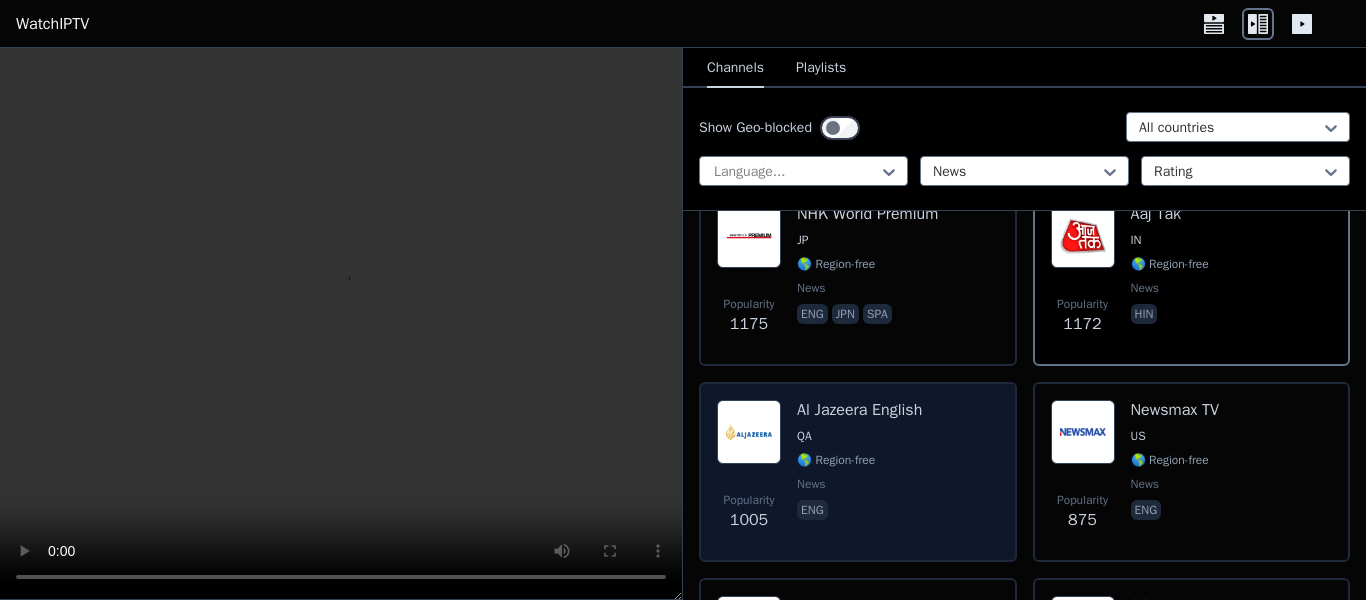 scroll, scrollTop: 1383, scrollLeft: 0, axis: vertical 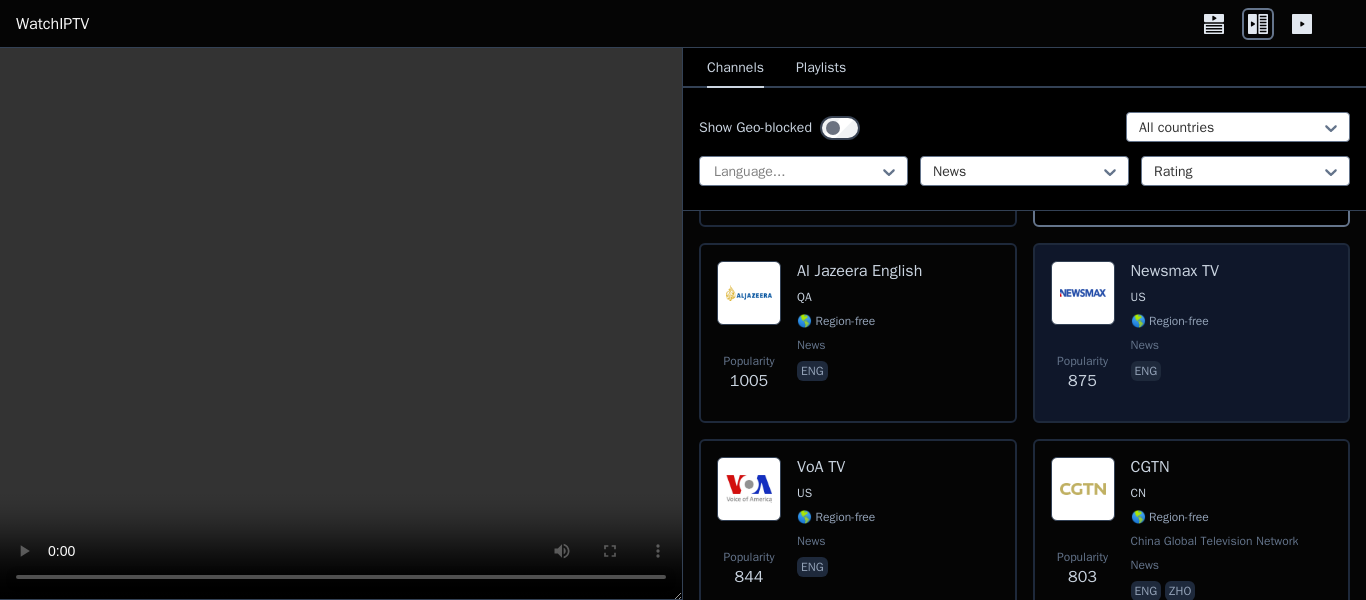 click on "Popularity 875" at bounding box center [1083, 373] 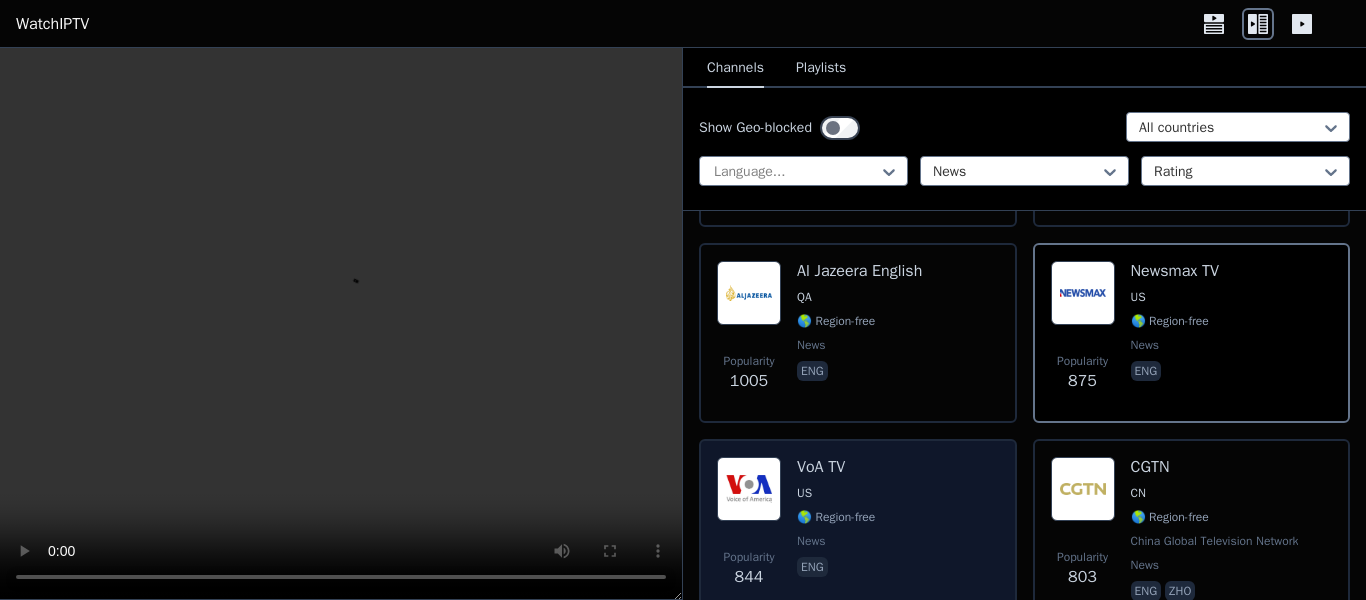 scroll, scrollTop: 1560, scrollLeft: 0, axis: vertical 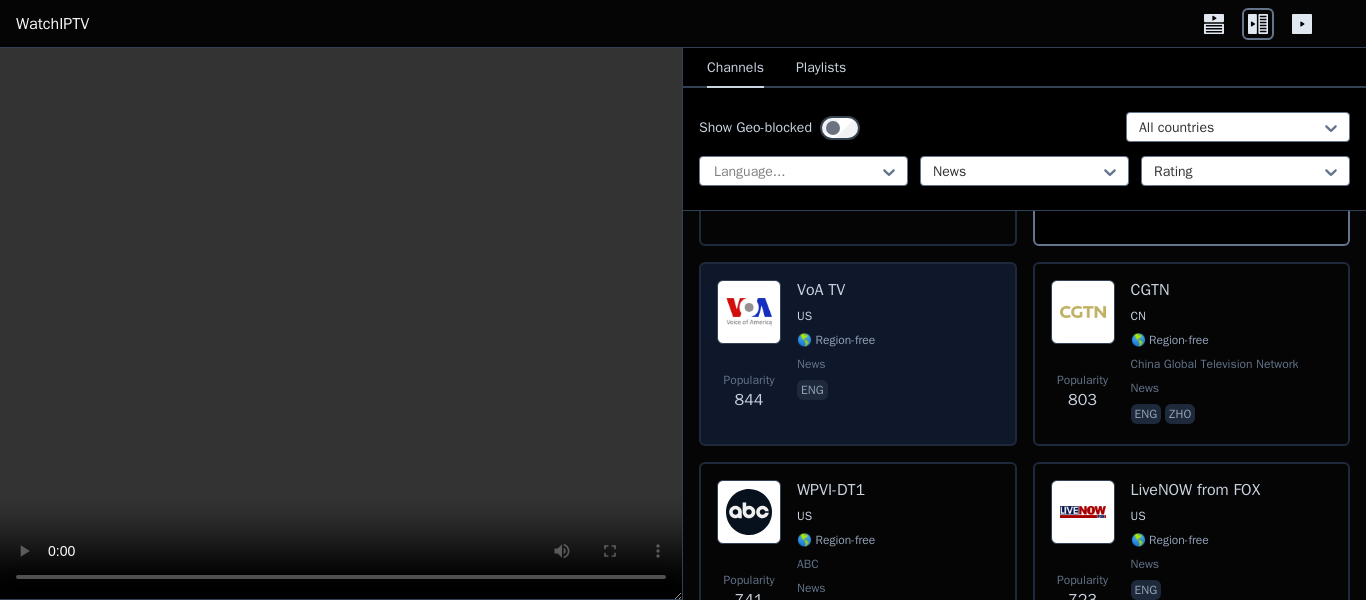 click on "VoA TV US 🌎 Region-free news eng" at bounding box center [836, 354] 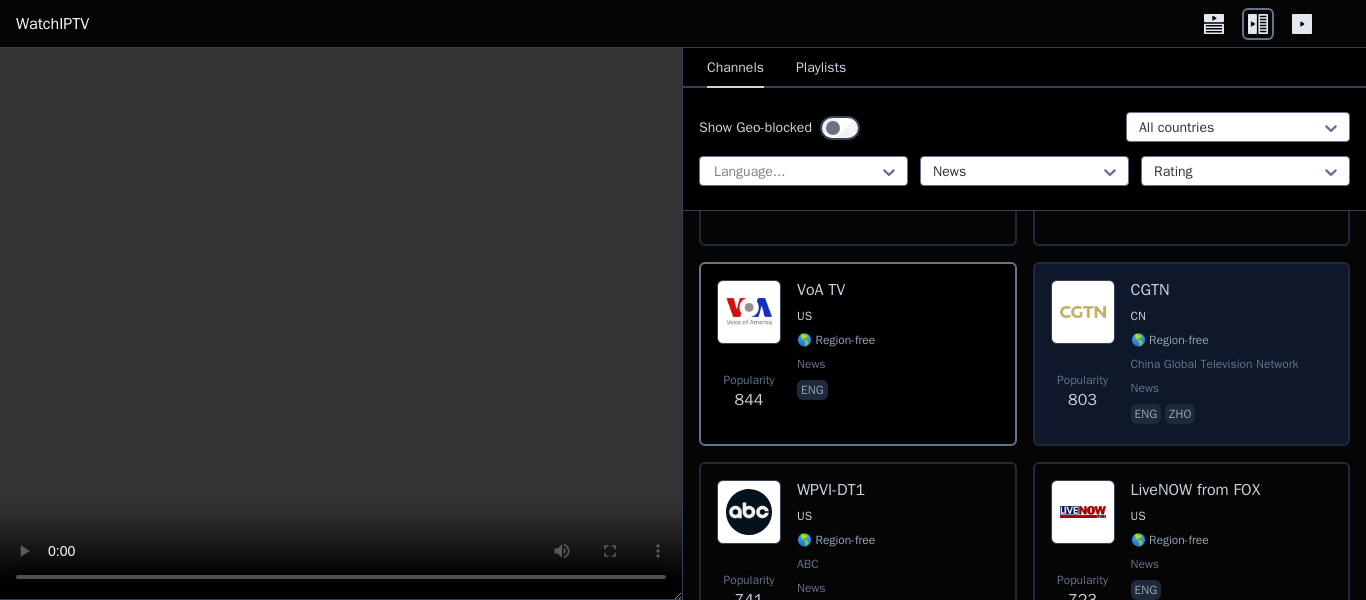 click on "eng zho" at bounding box center [1217, 416] 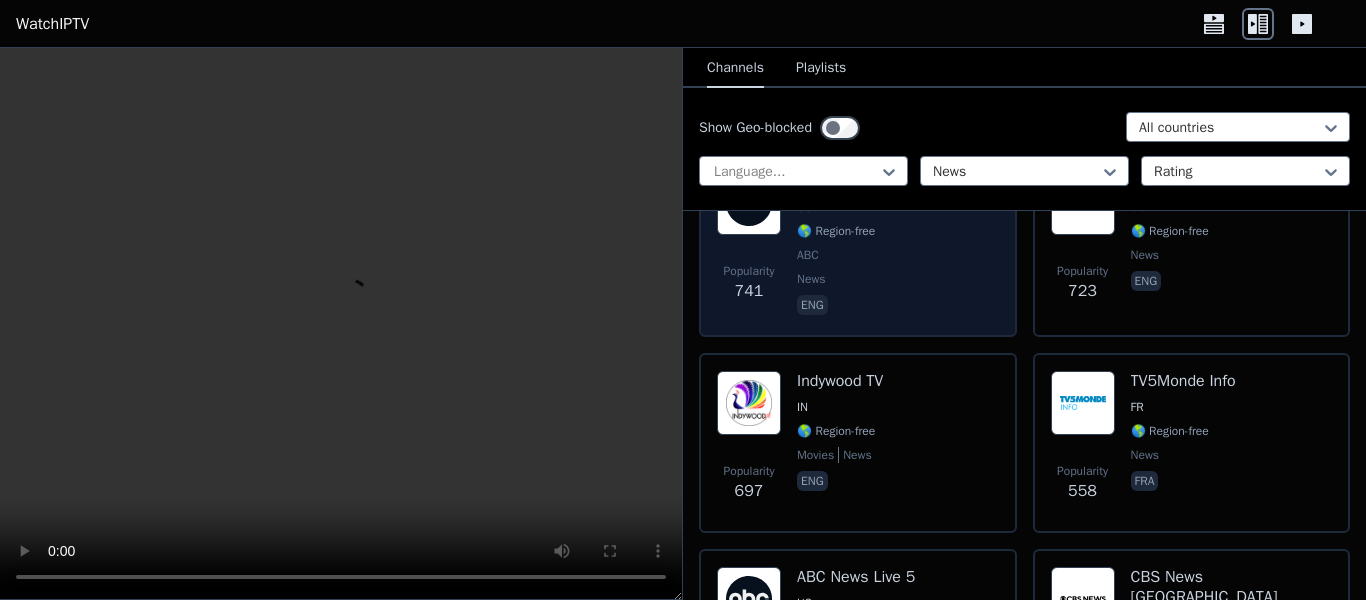 scroll, scrollTop: 1798, scrollLeft: 0, axis: vertical 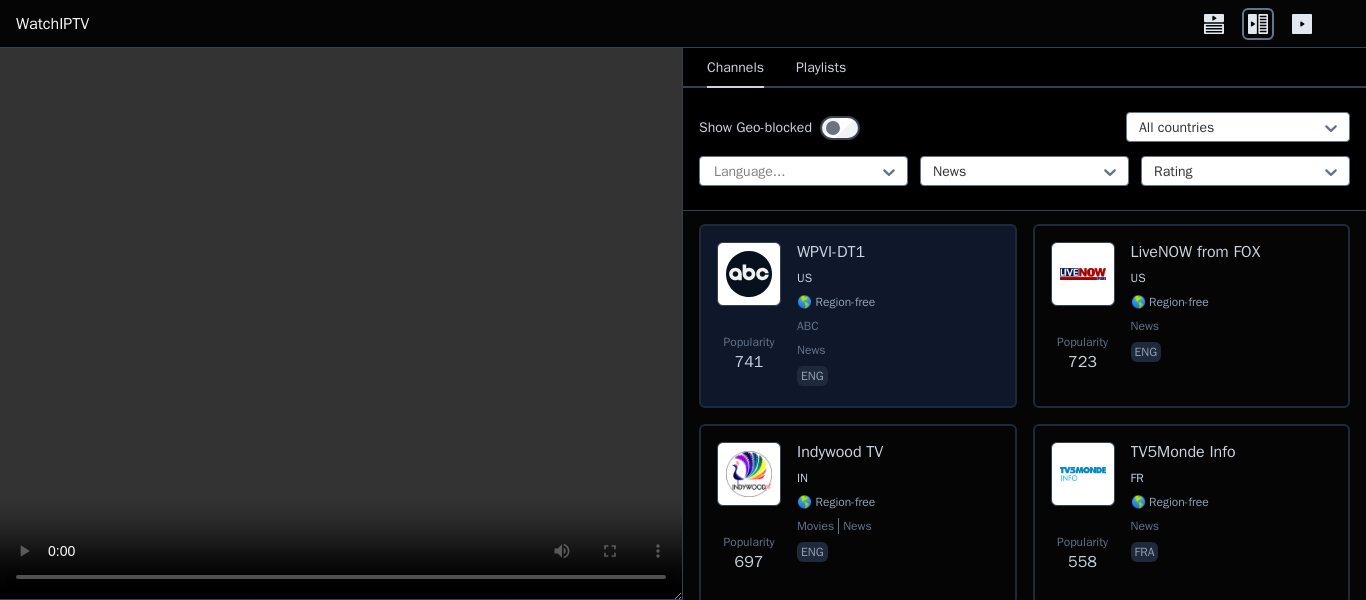click on "Popularity 741 WPVI-DT1 US 🌎 Region-free ABC news eng" at bounding box center (858, 316) 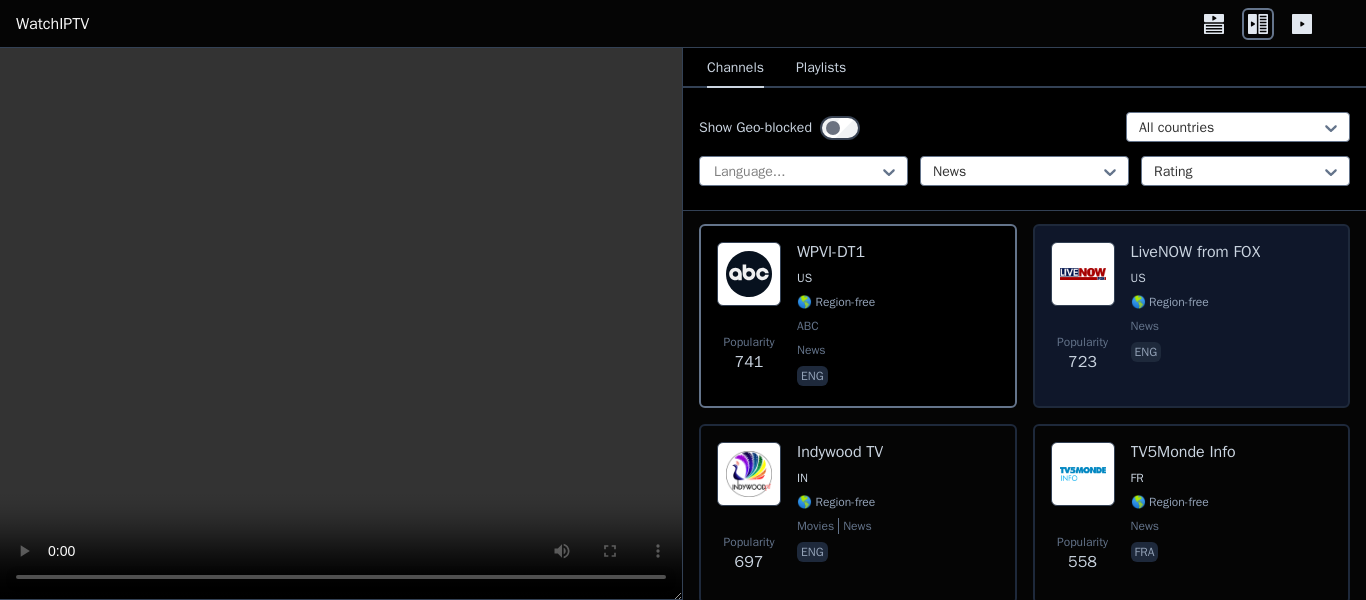 click on "eng" at bounding box center (1196, 354) 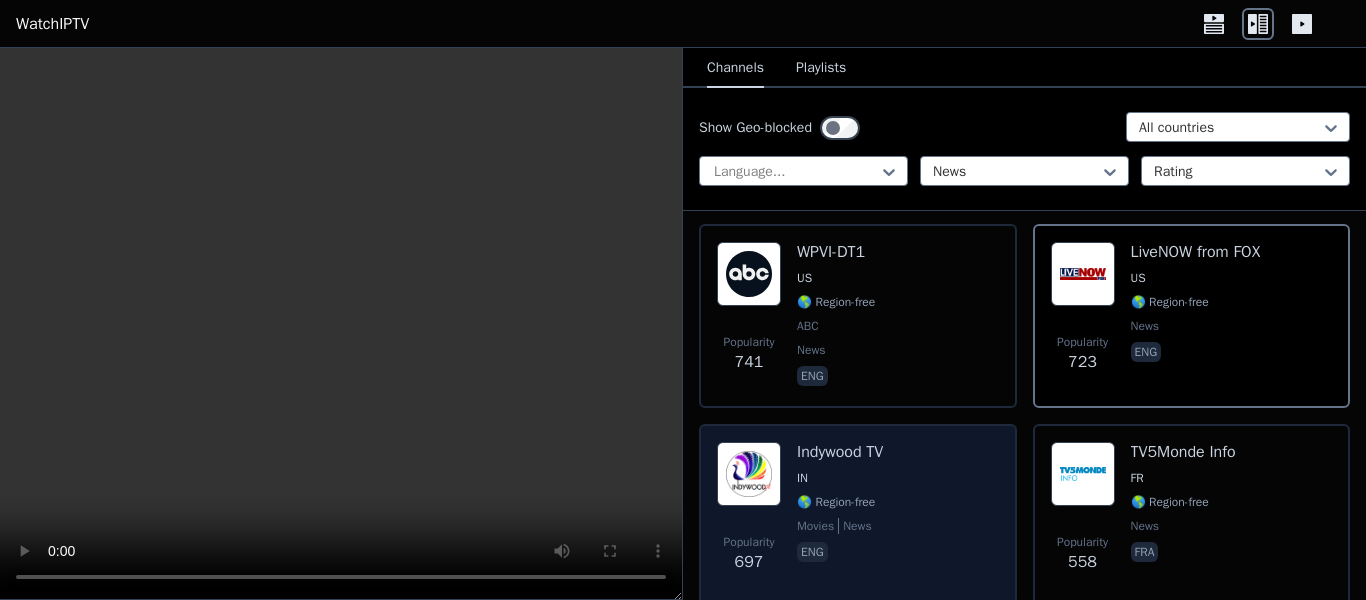 click on "Indywood TV" at bounding box center [840, 452] 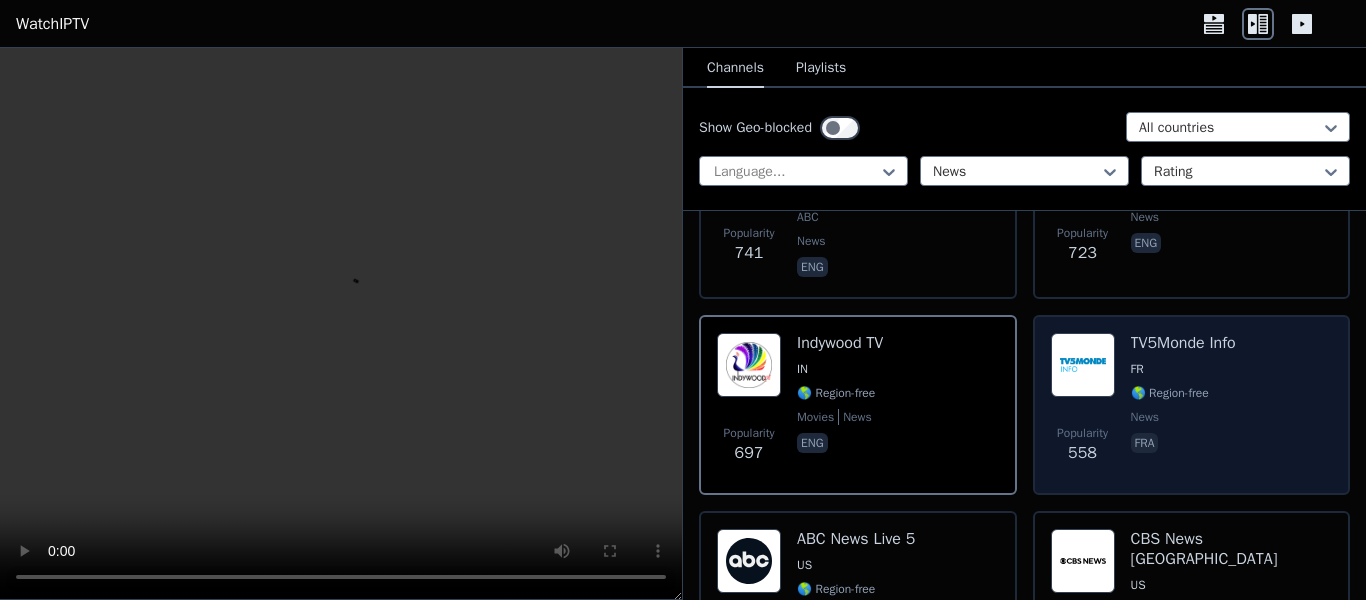 scroll, scrollTop: 1909, scrollLeft: 0, axis: vertical 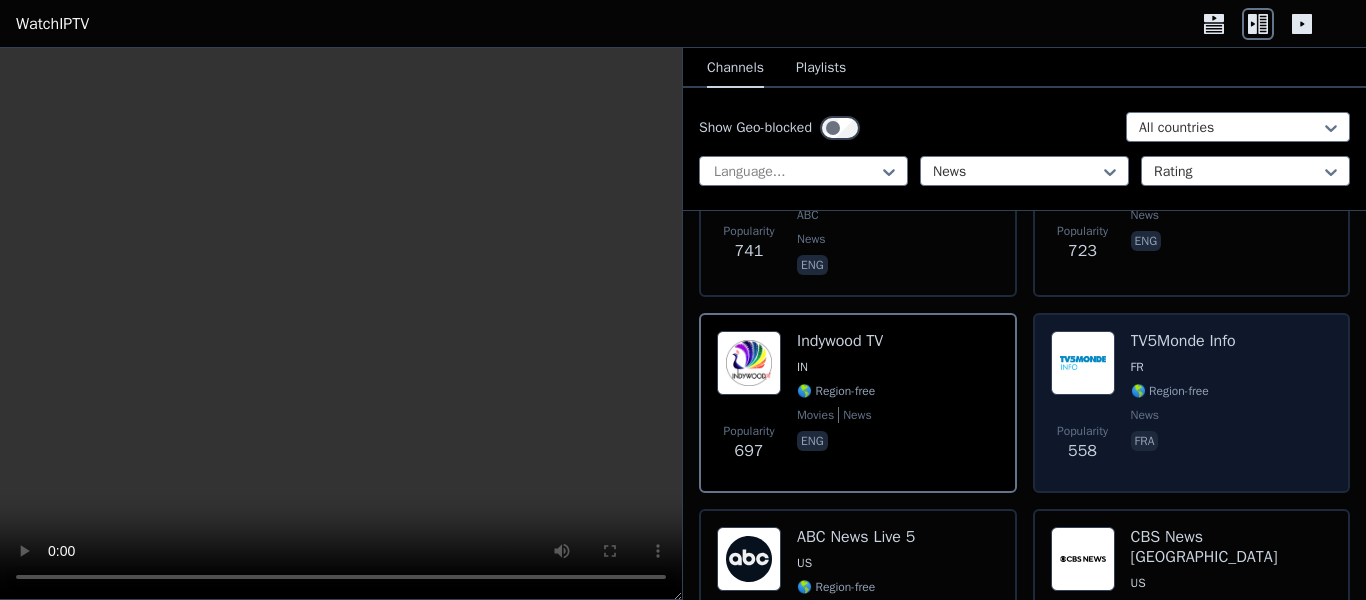 click on "TV5Monde Info FR 🌎 Region-free news fra" at bounding box center [1183, 403] 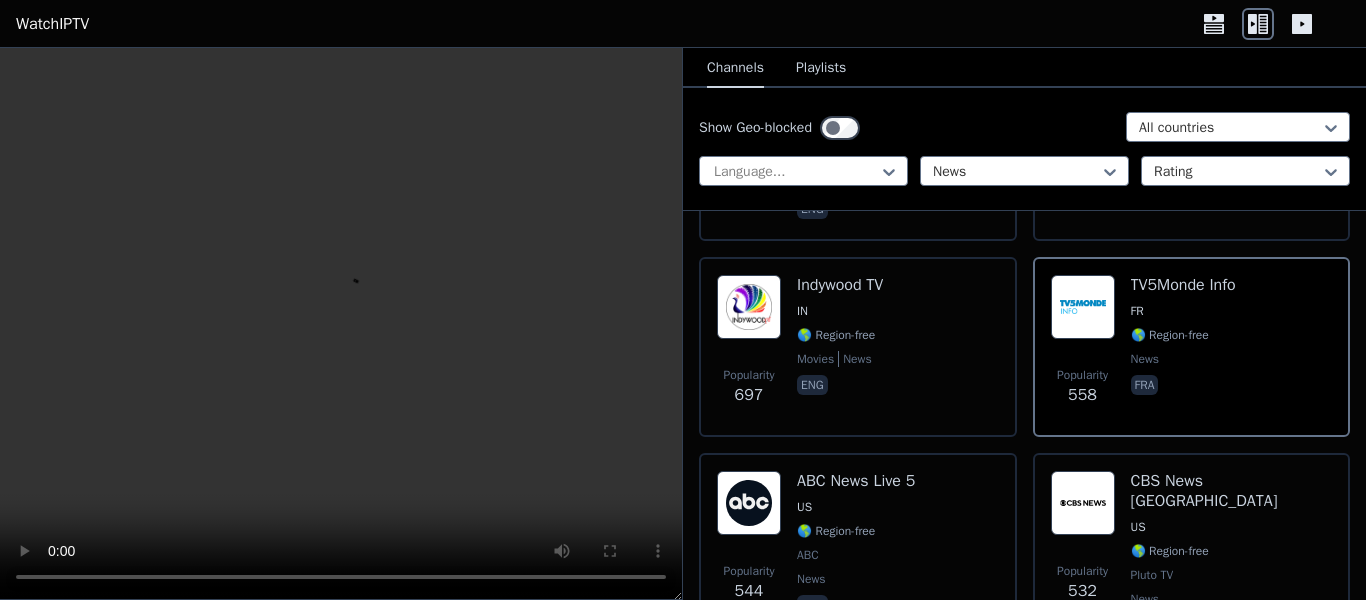 scroll, scrollTop: 2014, scrollLeft: 0, axis: vertical 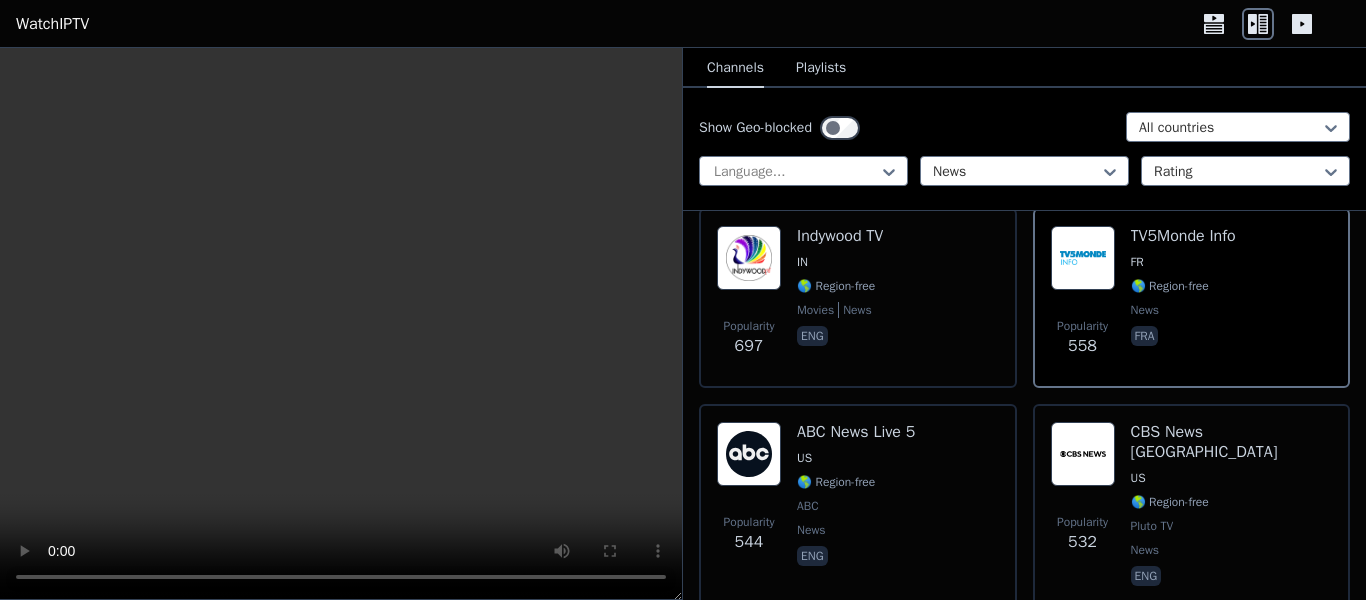 click on "Popularity 544 ABC News Live 5 US 🌎 Region-free ABC news eng" at bounding box center (858, 506) 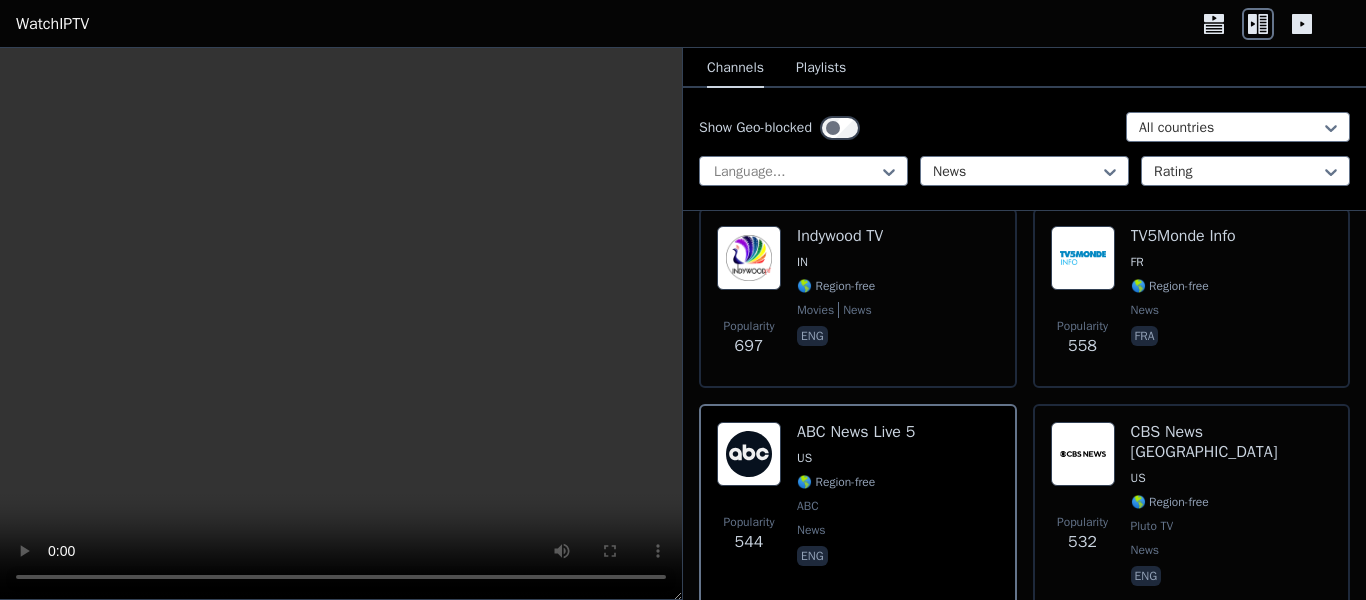 click on "Popularity 544 ABC News Live 5 US 🌎 Region-free ABC news eng" at bounding box center (858, 506) 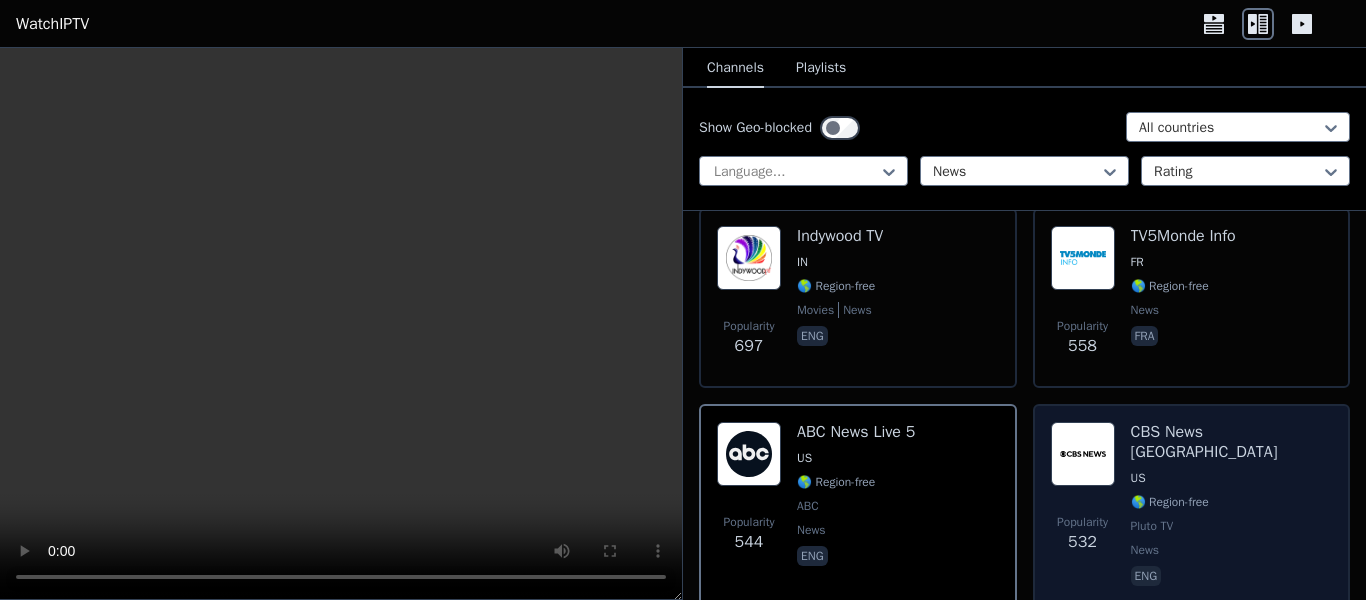 click on "CBS News [GEOGRAPHIC_DATA] [GEOGRAPHIC_DATA] 🌎 Region-free Pluto TV news eng" at bounding box center (1232, 506) 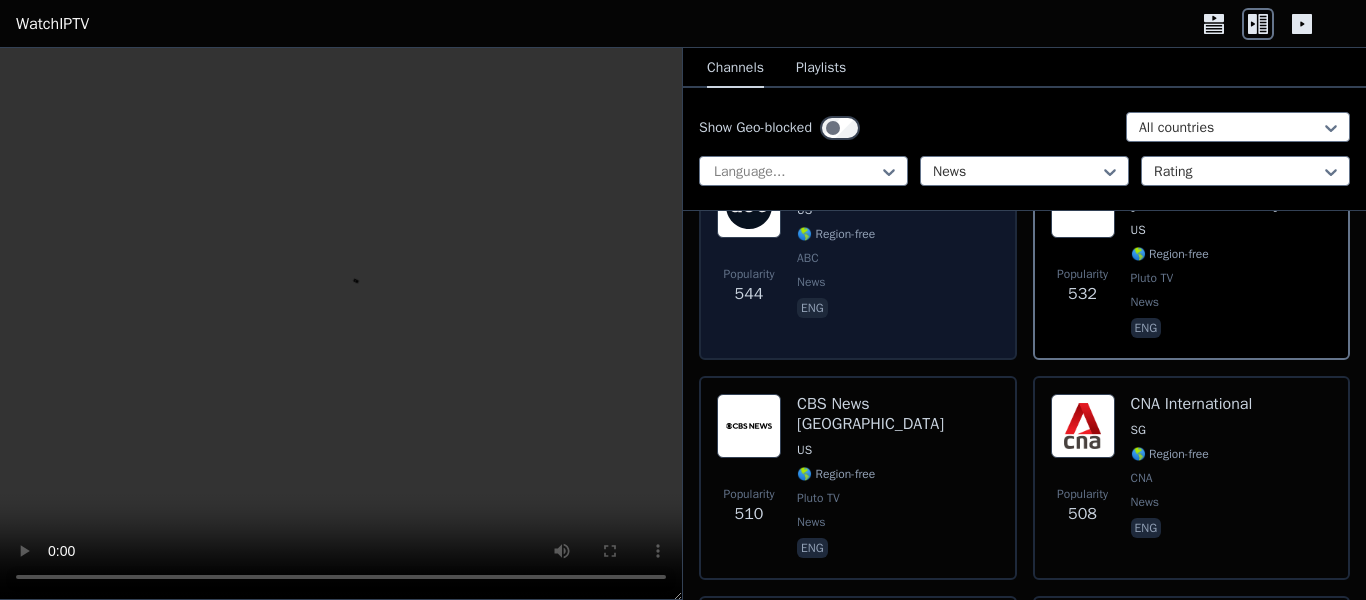 scroll, scrollTop: 2301, scrollLeft: 0, axis: vertical 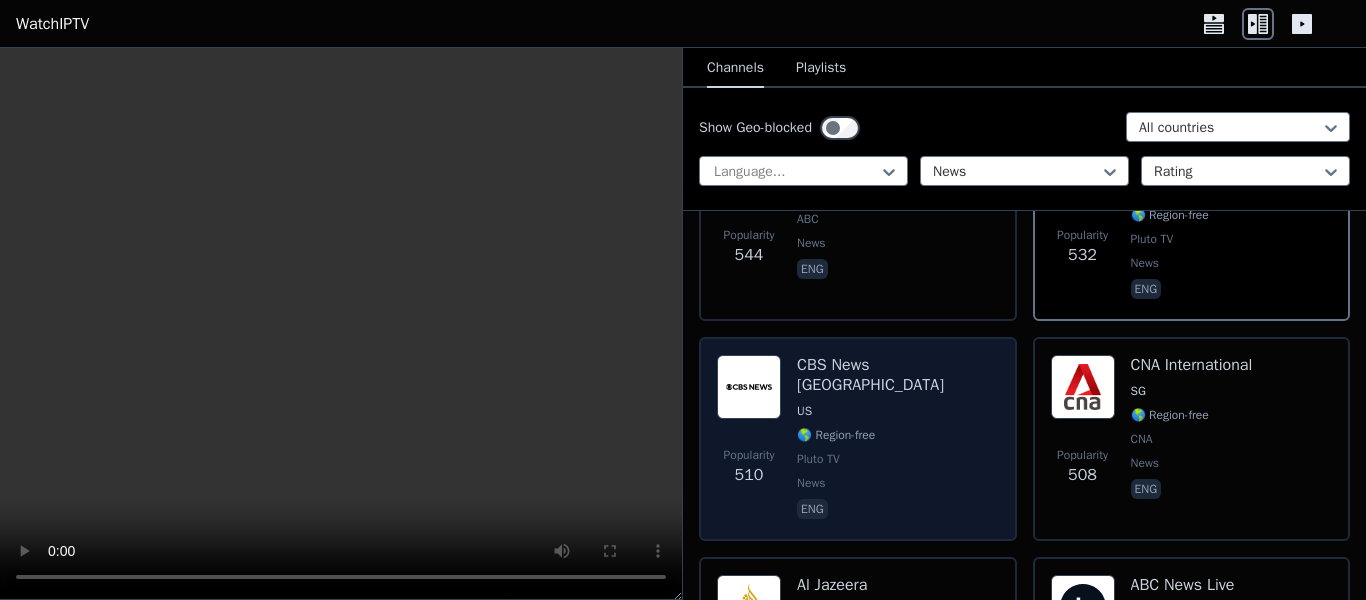 click on "eng" at bounding box center [898, 511] 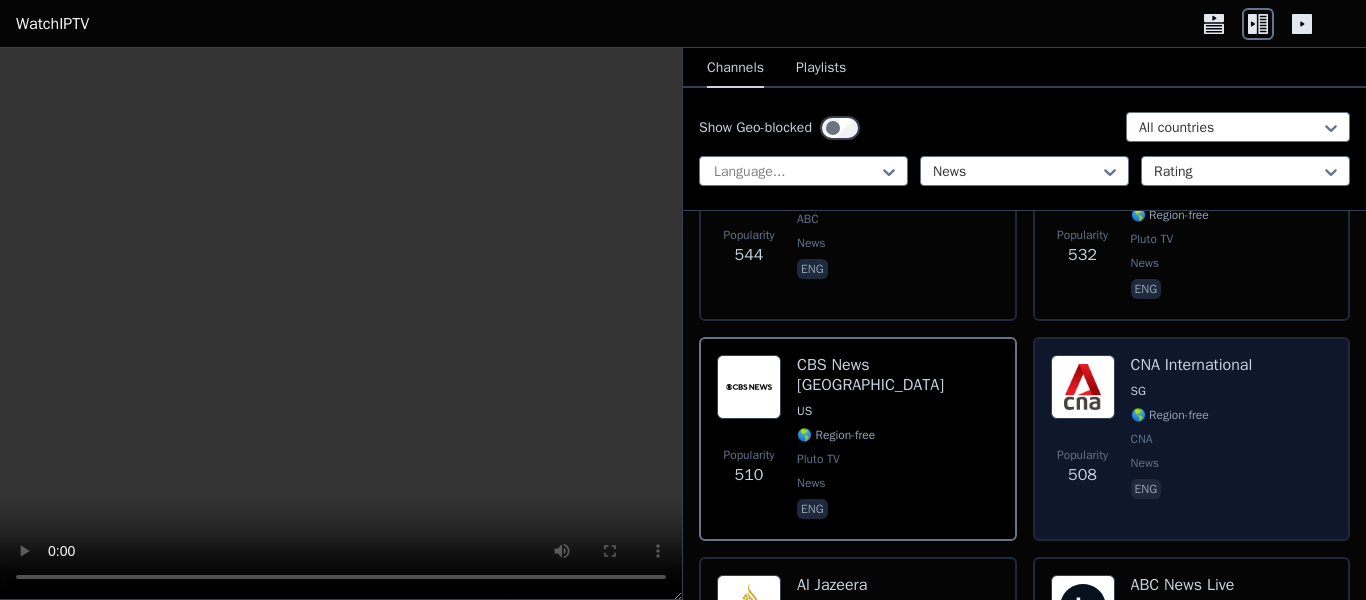 click on "news" at bounding box center (1192, 463) 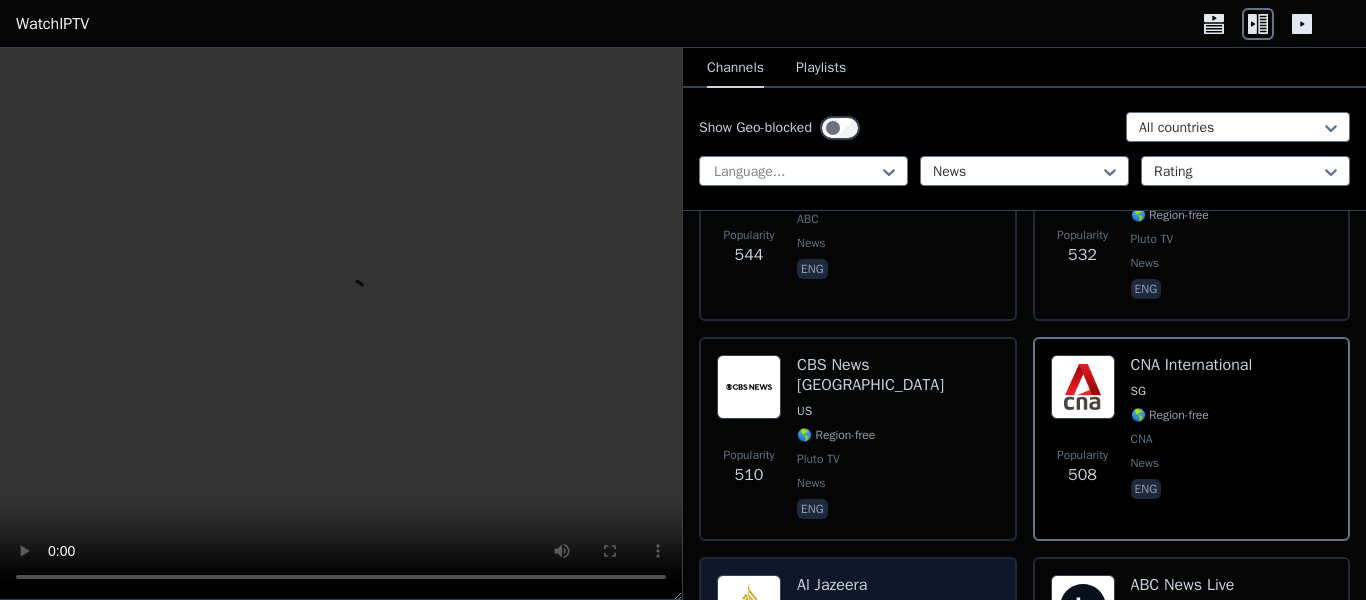 scroll, scrollTop: 2463, scrollLeft: 0, axis: vertical 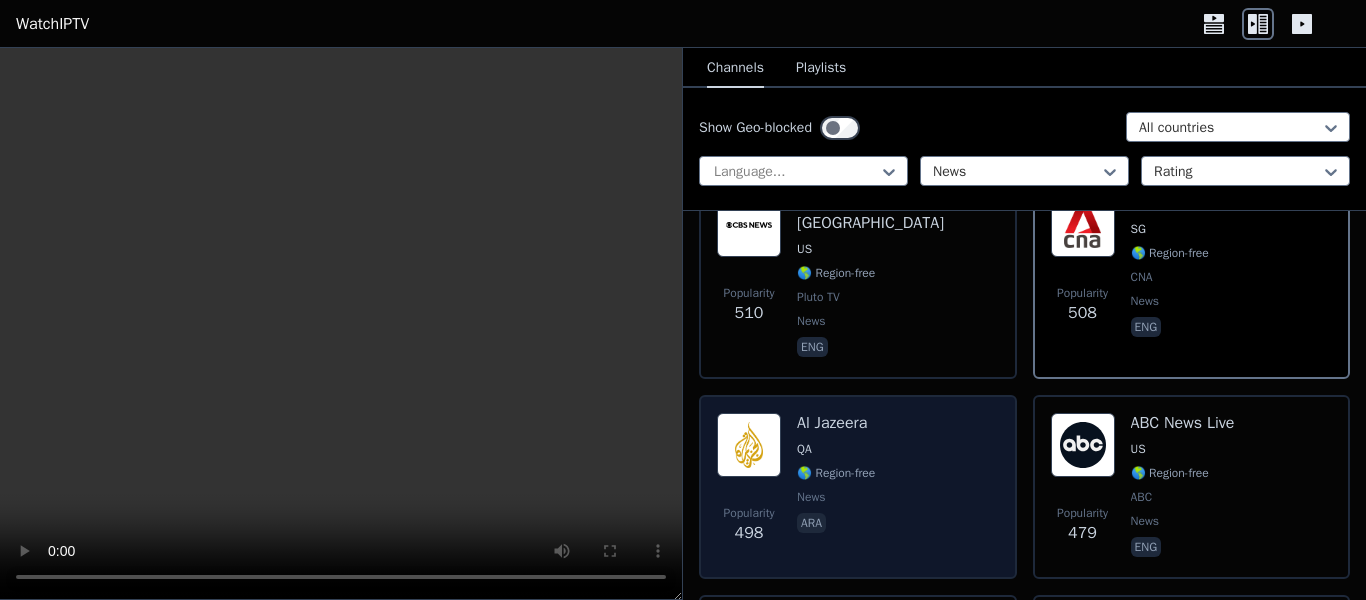 click on "Popularity 498 Al Jazeera QA 🌎 Region-free news ara" at bounding box center (858, 487) 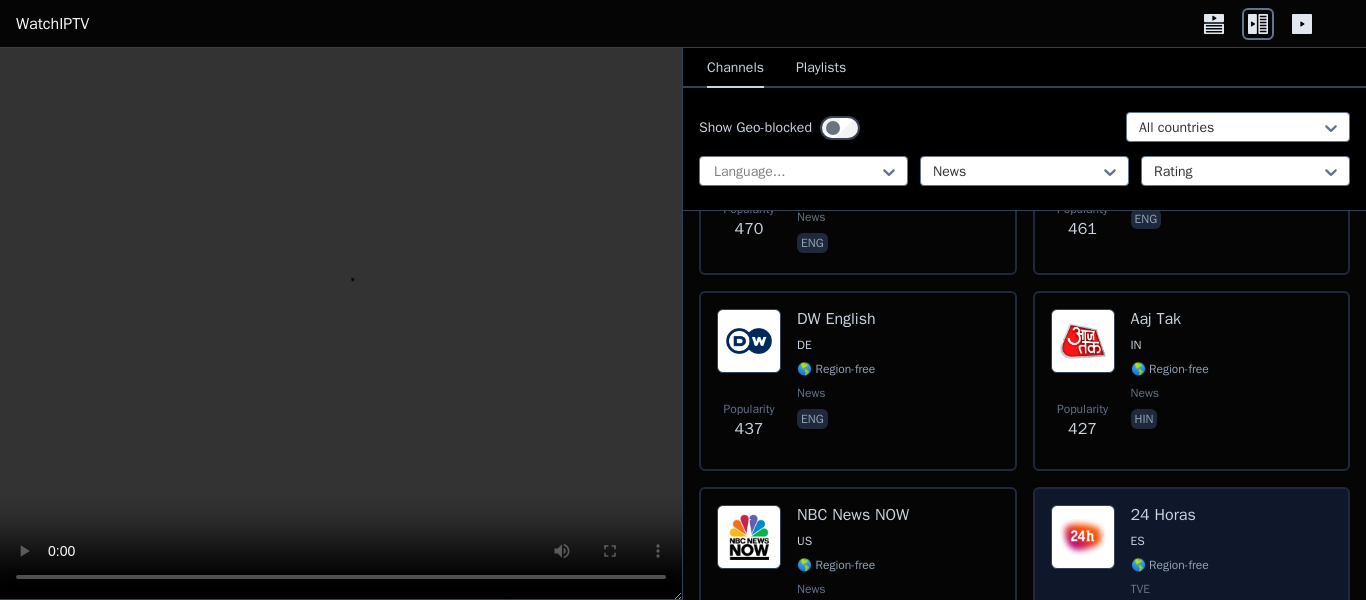 scroll, scrollTop: 3138, scrollLeft: 0, axis: vertical 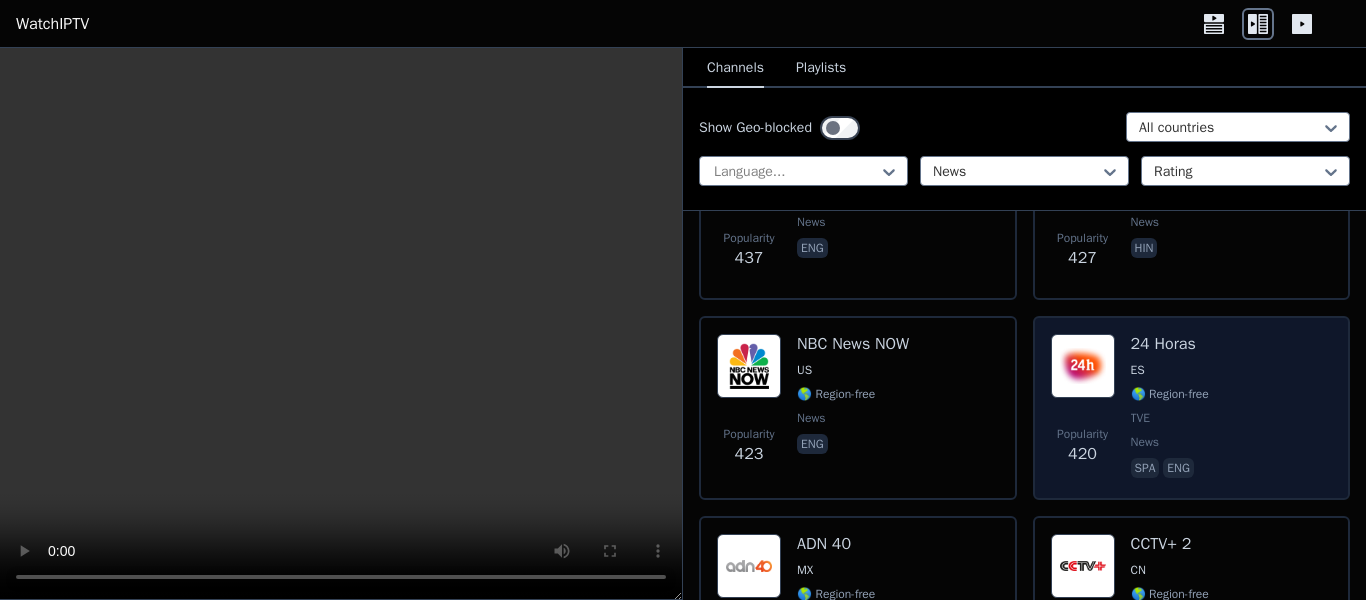 click on "Popularity 420" at bounding box center (1083, 408) 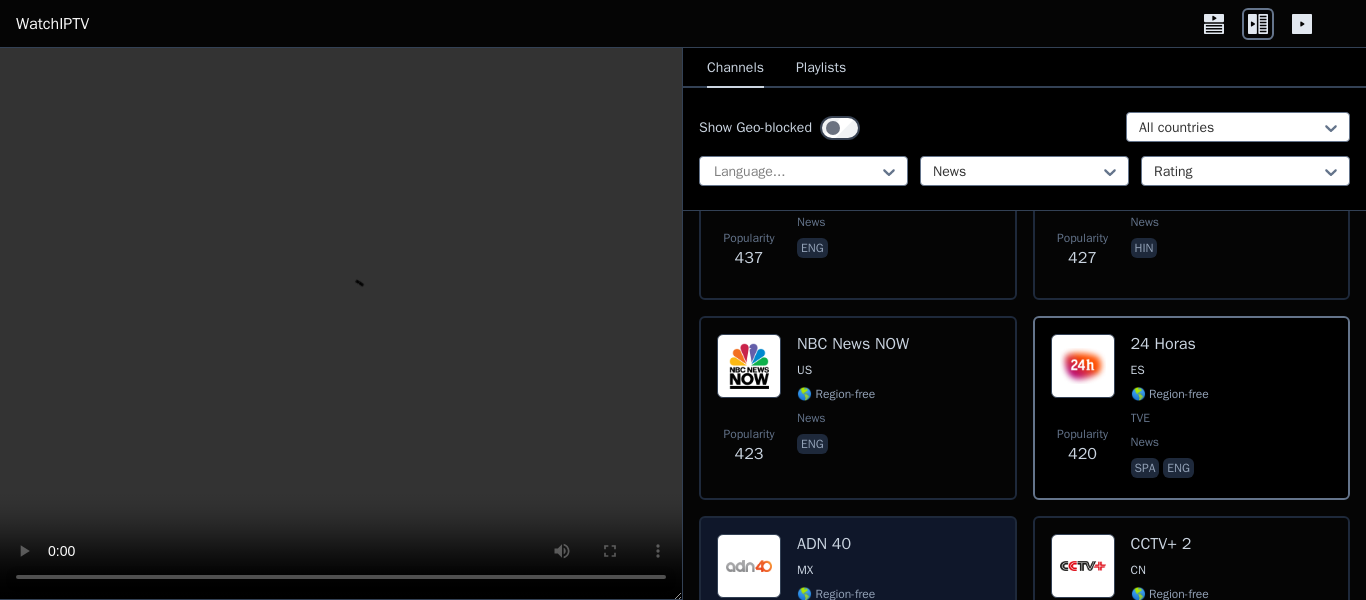 scroll, scrollTop: 3295, scrollLeft: 0, axis: vertical 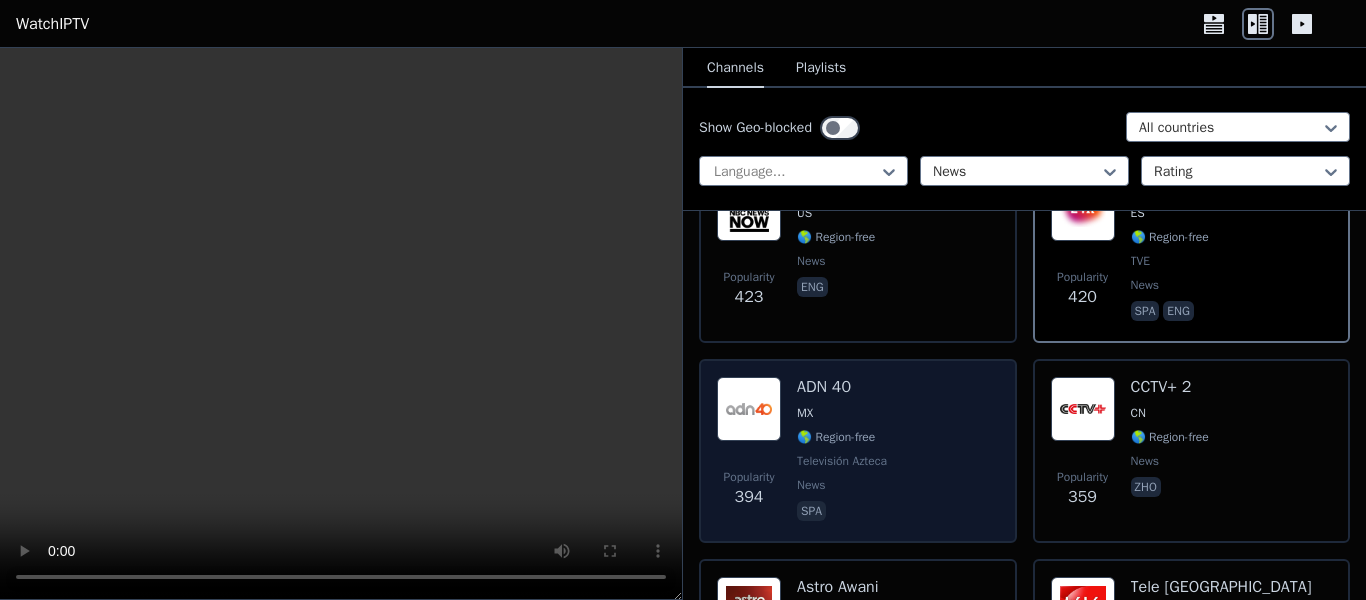 click on "Popularity 394 ADN 40 MX 🌎 Region-free Televisión Azteca news spa" at bounding box center [858, 451] 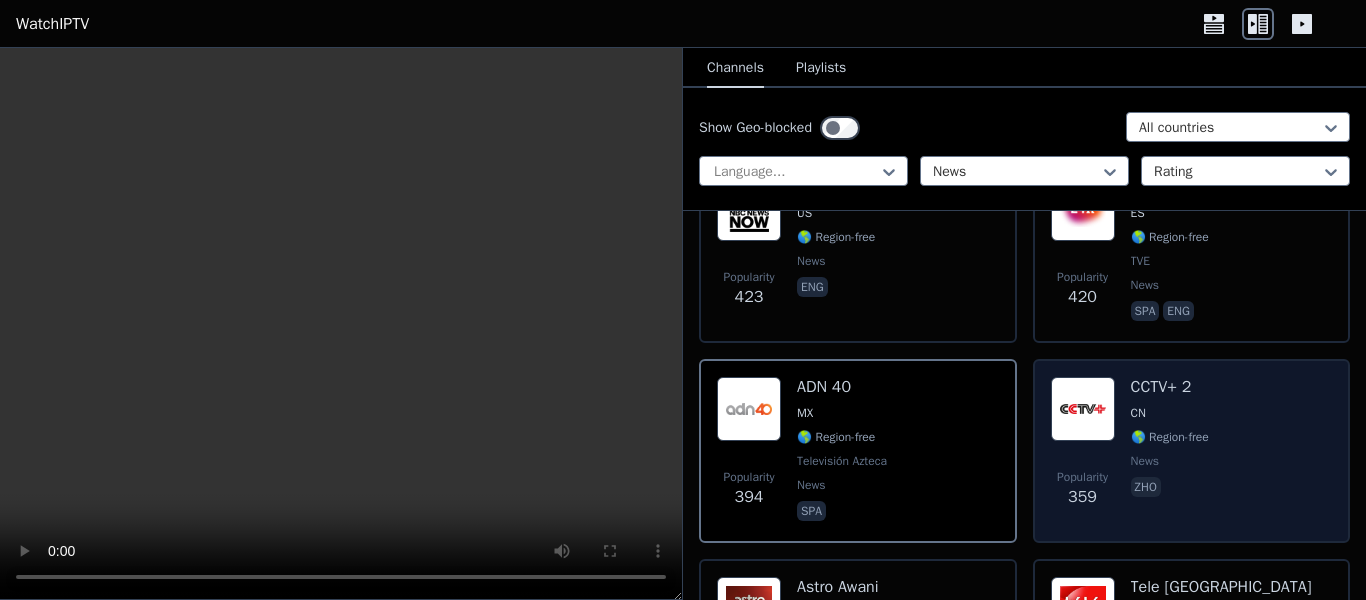 click on "zho" at bounding box center [1146, 487] 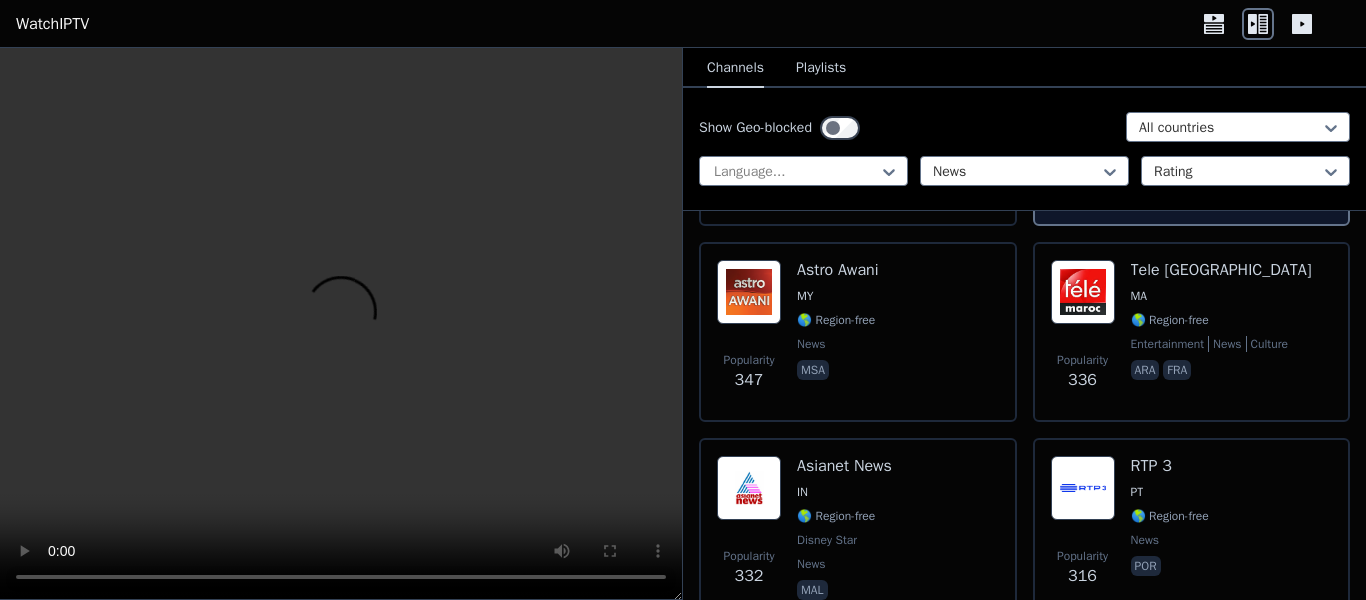 scroll, scrollTop: 3627, scrollLeft: 0, axis: vertical 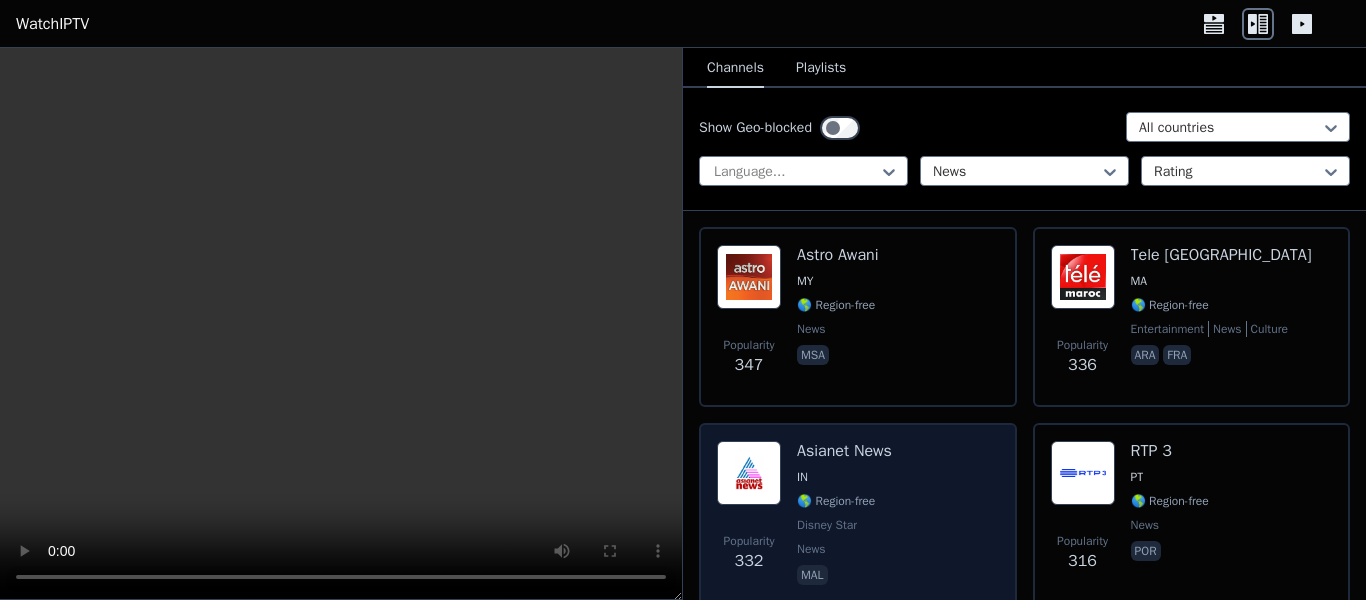 click on "Popularity 332 Asianet News IN 🌎 Region-free Disney Star news mal" at bounding box center [858, 515] 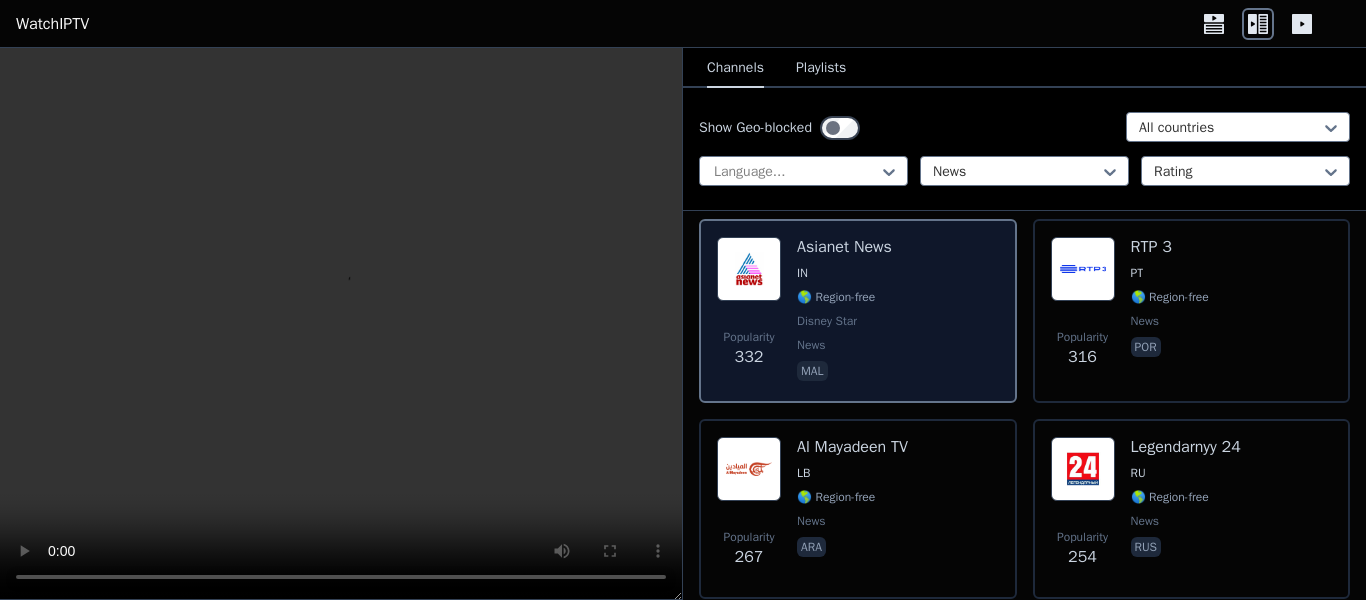 scroll, scrollTop: 4111, scrollLeft: 0, axis: vertical 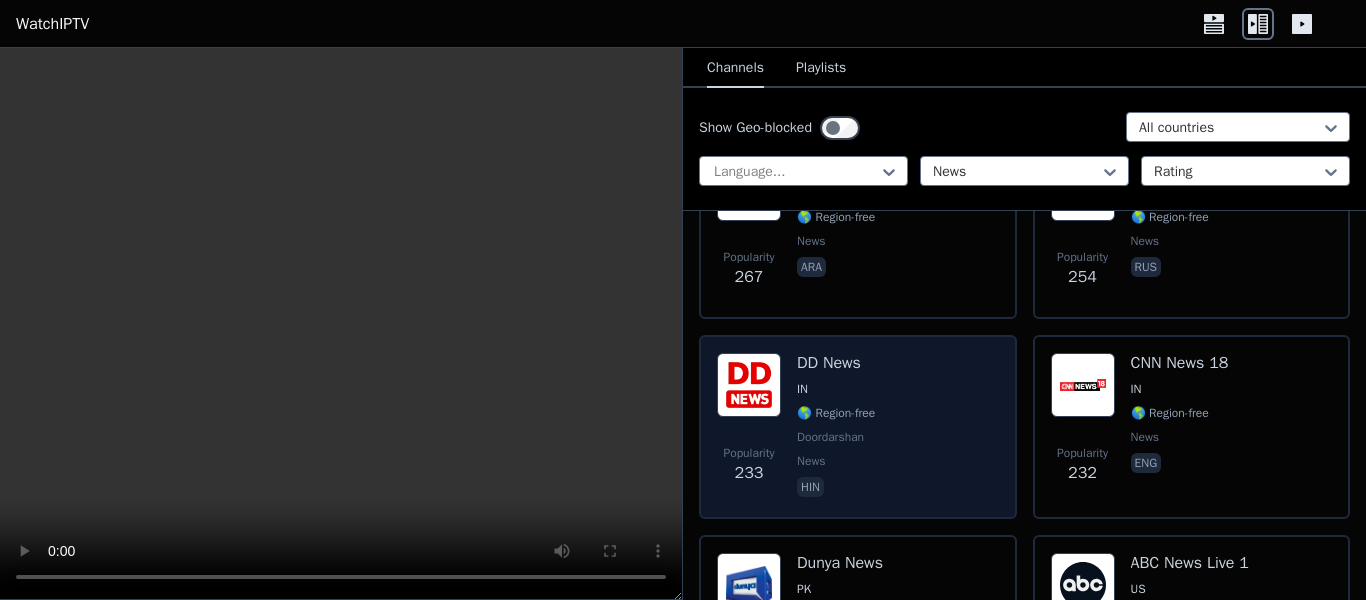 click on "Popularity 233 DD News IN 🌎 Region-free Doordarshan news hin" at bounding box center [858, 427] 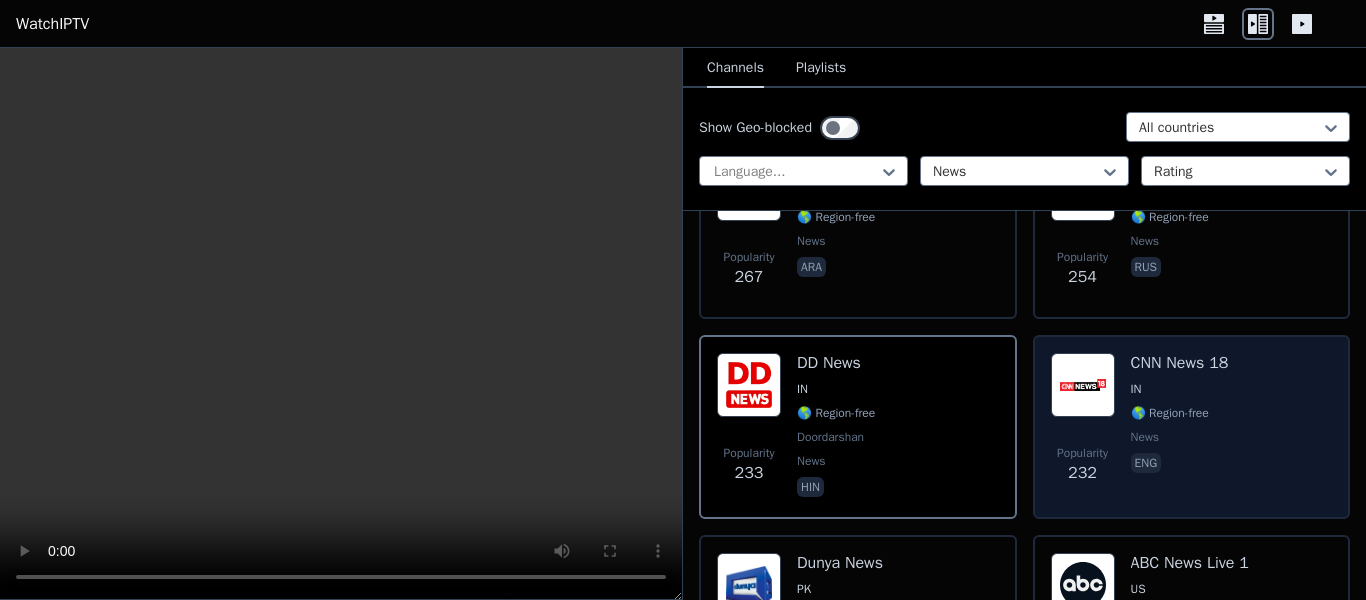 click on "Popularity 232" at bounding box center (1083, 465) 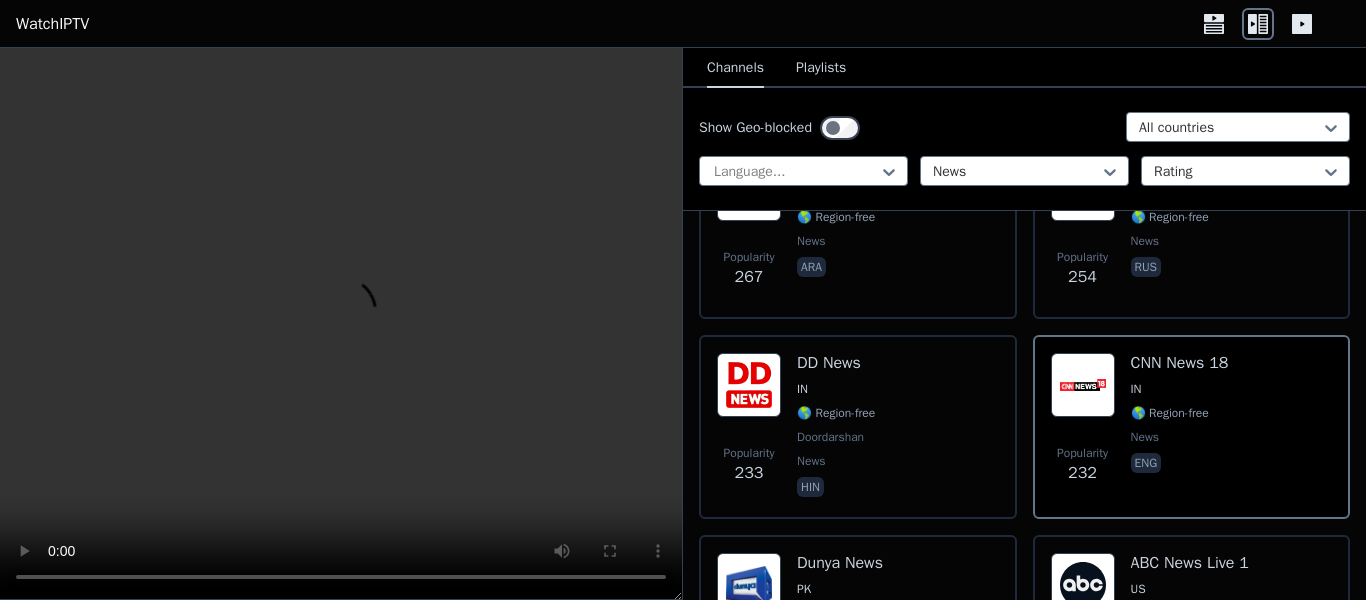scroll, scrollTop: 4378, scrollLeft: 0, axis: vertical 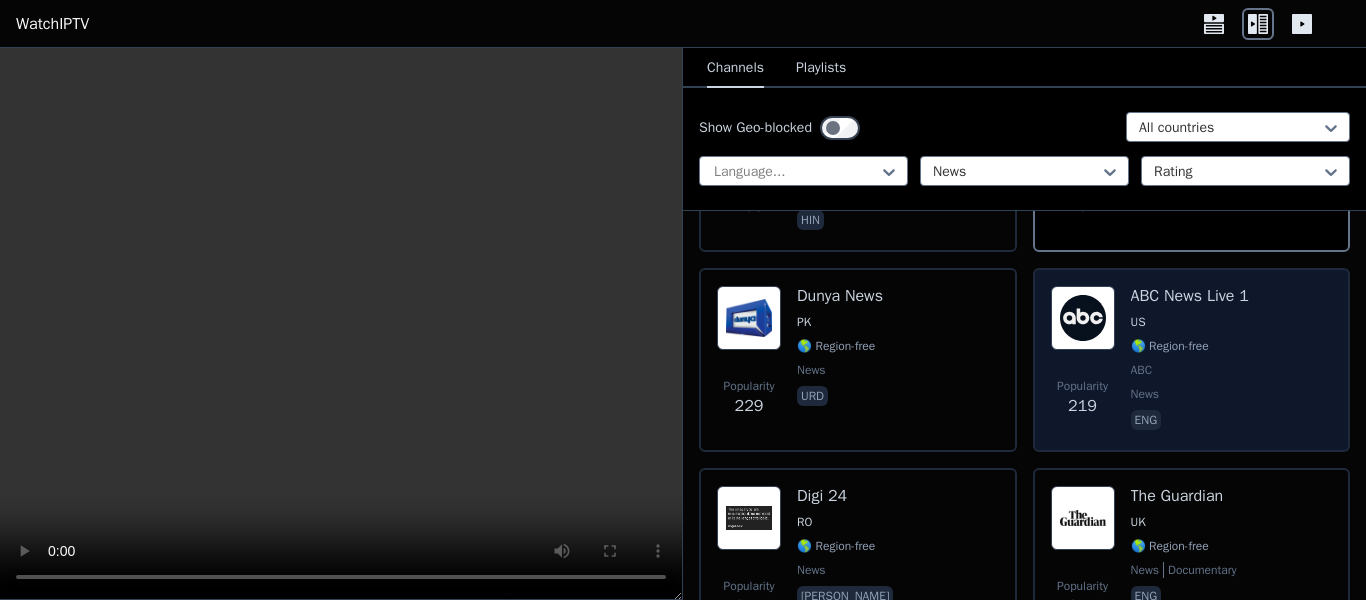 click on "Popularity" at bounding box center [1082, 386] 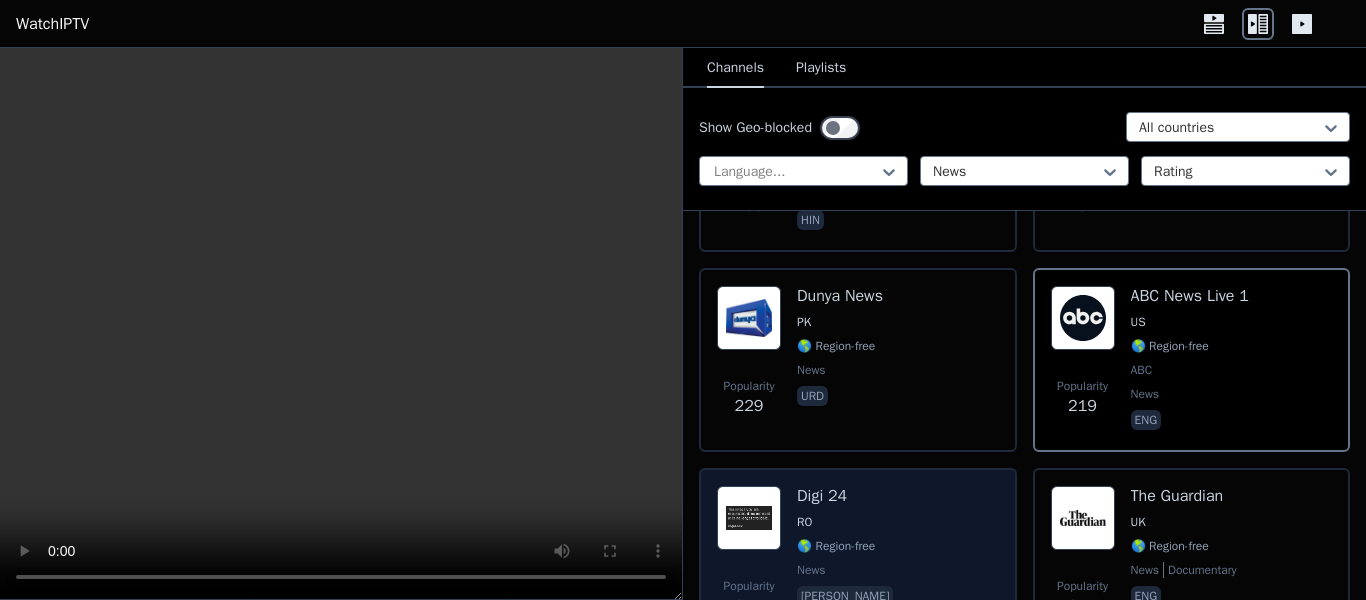 click on "Digi 24 RO 🌎 Region-free news [PERSON_NAME]" at bounding box center (847, 558) 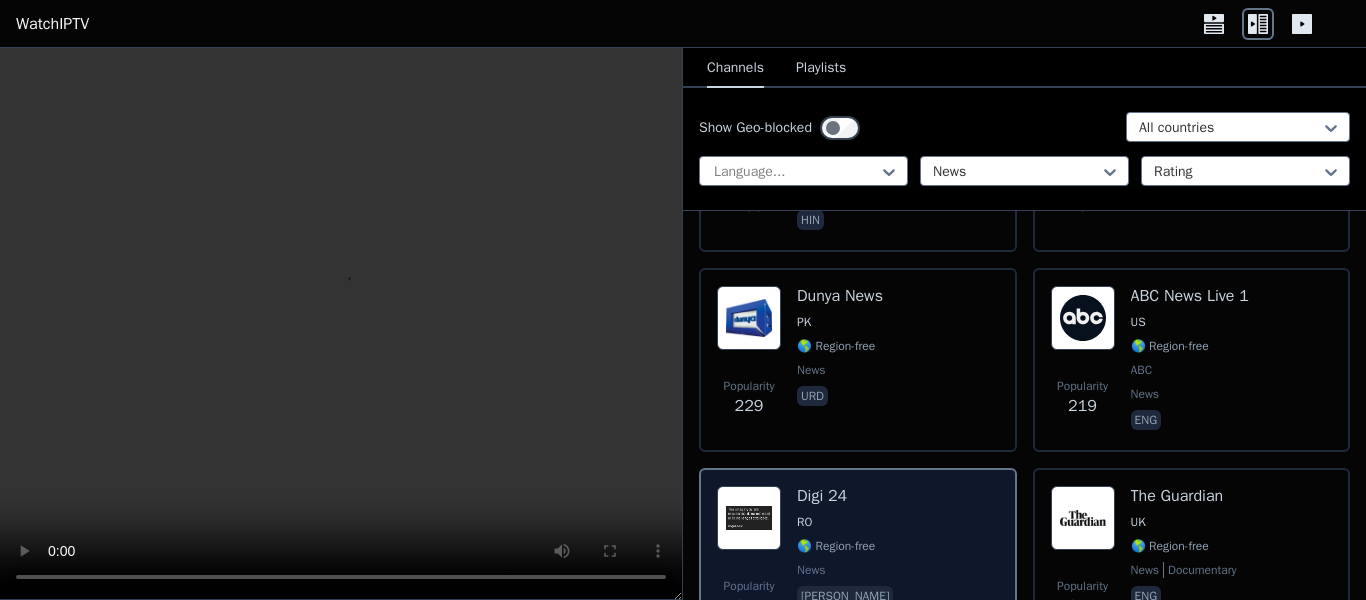 scroll, scrollTop: 4489, scrollLeft: 0, axis: vertical 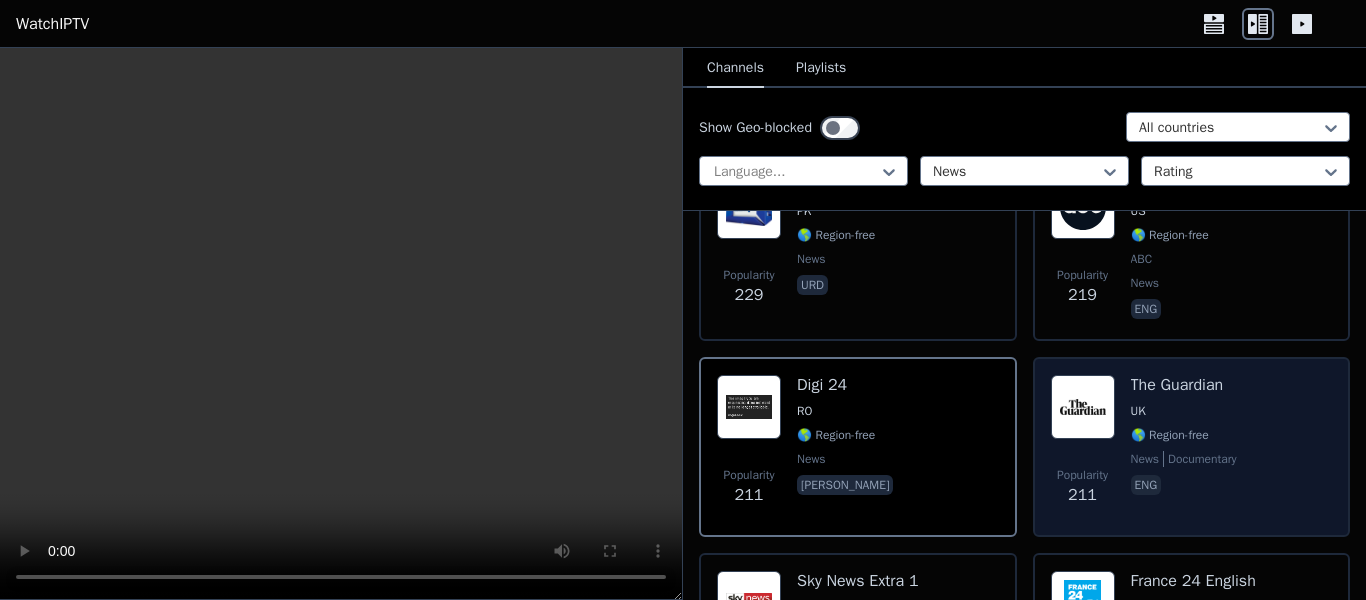 click on "Popularity 211" at bounding box center [1083, 487] 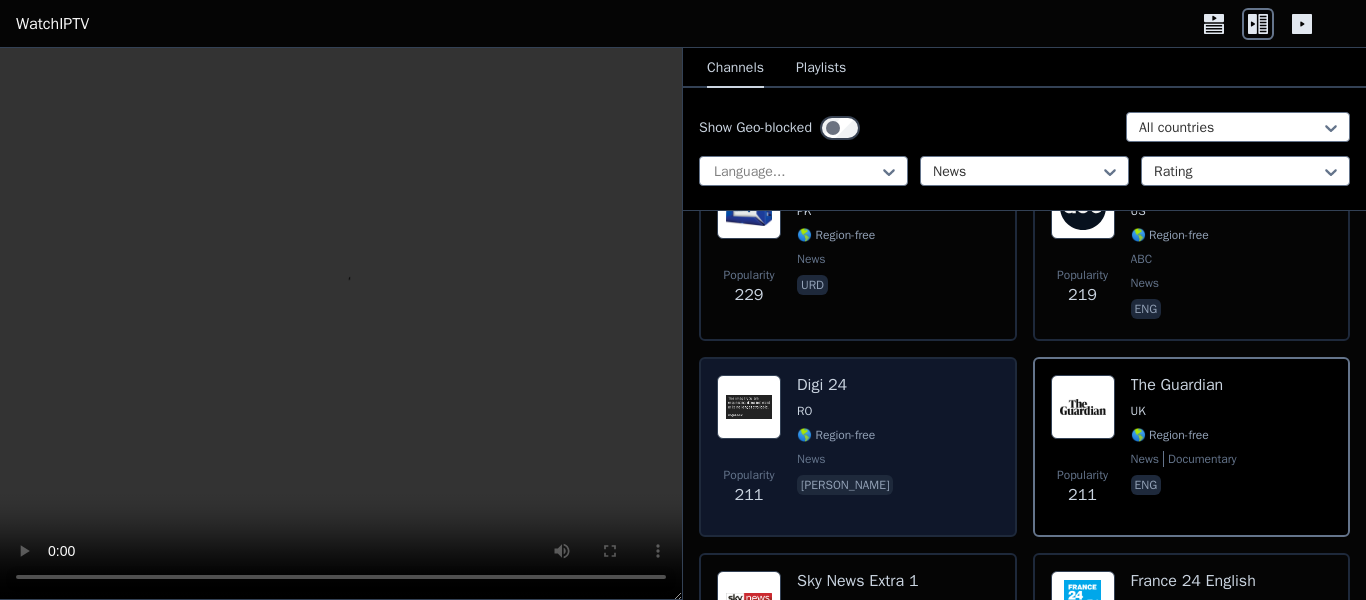 scroll, scrollTop: 4727, scrollLeft: 0, axis: vertical 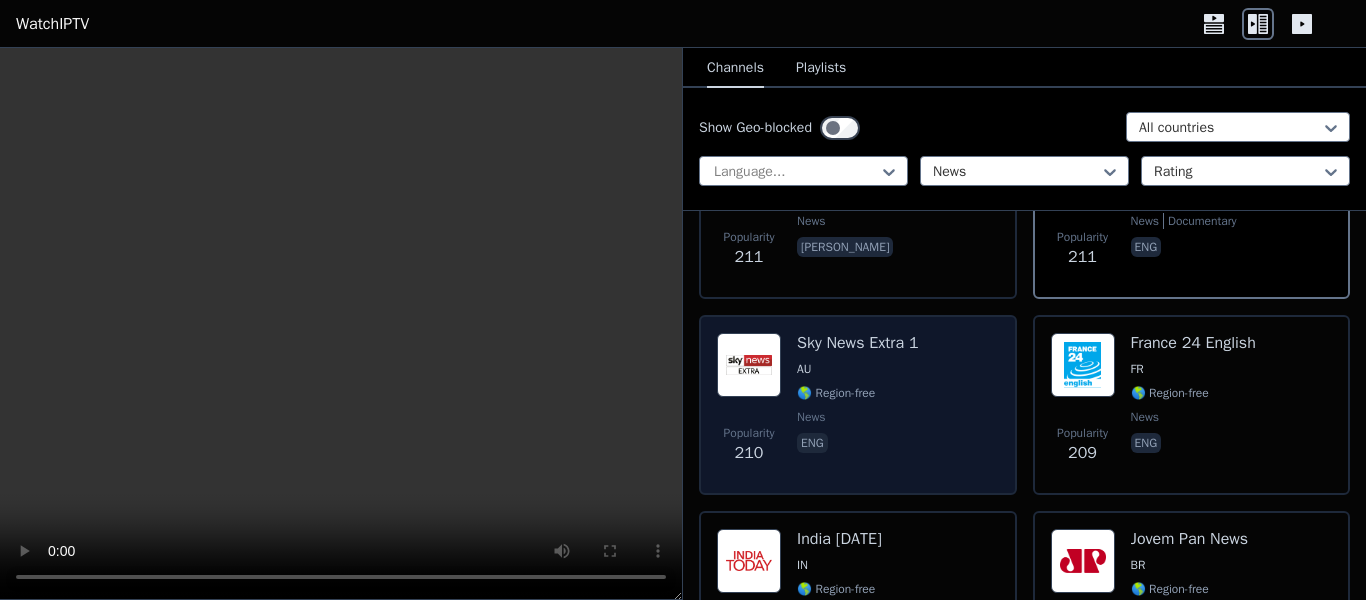 click on "eng" at bounding box center (857, 445) 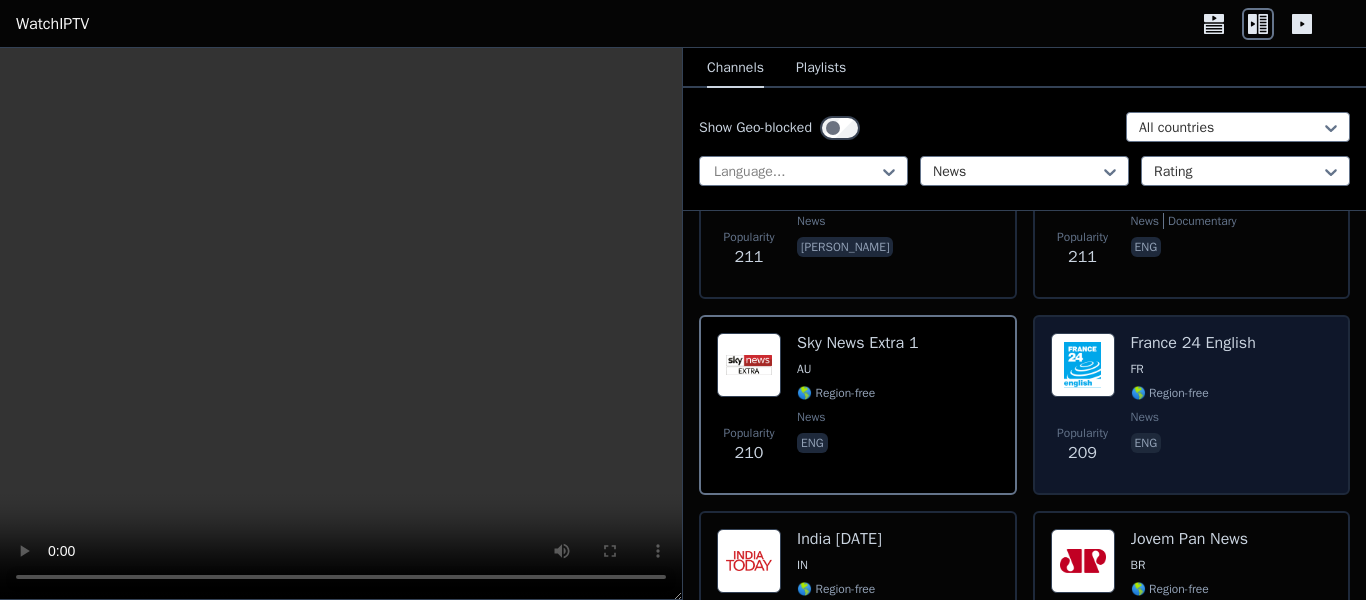 click on "Popularity 209" at bounding box center (1083, 405) 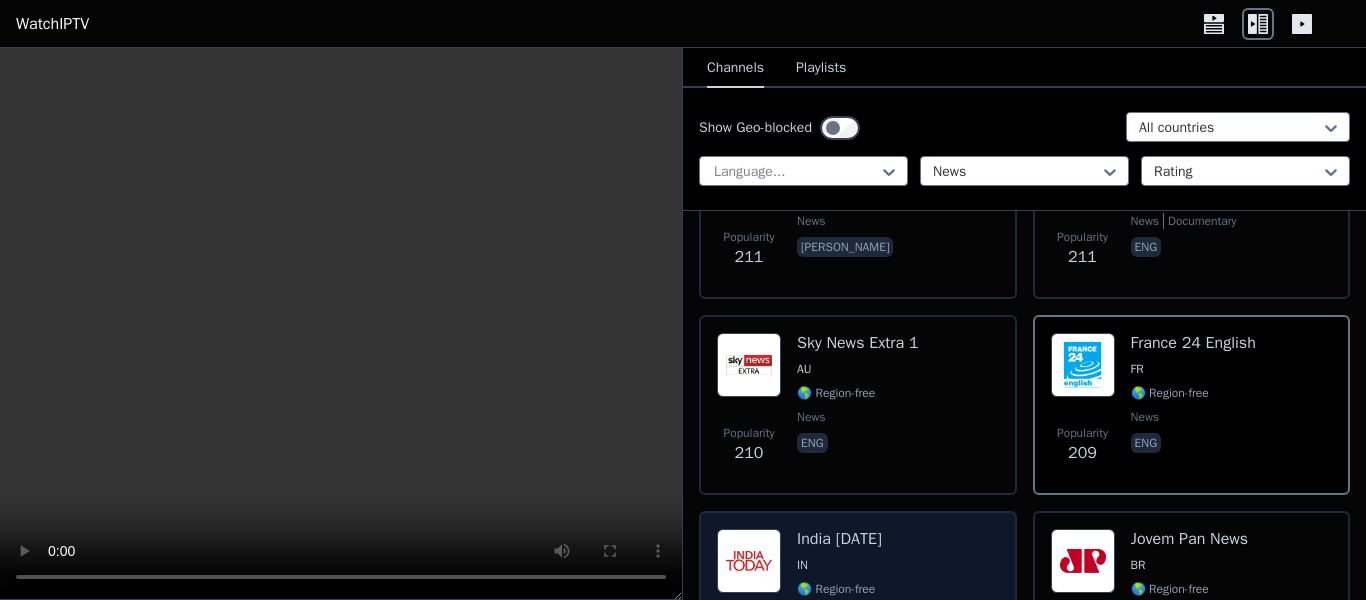 click on "India [DATE] IN 🌎 Region-free news eng" at bounding box center [839, 601] 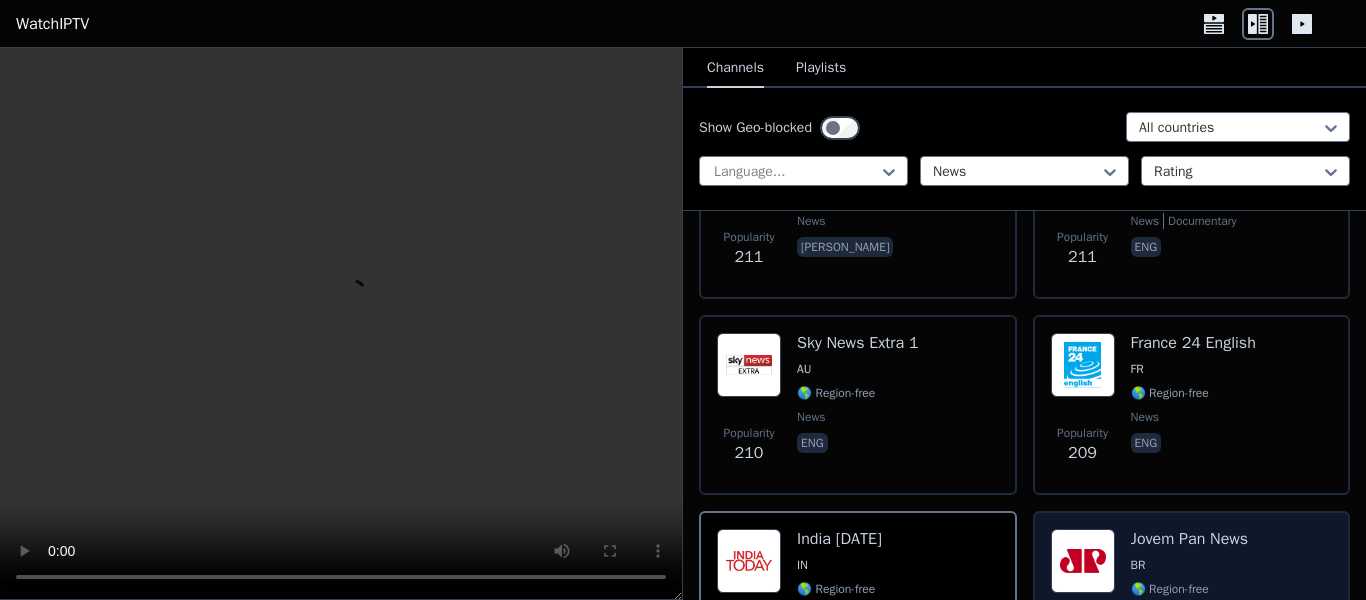 scroll, scrollTop: 4875, scrollLeft: 0, axis: vertical 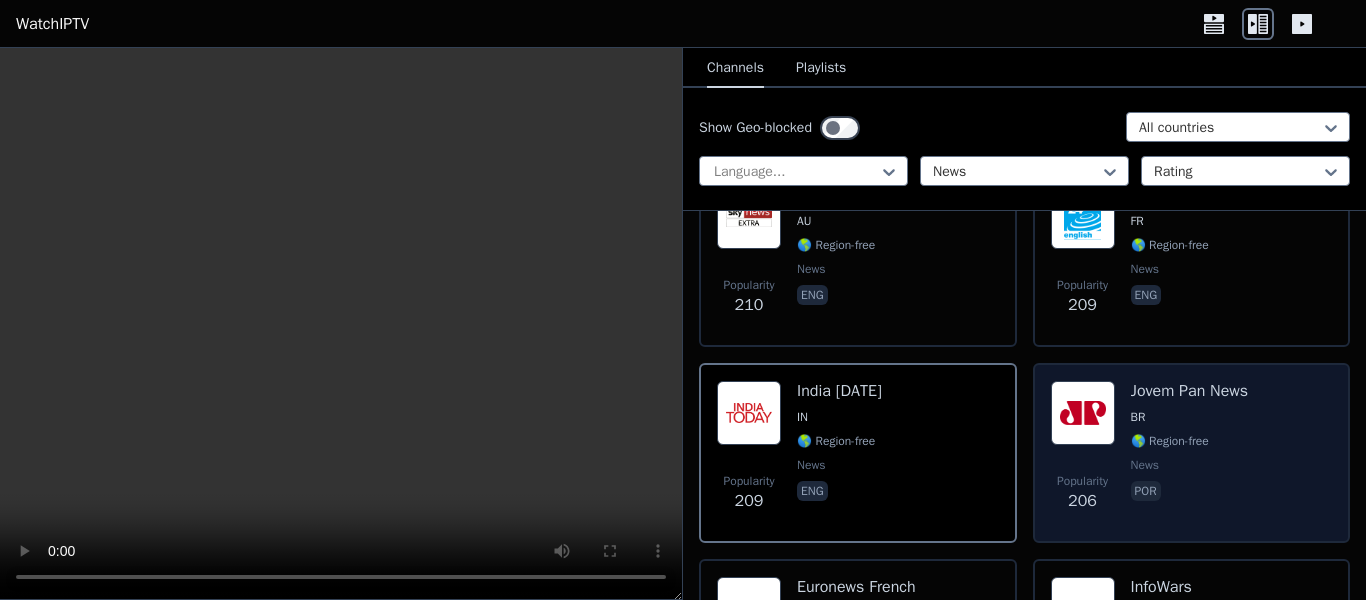 click on "Popularity 206" at bounding box center (1083, 493) 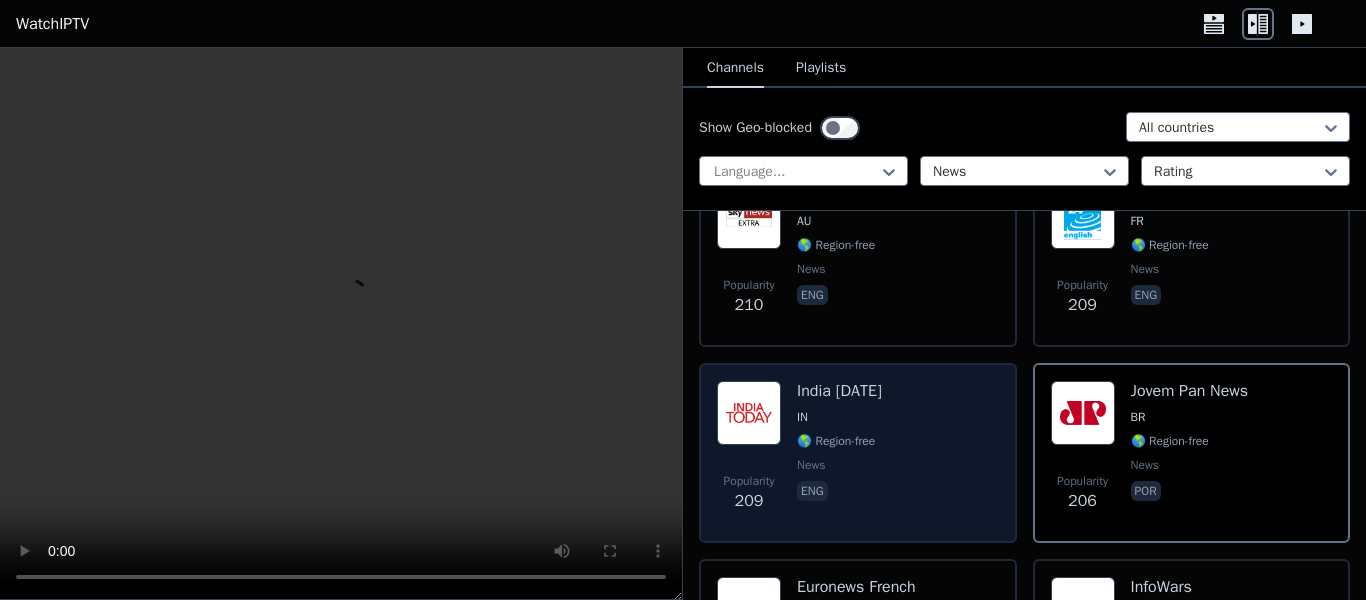 scroll, scrollTop: 5189, scrollLeft: 0, axis: vertical 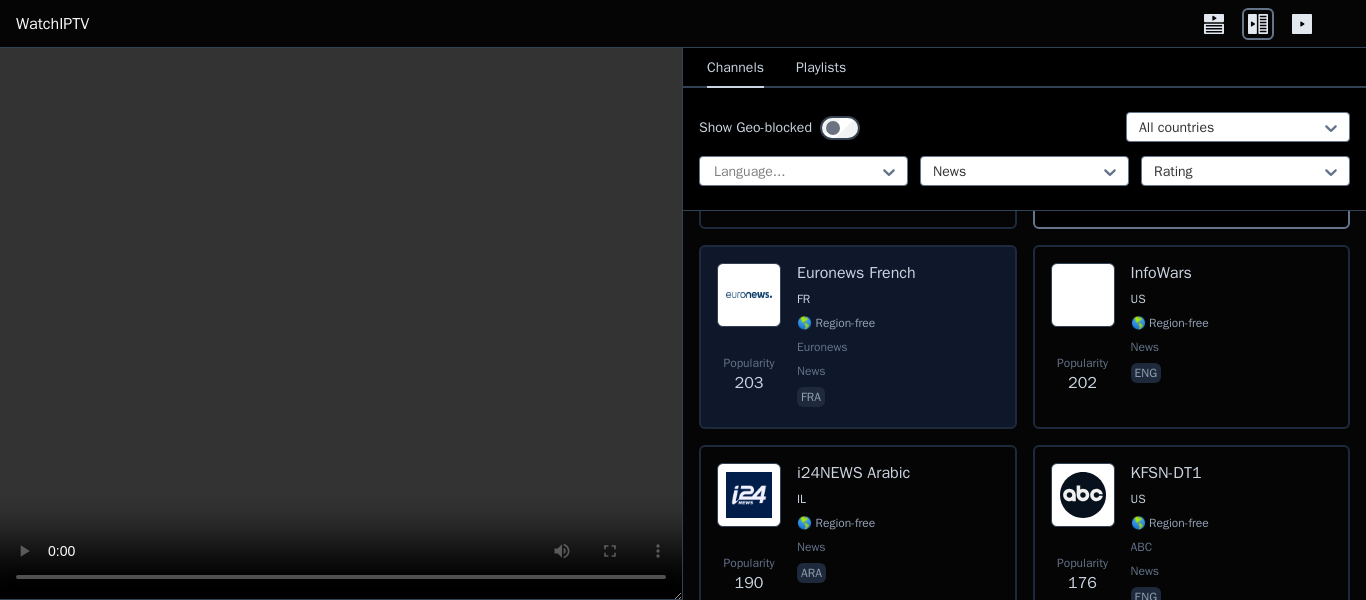 click on "Euronews French FR 🌎 Region-free Euronews news fra" at bounding box center [856, 337] 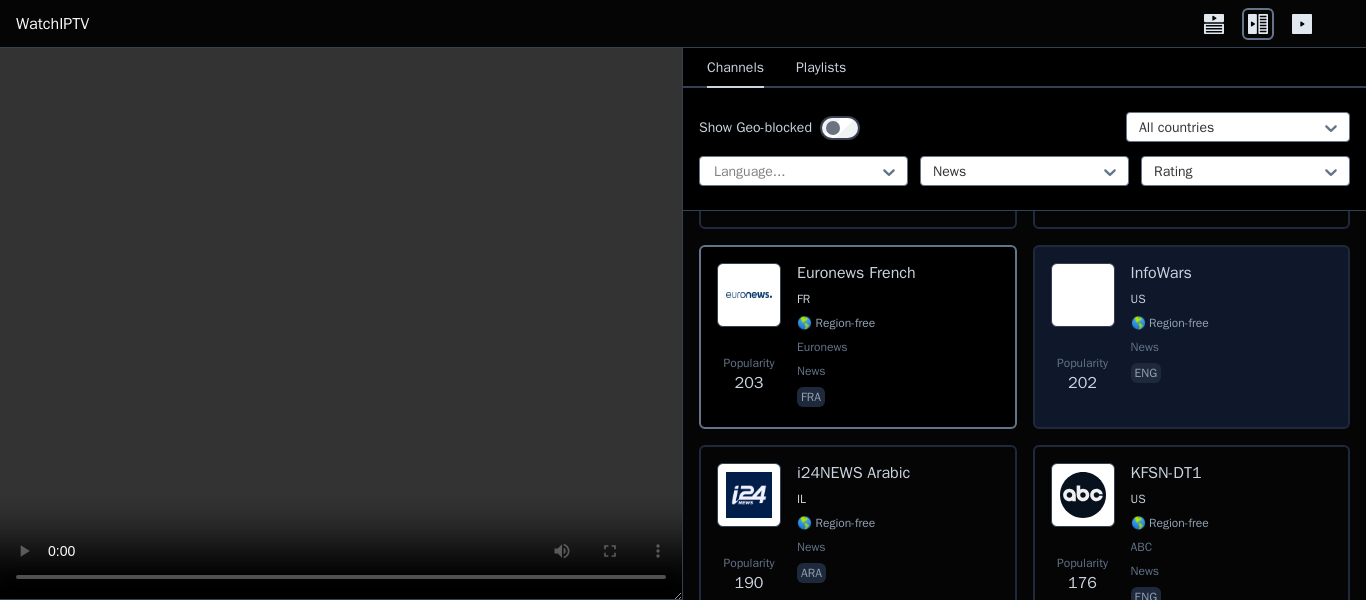 click on "202" at bounding box center (1082, 383) 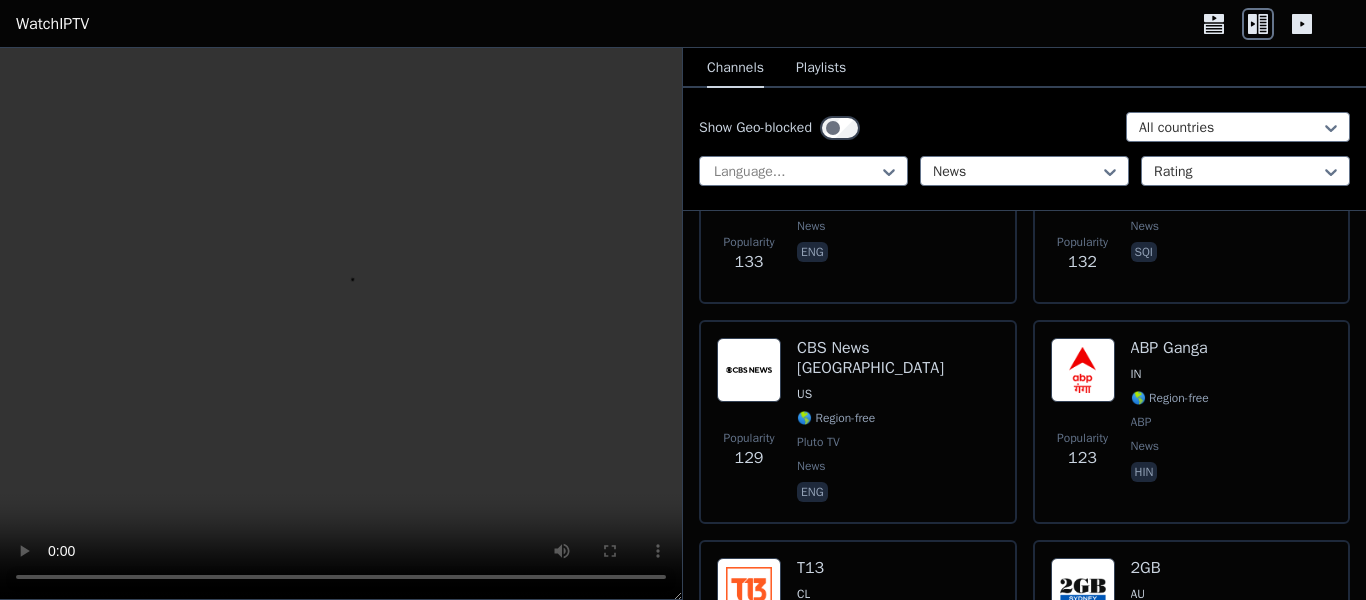 scroll, scrollTop: 7889, scrollLeft: 0, axis: vertical 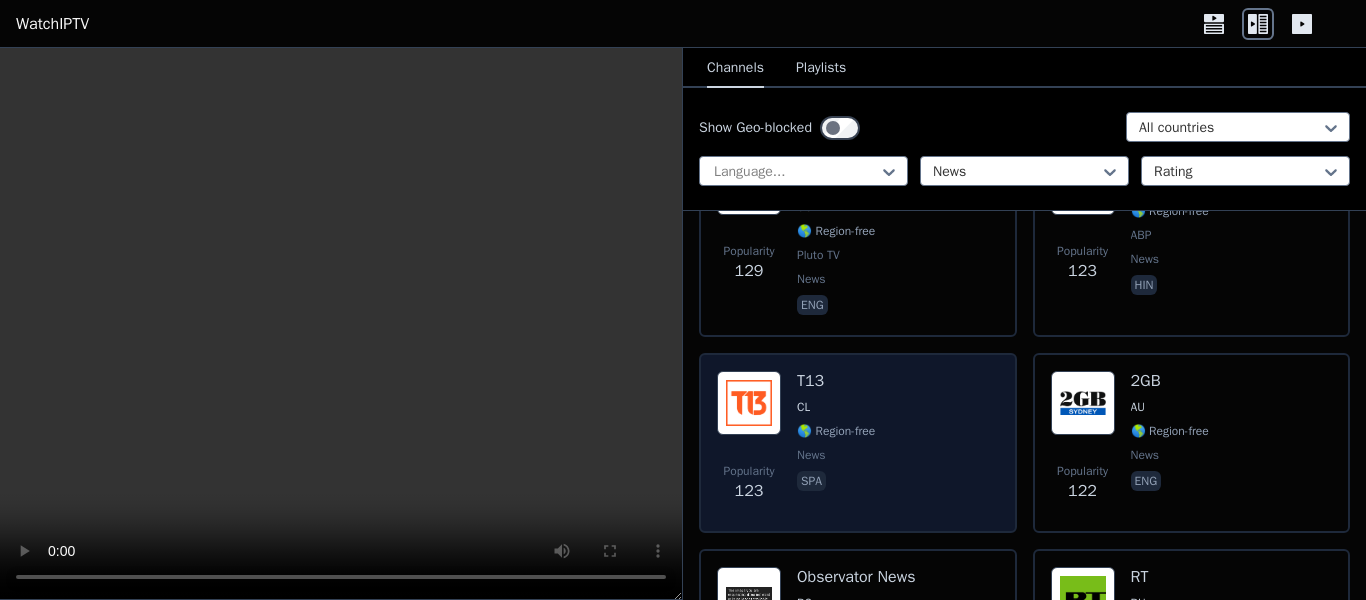 click on "Popularity 123 T13 CL 🌎 Region-free news spa" at bounding box center [858, 443] 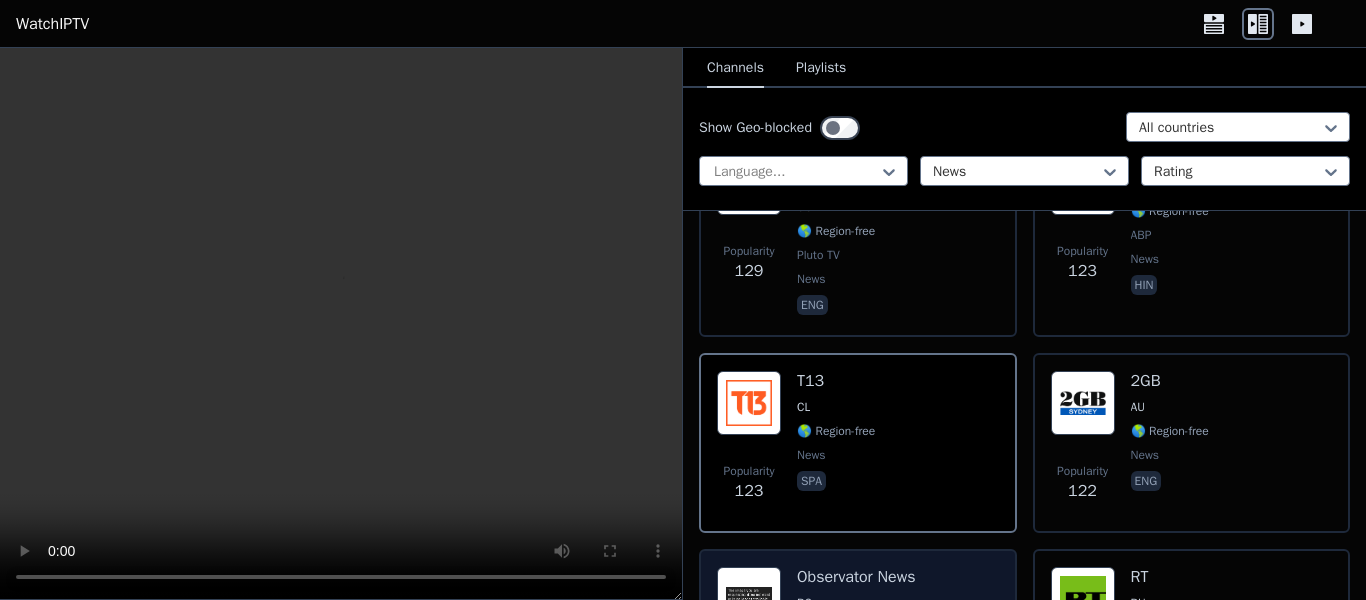 scroll, scrollTop: 8095, scrollLeft: 0, axis: vertical 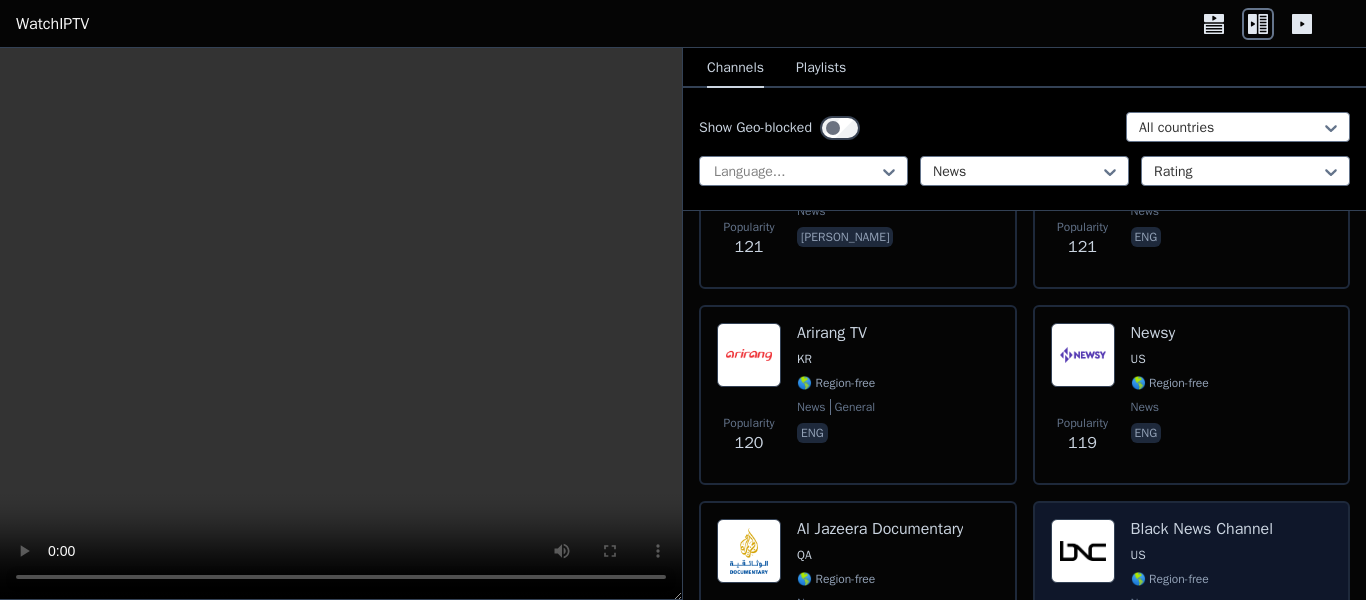 click on "US" at bounding box center [1202, 555] 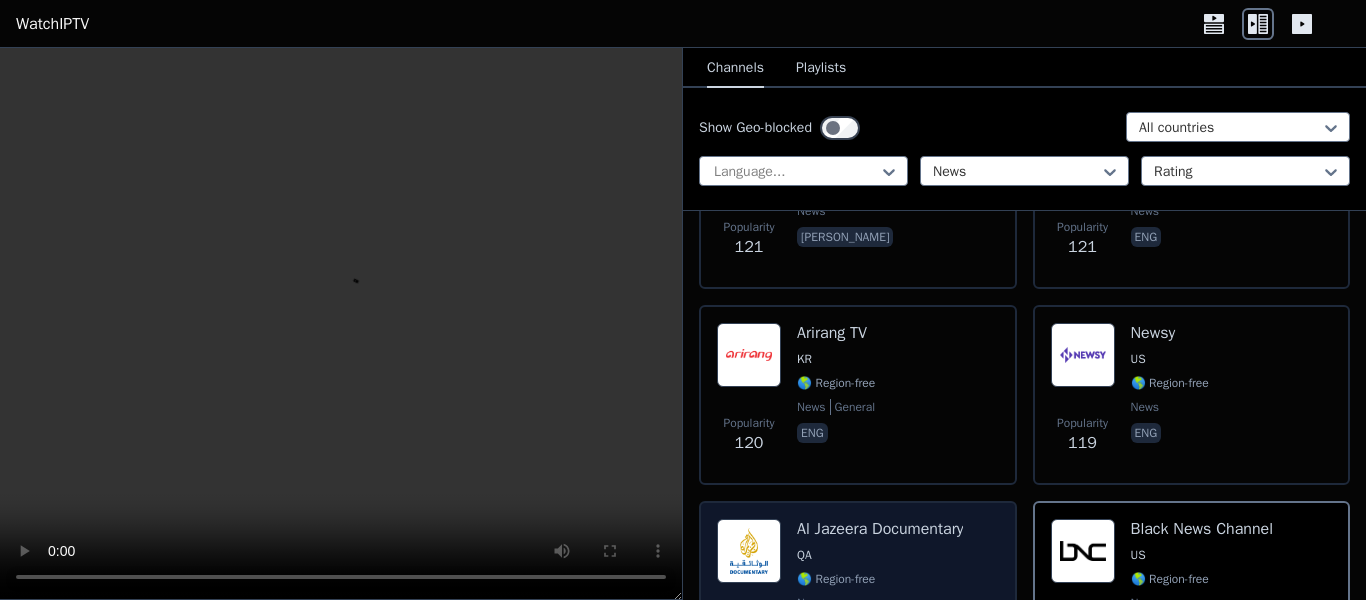 scroll, scrollTop: 8741, scrollLeft: 0, axis: vertical 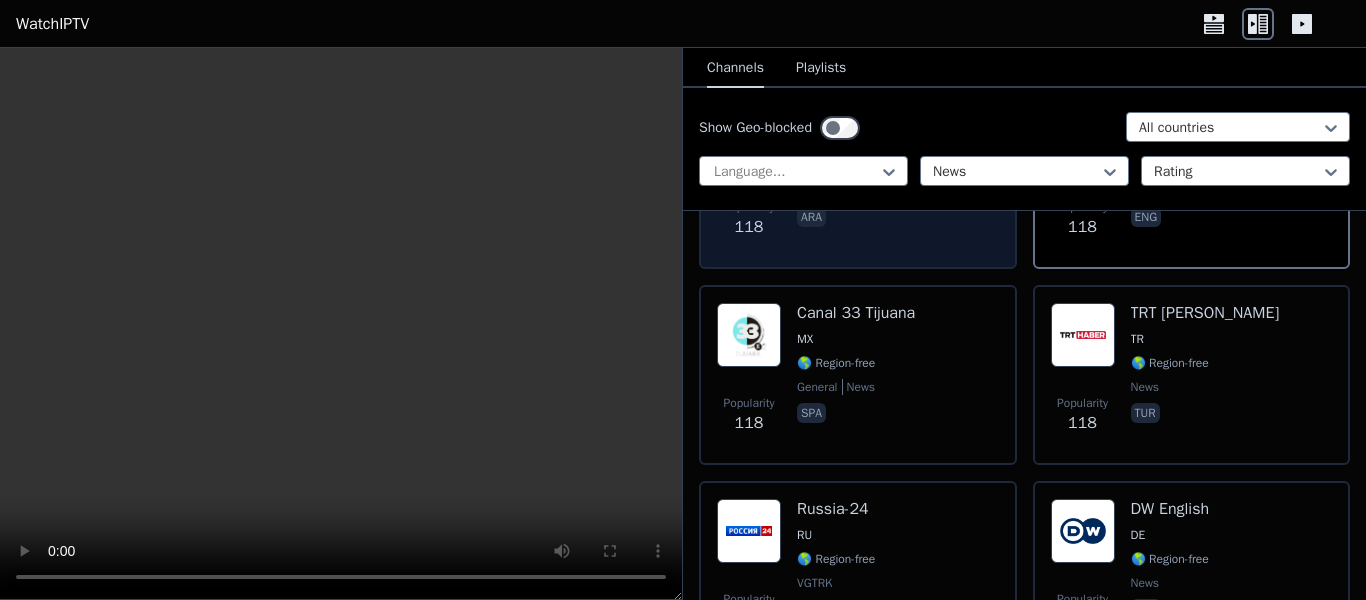 click on "VGTRK" at bounding box center (836, 583) 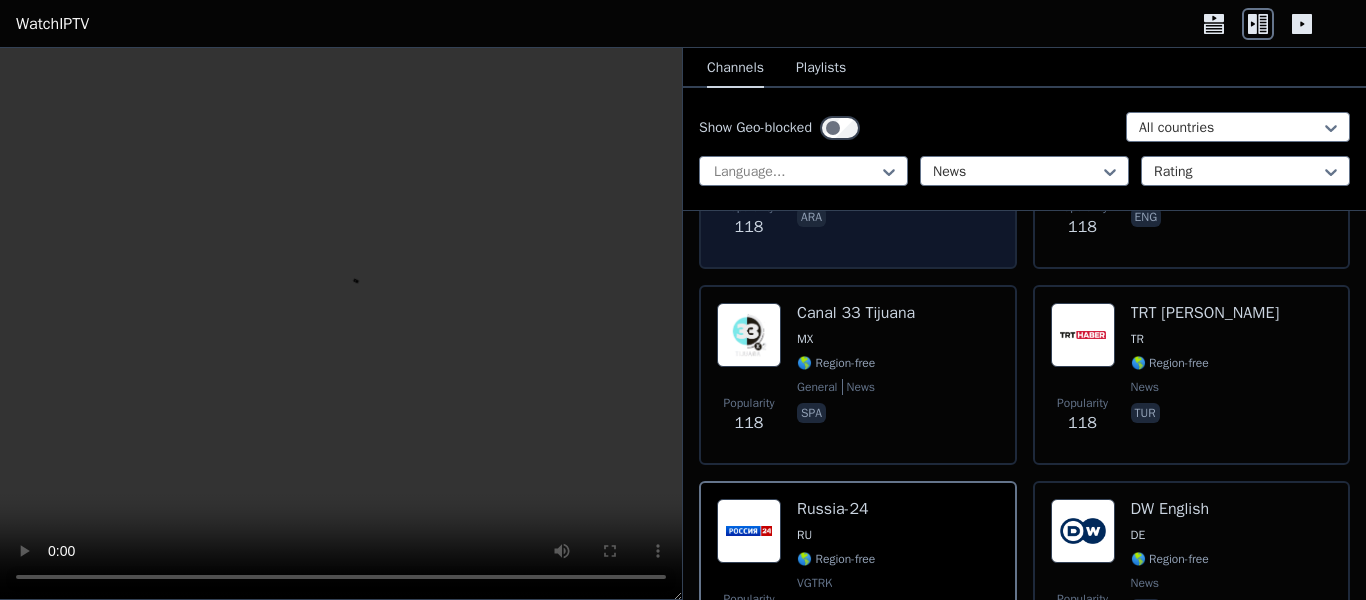 scroll, scrollTop: 9109, scrollLeft: 0, axis: vertical 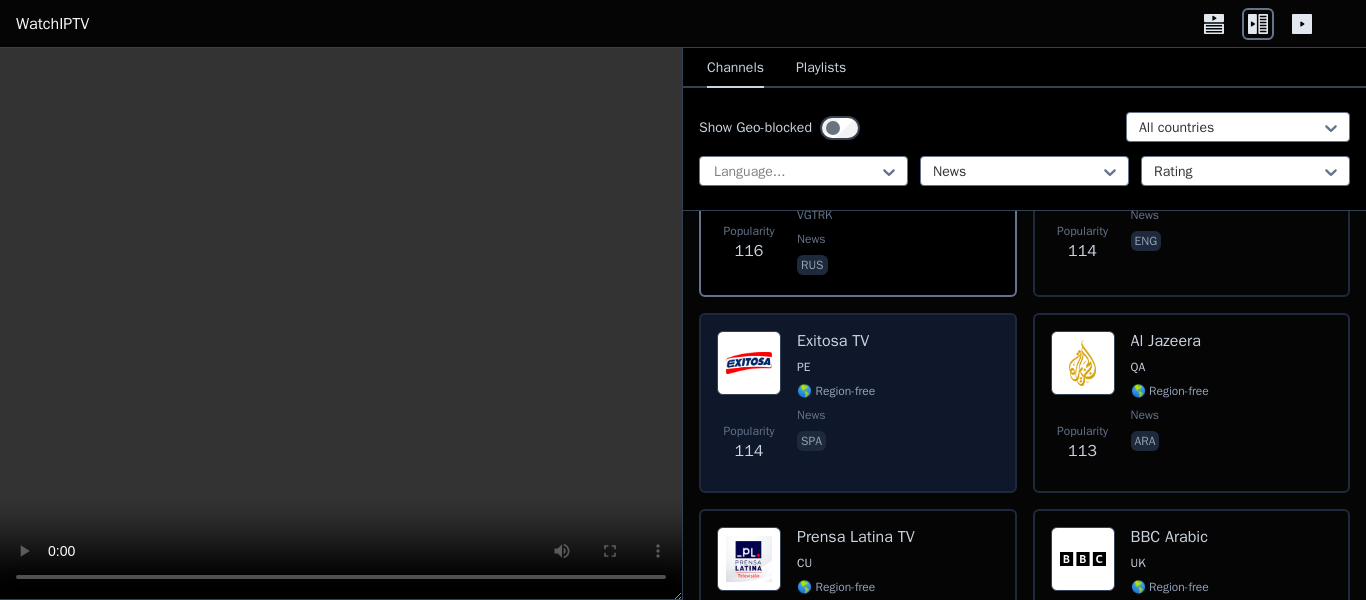 click on "spa" at bounding box center [836, 443] 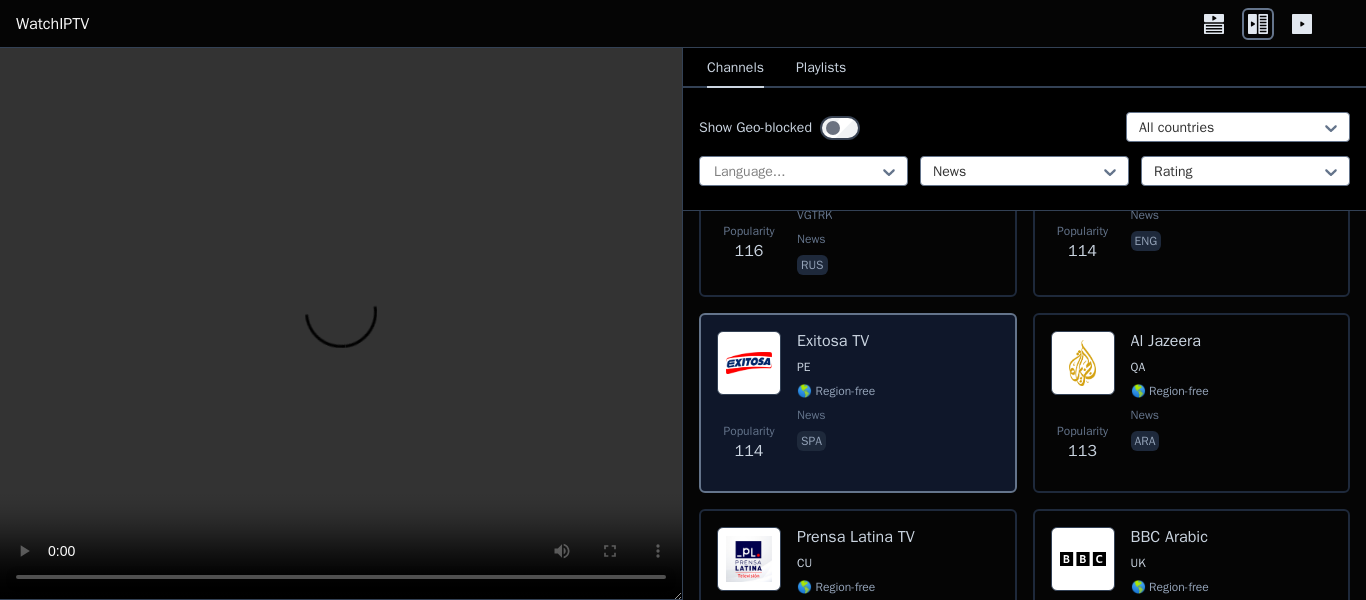 scroll, scrollTop: 9296, scrollLeft: 0, axis: vertical 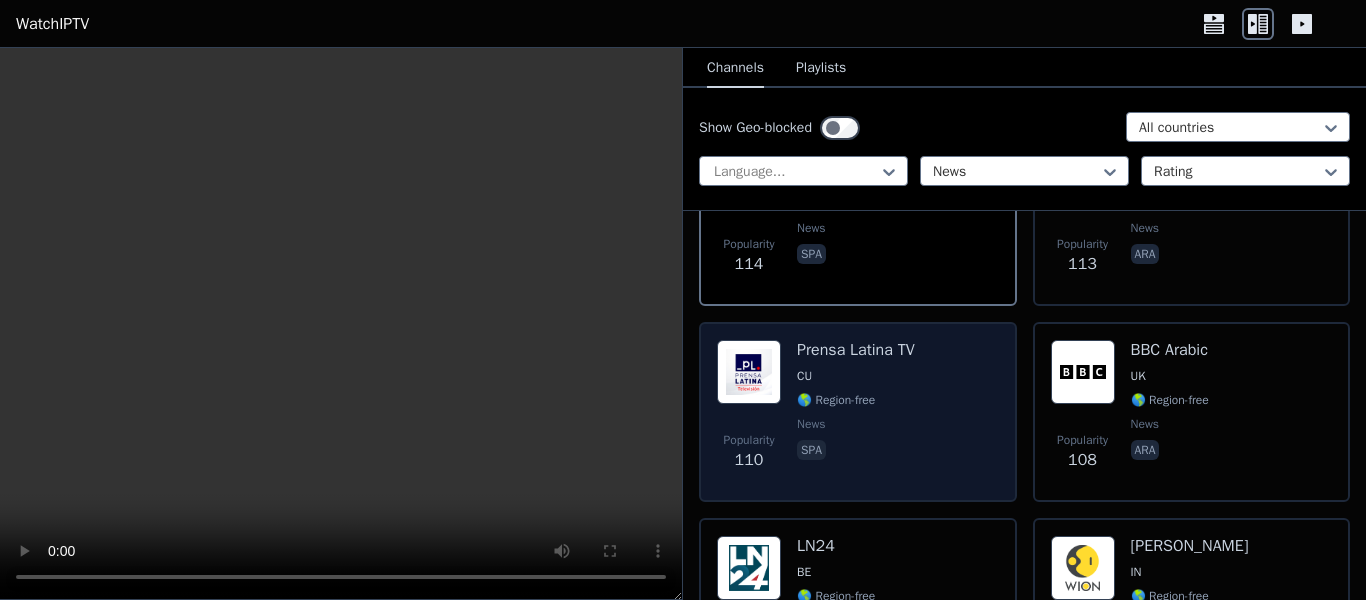 click on "Prensa Latina TV CU 🌎 Region-free news spa" at bounding box center (856, 412) 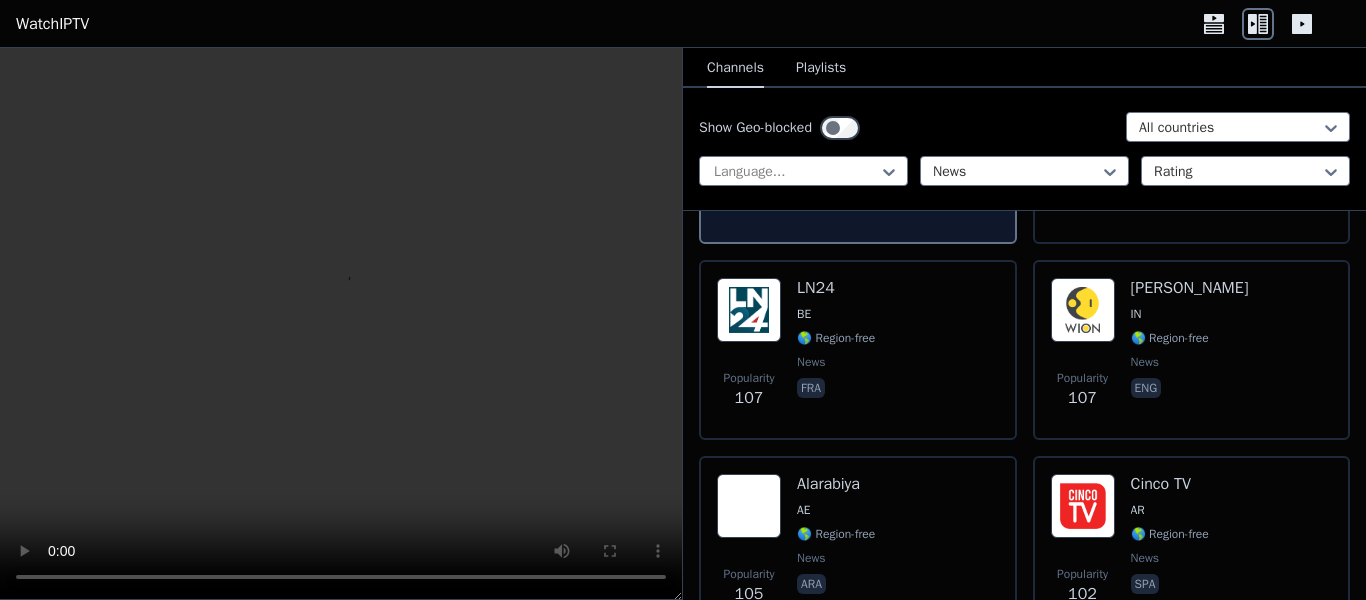 scroll, scrollTop: 9710, scrollLeft: 0, axis: vertical 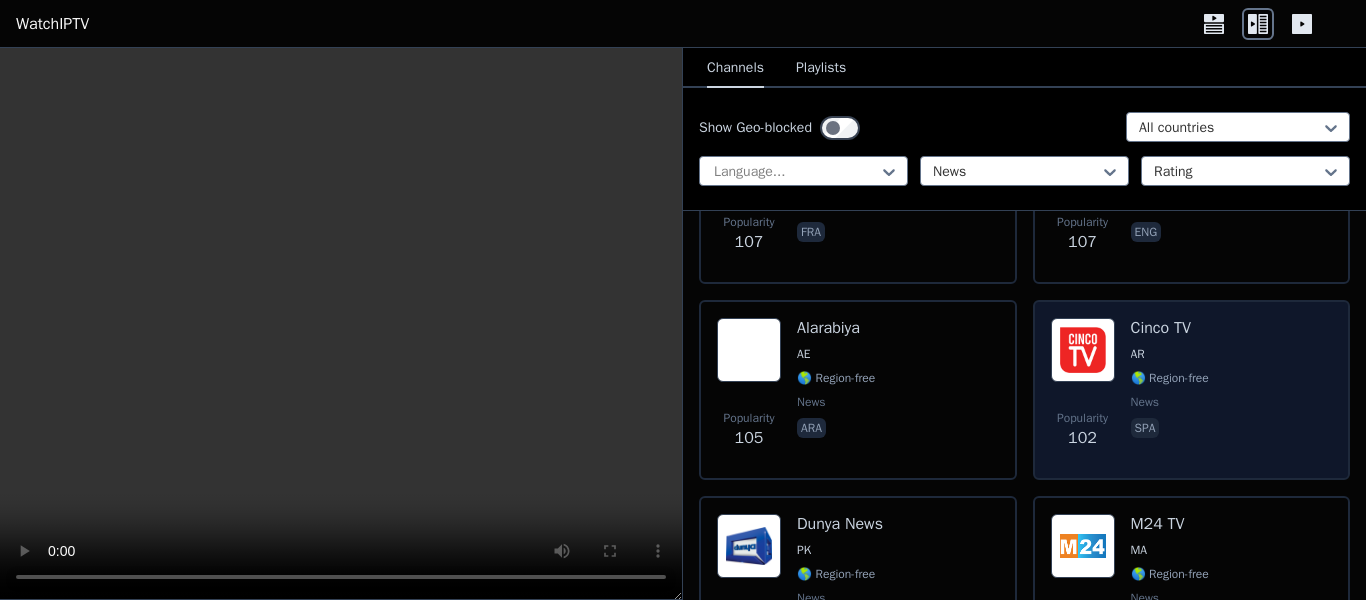 click on "Popularity 102 Cinco TV AR 🌎 Region-free news spa" at bounding box center (1192, 390) 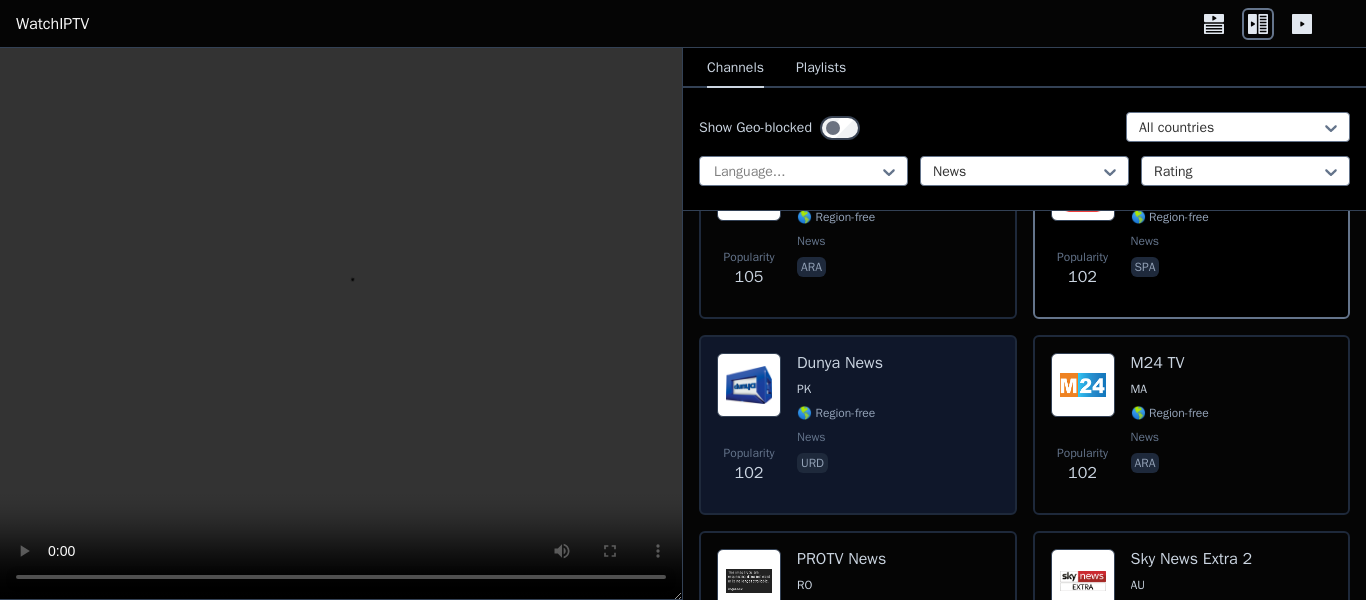 scroll, scrollTop: 10155, scrollLeft: 0, axis: vertical 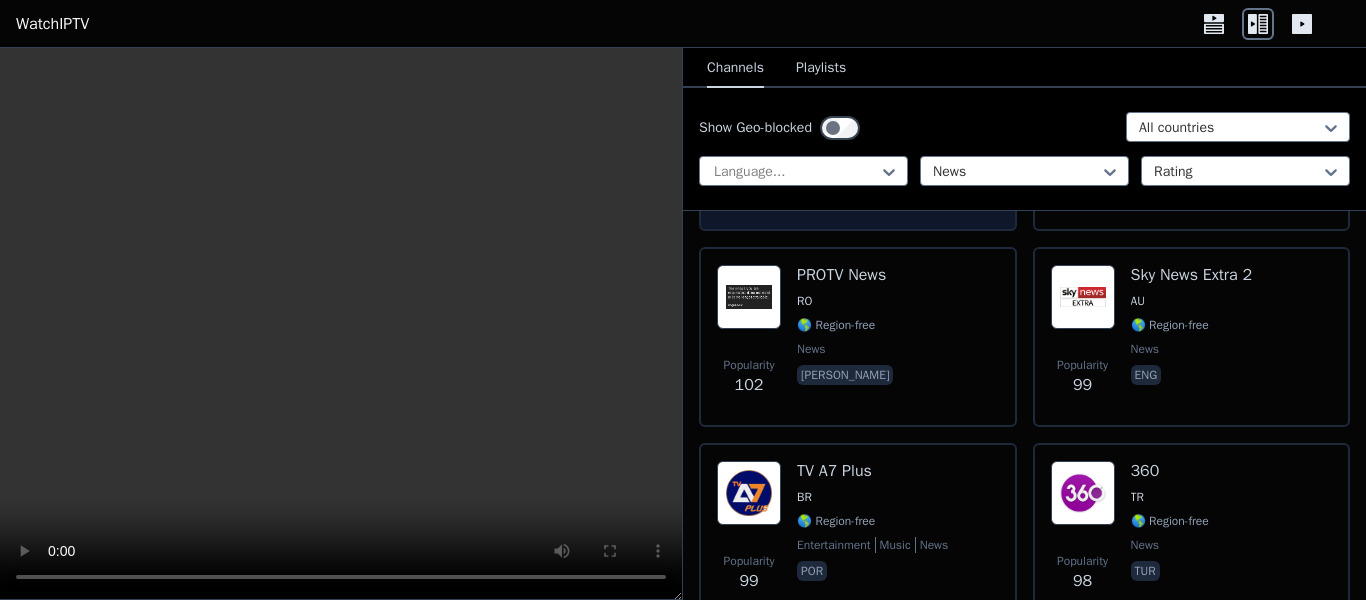 click on "🌎 Region-free" at bounding box center [872, 521] 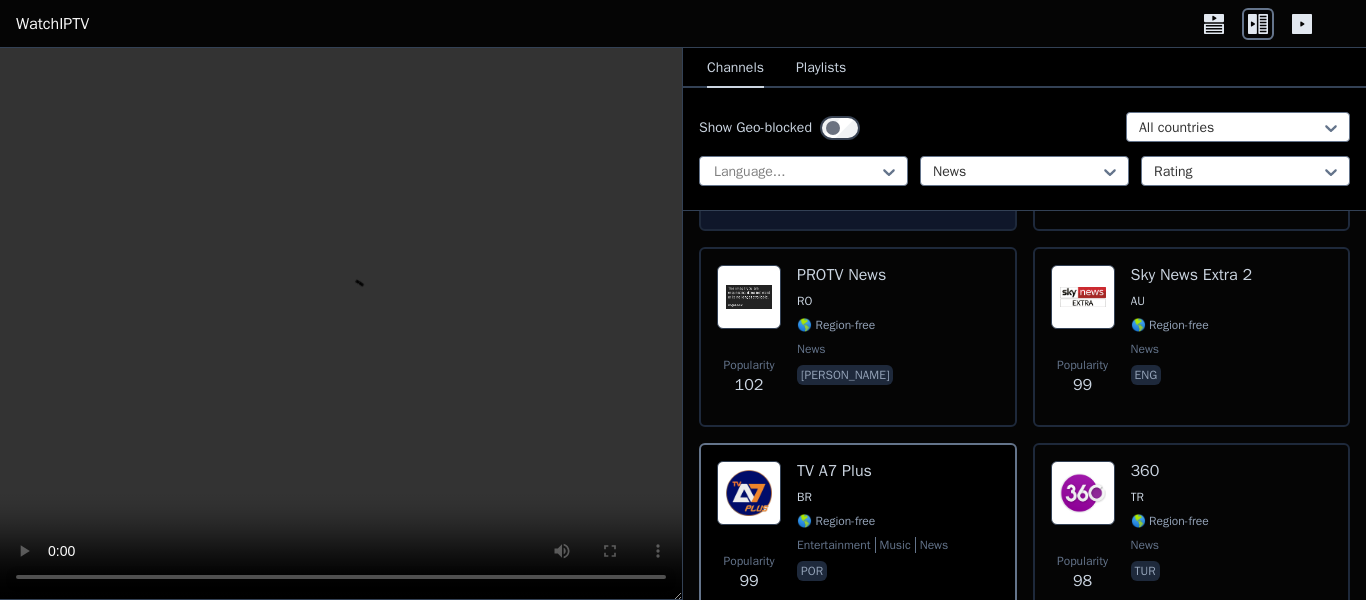 scroll, scrollTop: 10399, scrollLeft: 0, axis: vertical 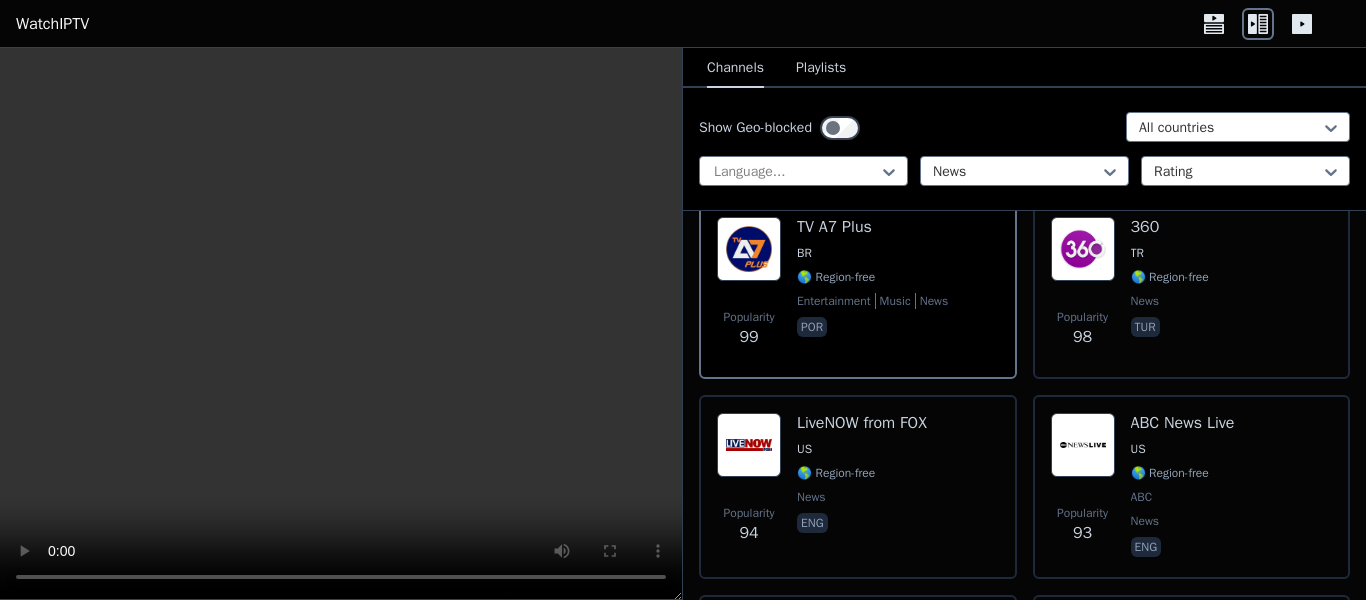 click on "eng" at bounding box center (862, 525) 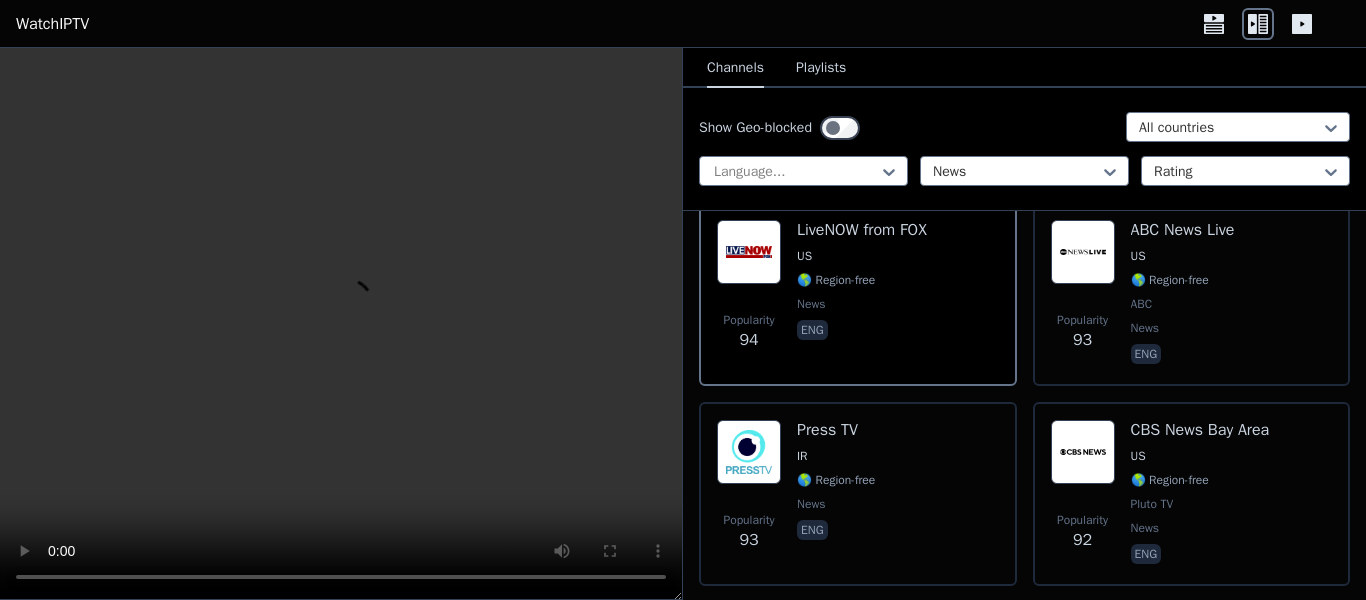 scroll, scrollTop: 10903, scrollLeft: 0, axis: vertical 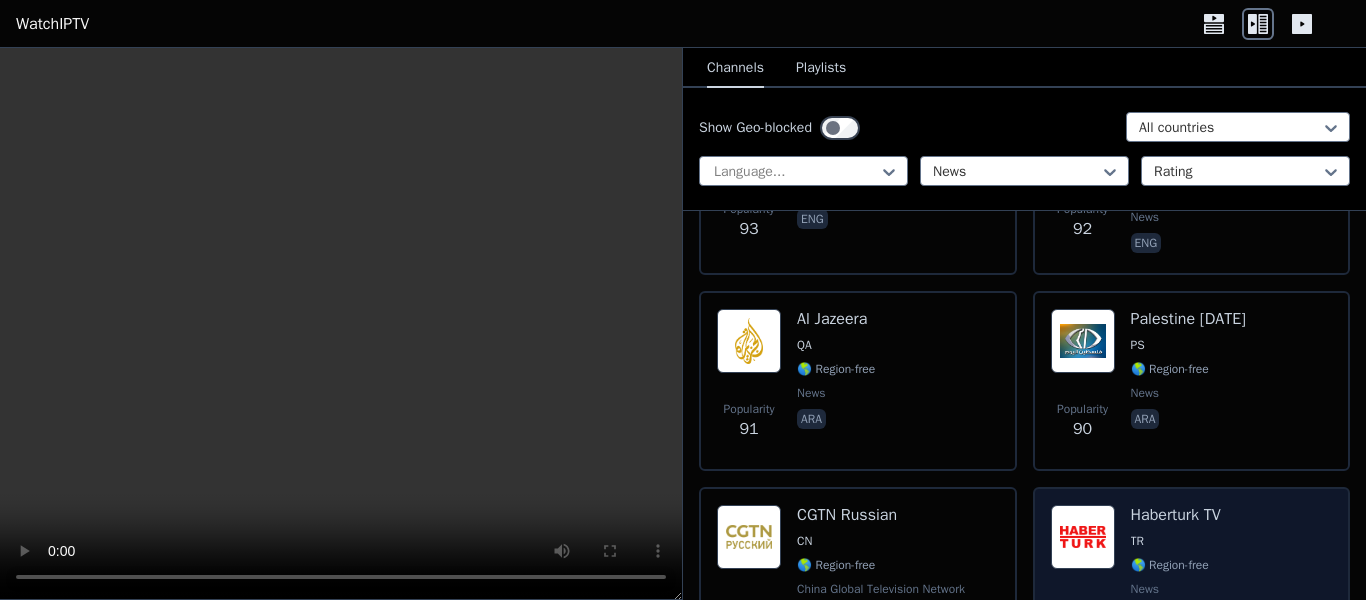 click on "TR" at bounding box center (1176, 541) 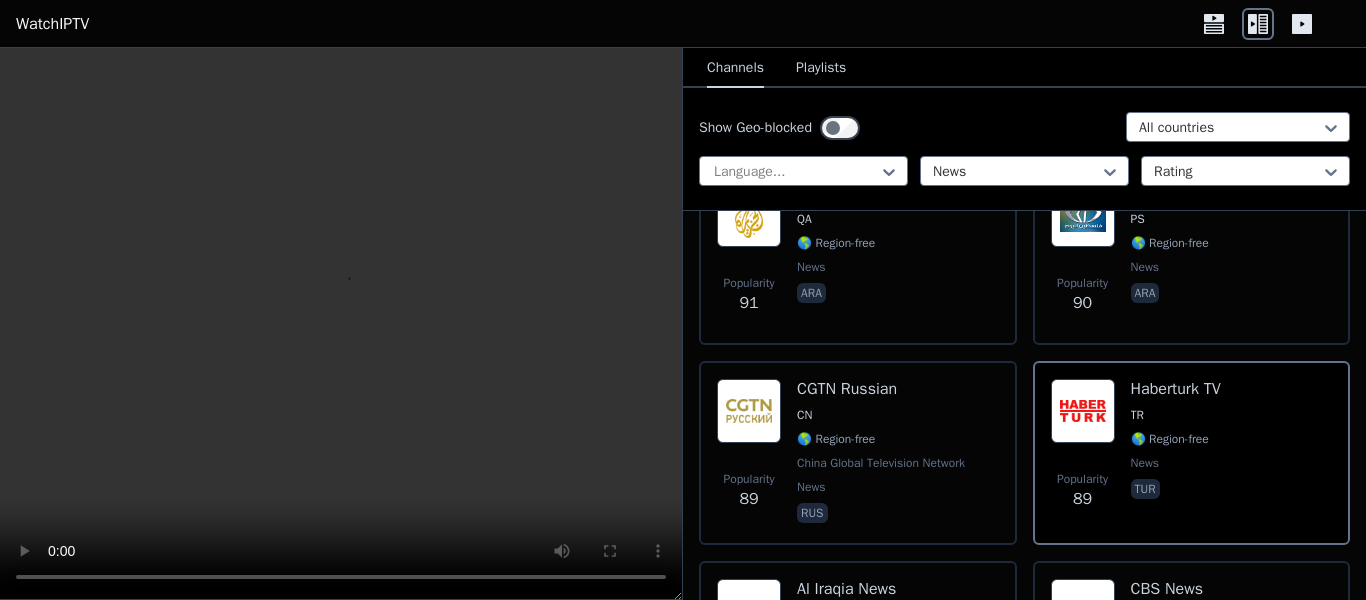 scroll, scrollTop: 11026, scrollLeft: 0, axis: vertical 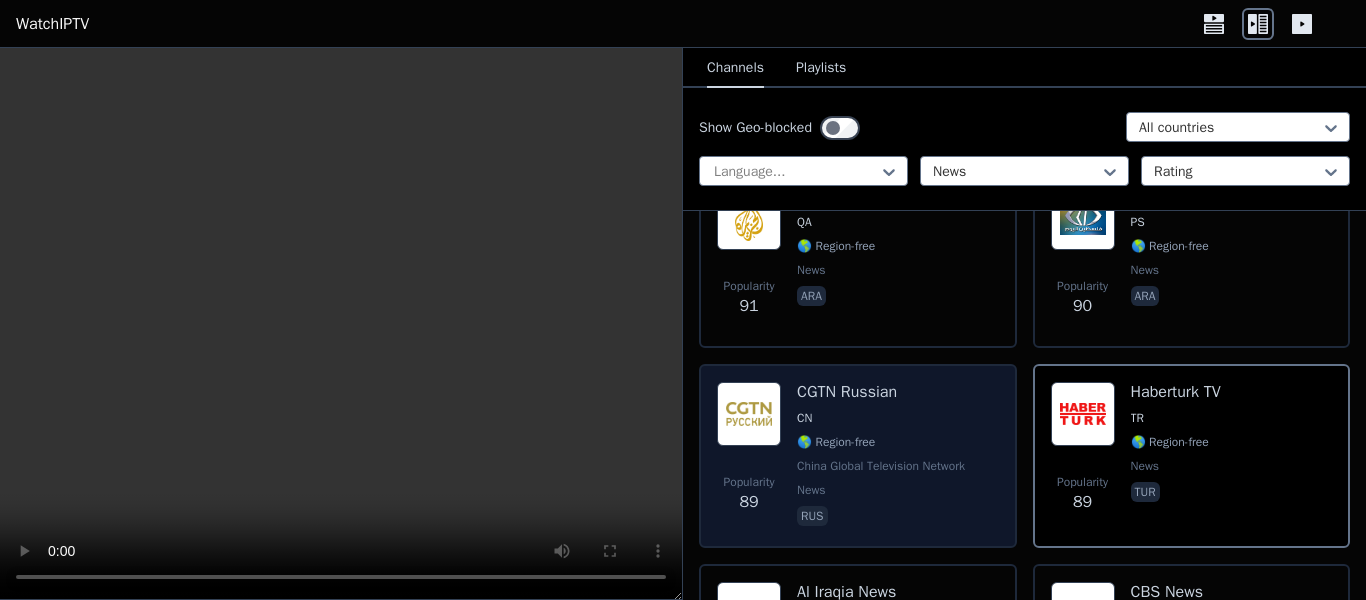 click on "news" at bounding box center [883, 490] 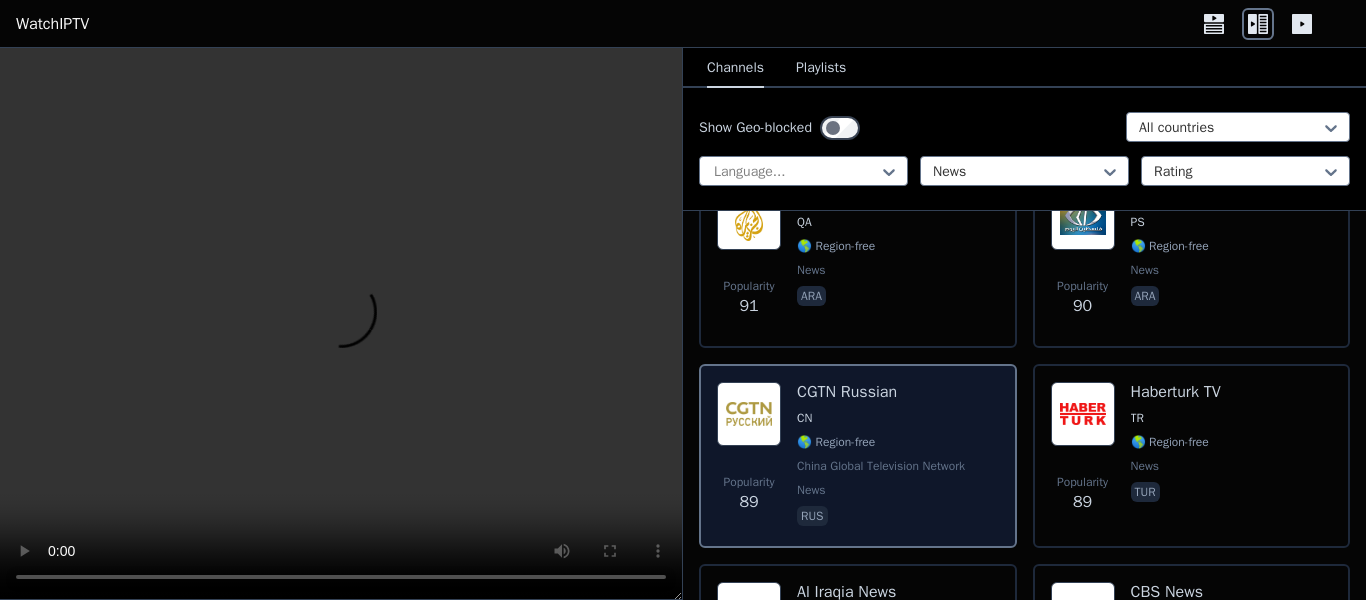 scroll, scrollTop: 11230, scrollLeft: 0, axis: vertical 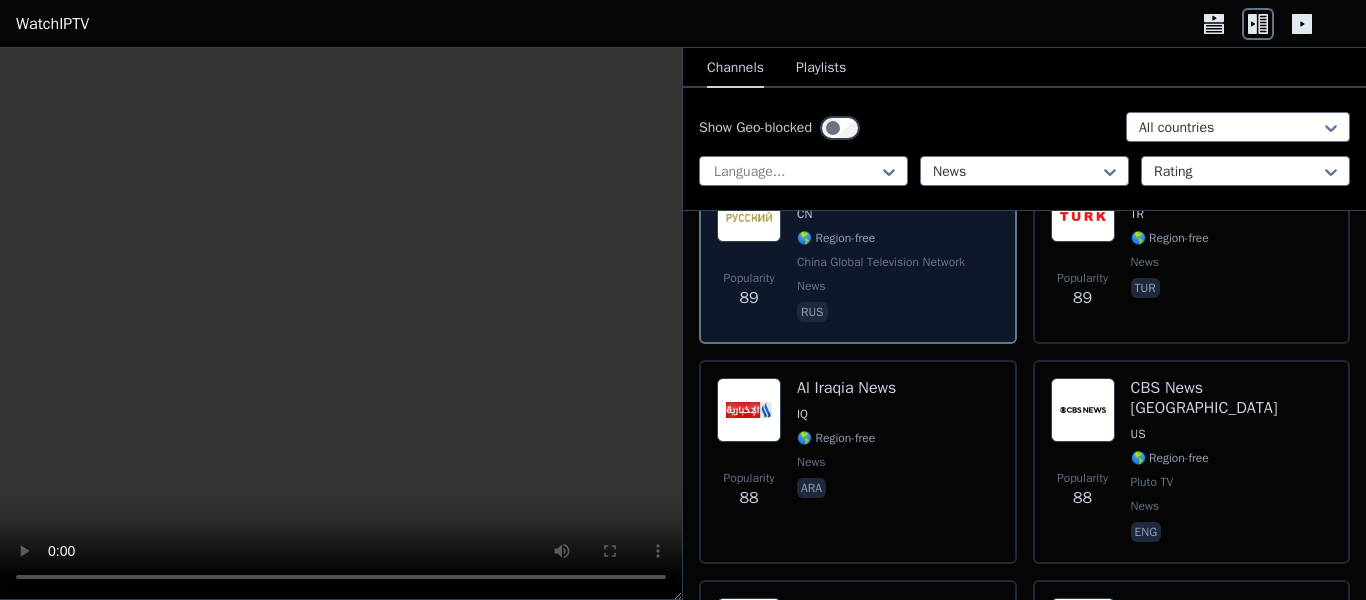 click on "ara" at bounding box center (846, 490) 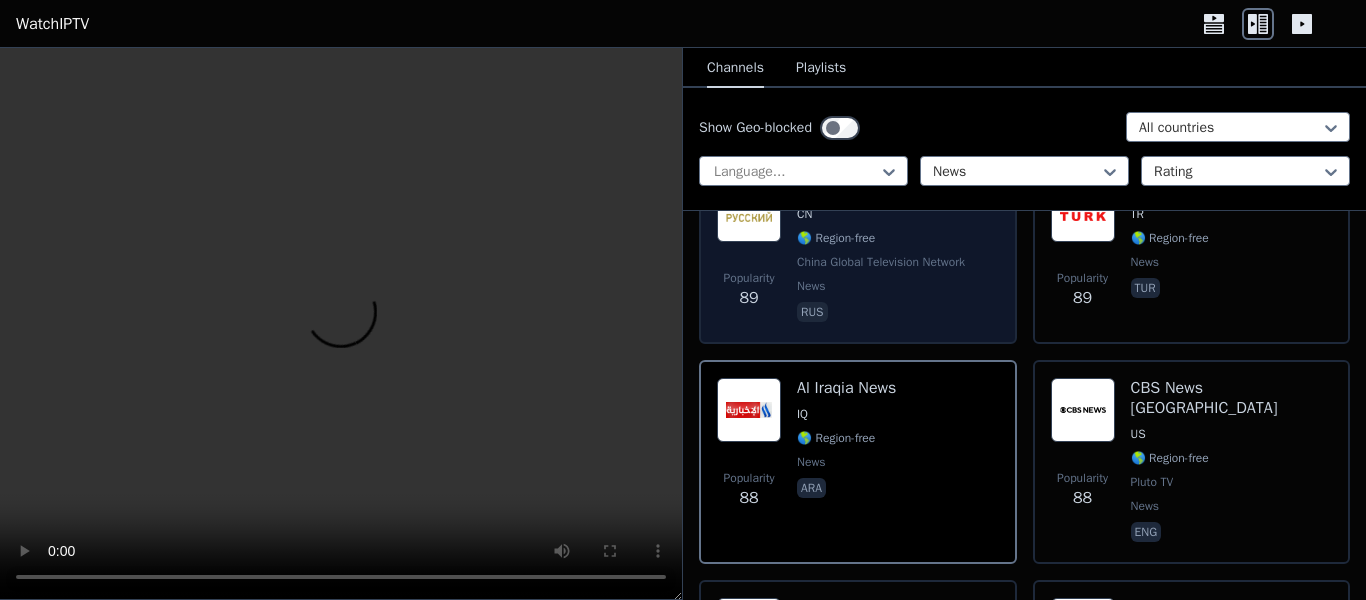 scroll, scrollTop: 11323, scrollLeft: 0, axis: vertical 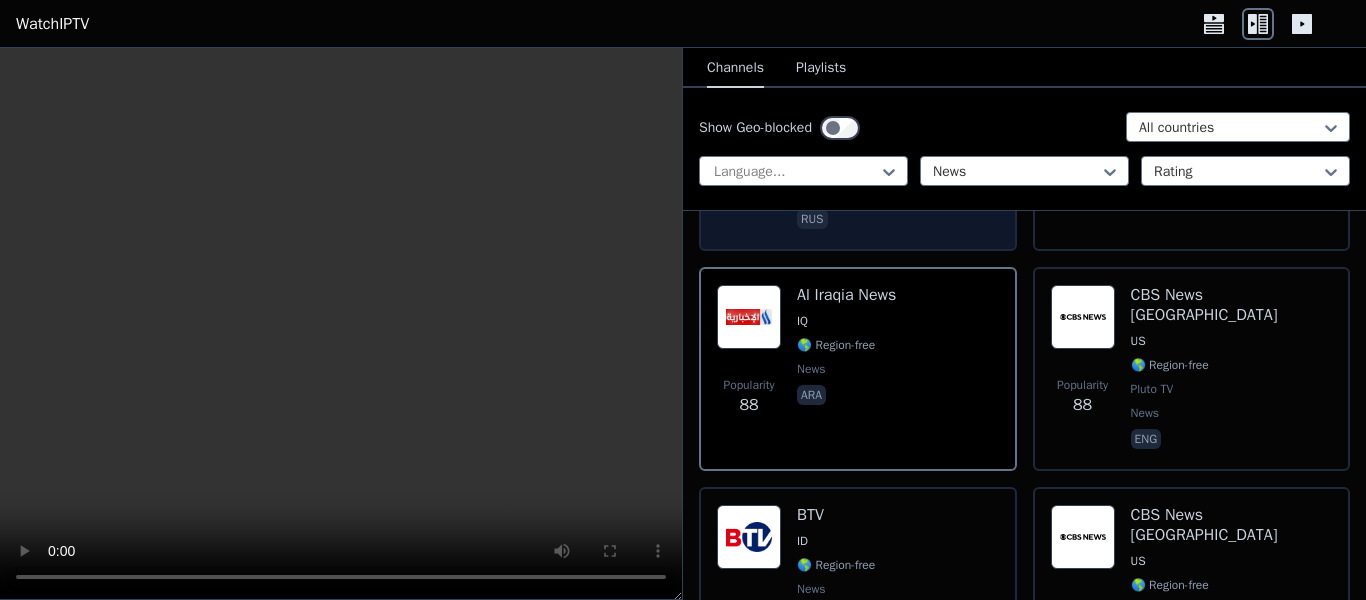 click on "Popularity 87 BTV ID 🌎 Region-free news ind" at bounding box center (858, 589) 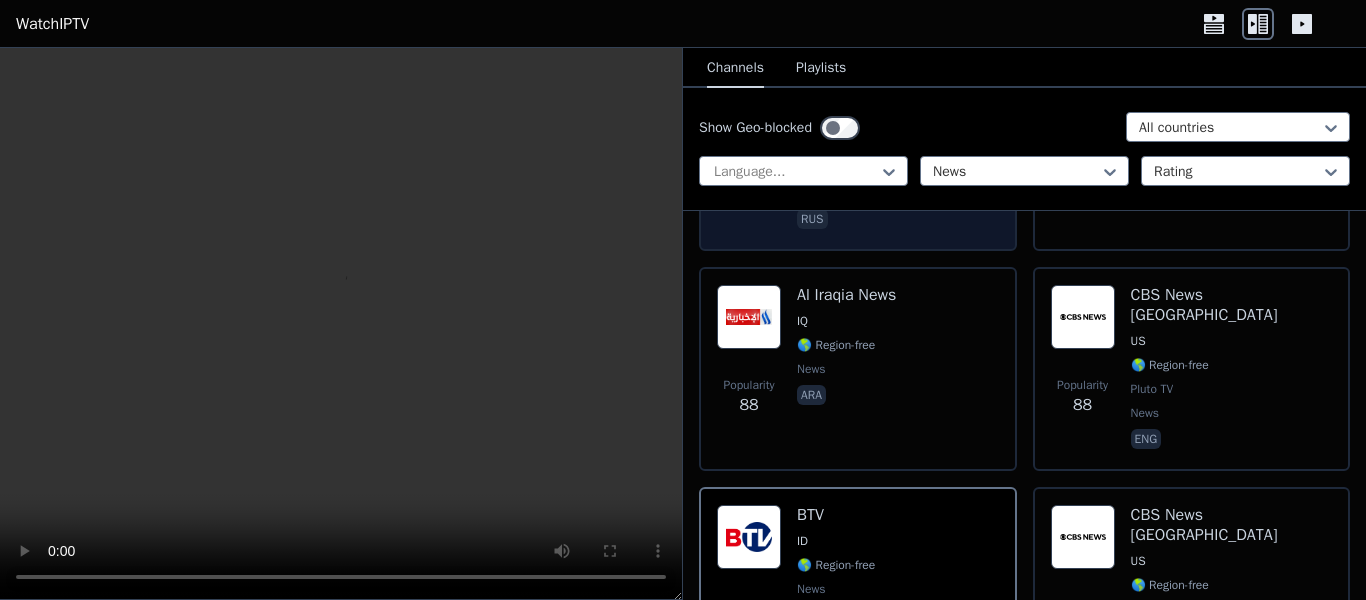 scroll, scrollTop: 11580, scrollLeft: 0, axis: vertical 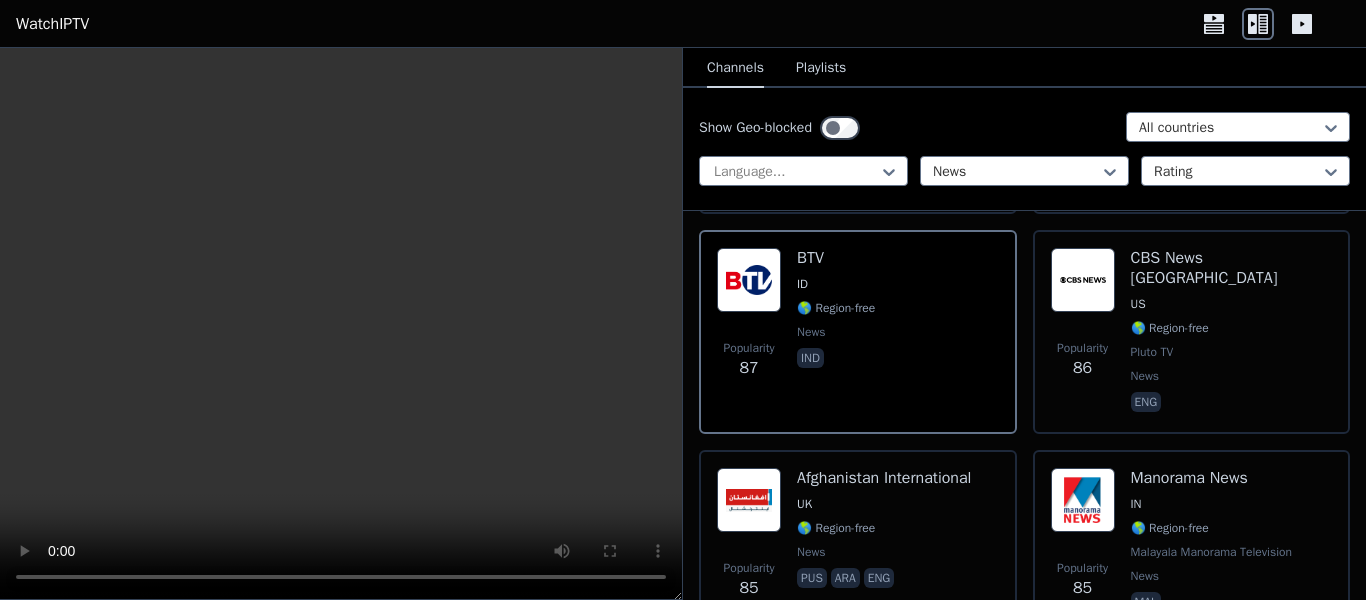 click on "🌎 Region-free" at bounding box center (884, 528) 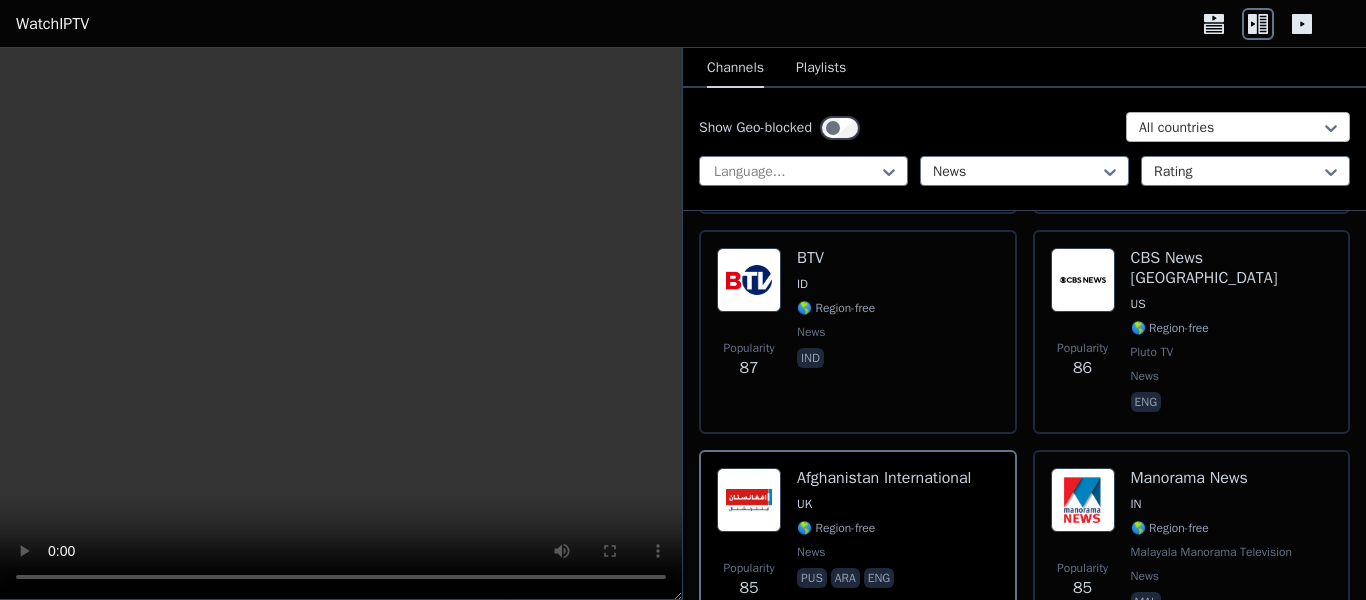 click at bounding box center [1230, 128] 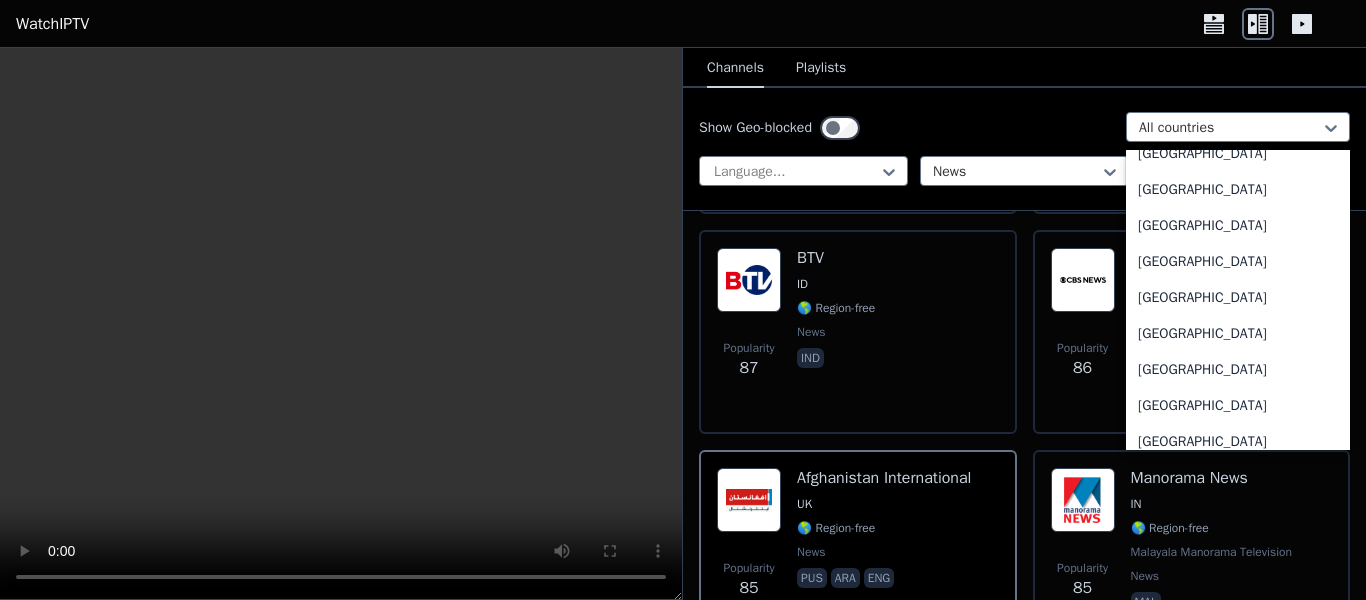 scroll, scrollTop: 3235, scrollLeft: 0, axis: vertical 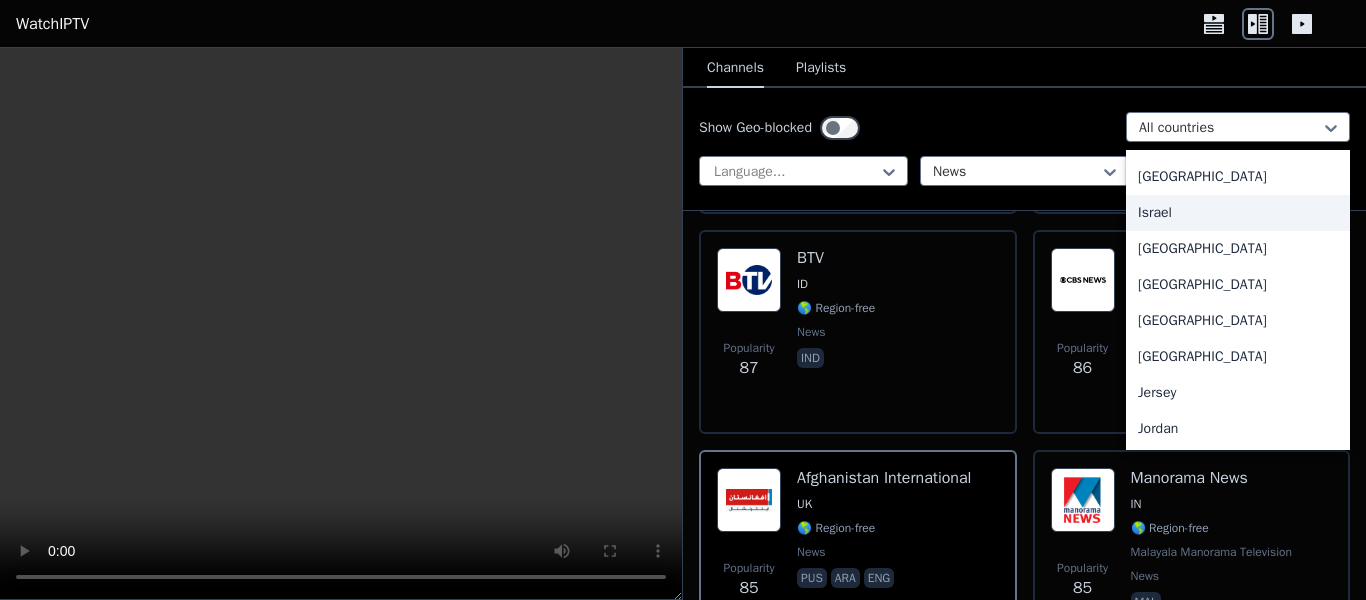 click on "Israel" at bounding box center [1238, 213] 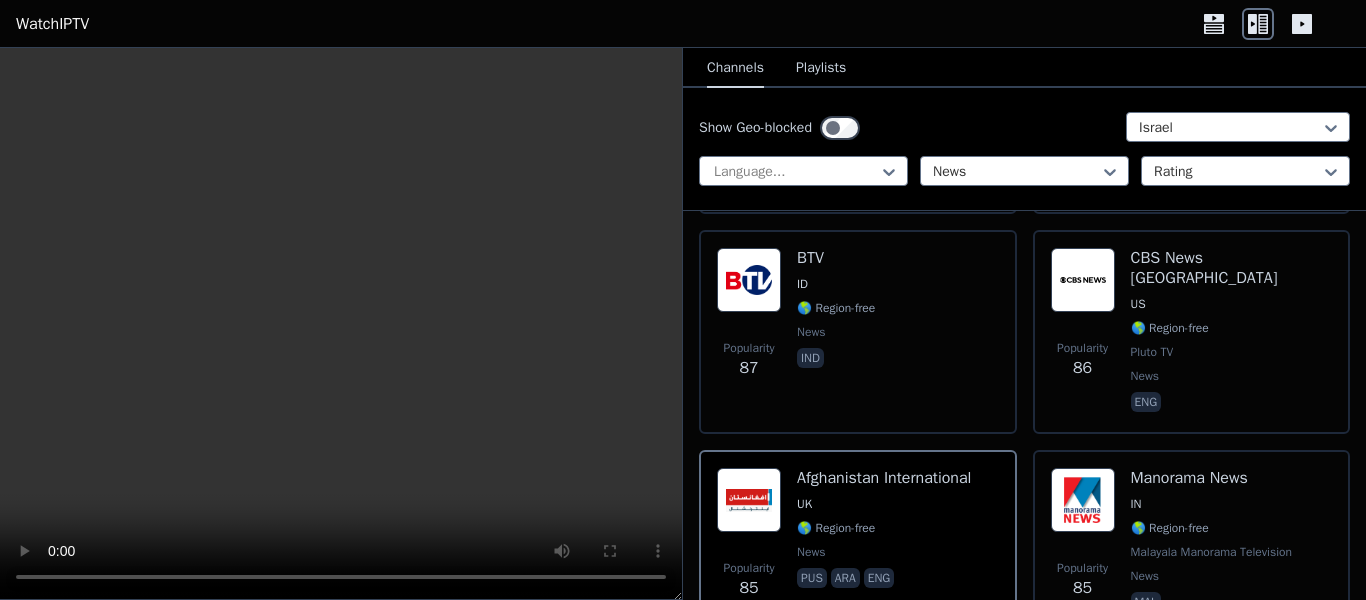 scroll, scrollTop: 0, scrollLeft: 0, axis: both 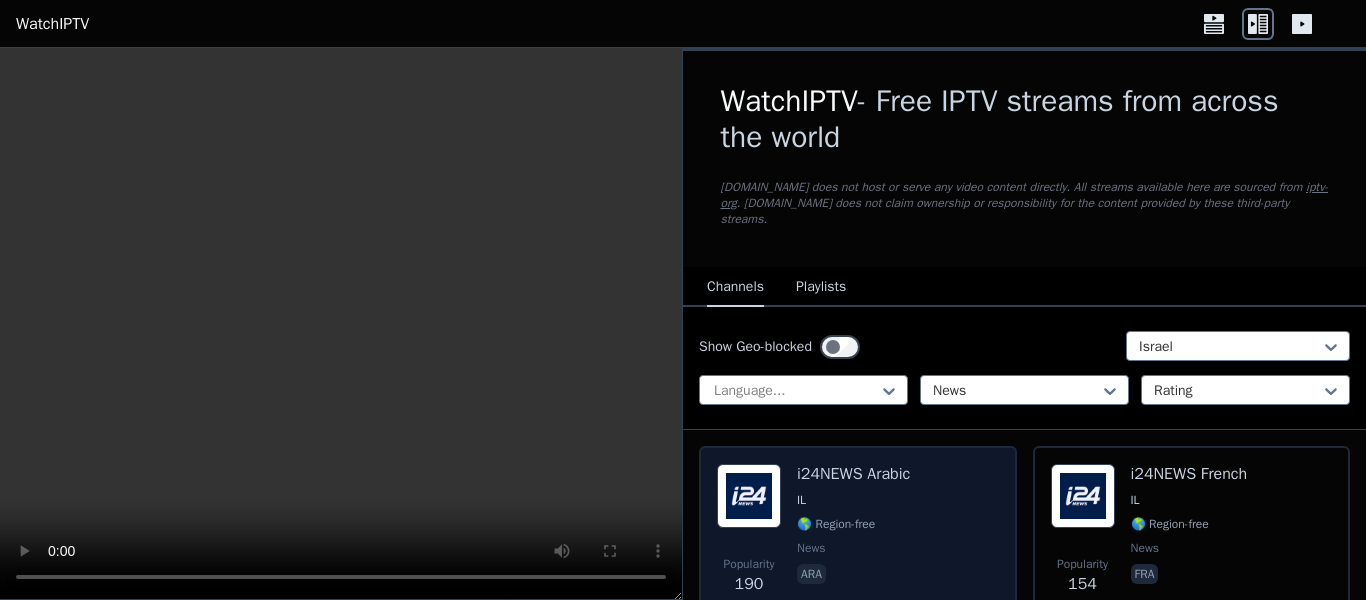 click on "Popularity 190 i24NEWS Arabic IL 🌎 Region-free news ara" at bounding box center (858, 536) 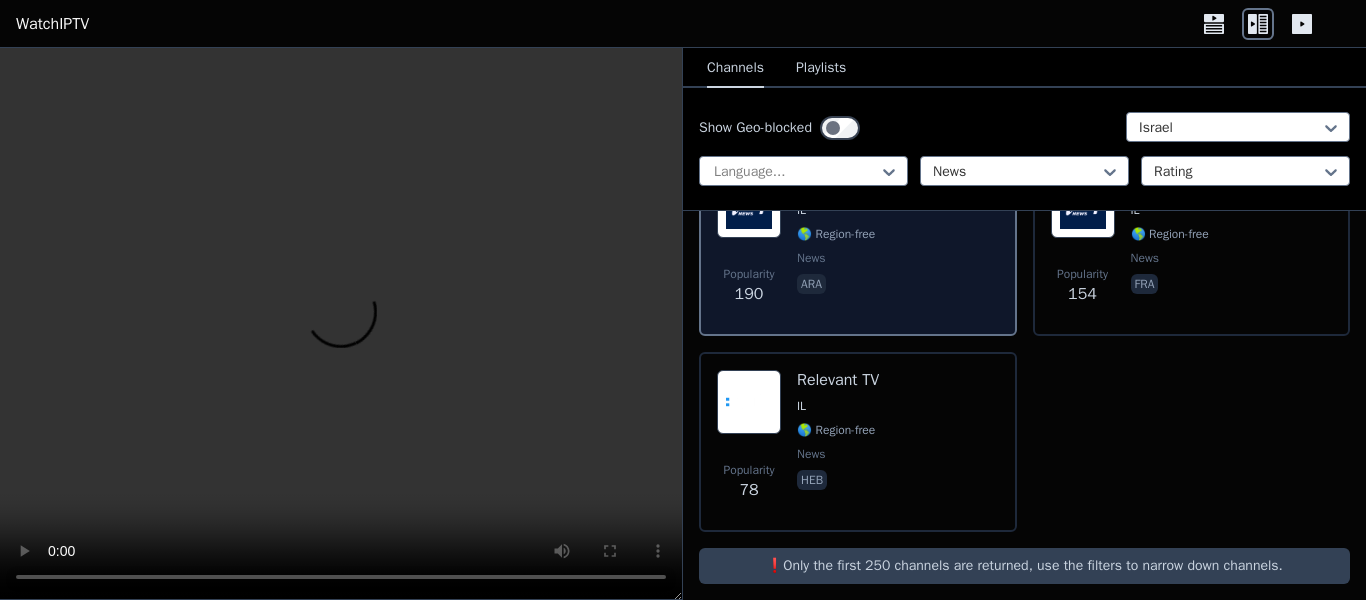 scroll, scrollTop: 56, scrollLeft: 0, axis: vertical 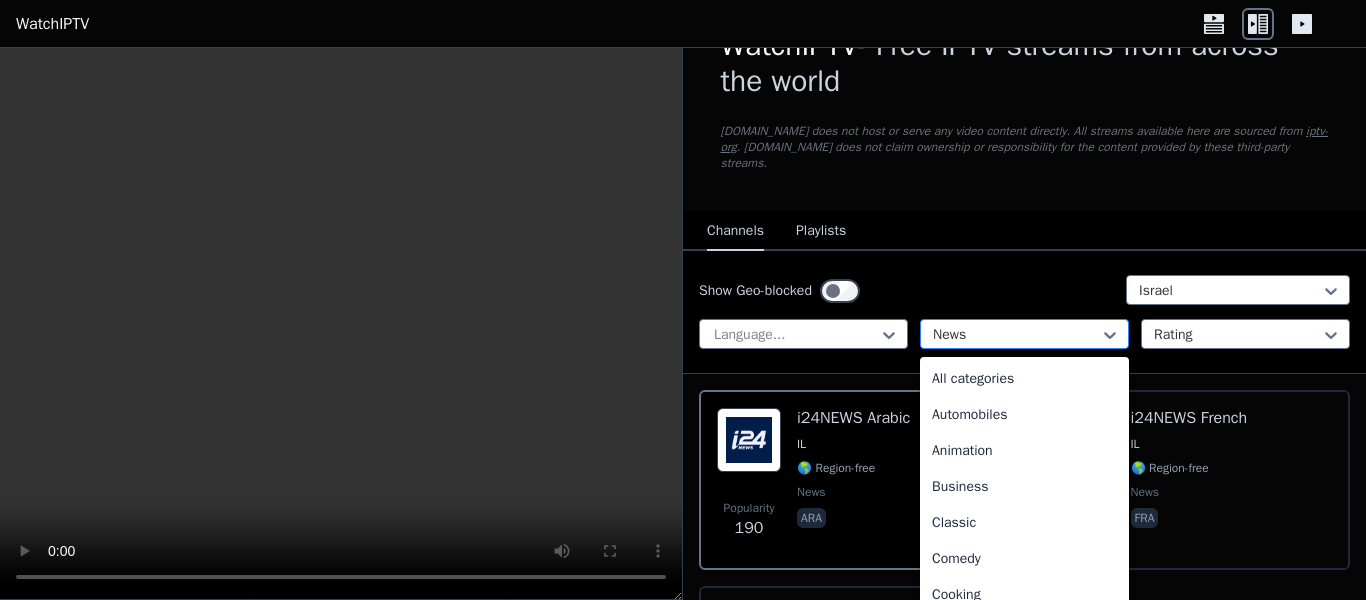 click at bounding box center (1016, 335) 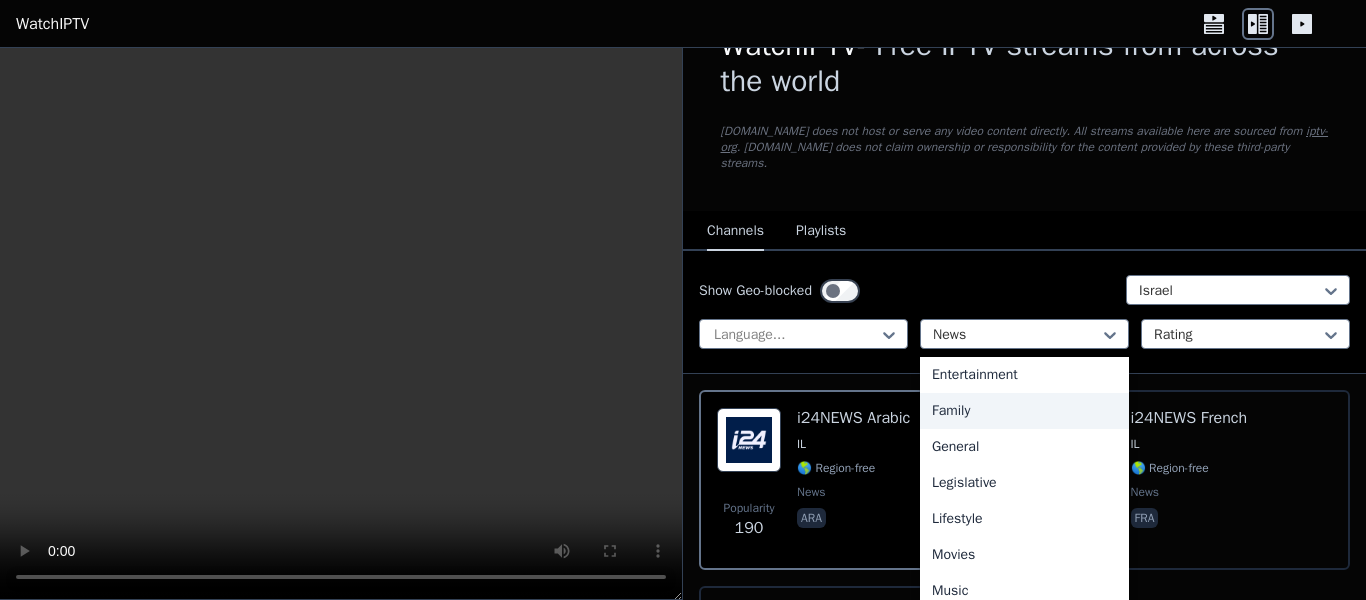 scroll, scrollTop: 0, scrollLeft: 0, axis: both 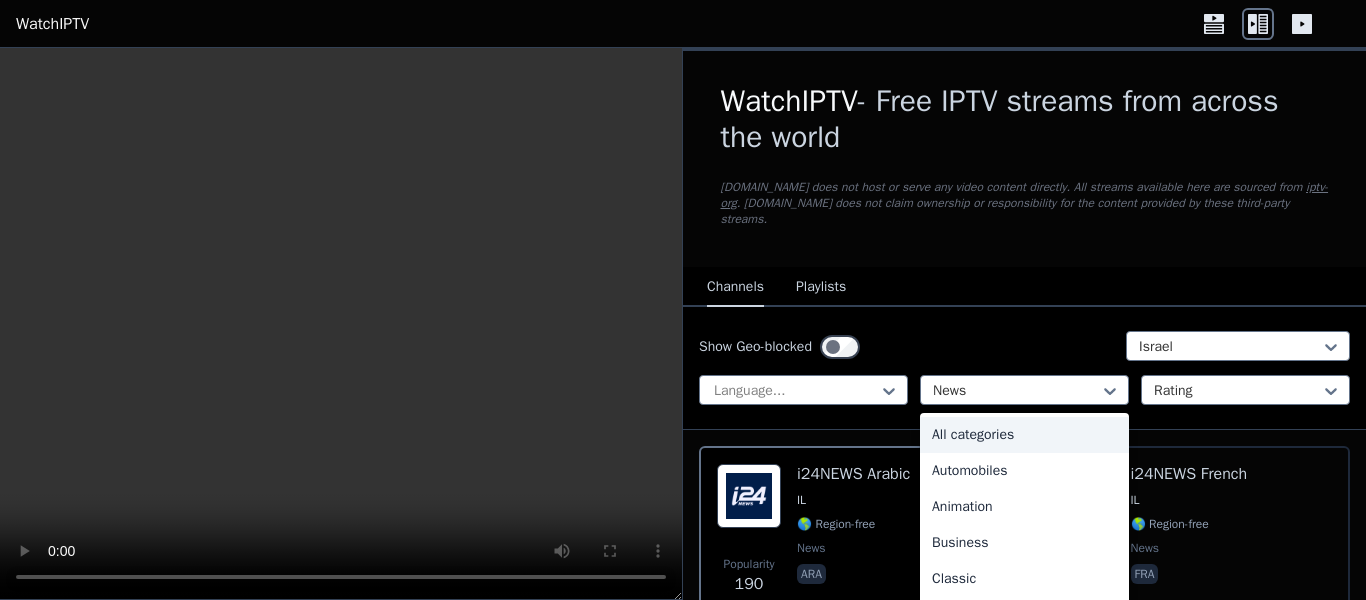 click on "All categories" at bounding box center (1024, 435) 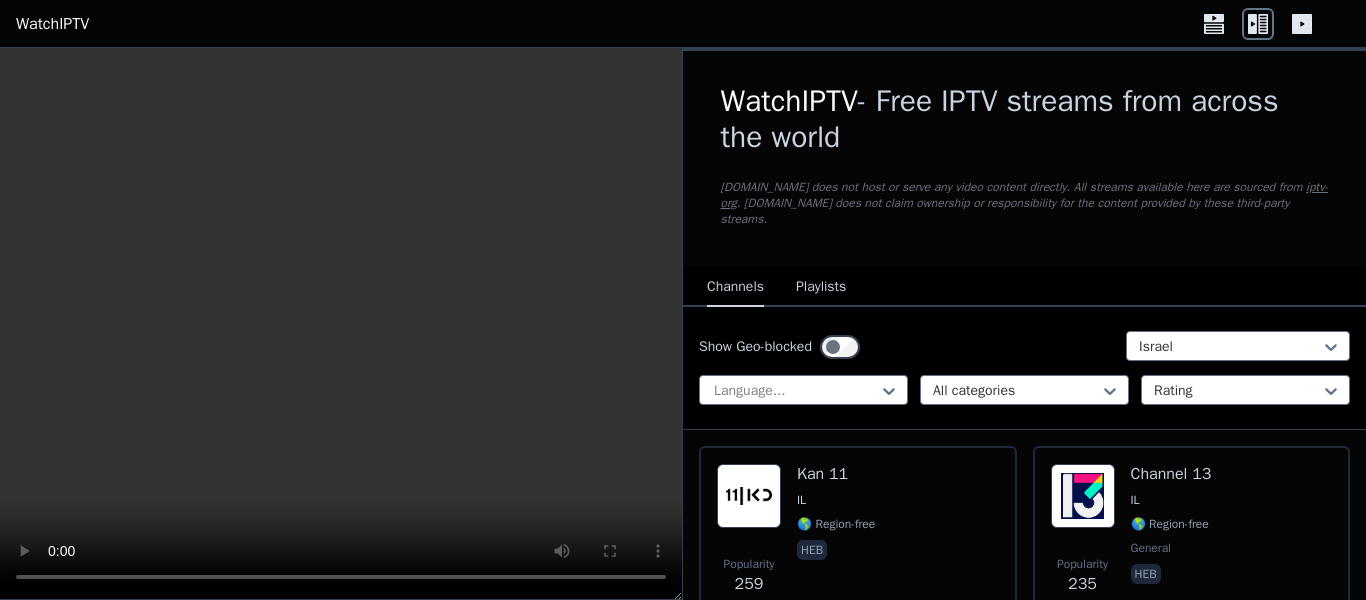 scroll, scrollTop: 188, scrollLeft: 0, axis: vertical 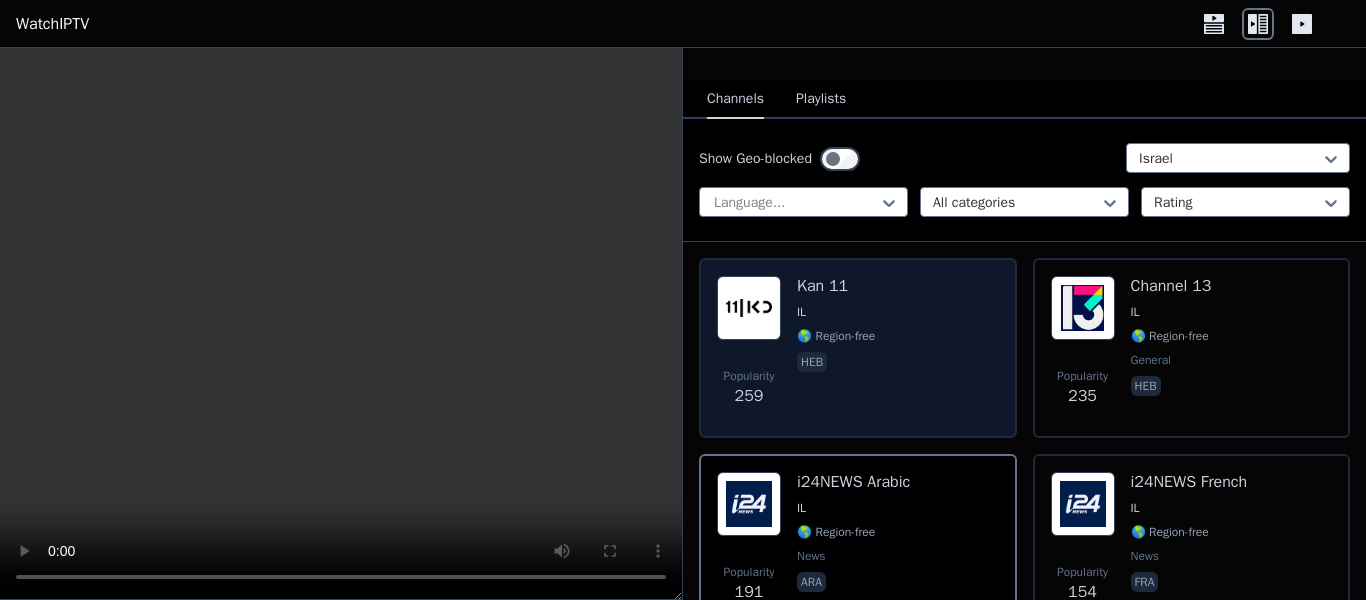 click on "Popularity 259 Kan 11 IL 🌎 Region-free heb" at bounding box center (858, 348) 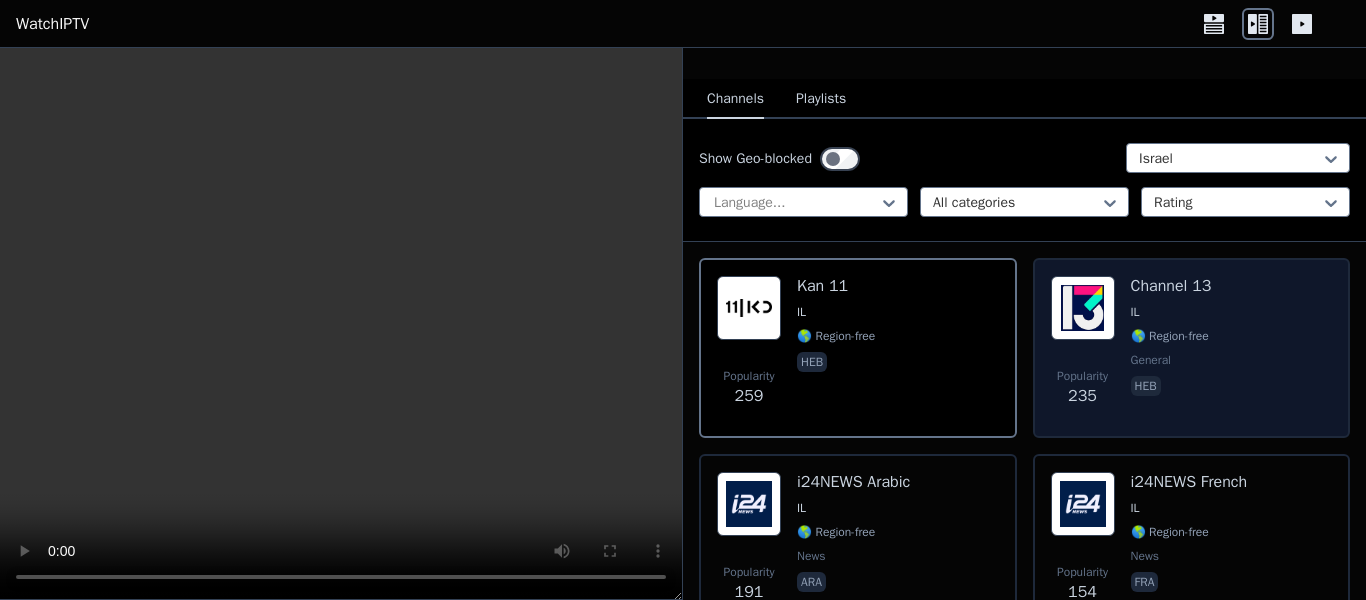 click on "🌎 Region-free" at bounding box center (1170, 336) 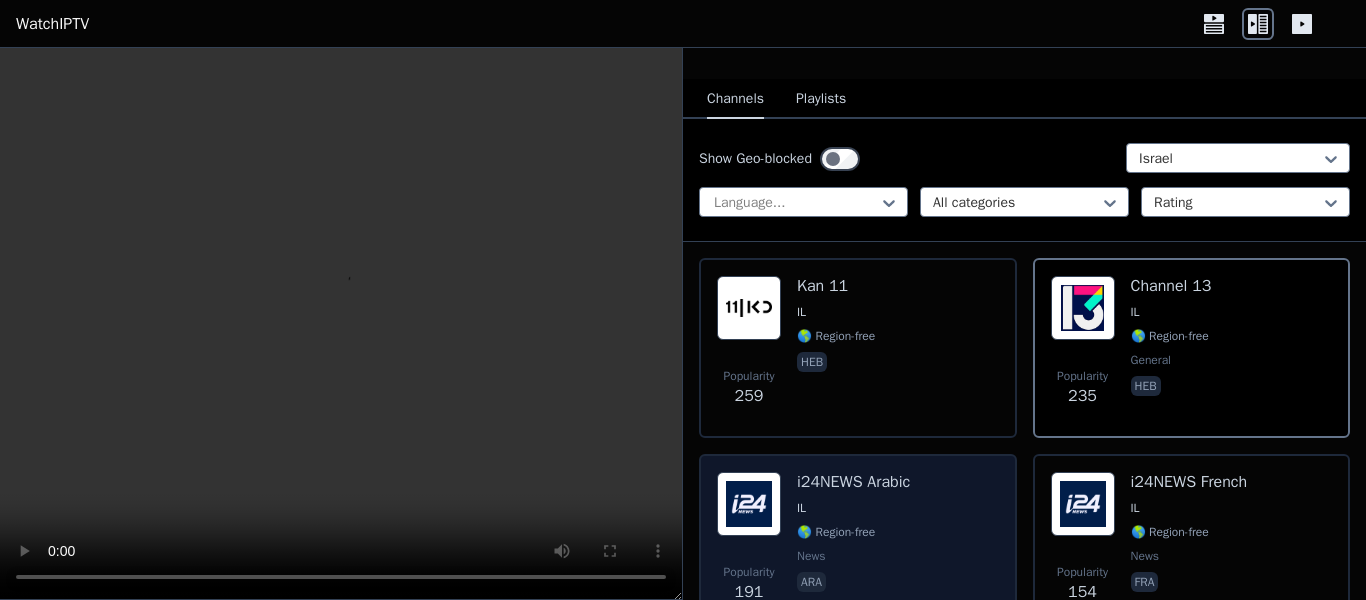 scroll, scrollTop: 356, scrollLeft: 0, axis: vertical 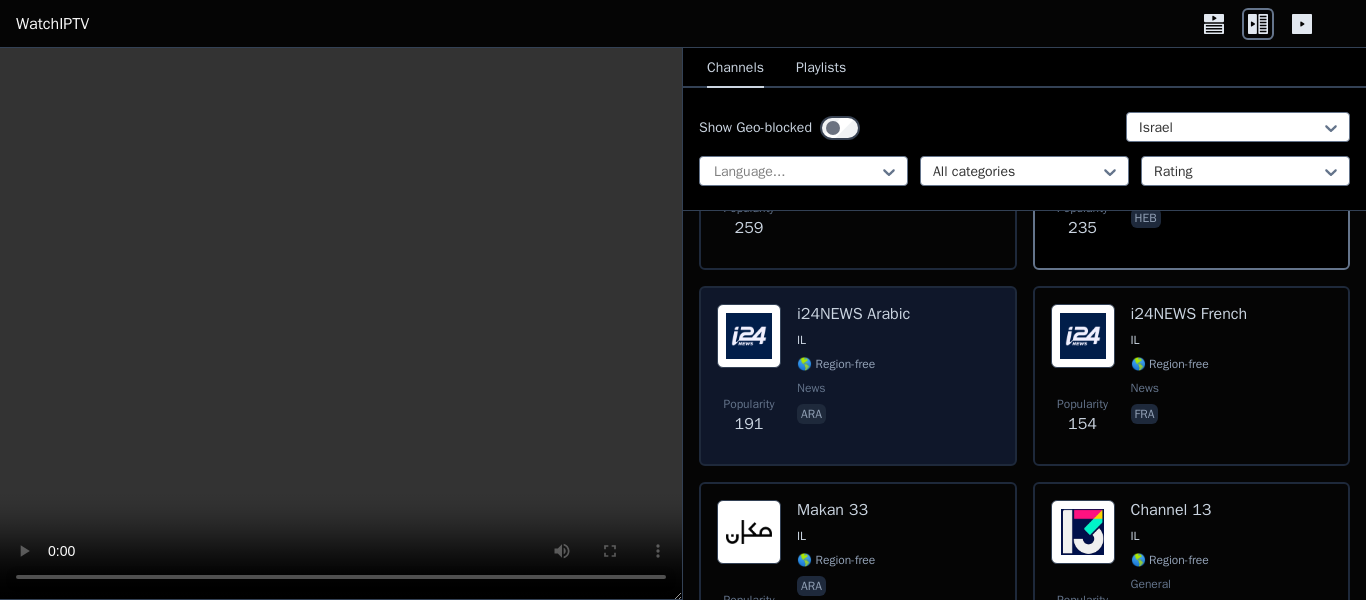 click on "i24NEWS Arabic IL 🌎 Region-free news ara" at bounding box center (853, 376) 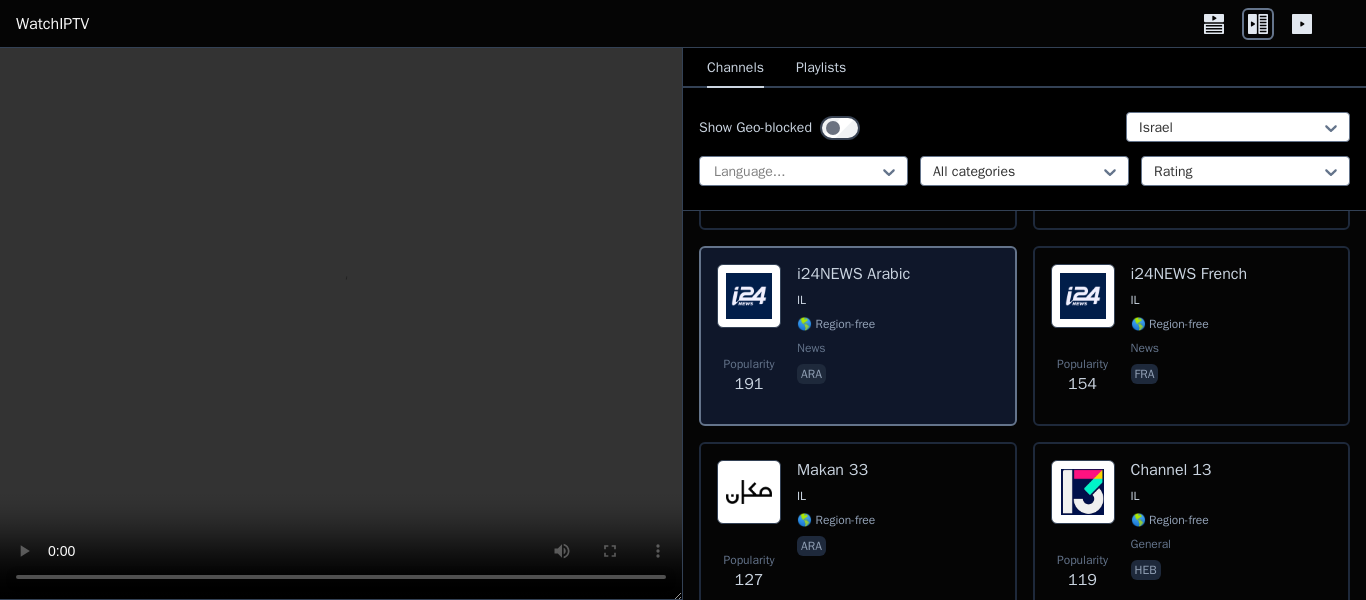 scroll, scrollTop: 525, scrollLeft: 0, axis: vertical 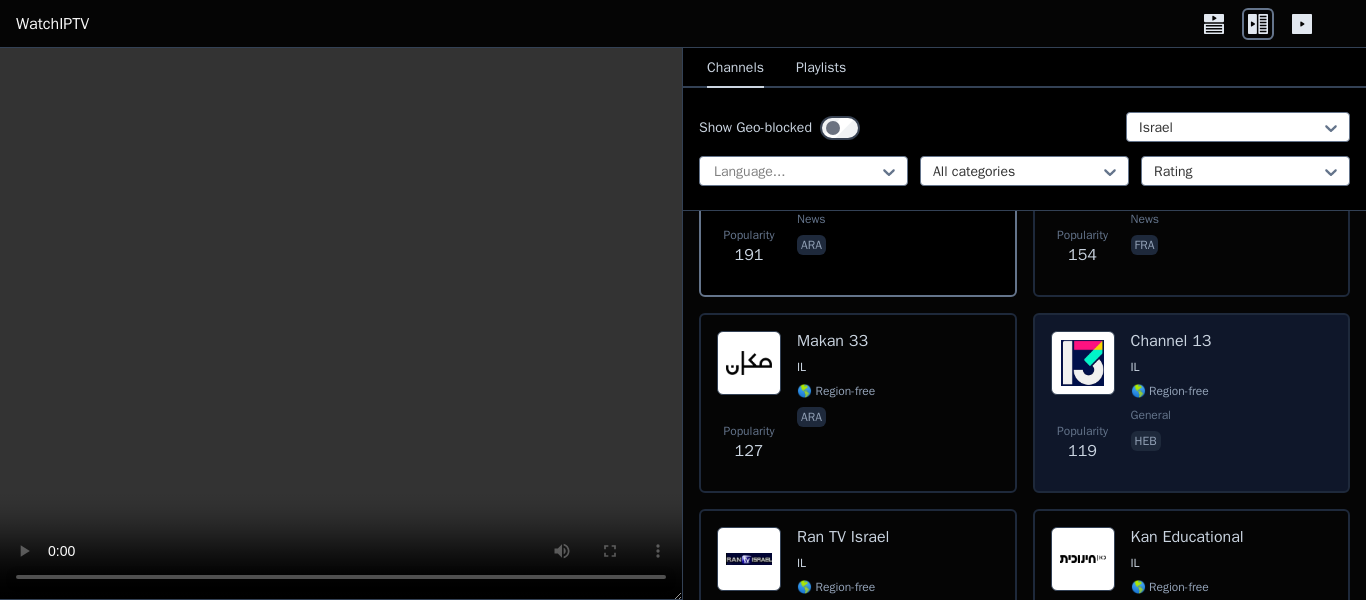 click on "Popularity 119" at bounding box center (1083, 443) 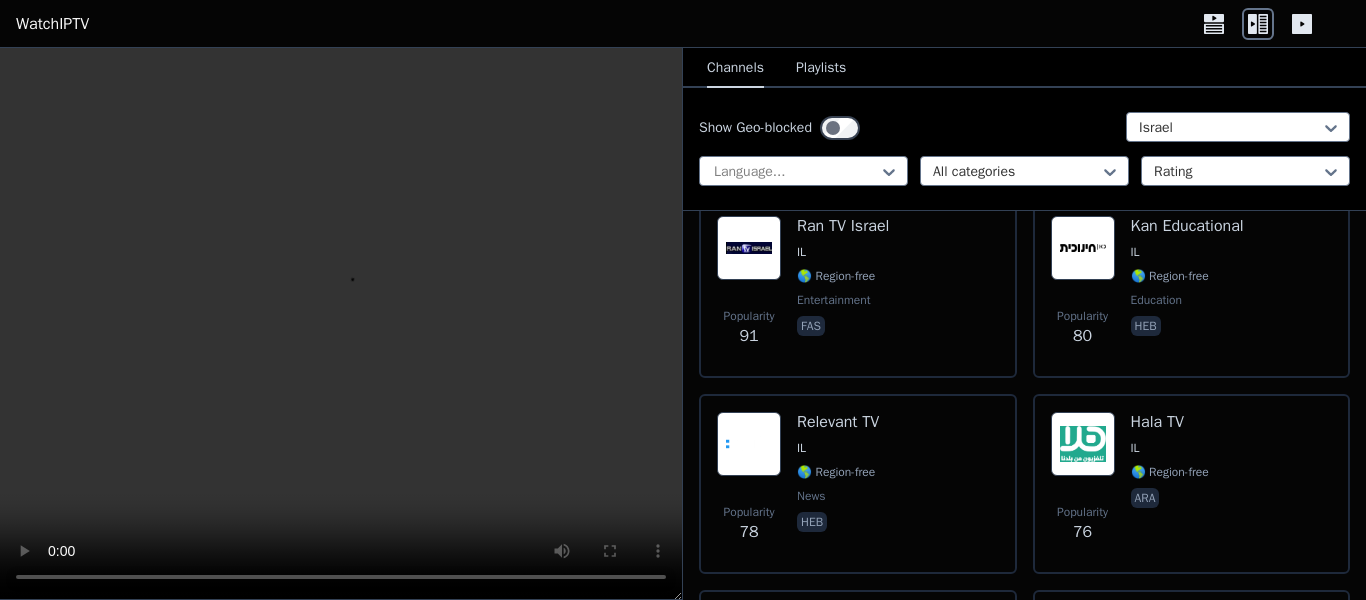 scroll, scrollTop: 831, scrollLeft: 0, axis: vertical 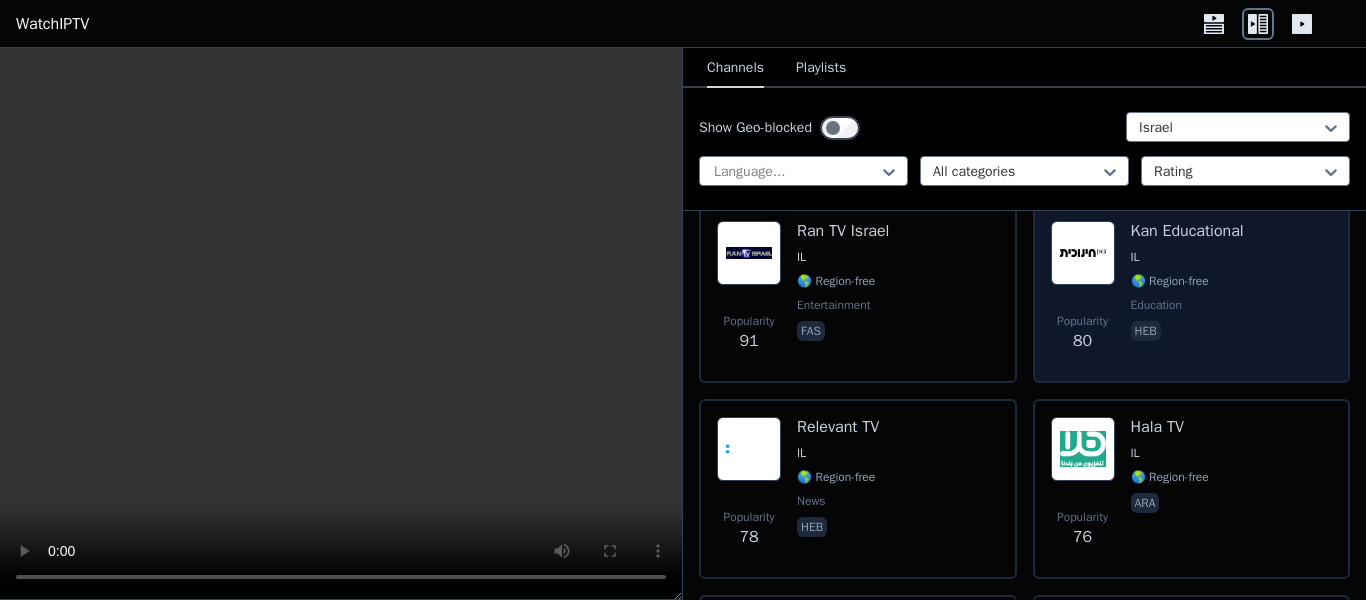 click on "heb" at bounding box center (1187, 333) 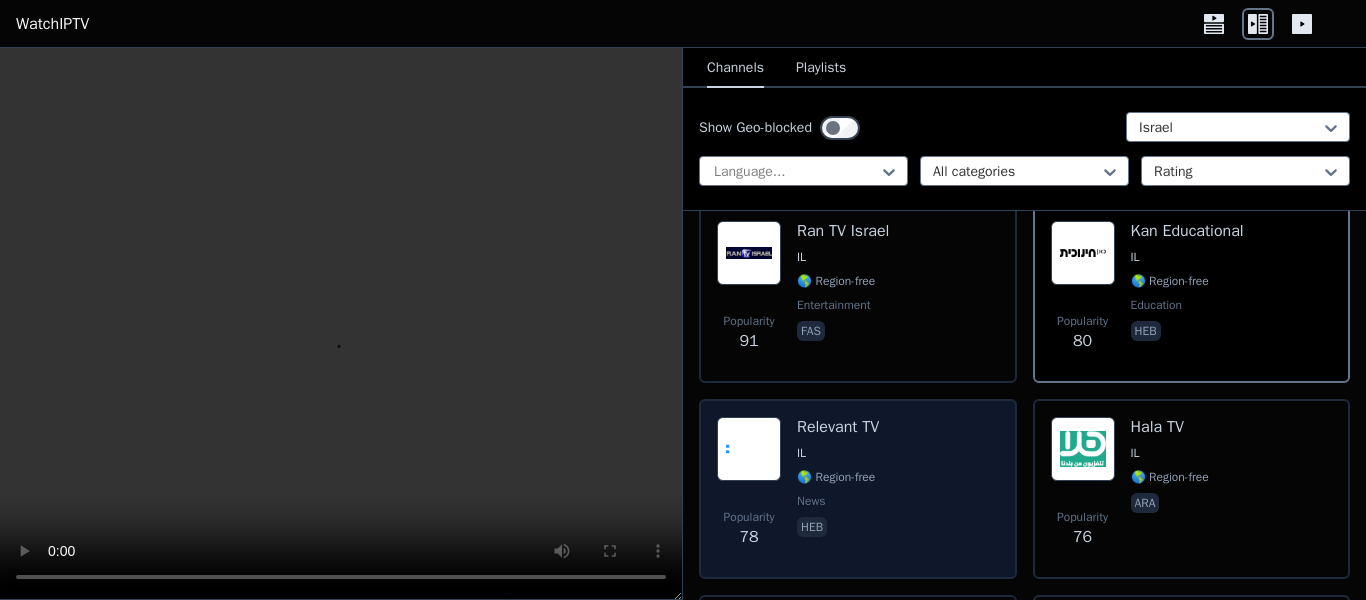 click on "heb" at bounding box center (812, 527) 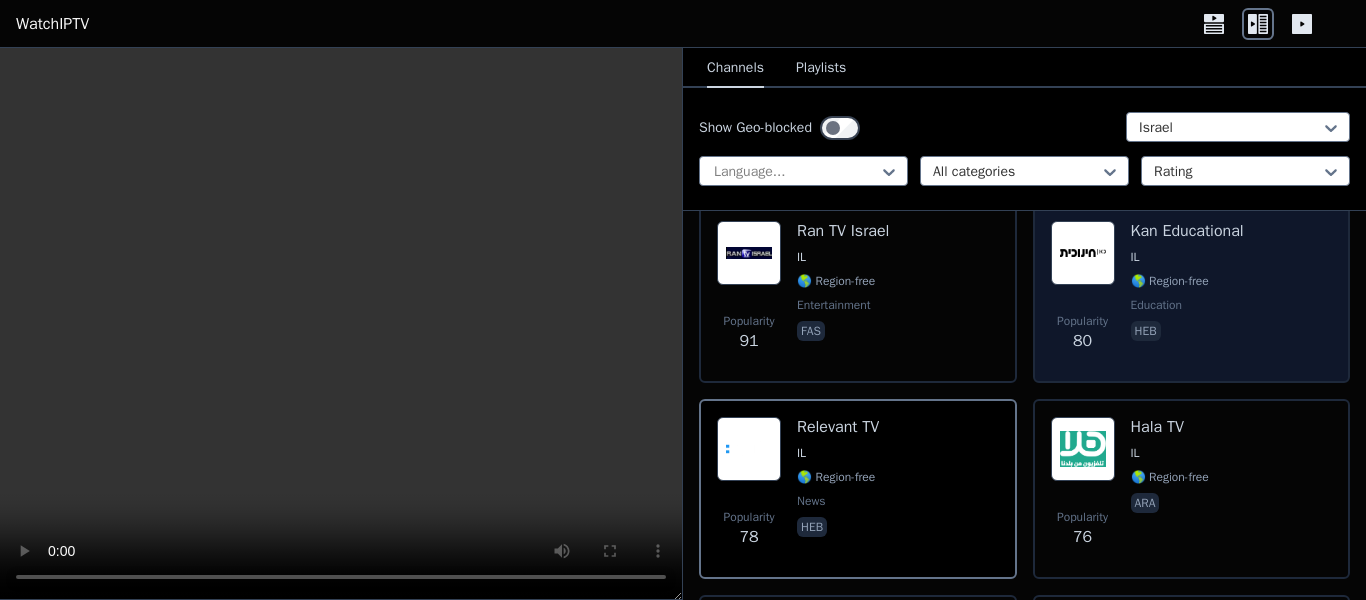 click on "education" at bounding box center [1157, 305] 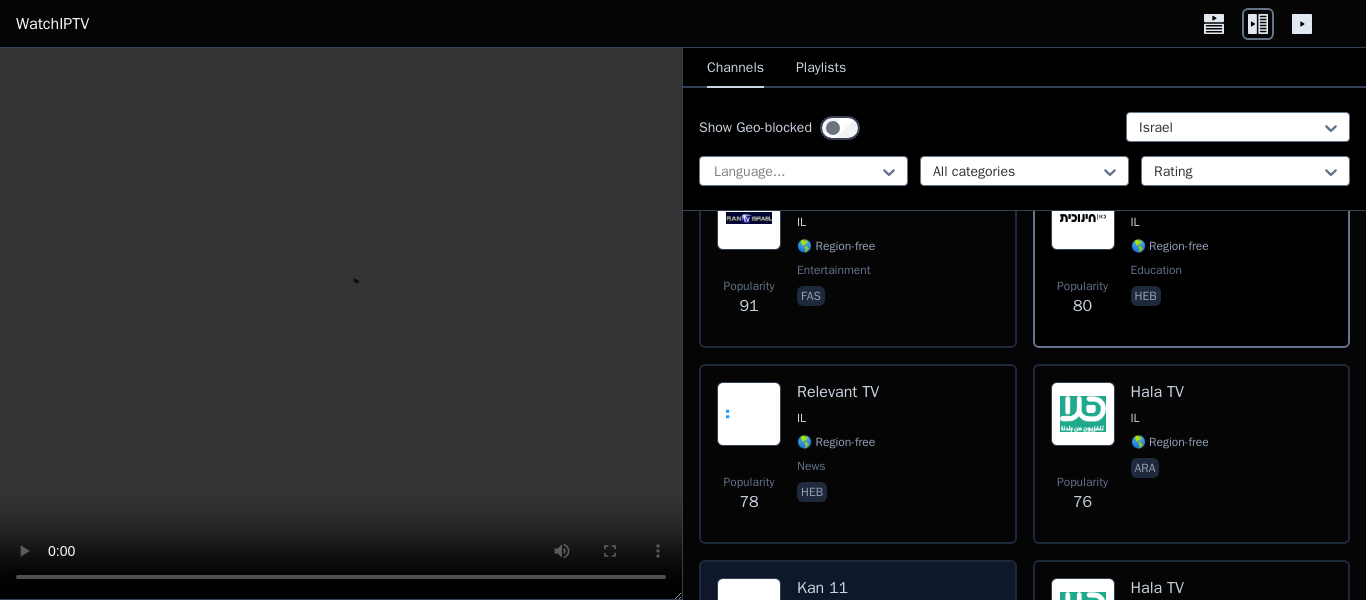 scroll, scrollTop: 727, scrollLeft: 0, axis: vertical 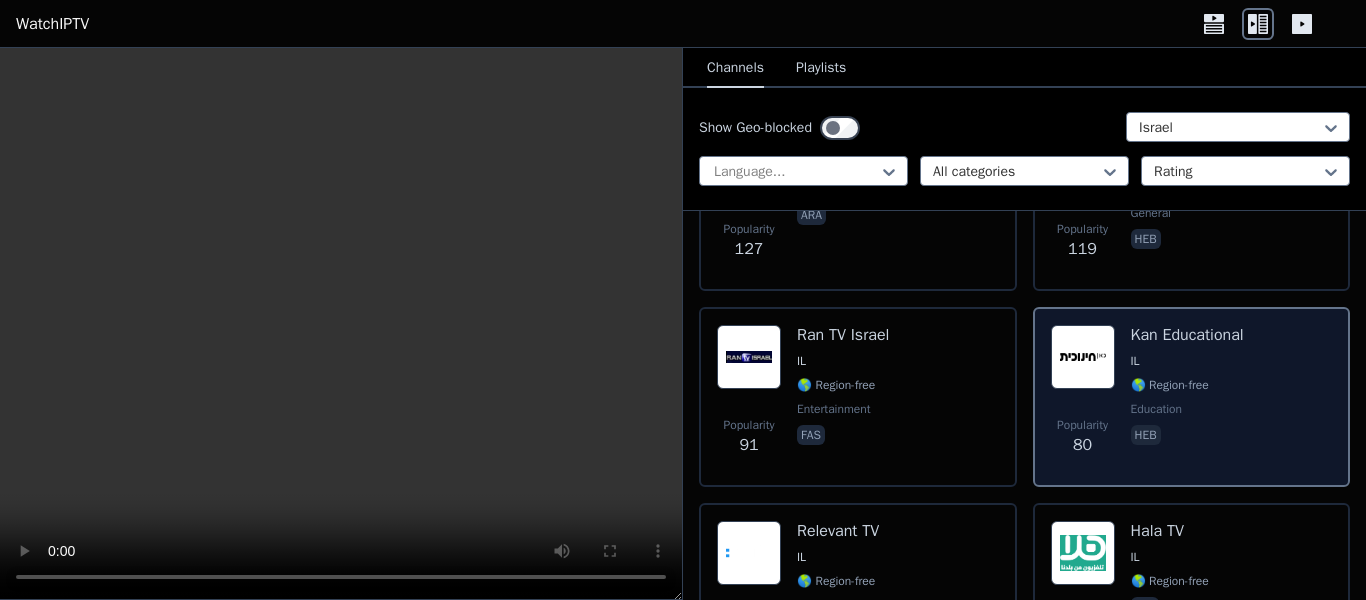 click on "Popularity 80" at bounding box center [1083, 397] 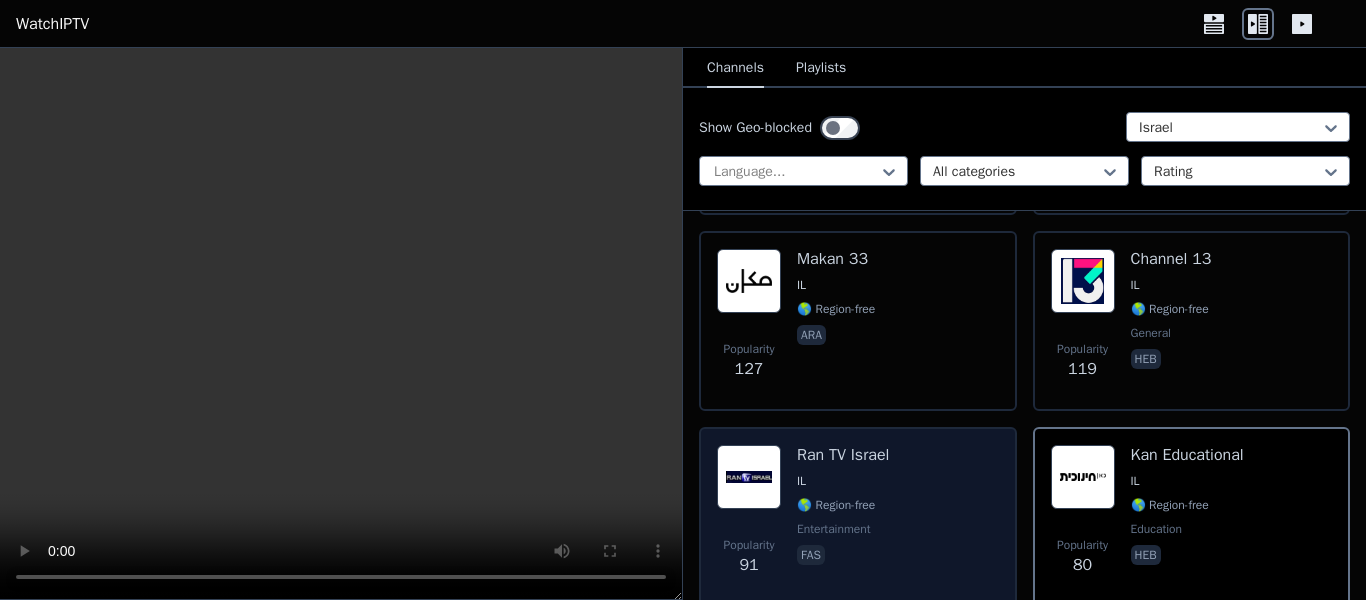 click on "Ran TV Israel IL 🌎 Region-free entertainment fas" at bounding box center (843, 517) 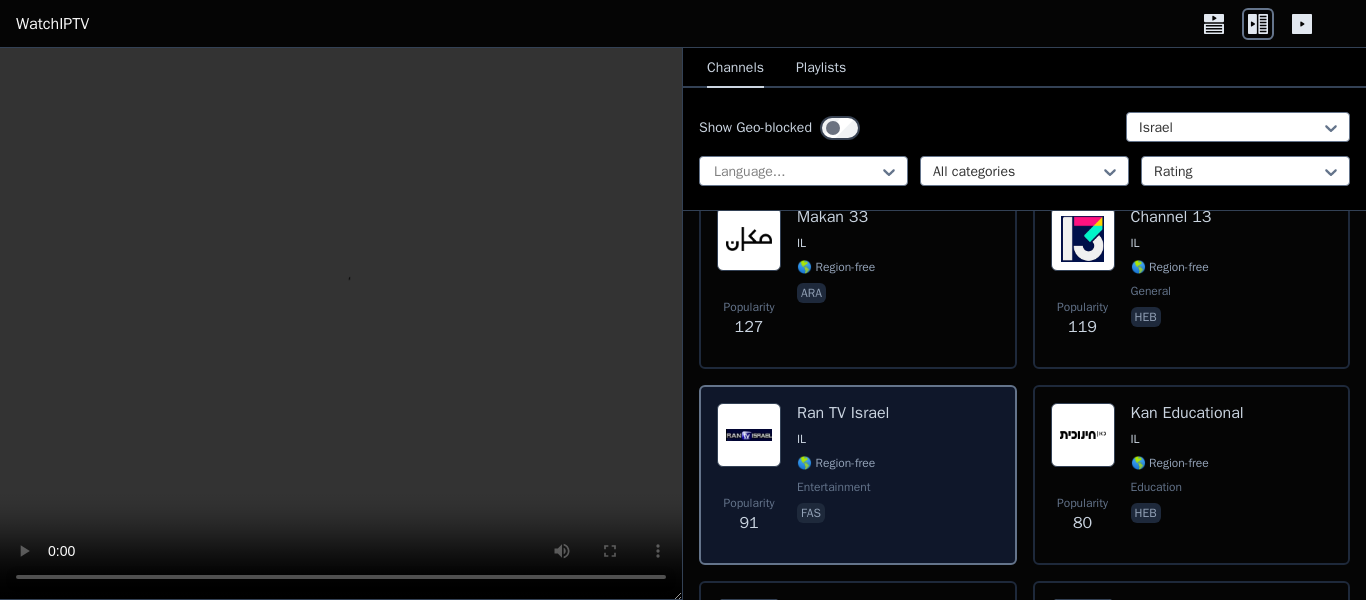 scroll, scrollTop: 855, scrollLeft: 0, axis: vertical 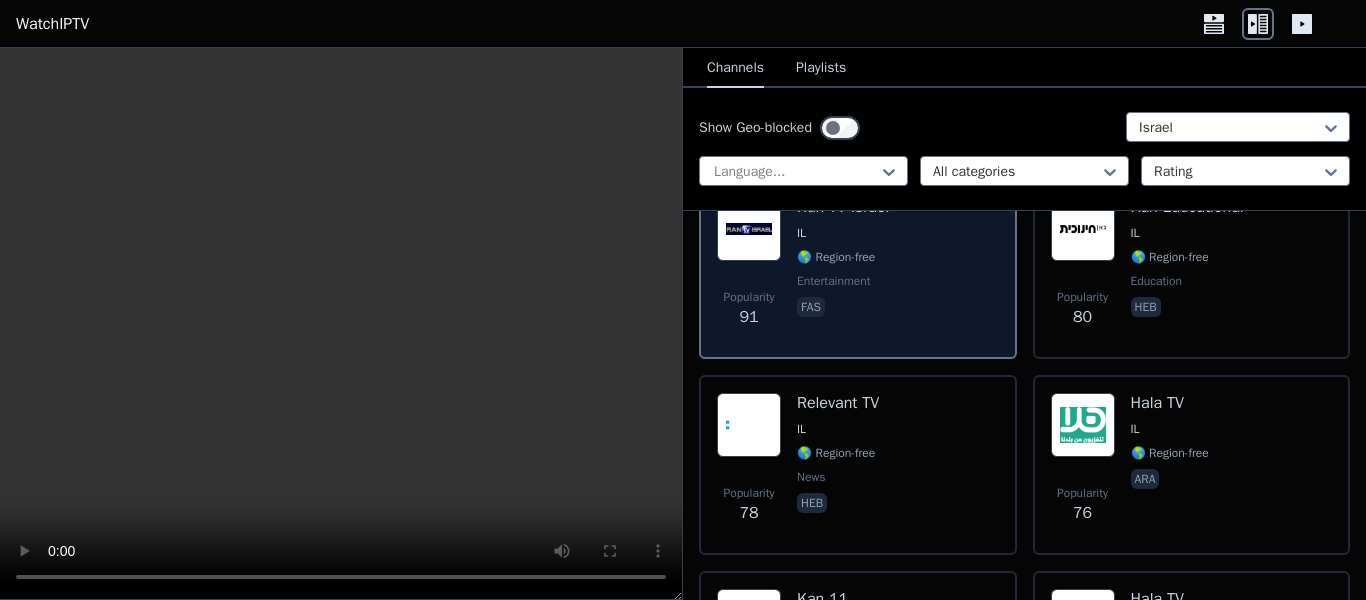 click on "Popularity 78 Relevant TV IL 🌎 Region-free news heb" at bounding box center (858, 465) 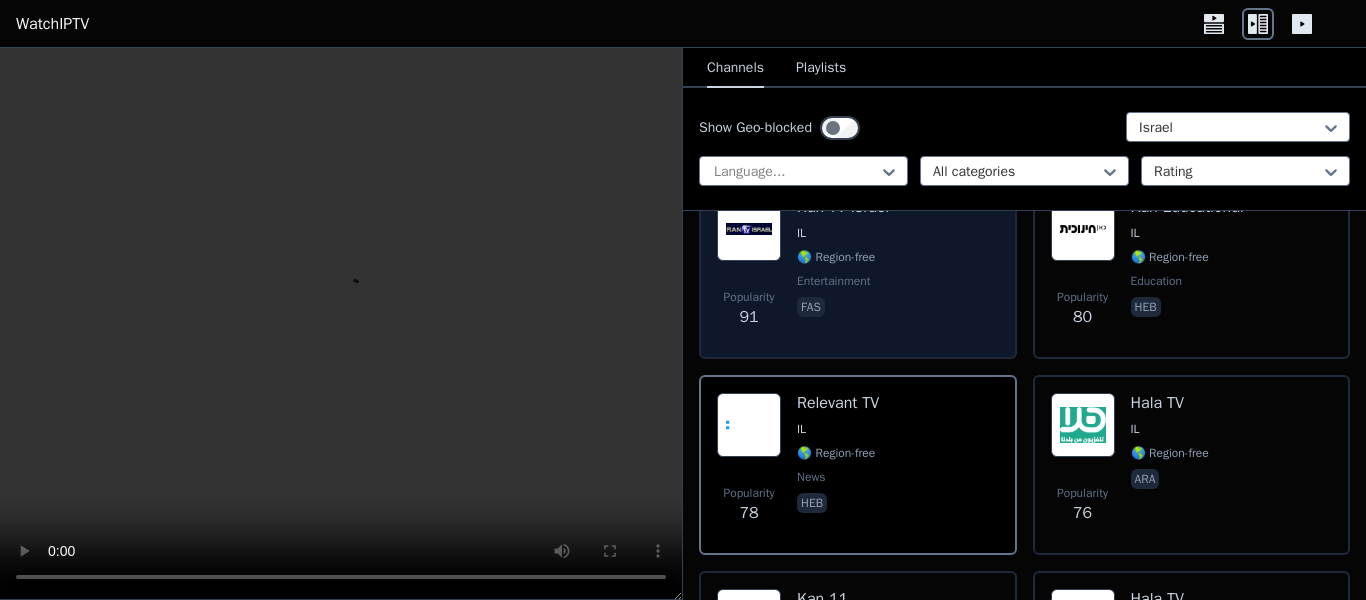 scroll, scrollTop: 1067, scrollLeft: 0, axis: vertical 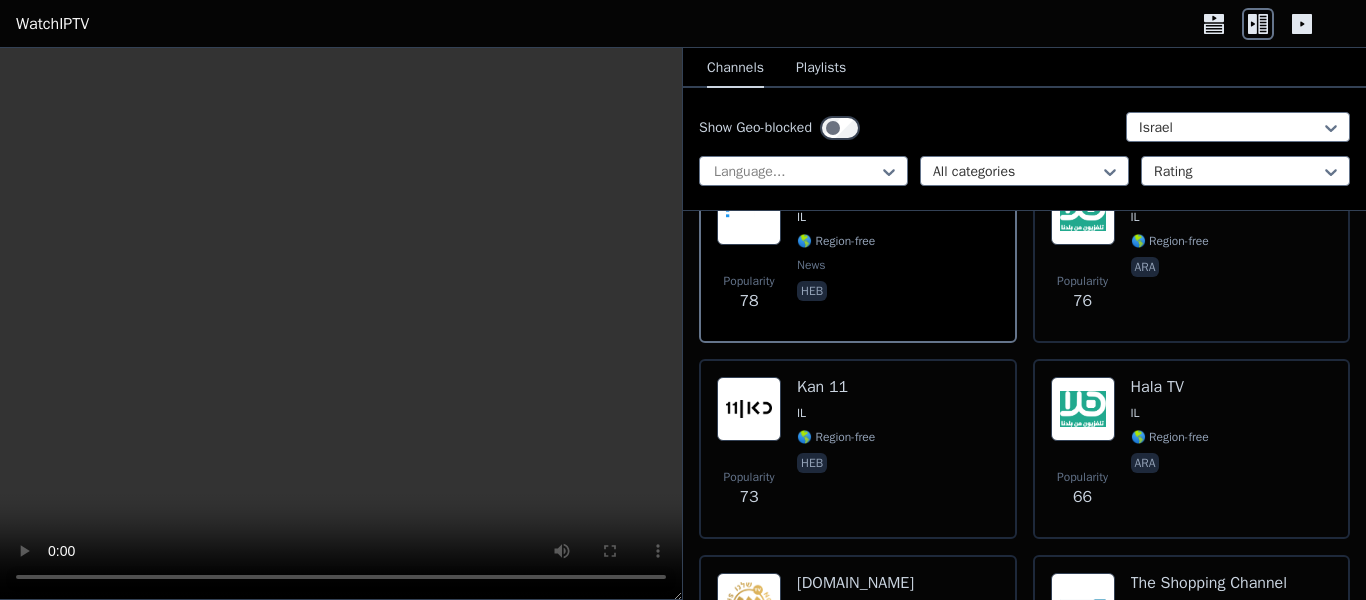 click on "Popularity 73 Kan 11 IL 🌎 Region-free heb" at bounding box center [858, 449] 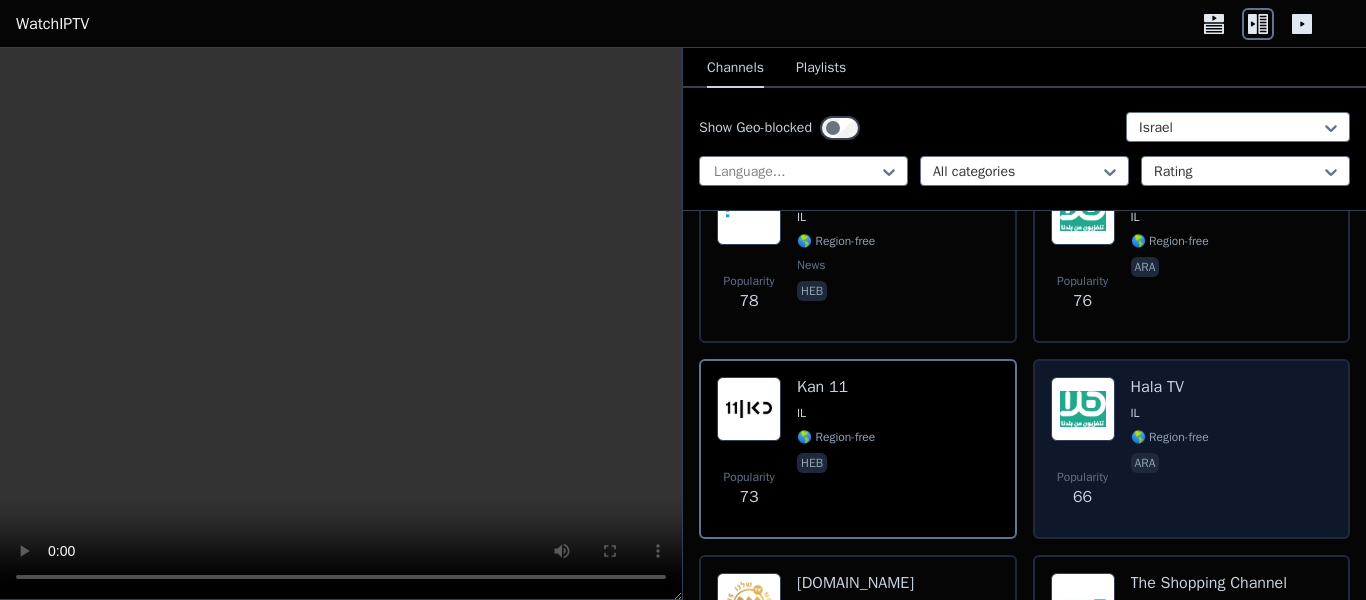 click on "Hala TV IL 🌎 Region-free ara" at bounding box center [1170, 449] 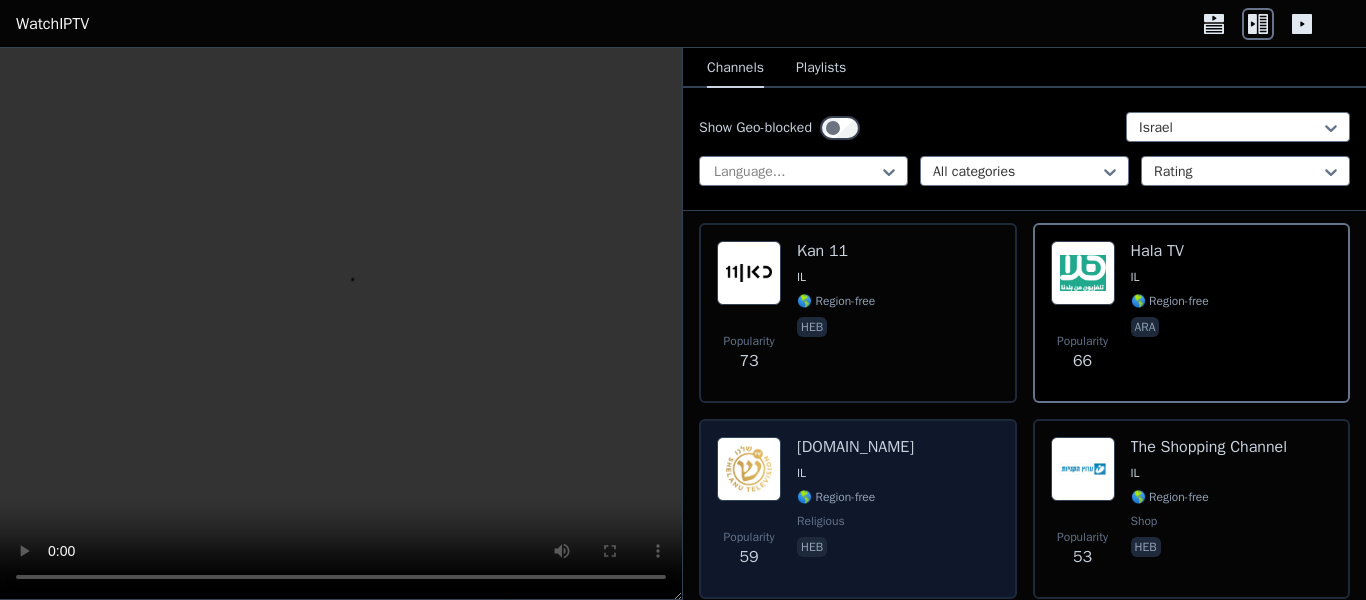 scroll, scrollTop: 1242, scrollLeft: 0, axis: vertical 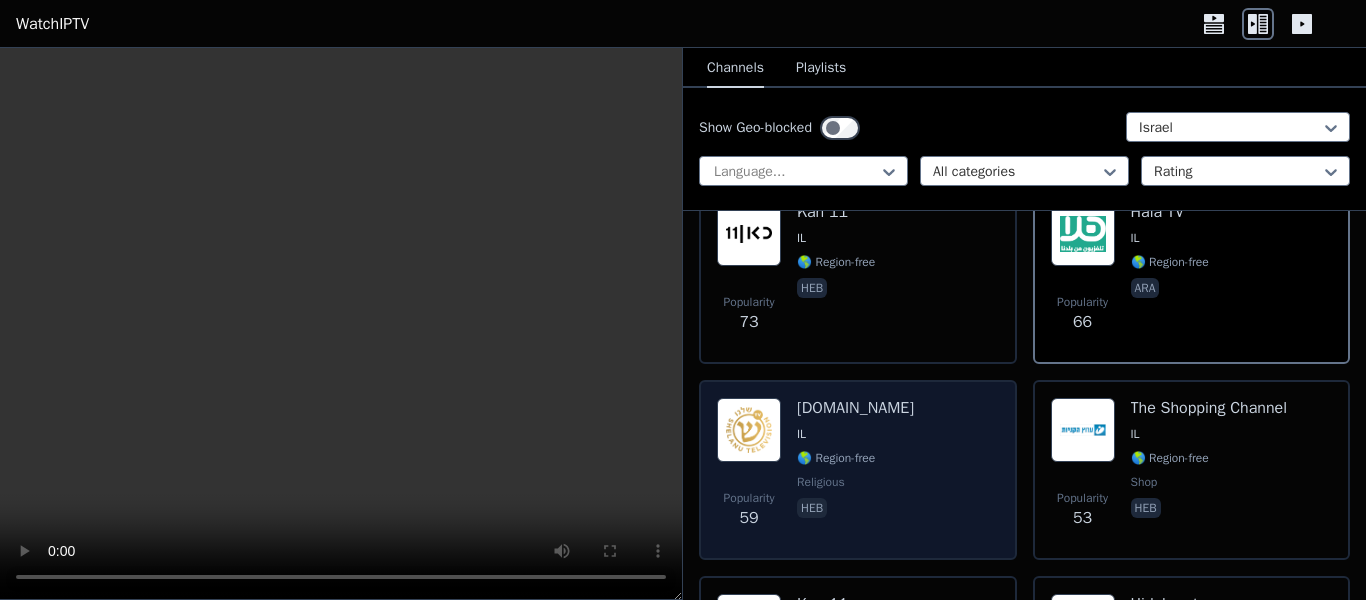 click on "Popularity 59 [DOMAIN_NAME] IL 🌎 Region-free religious heb" at bounding box center [858, 470] 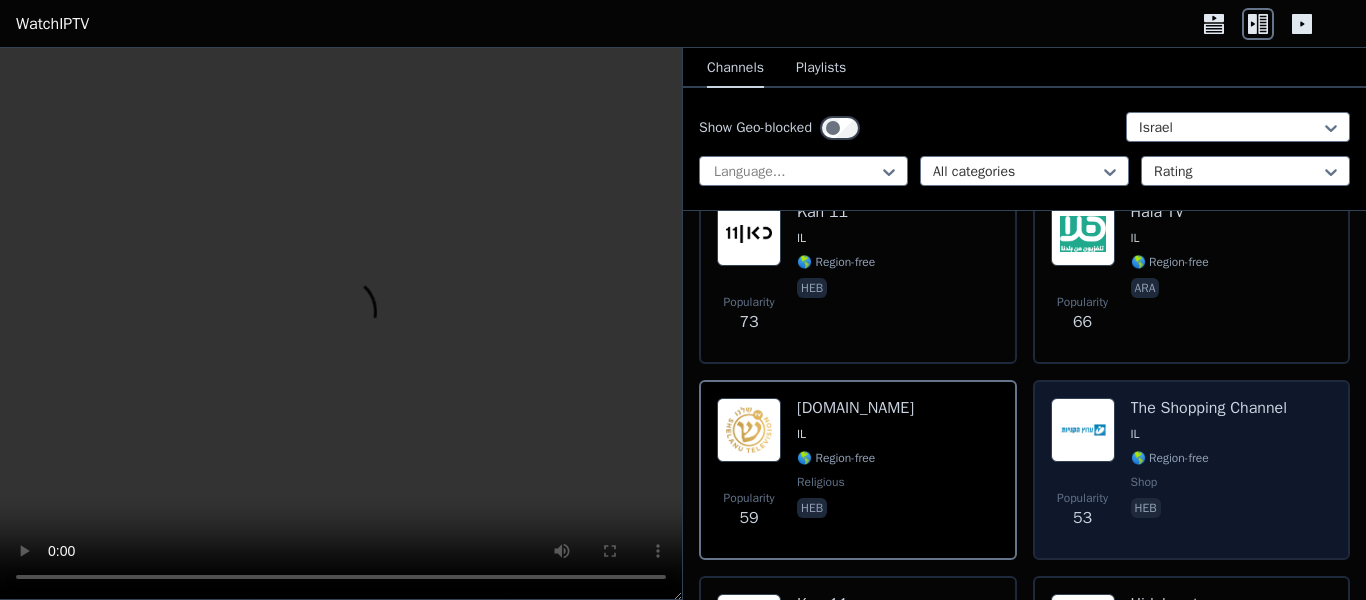 scroll, scrollTop: 1457, scrollLeft: 0, axis: vertical 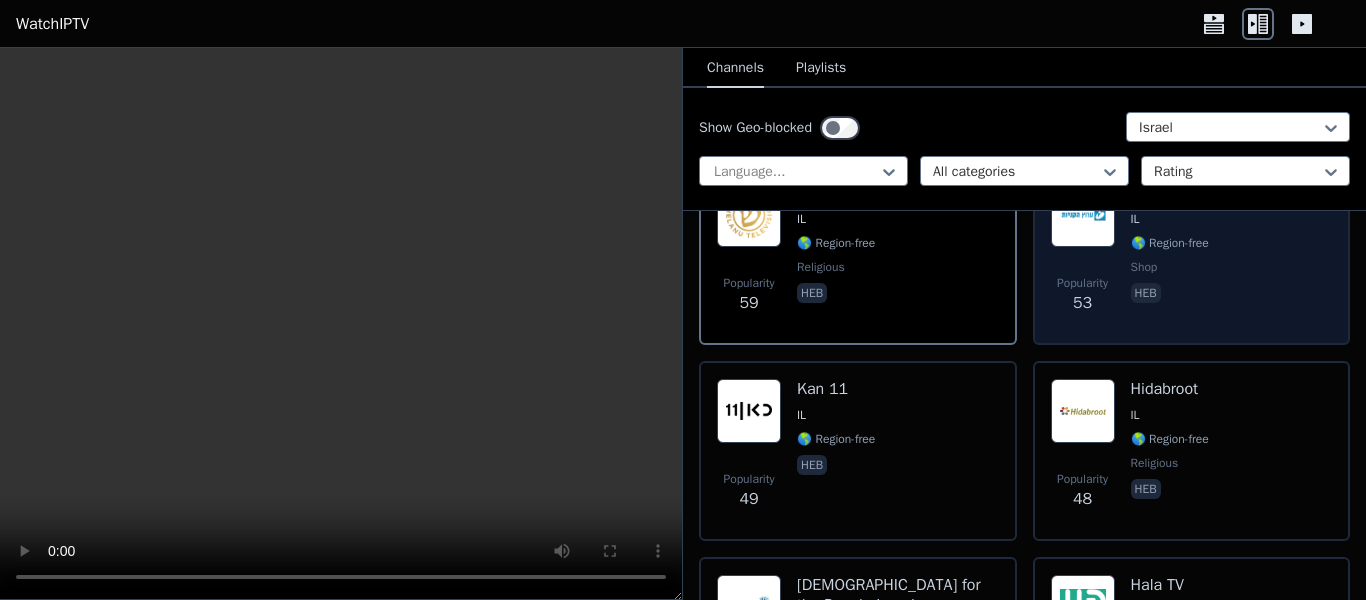 click on "The Shopping Channel IL 🌎 Region-free shop heb" at bounding box center [1209, 255] 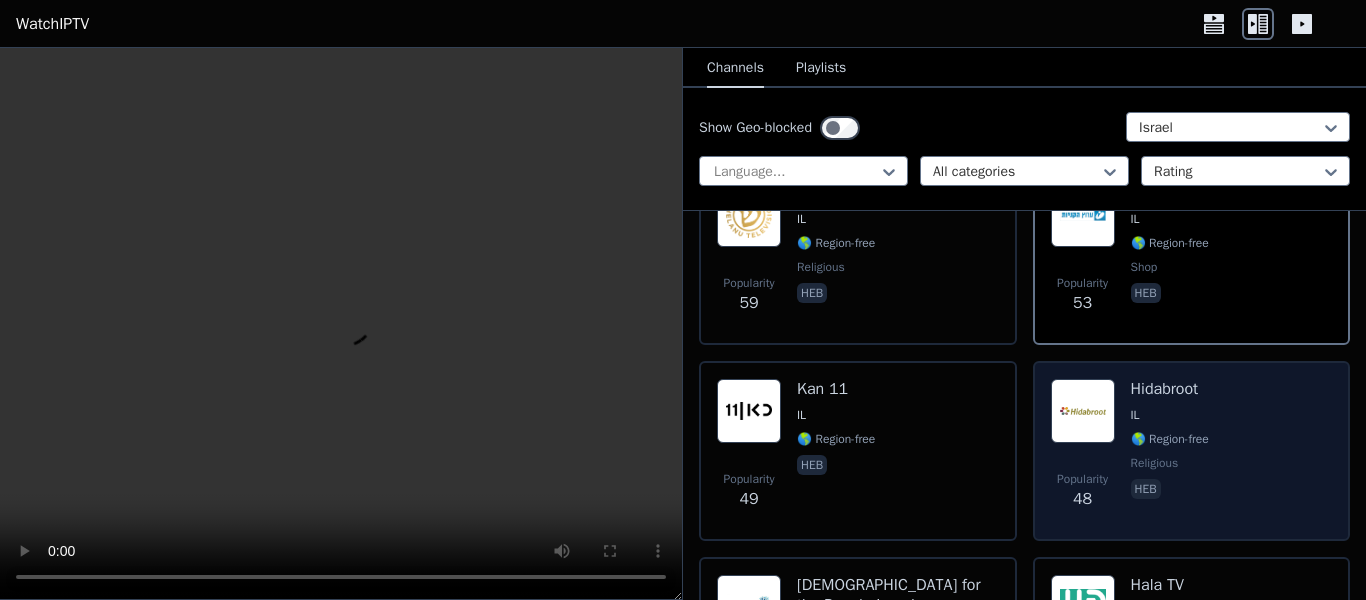 click on "Popularity 48 Hidabroot IL 🌎 Region-free religious heb" at bounding box center [1192, 451] 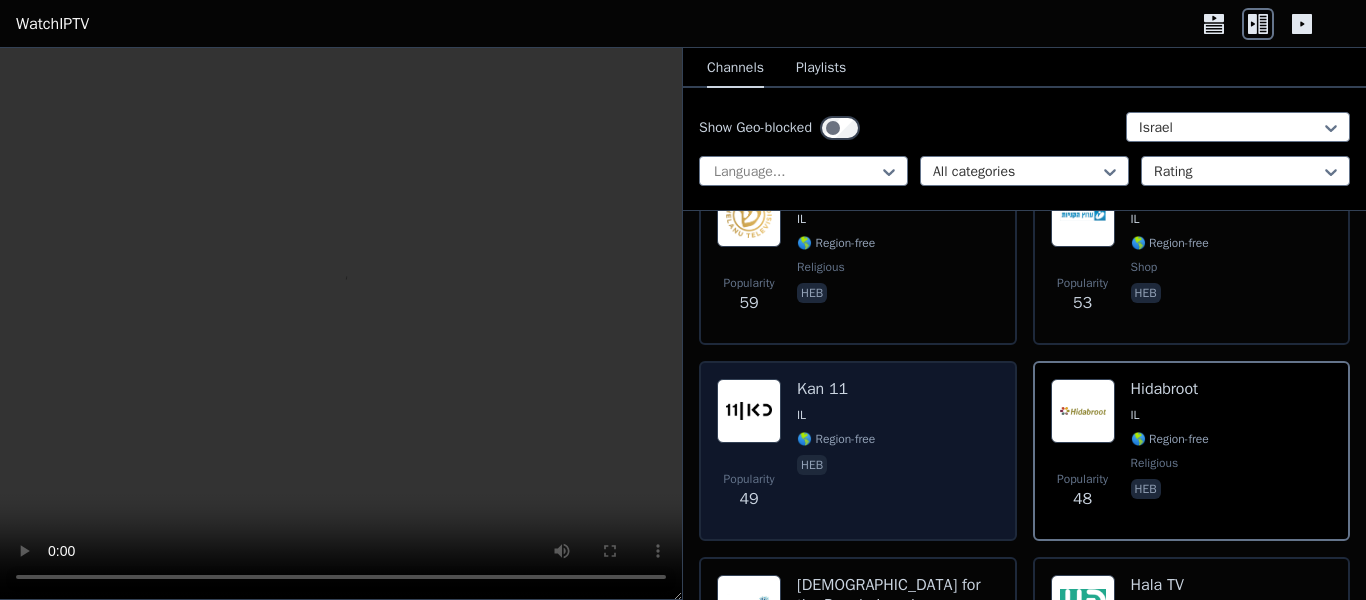 scroll, scrollTop: 1662, scrollLeft: 0, axis: vertical 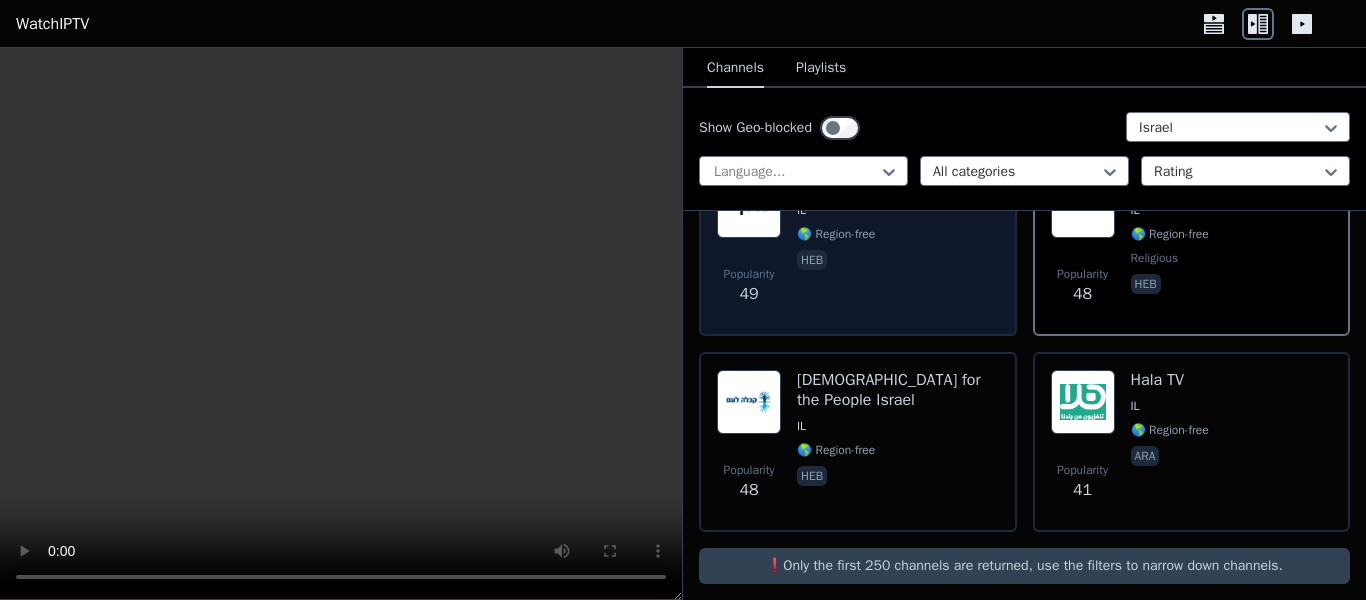 click on "[DEMOGRAPHIC_DATA] for the People Israel IL 🌎 Region-free heb" at bounding box center (898, 442) 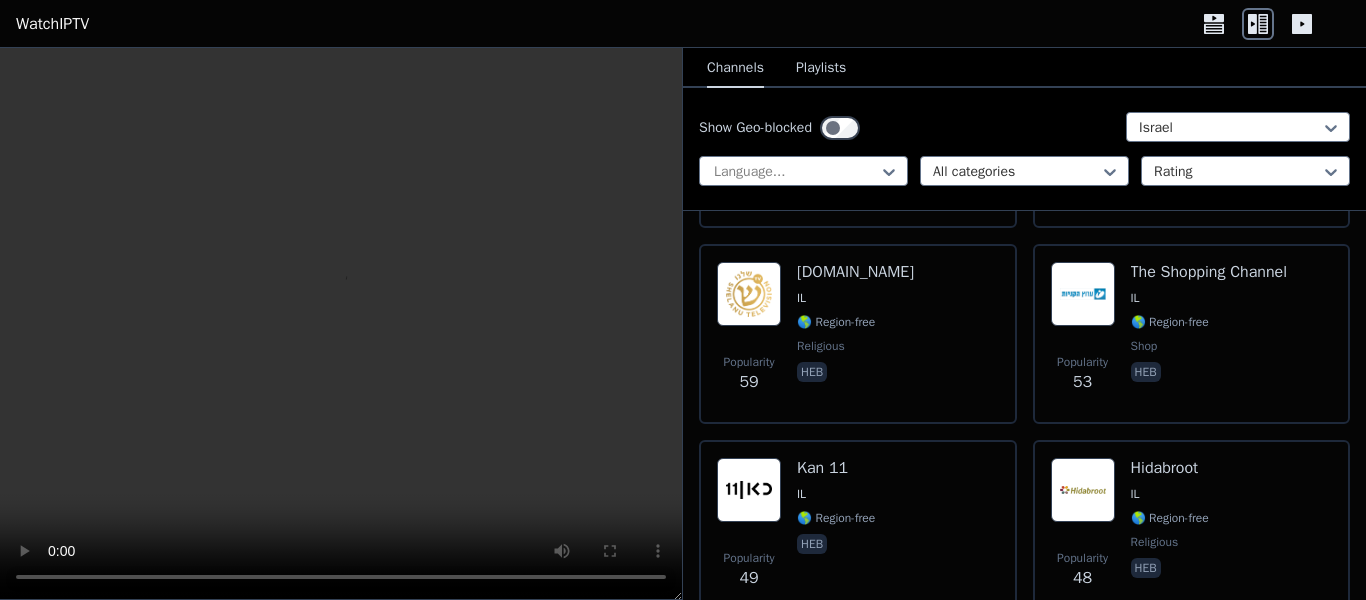 scroll, scrollTop: 1362, scrollLeft: 0, axis: vertical 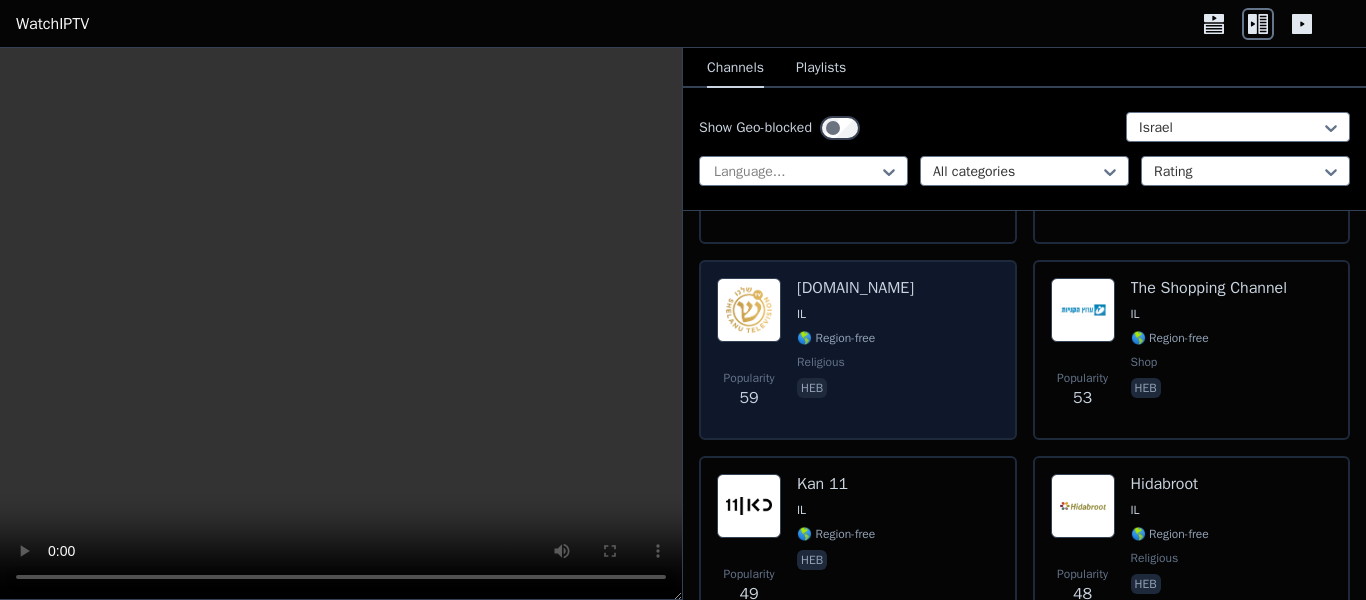 click on "Popularity 59 [DOMAIN_NAME] IL 🌎 Region-free religious heb" at bounding box center (858, 350) 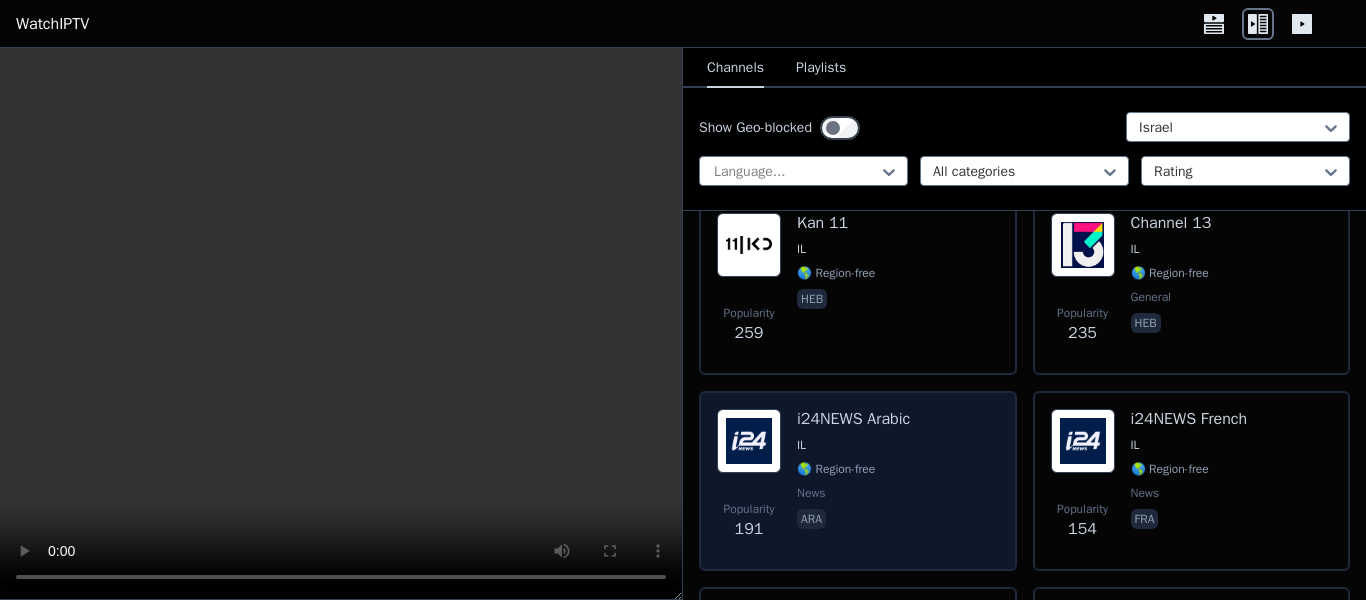 scroll, scrollTop: 300, scrollLeft: 0, axis: vertical 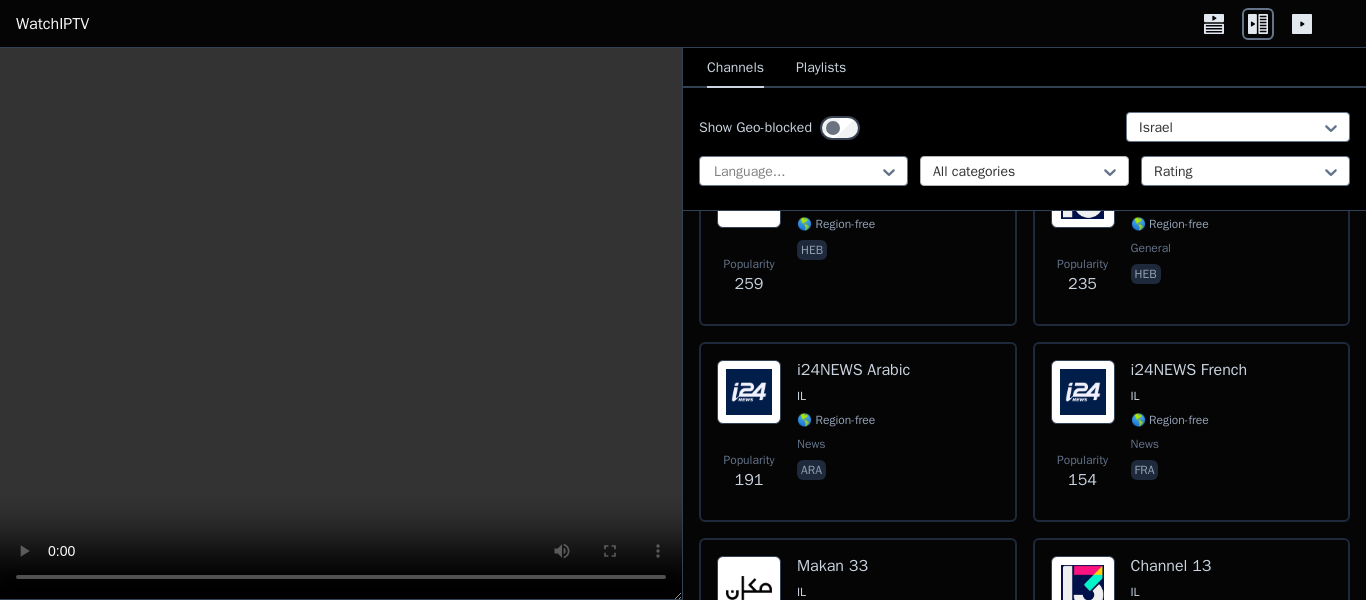 click at bounding box center [1016, 172] 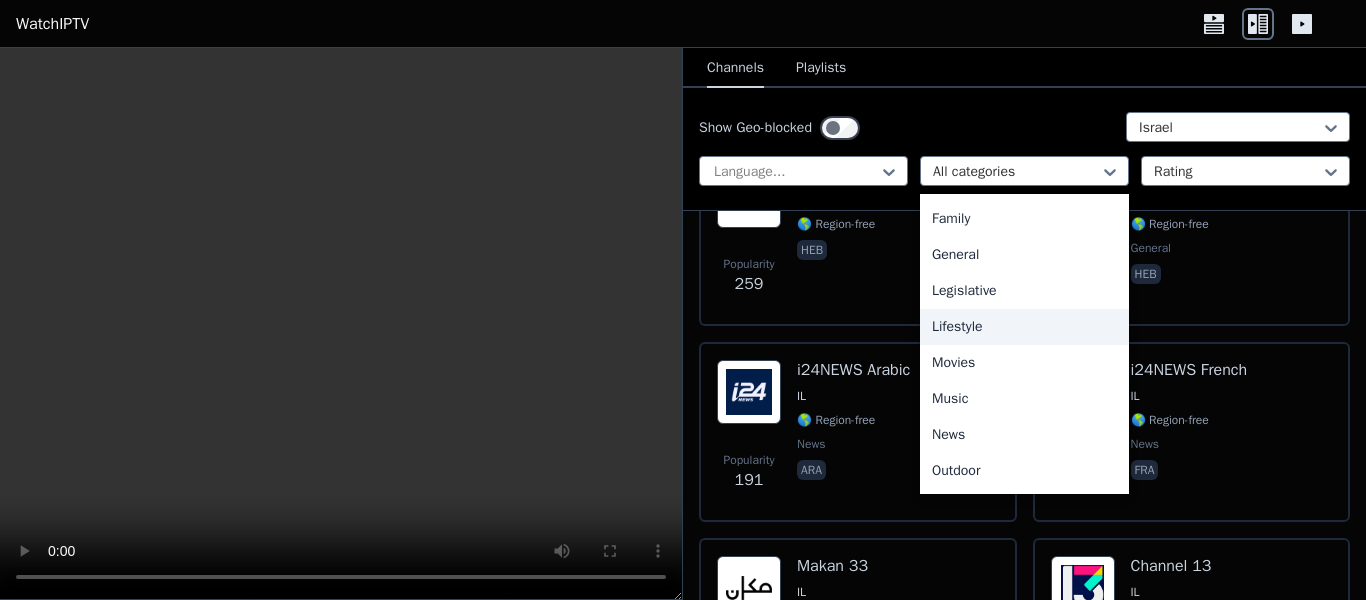 scroll, scrollTop: 295, scrollLeft: 0, axis: vertical 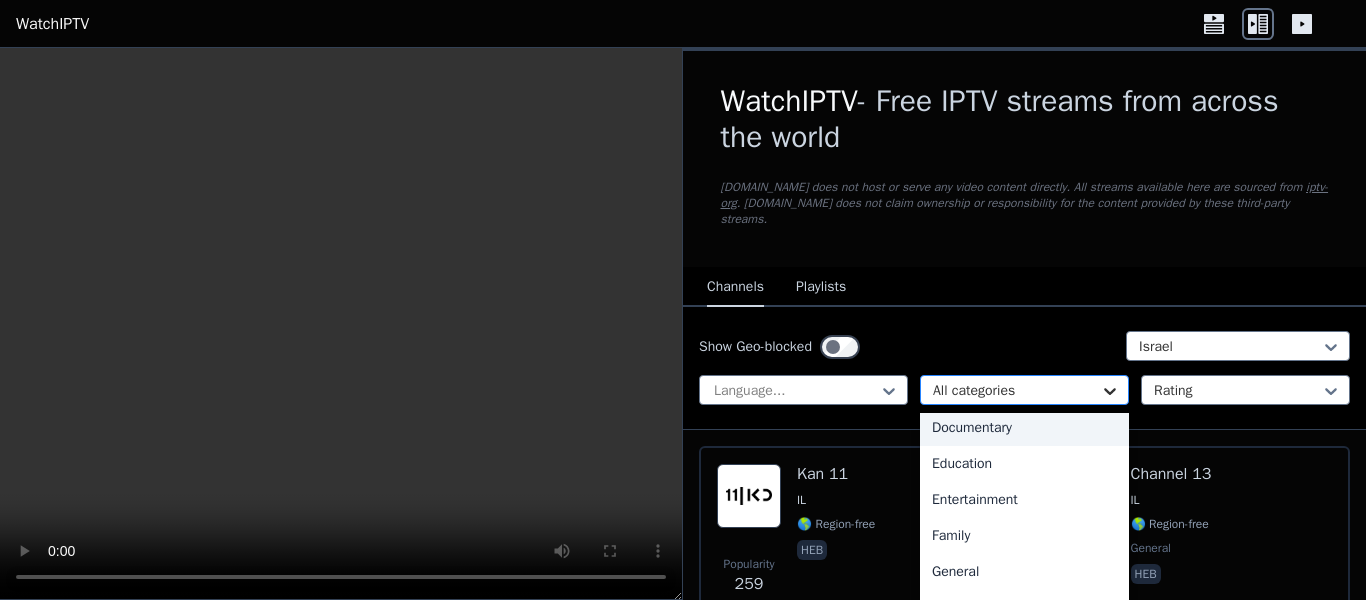 click 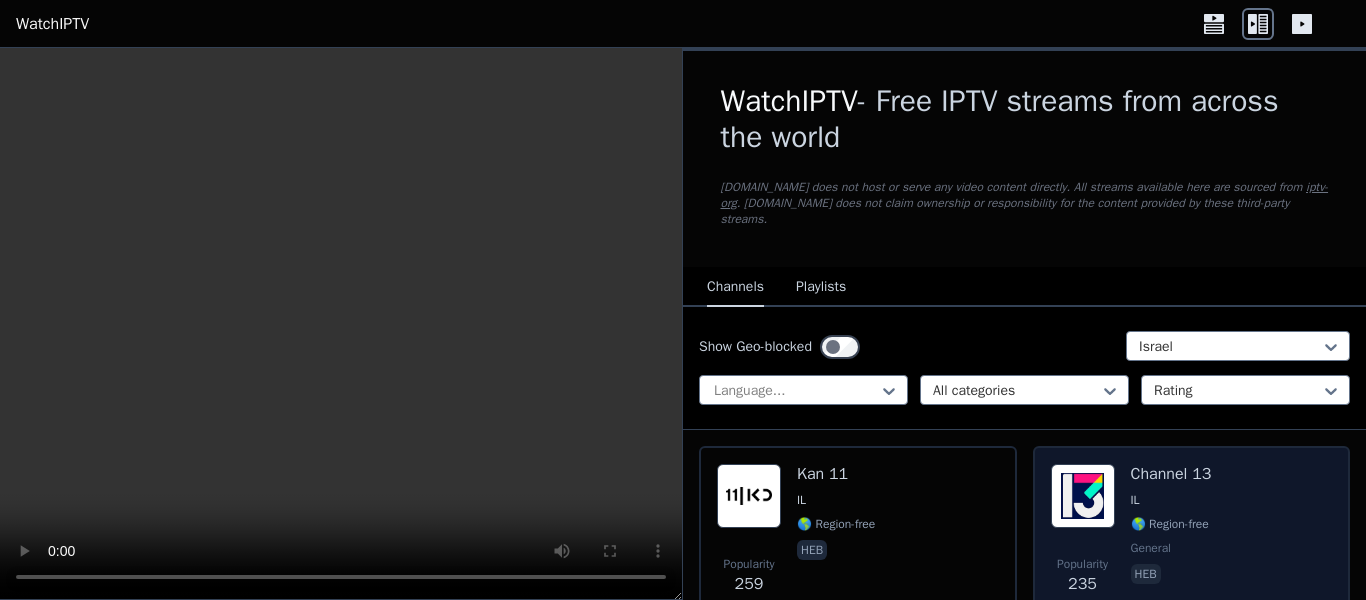scroll, scrollTop: 187, scrollLeft: 0, axis: vertical 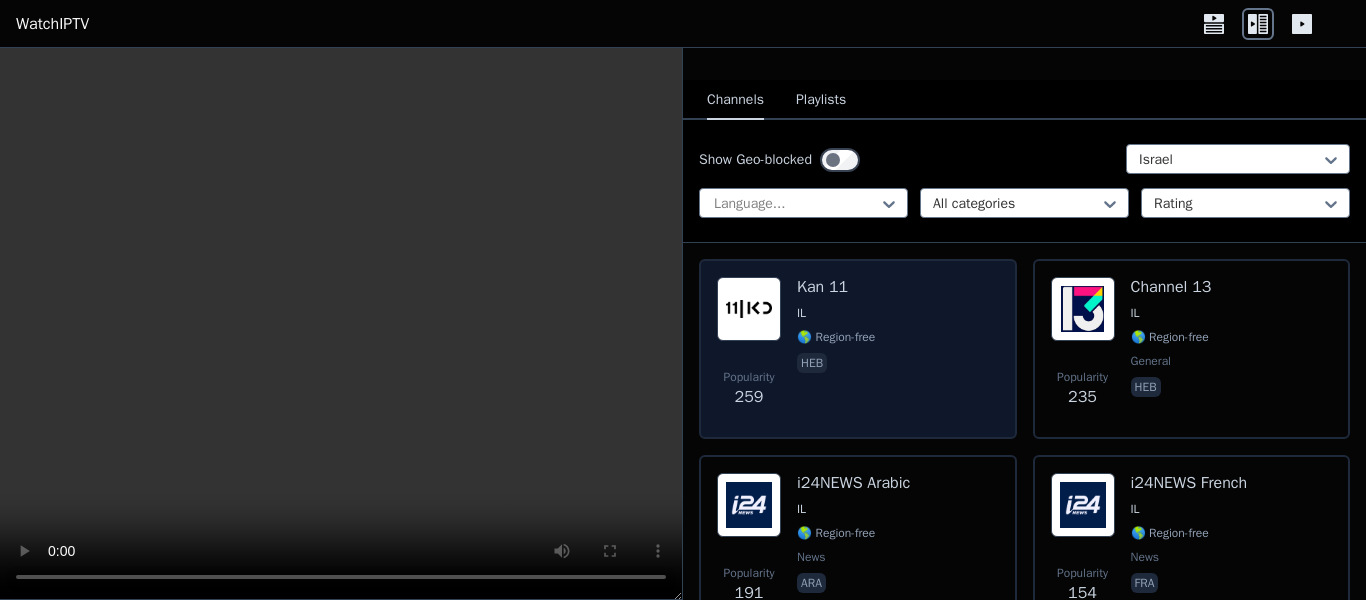 click on "Popularity 259 Kan 11 IL 🌎 Region-free heb" at bounding box center (858, 349) 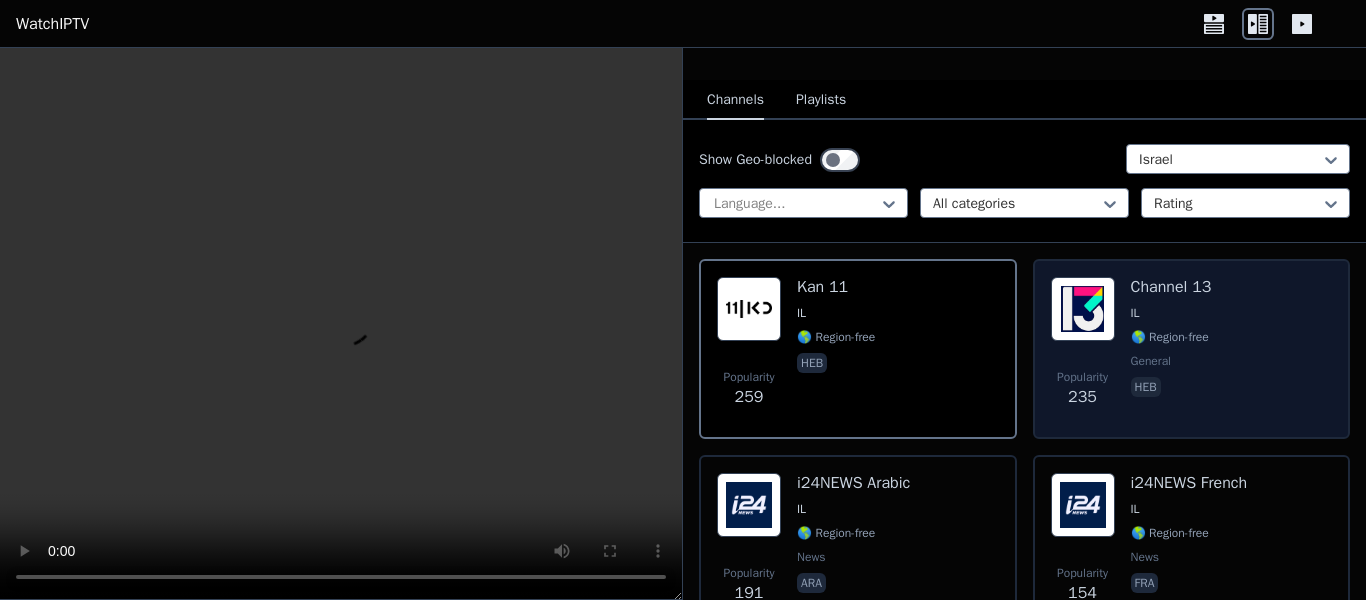 click on "Popularity 235 Channel 13 IL 🌎 Region-free general heb" at bounding box center (1192, 349) 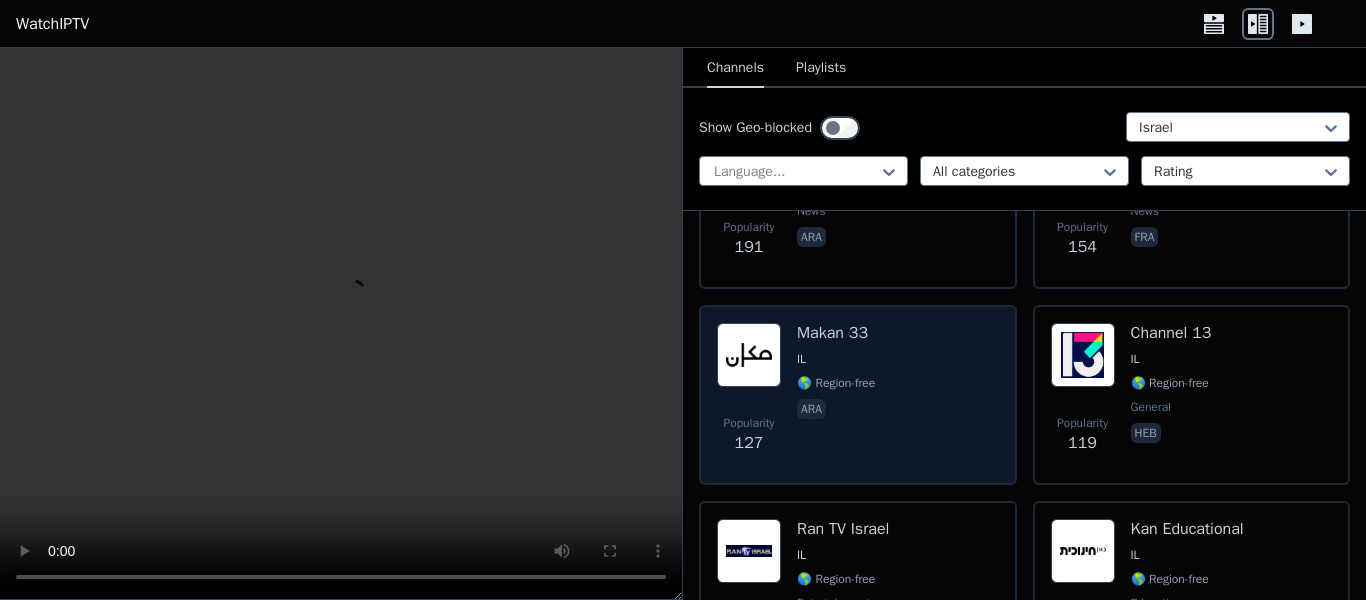 scroll, scrollTop: 666, scrollLeft: 0, axis: vertical 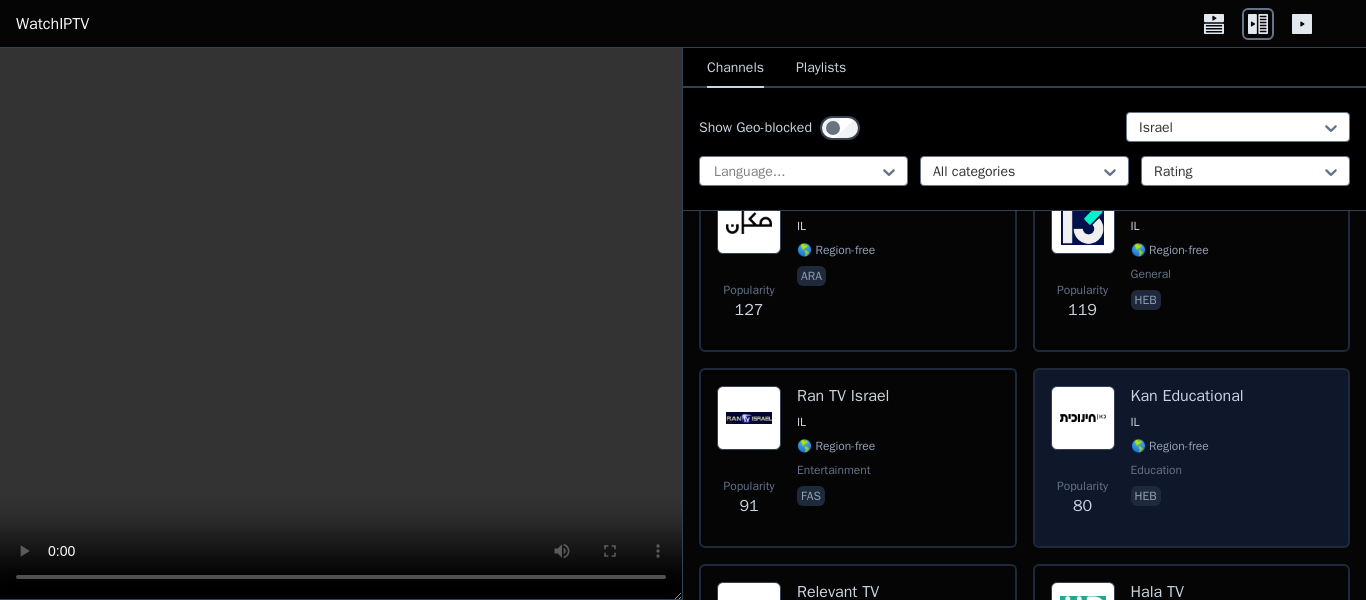 click on "Kan Educational IL 🌎 Region-free education heb" at bounding box center (1187, 458) 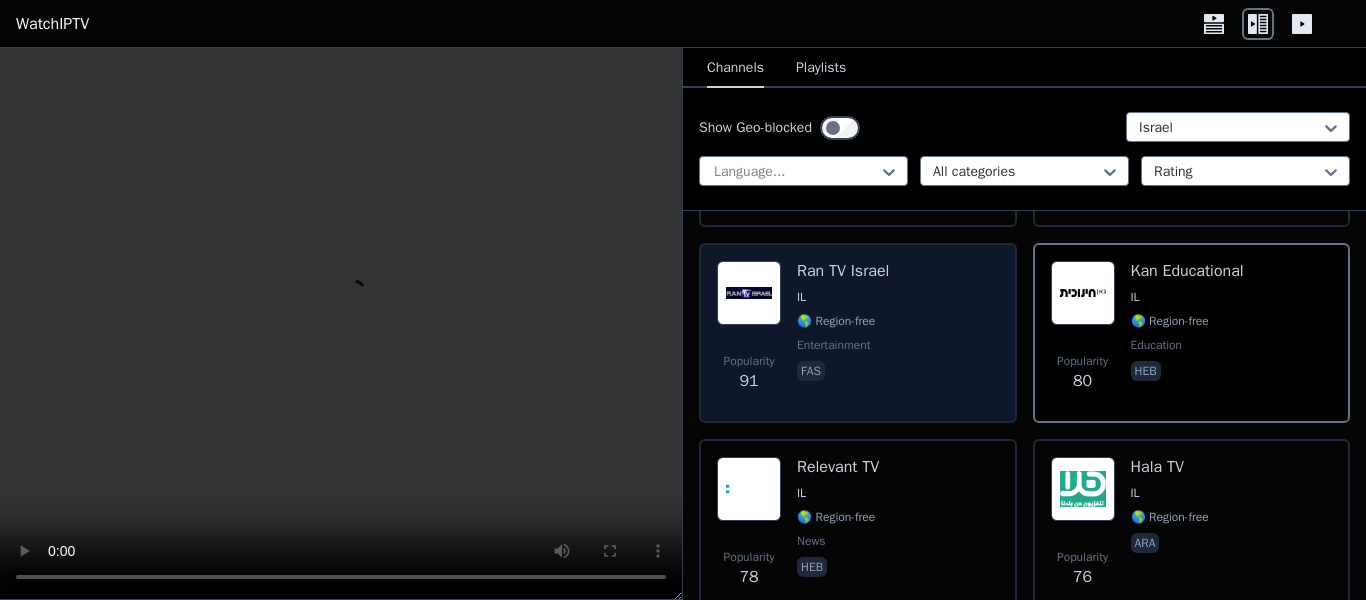 scroll, scrollTop: 831, scrollLeft: 0, axis: vertical 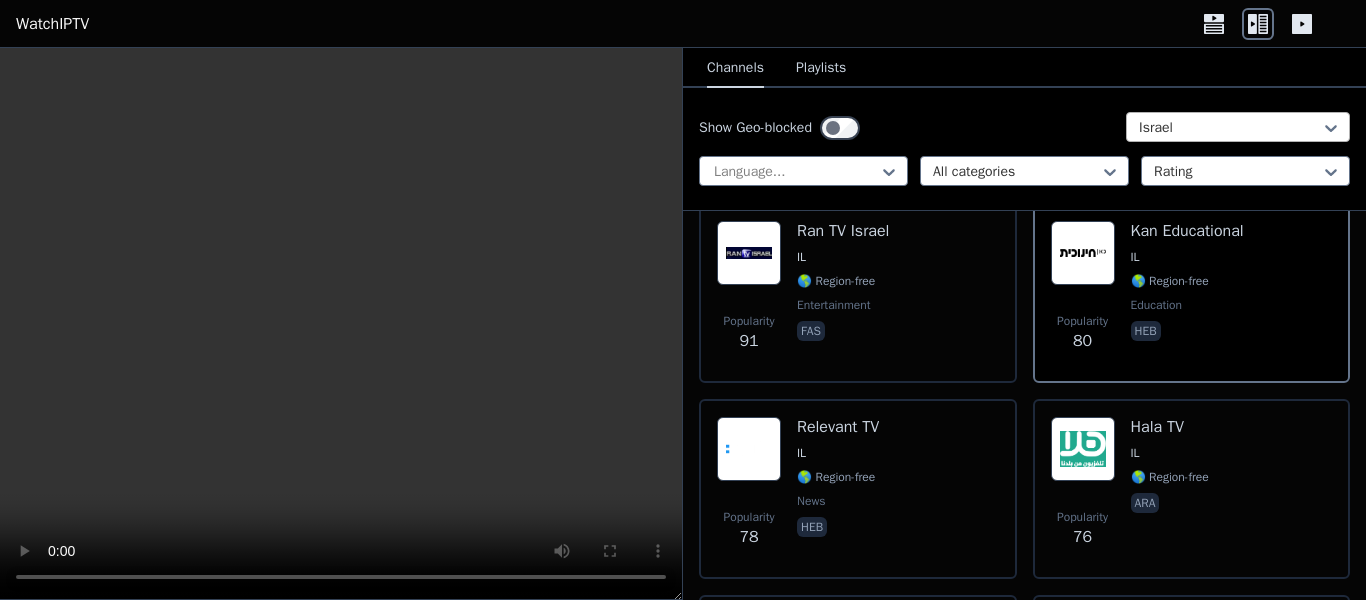 click at bounding box center [1230, 128] 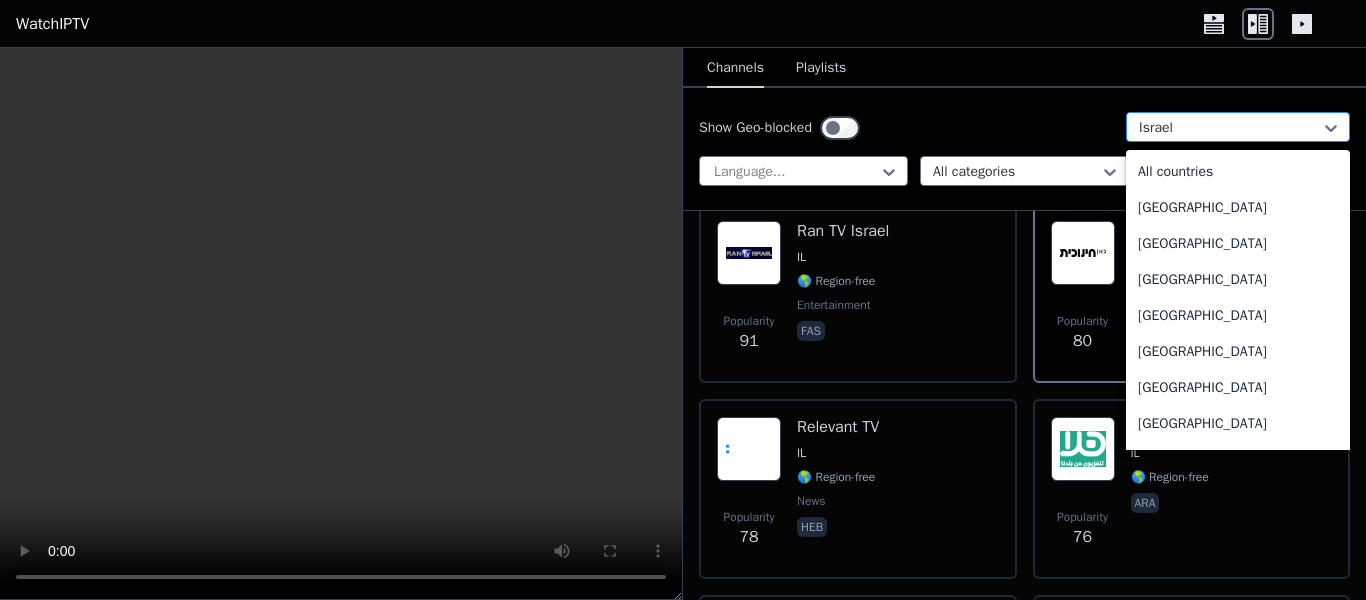 scroll, scrollTop: 3048, scrollLeft: 0, axis: vertical 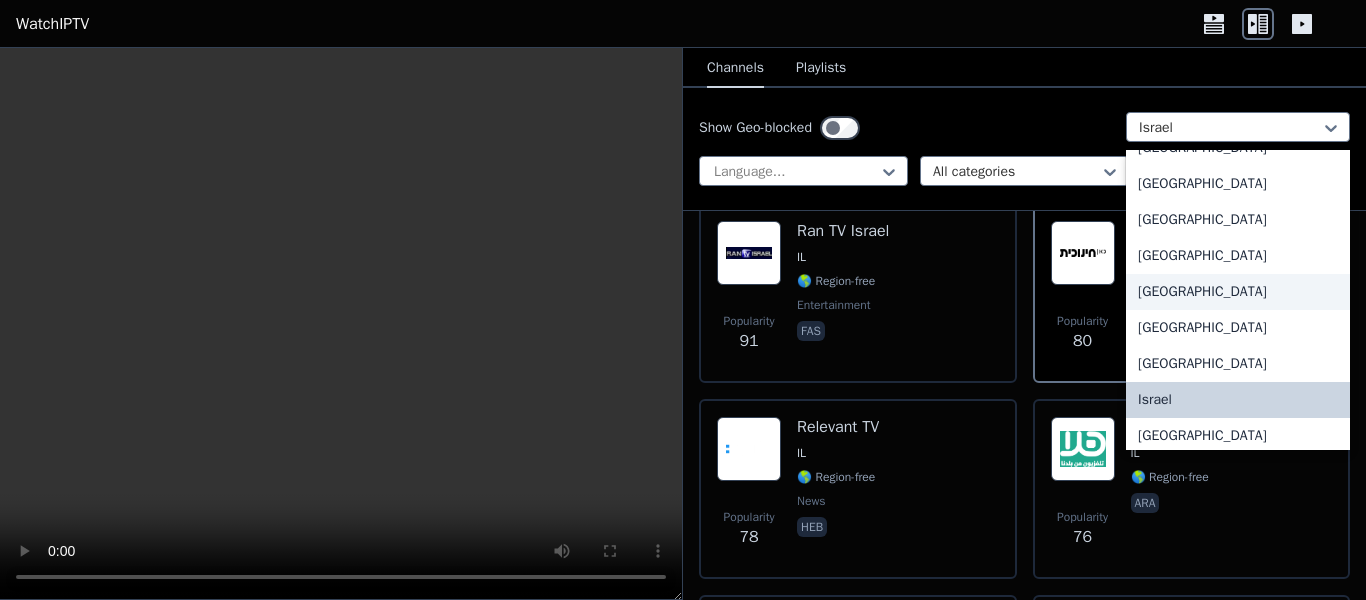 click on "[GEOGRAPHIC_DATA]" at bounding box center (1238, 220) 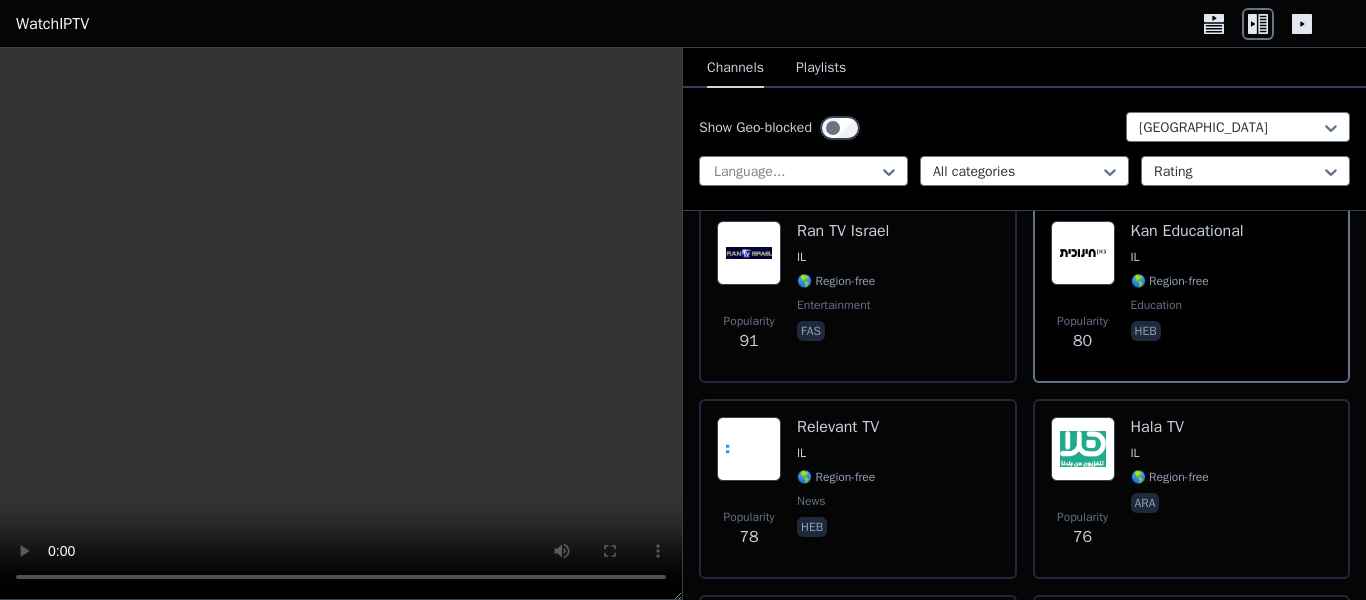 scroll, scrollTop: 0, scrollLeft: 0, axis: both 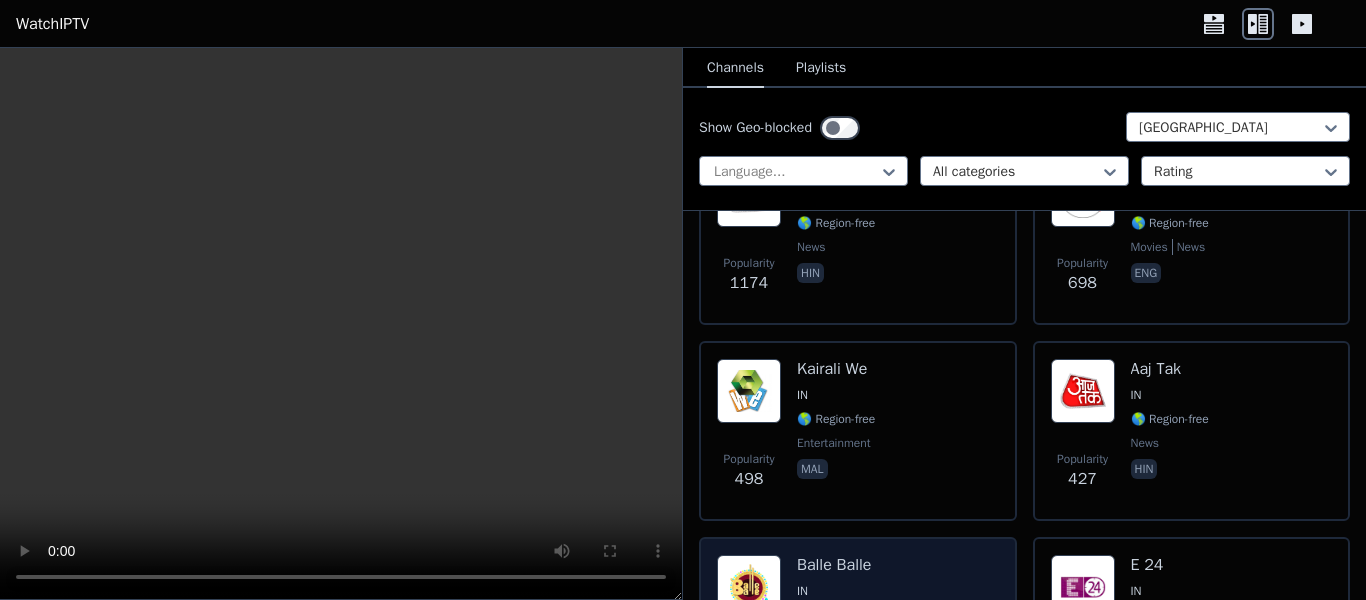 click on "entertainment" at bounding box center [834, 443] 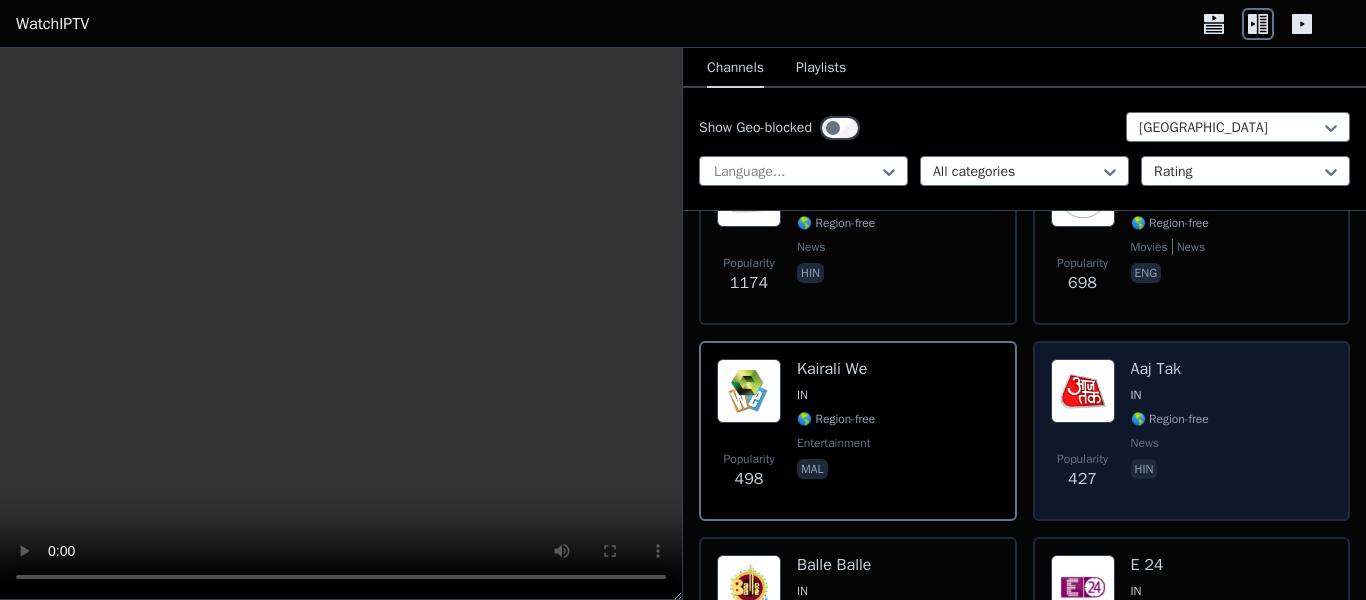 click on "Popularity 427 Aaj Tak IN 🌎 Region-free news hin" at bounding box center (1192, 431) 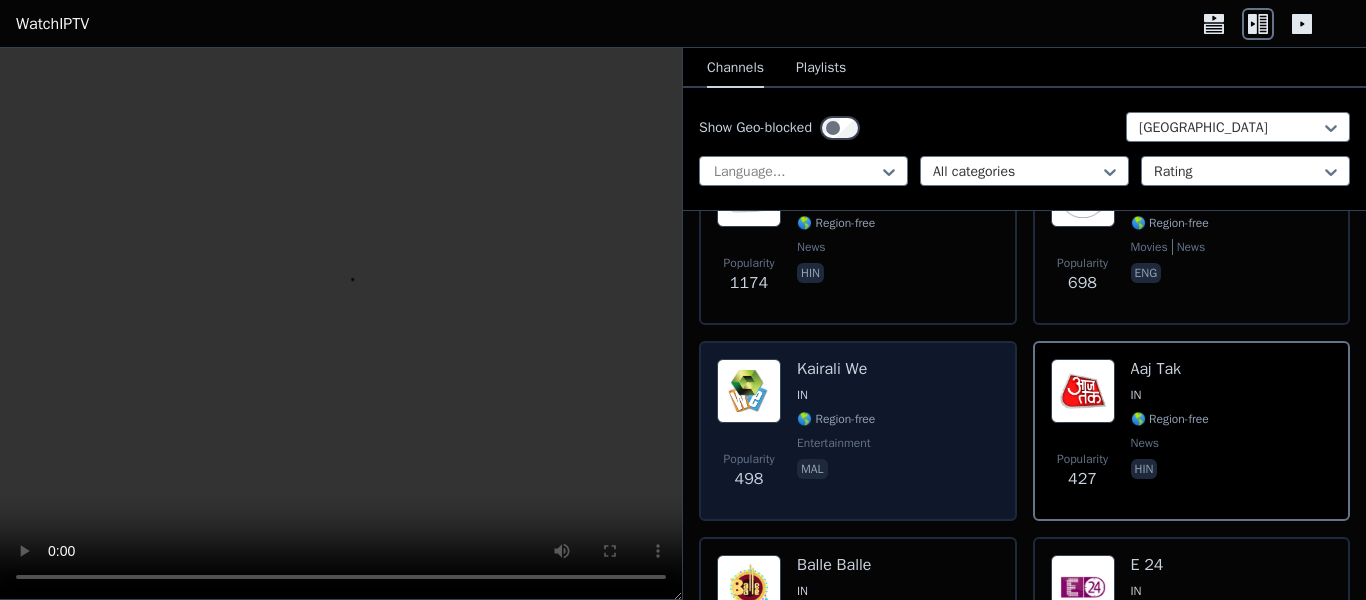 scroll, scrollTop: 565, scrollLeft: 0, axis: vertical 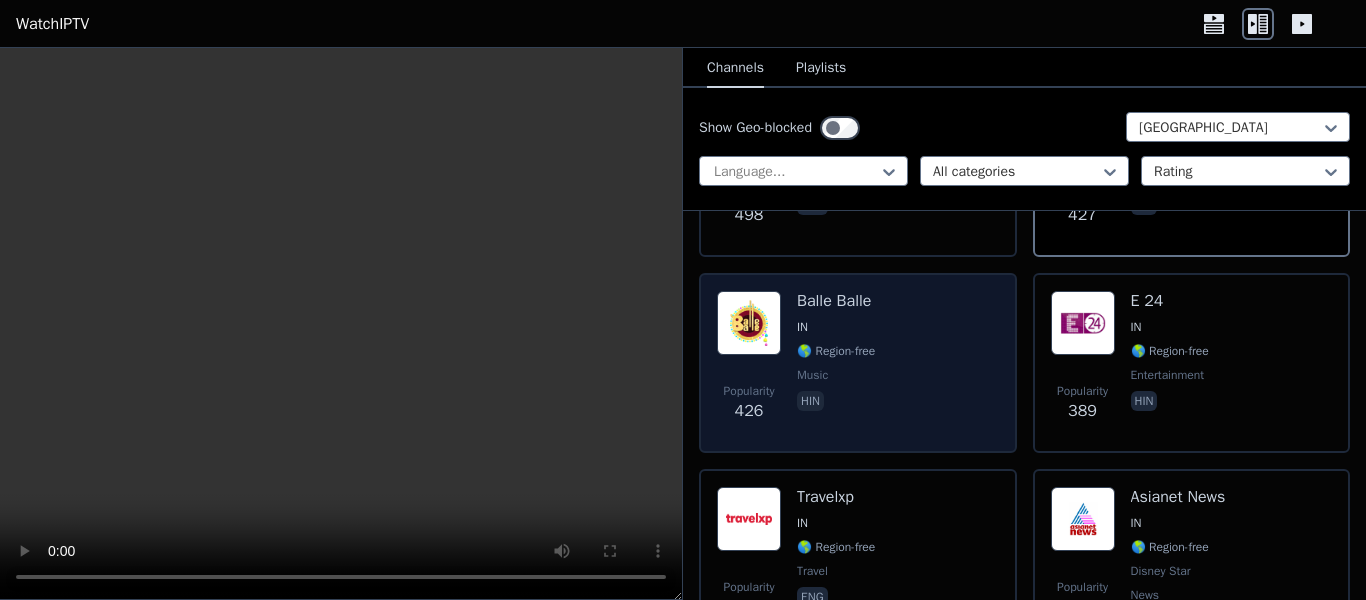 click on "Popularity 426 Balle Balle IN 🌎 Region-free music hin" at bounding box center [858, 363] 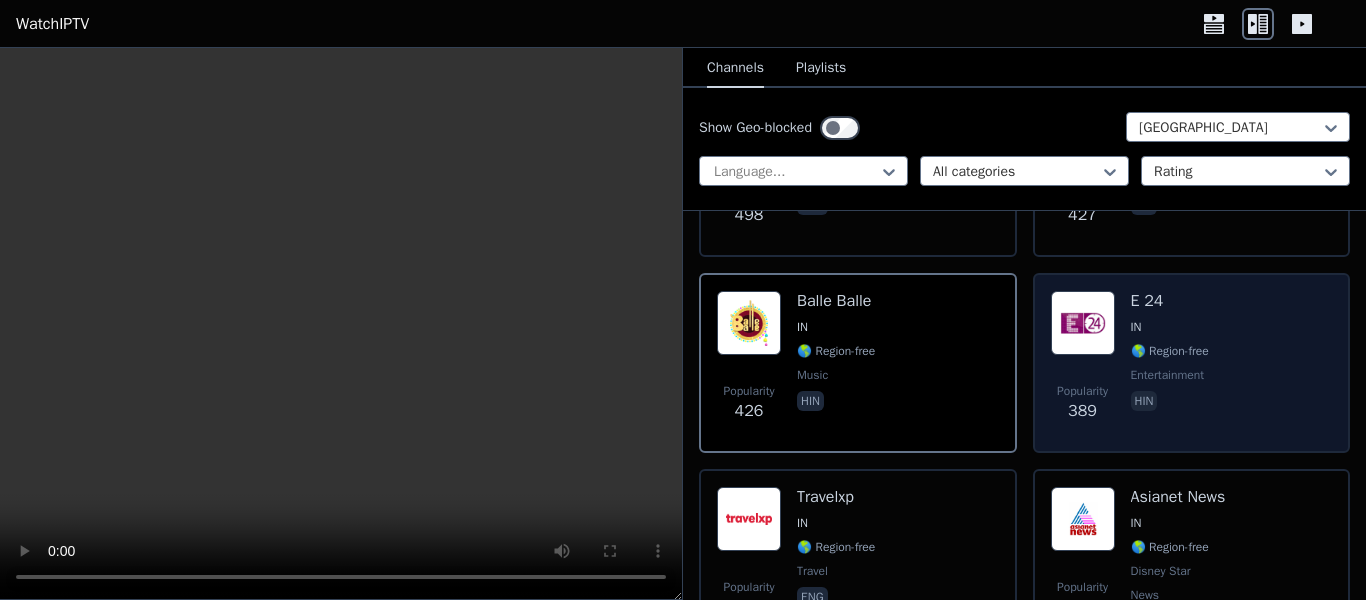 click on "Popularity 389" at bounding box center [1083, 403] 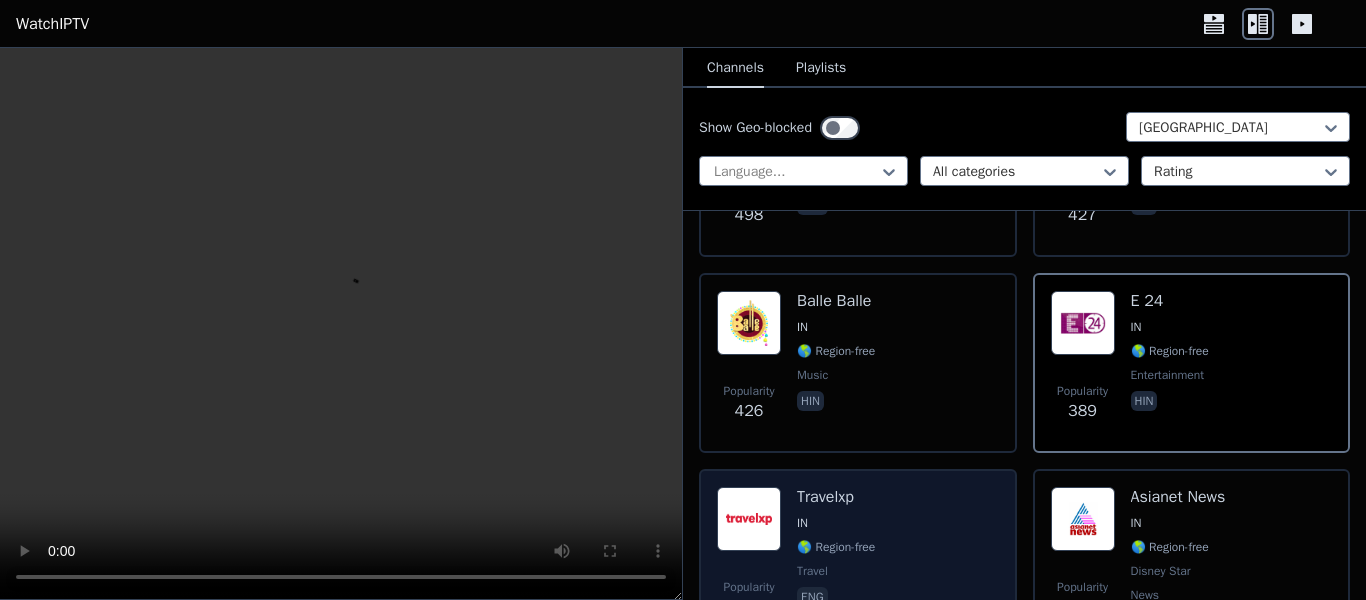 scroll, scrollTop: 716, scrollLeft: 0, axis: vertical 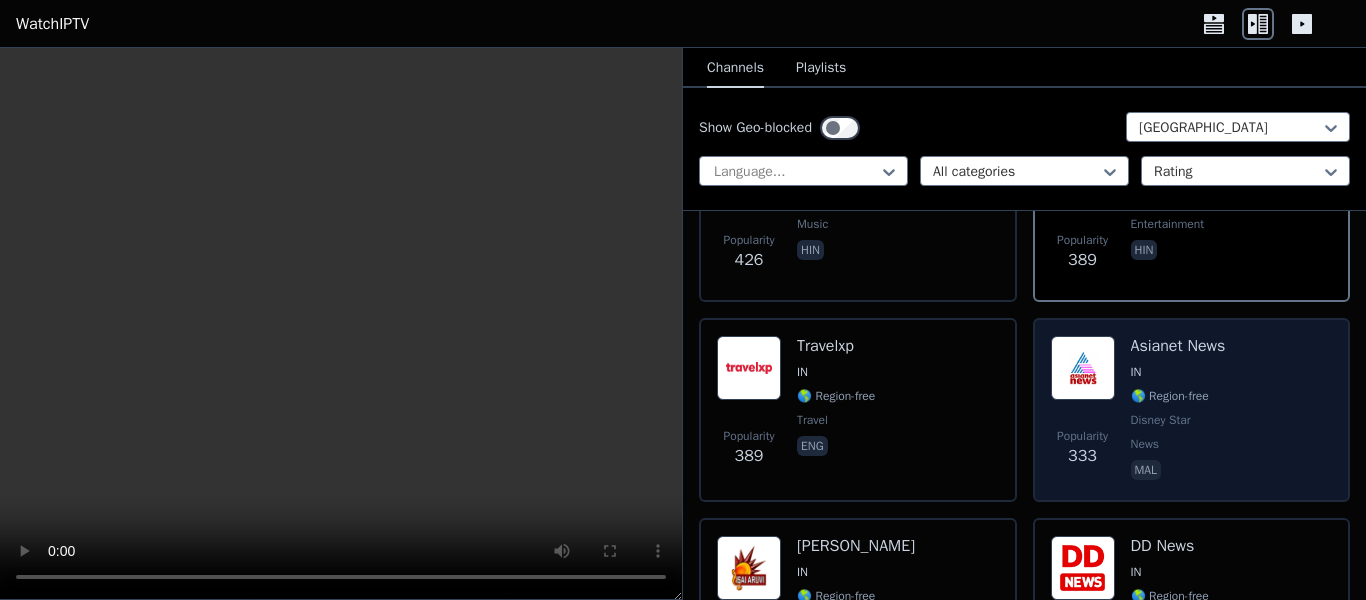 click on "Asianet News IN 🌎 Region-free Disney Star news mal" at bounding box center [1178, 410] 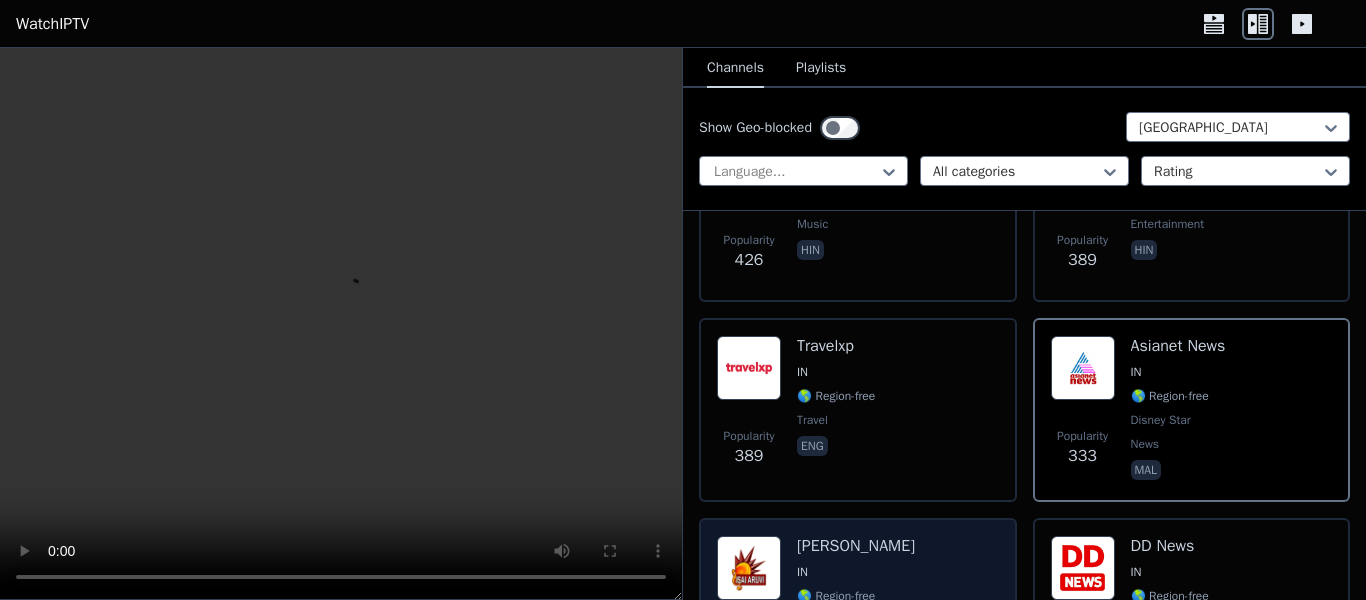 scroll, scrollTop: 980, scrollLeft: 0, axis: vertical 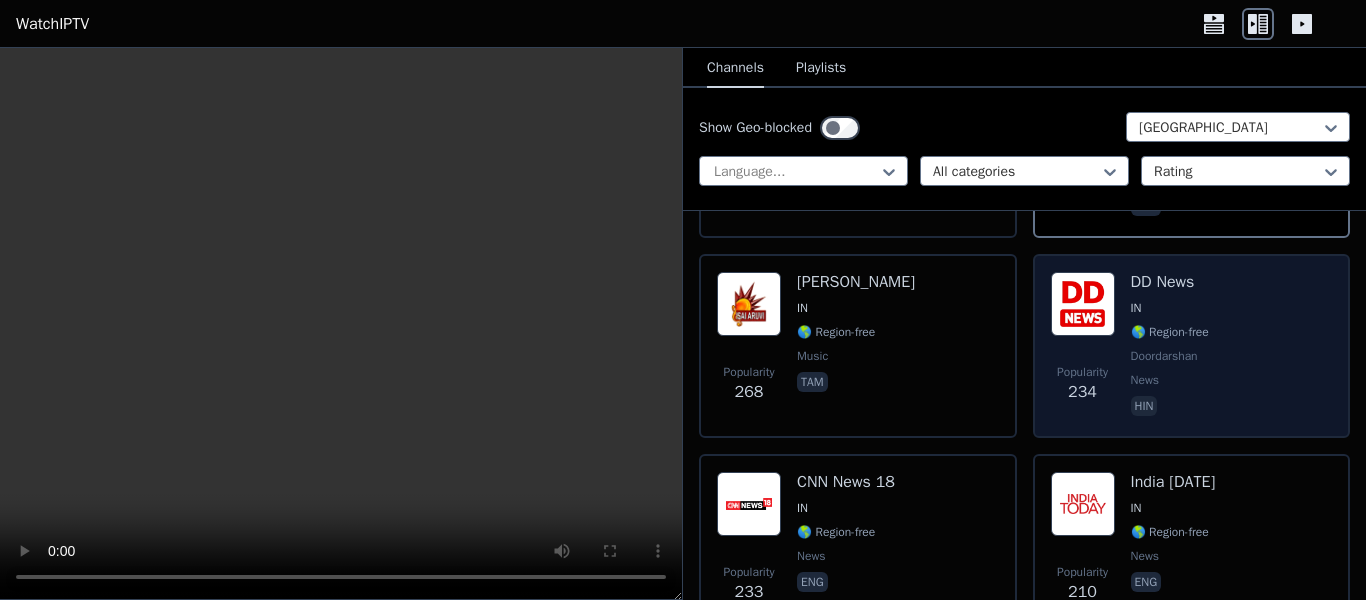 click on "Popularity 234 DD News IN 🌎 Region-free Doordarshan news hin" at bounding box center (1192, 346) 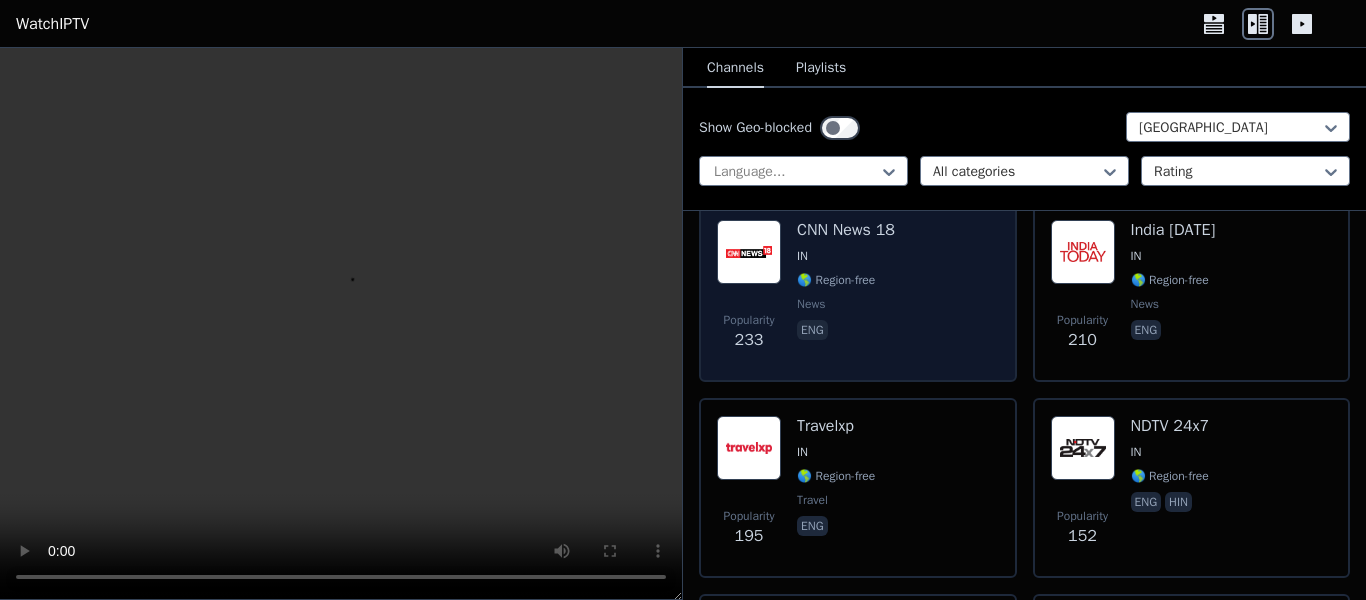 scroll, scrollTop: 1461, scrollLeft: 0, axis: vertical 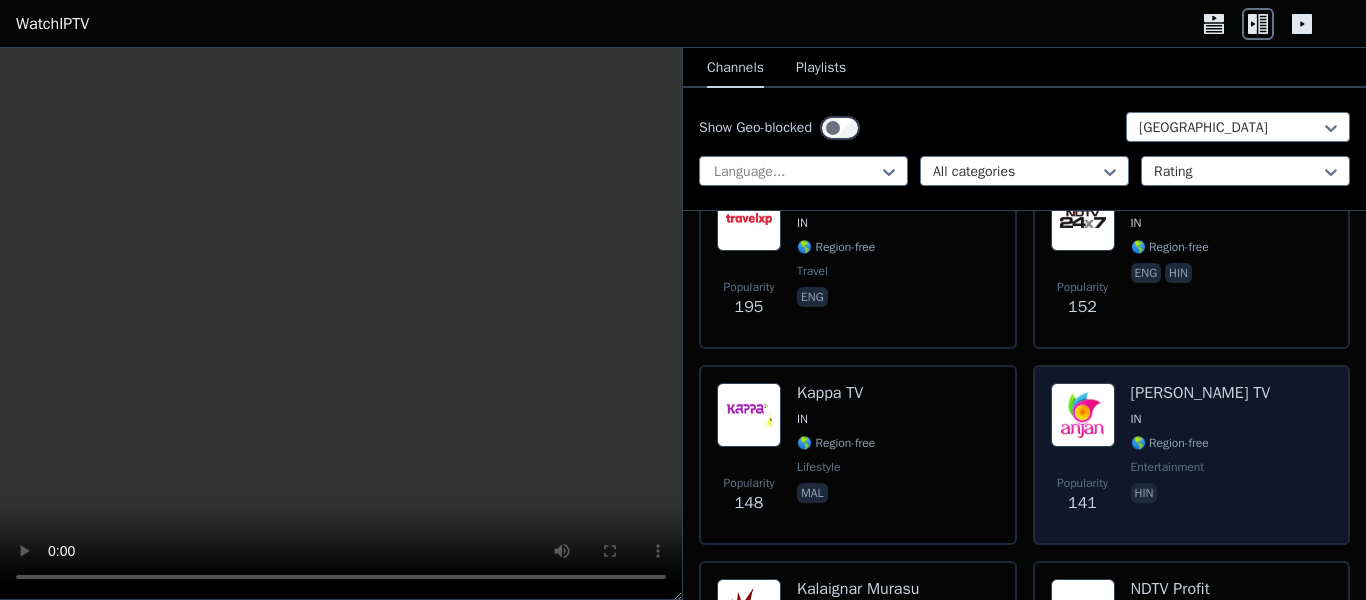 click on "hin" at bounding box center (1201, 495) 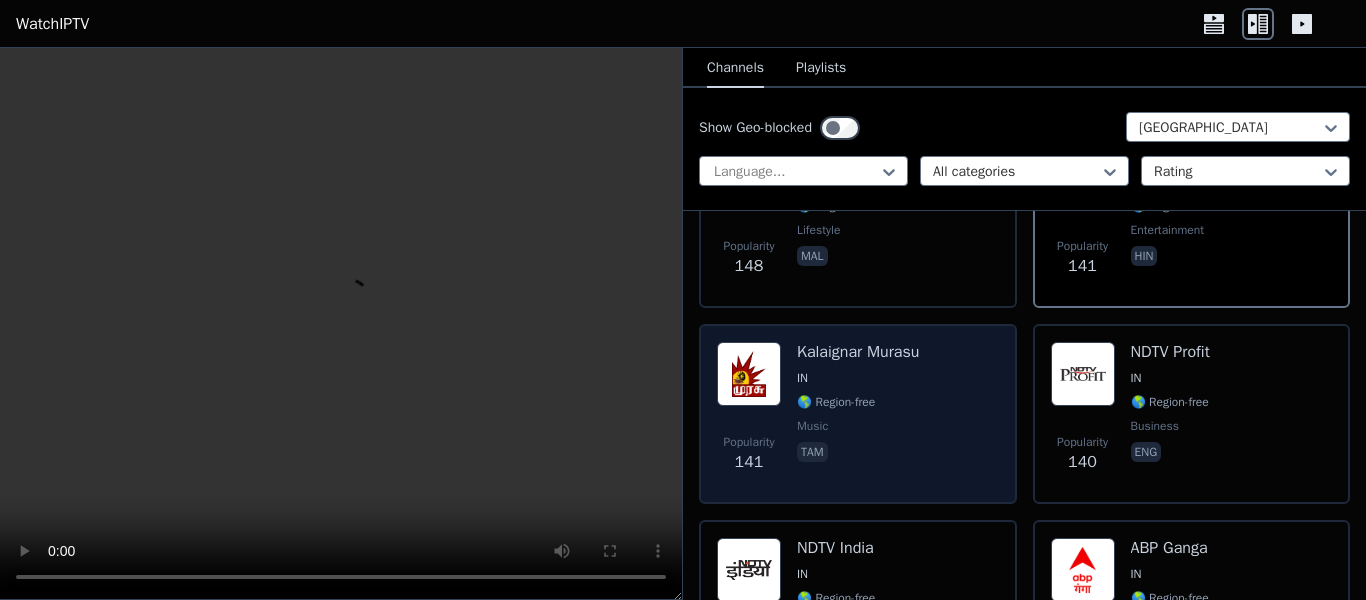 scroll, scrollTop: 1932, scrollLeft: 0, axis: vertical 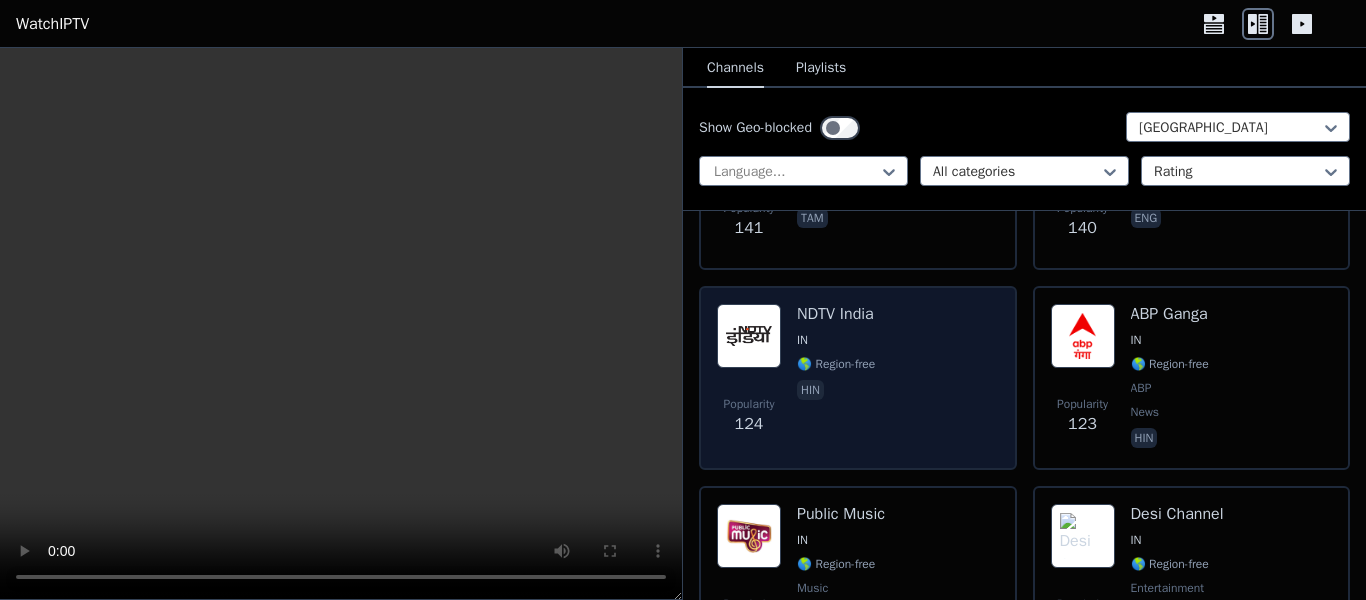 click on "Popularity 124 NDTV India IN 🌎 Region-free hin" at bounding box center [858, 378] 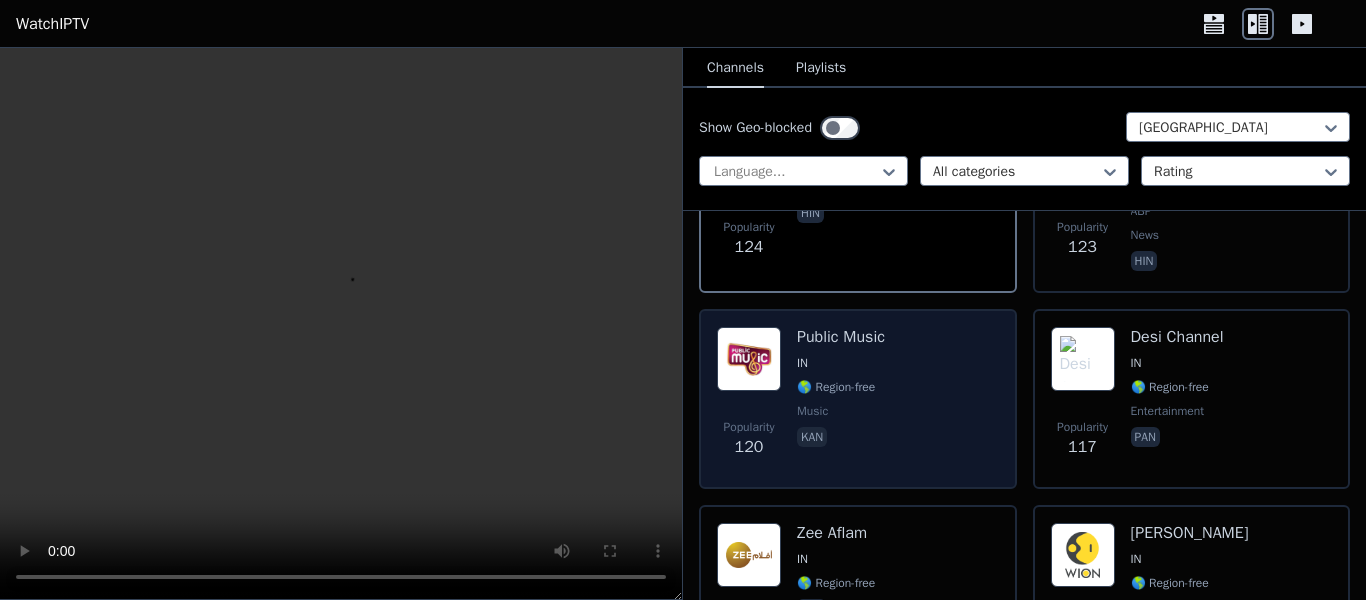 scroll, scrollTop: 2110, scrollLeft: 0, axis: vertical 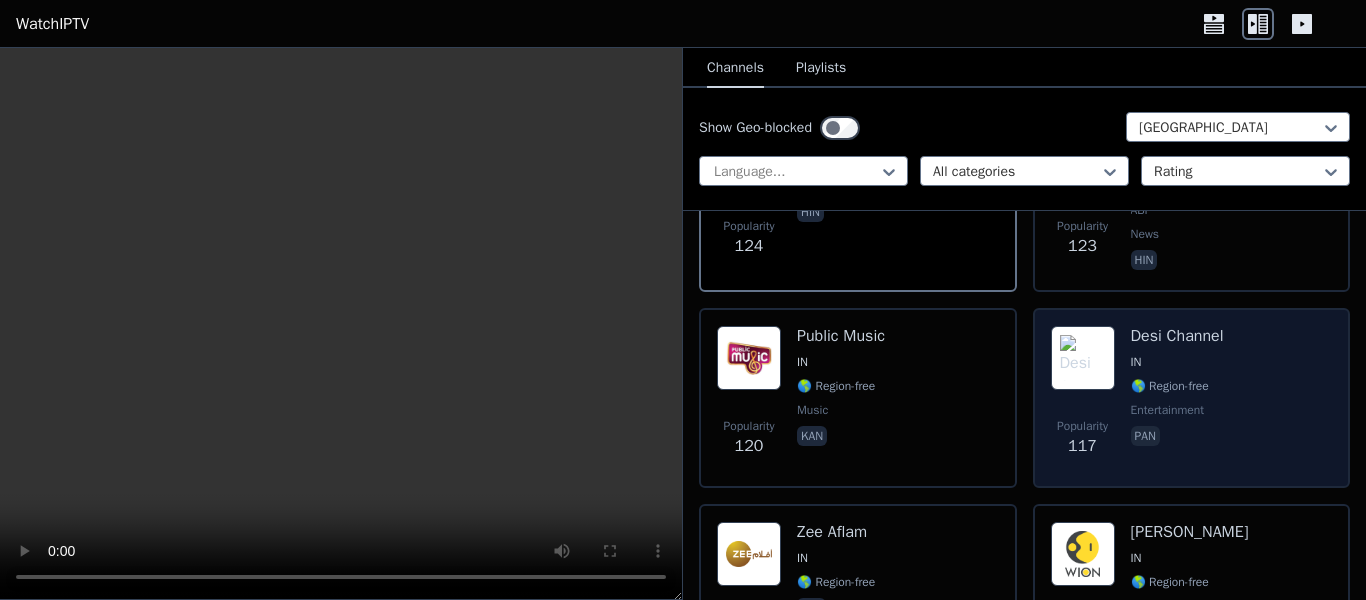 click on "Popularity 117 Desi Channel IN 🌎 Region-free entertainment pan" at bounding box center [1192, 398] 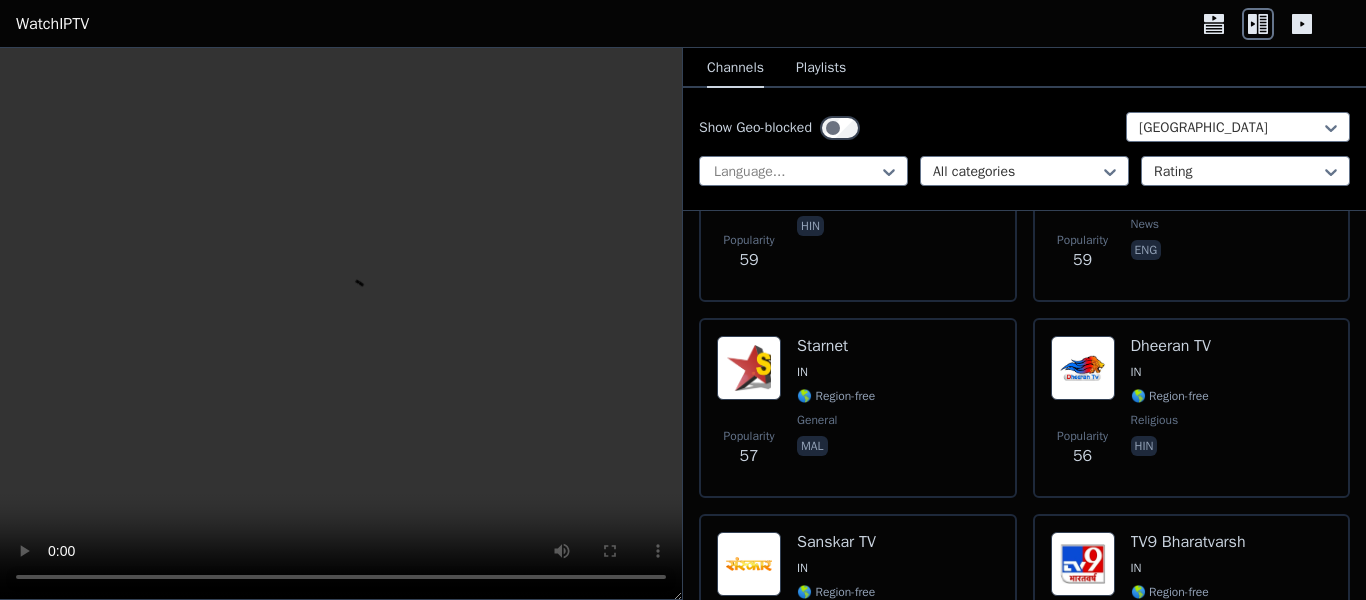 scroll, scrollTop: 4044, scrollLeft: 0, axis: vertical 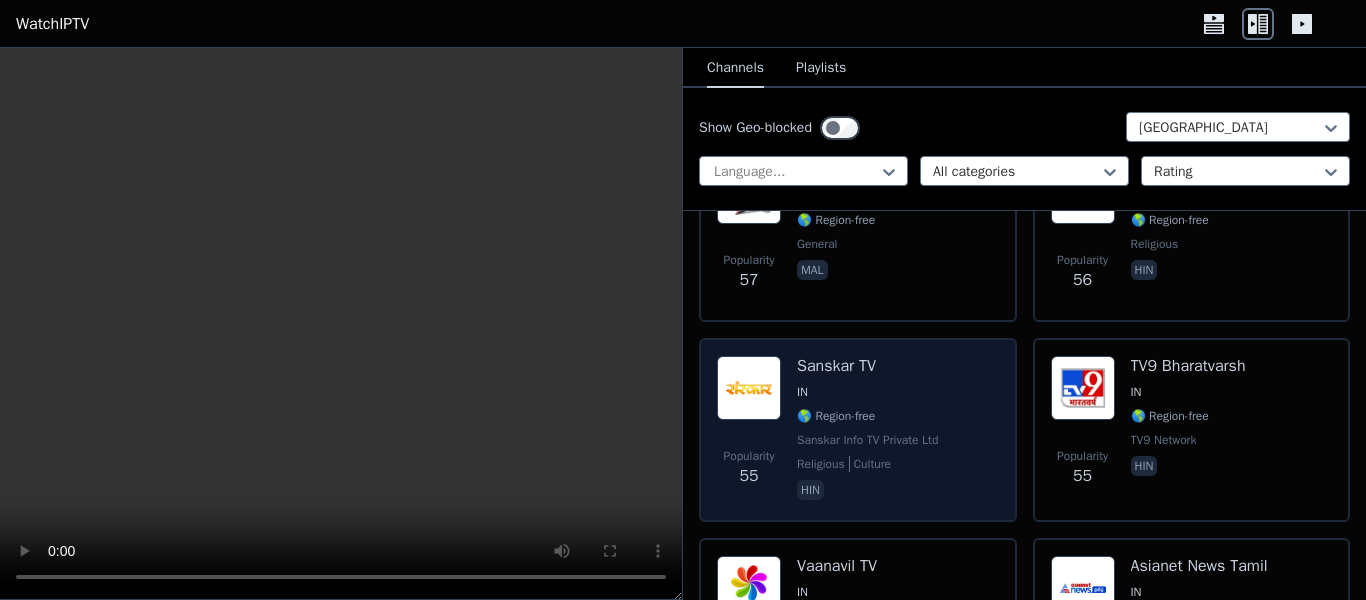 click on "Sanskar Info TV Private Ltd" at bounding box center (867, 440) 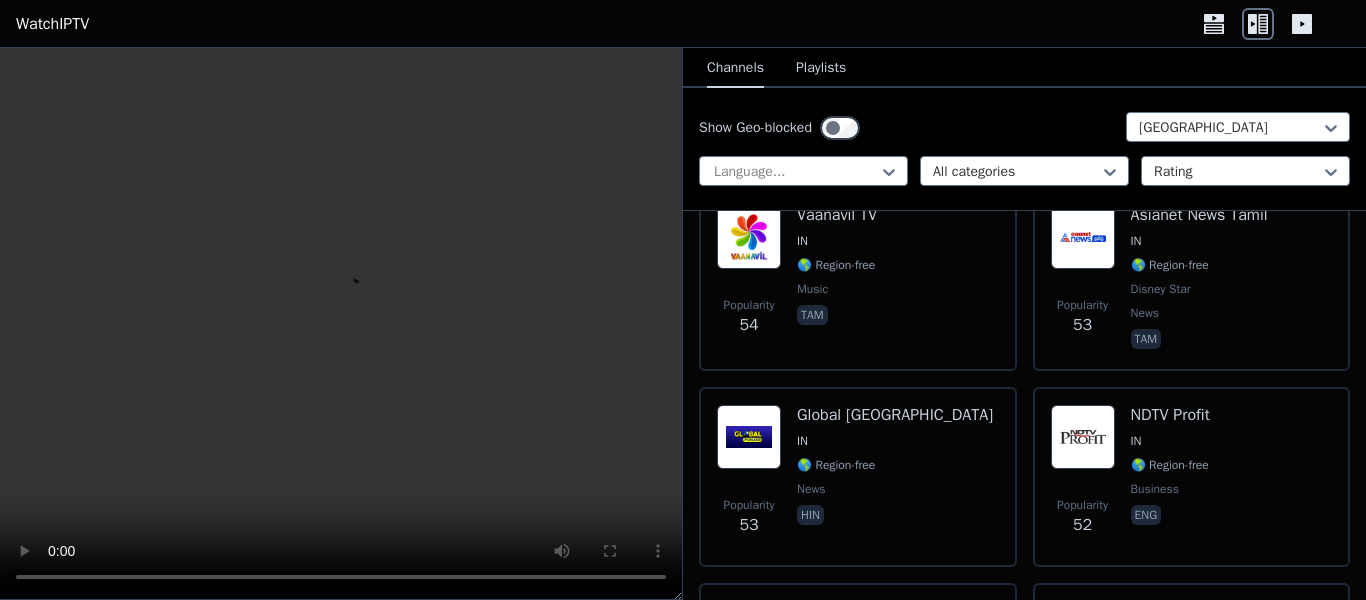 scroll, scrollTop: 4618, scrollLeft: 0, axis: vertical 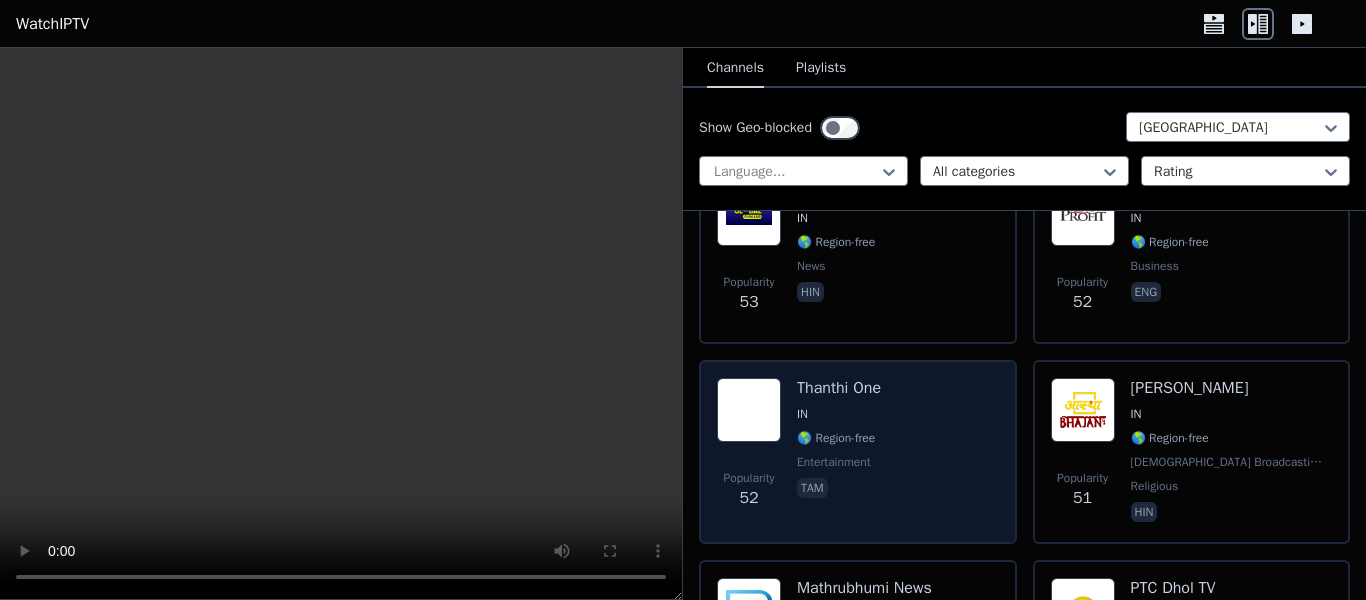 click on "Popularity 52 Thanthi One IN 🌎 Region-free entertainment tam" at bounding box center (858, 452) 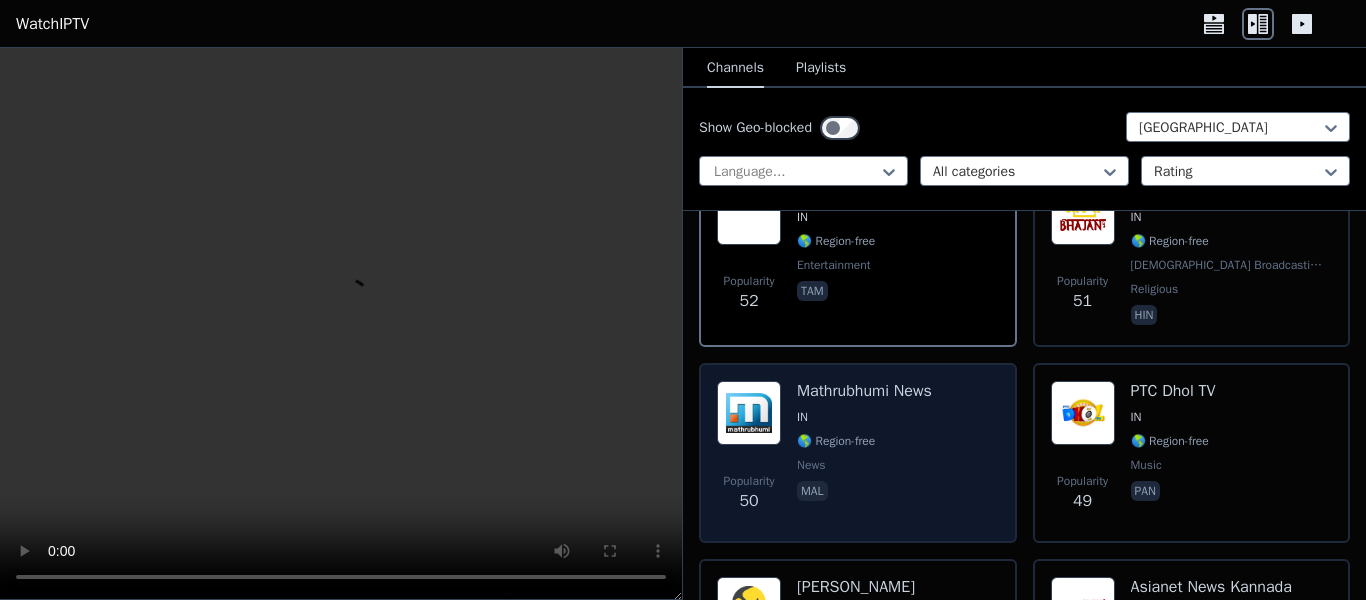 scroll, scrollTop: 5036, scrollLeft: 0, axis: vertical 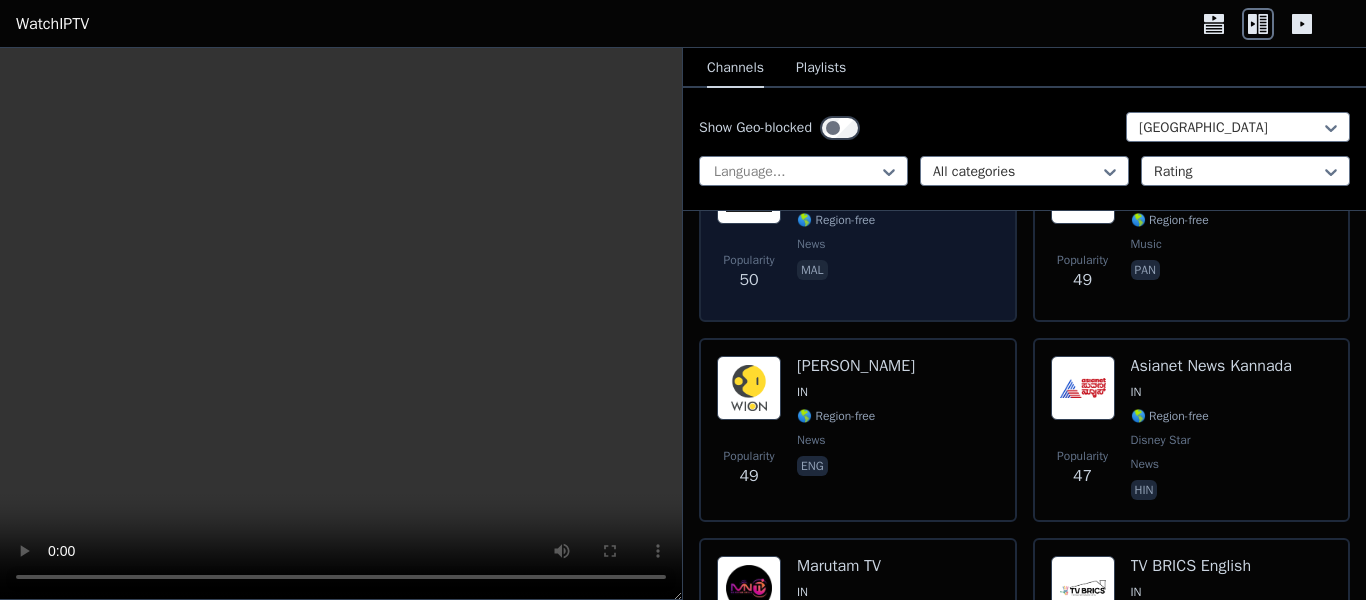 click on "Popularity 49 [PERSON_NAME] IN 🌎 Region-free news eng" at bounding box center [858, 430] 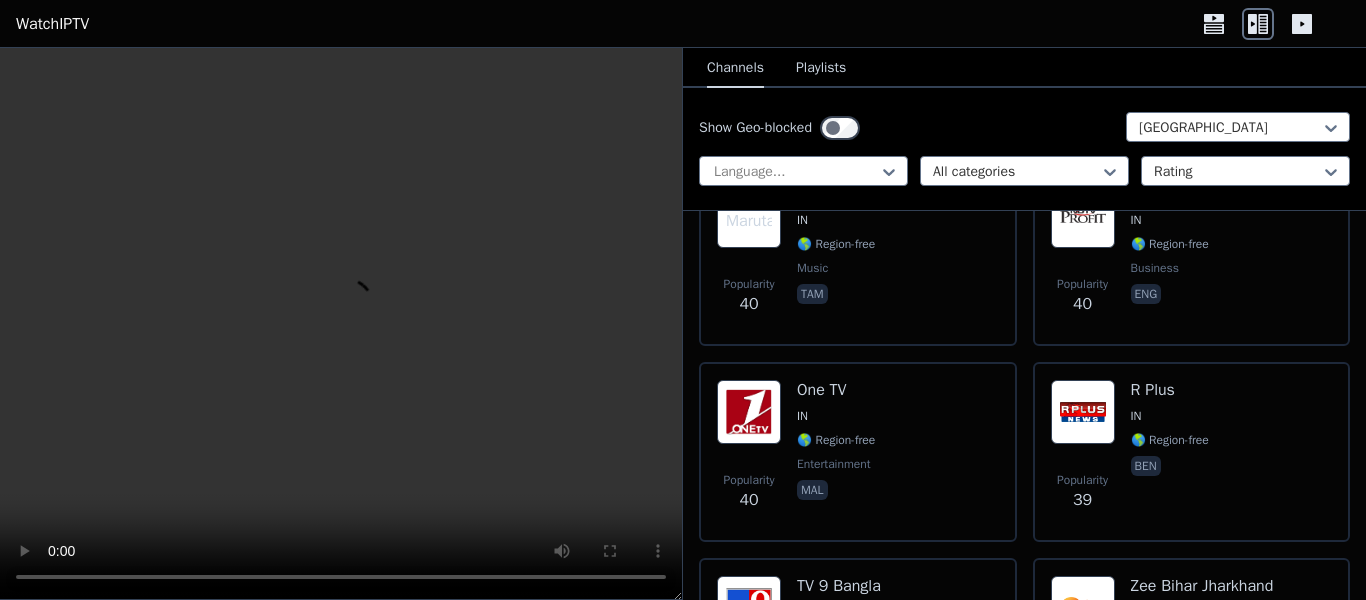scroll, scrollTop: 6181, scrollLeft: 0, axis: vertical 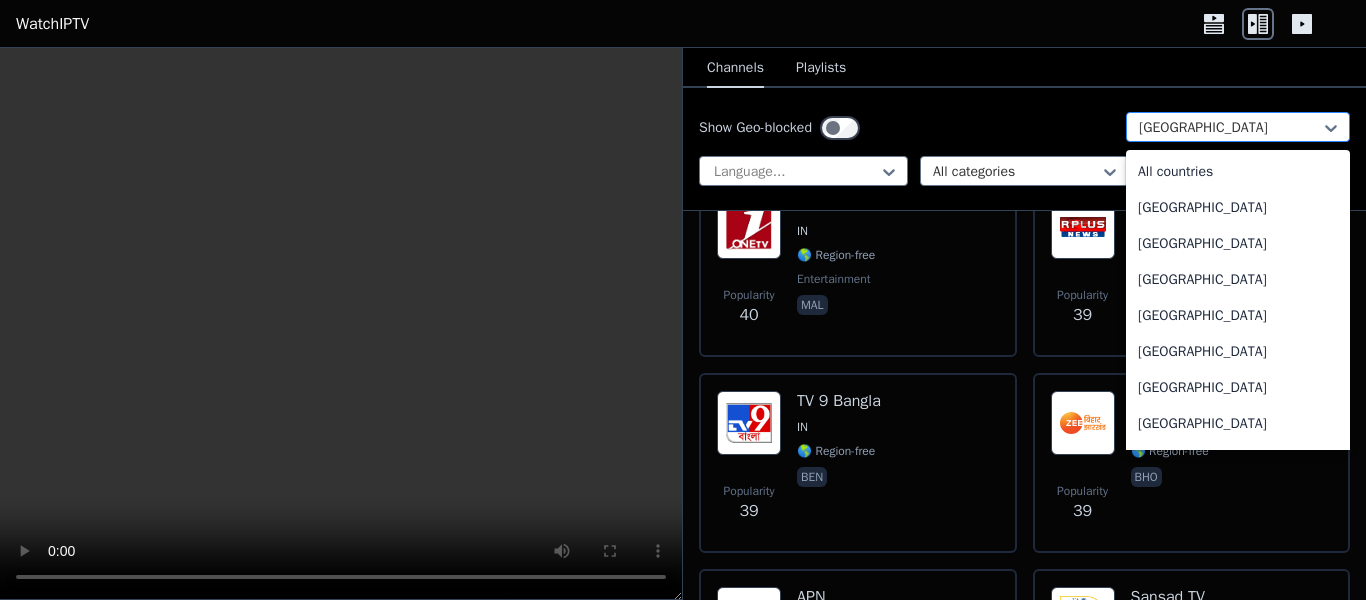 click at bounding box center [1230, 128] 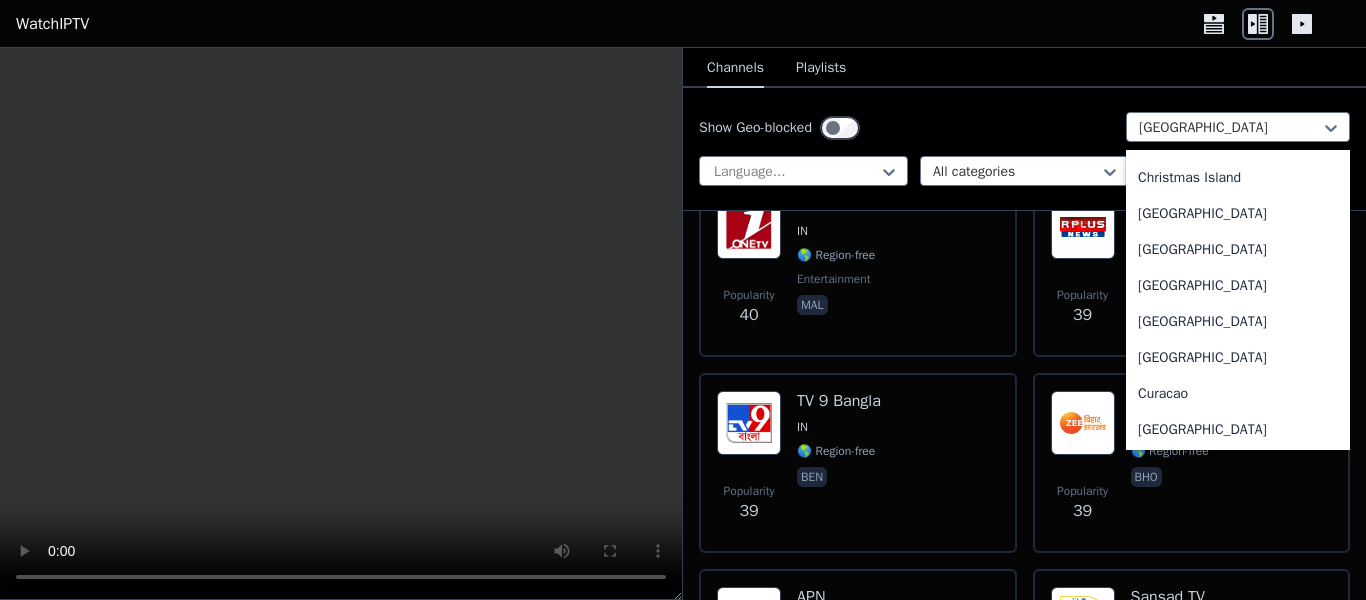 scroll, scrollTop: 1900, scrollLeft: 0, axis: vertical 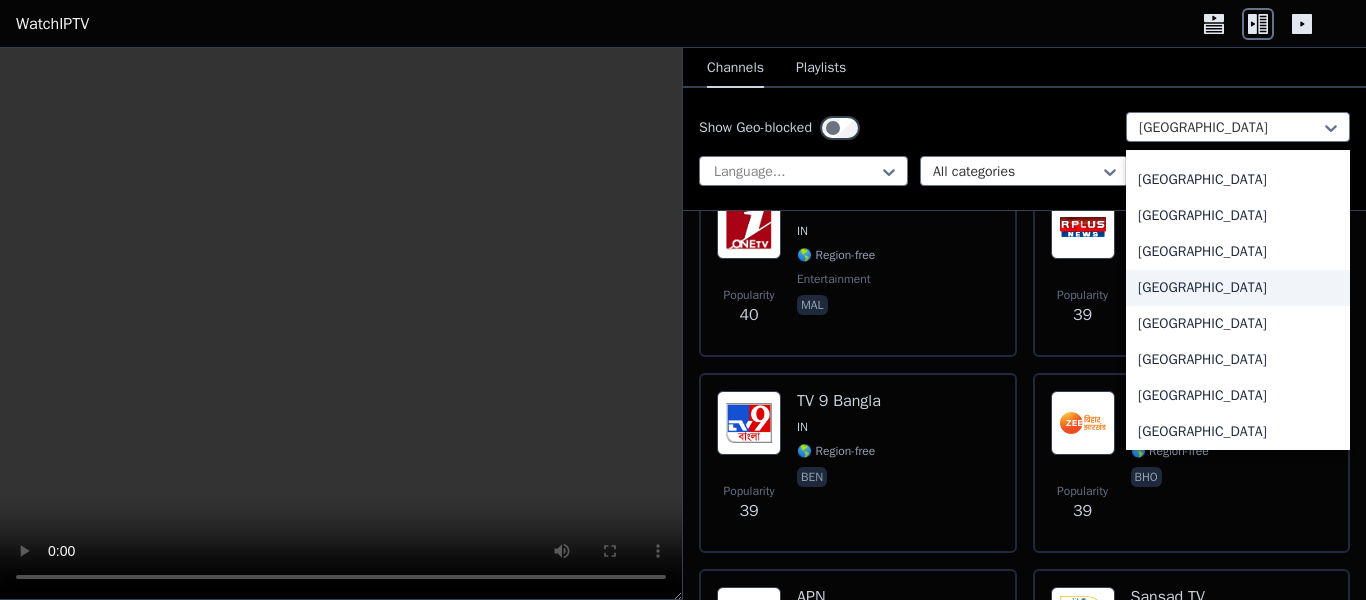 click on "[GEOGRAPHIC_DATA]" at bounding box center [1238, 288] 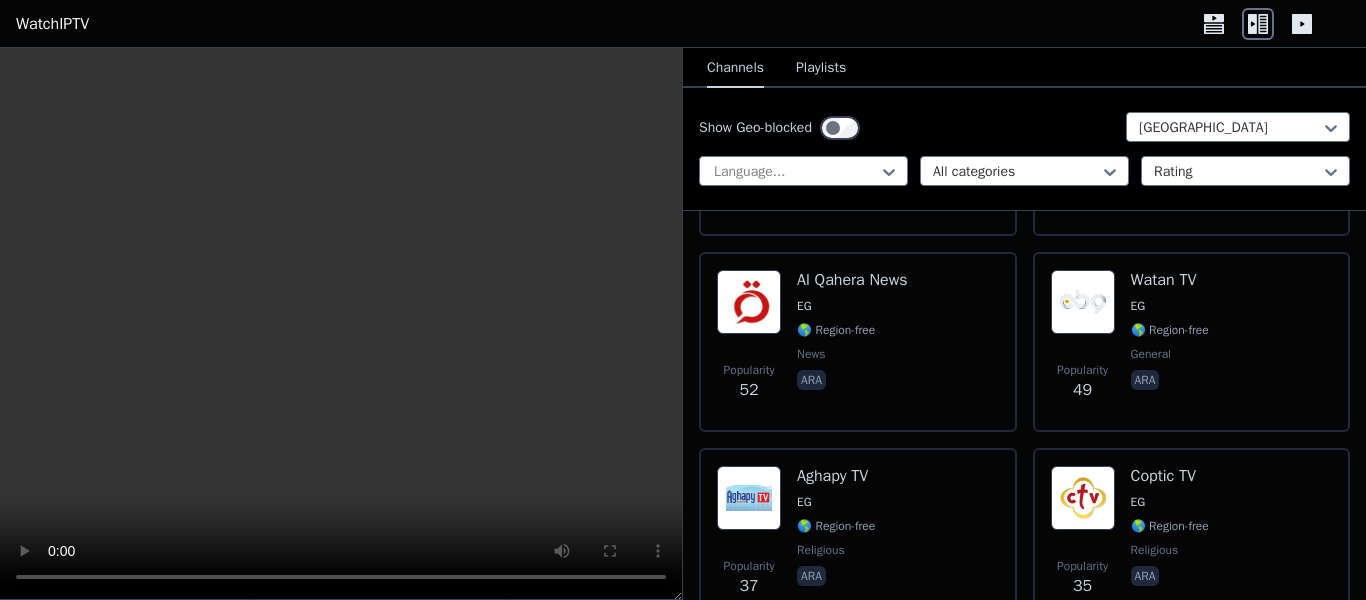 scroll, scrollTop: 885, scrollLeft: 0, axis: vertical 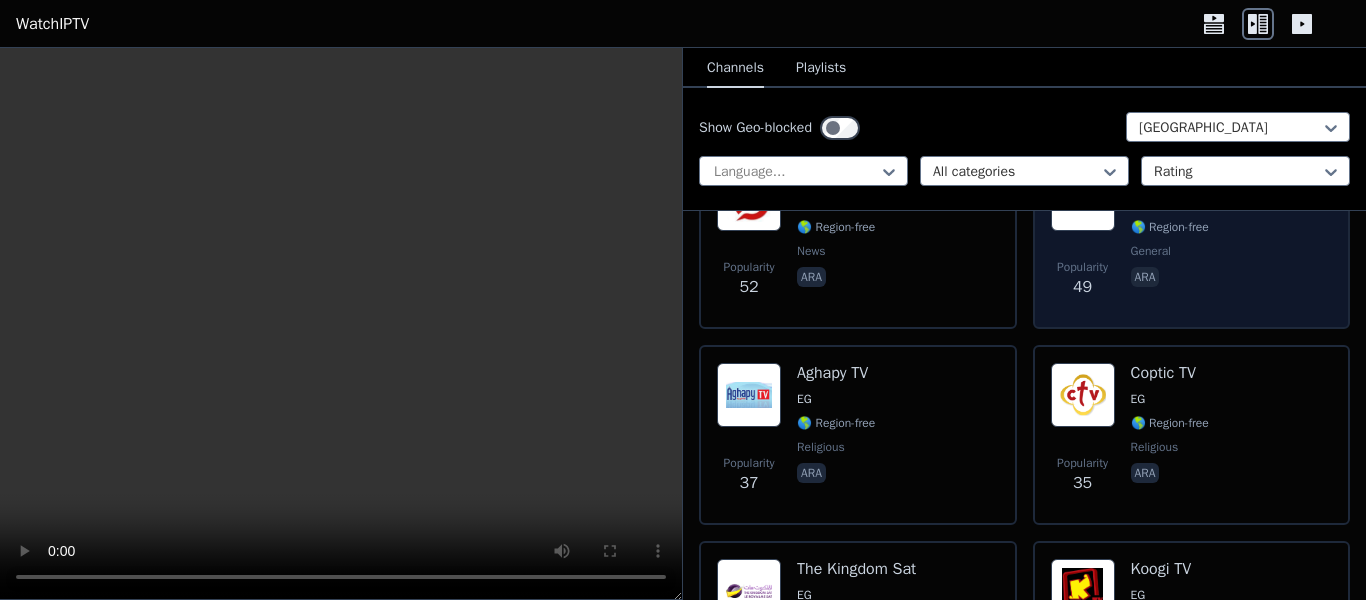 click on "ara" at bounding box center (1170, 279) 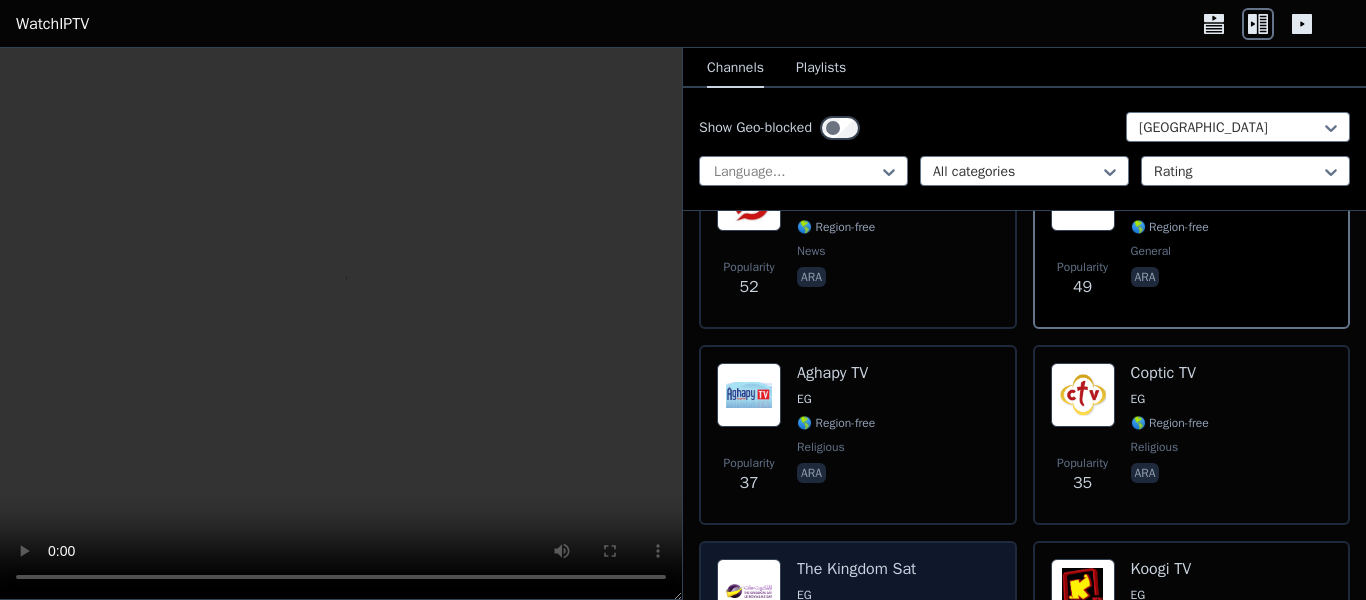 scroll, scrollTop: 909, scrollLeft: 0, axis: vertical 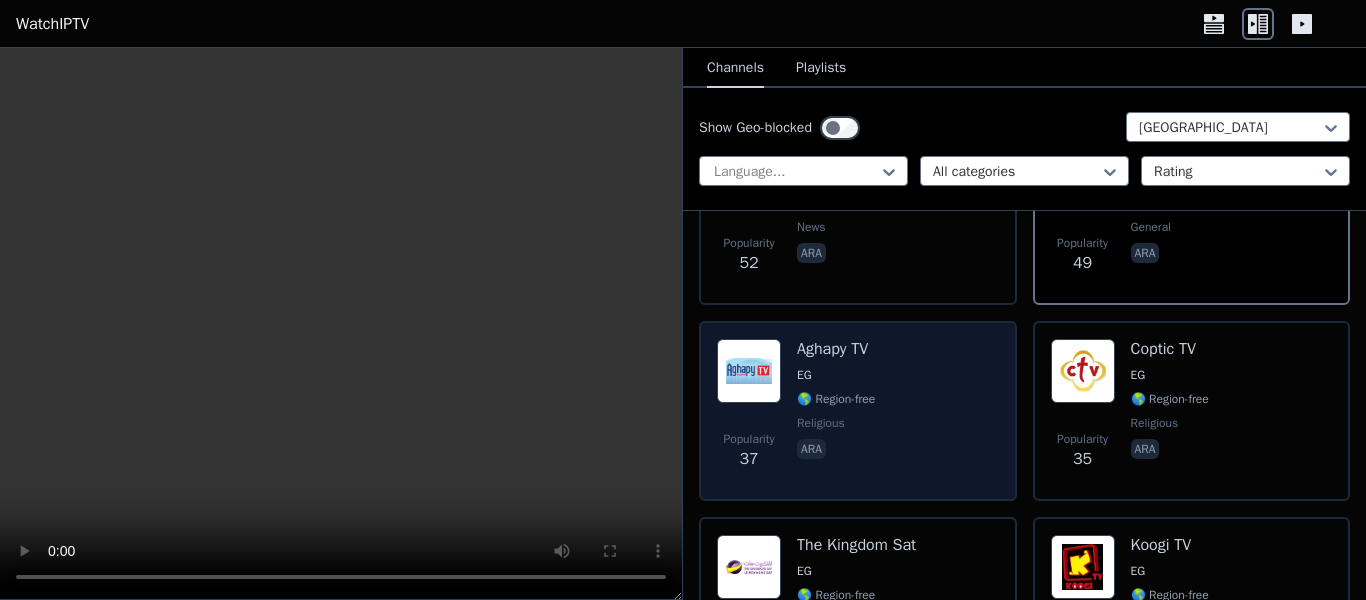 click on "Aghapy TV EG 🌎 Region-free religious ara" at bounding box center [836, 411] 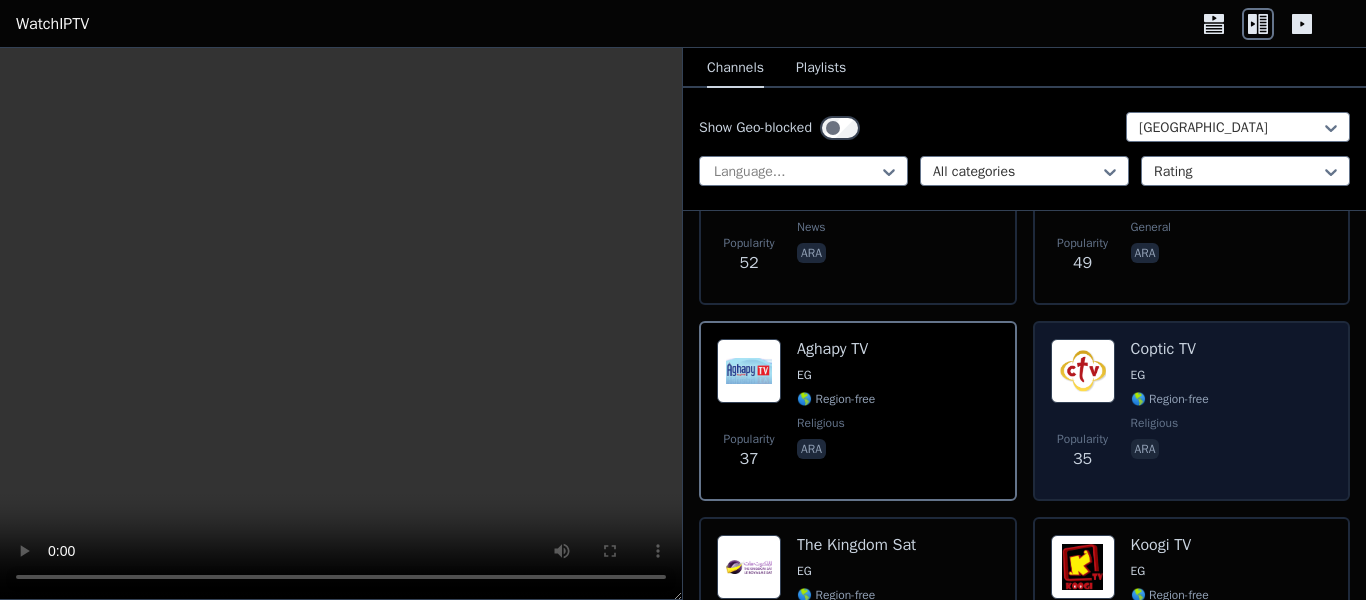 click on "ara" at bounding box center [1170, 451] 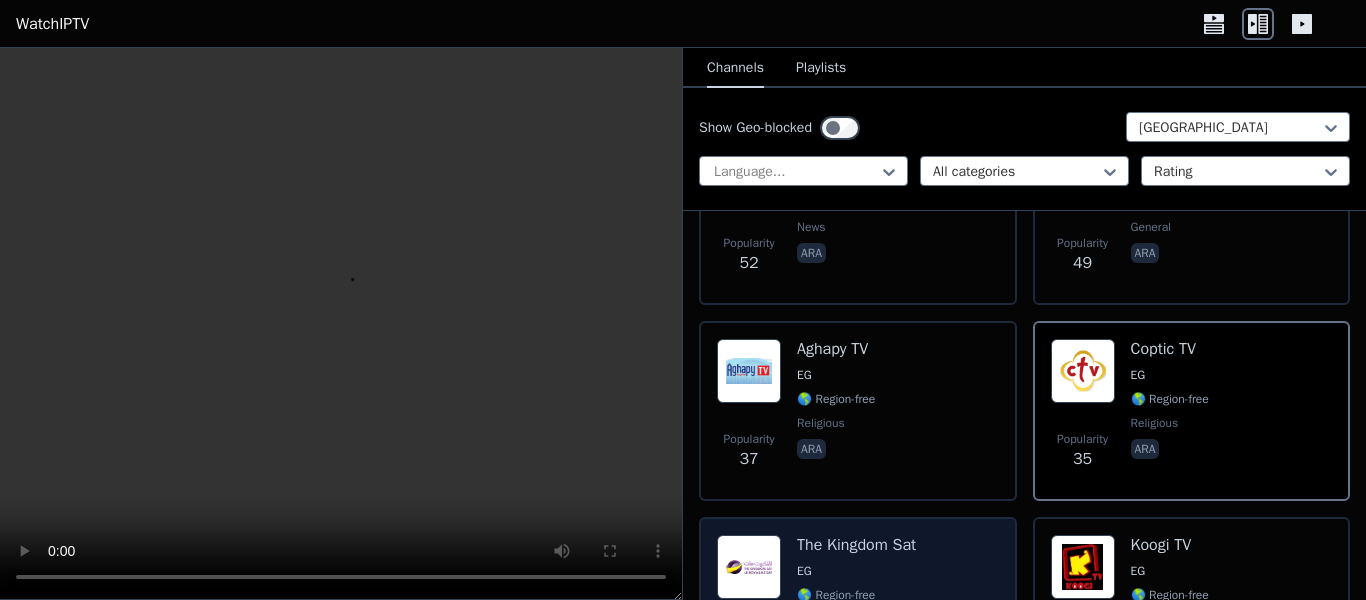 scroll, scrollTop: 1056, scrollLeft: 0, axis: vertical 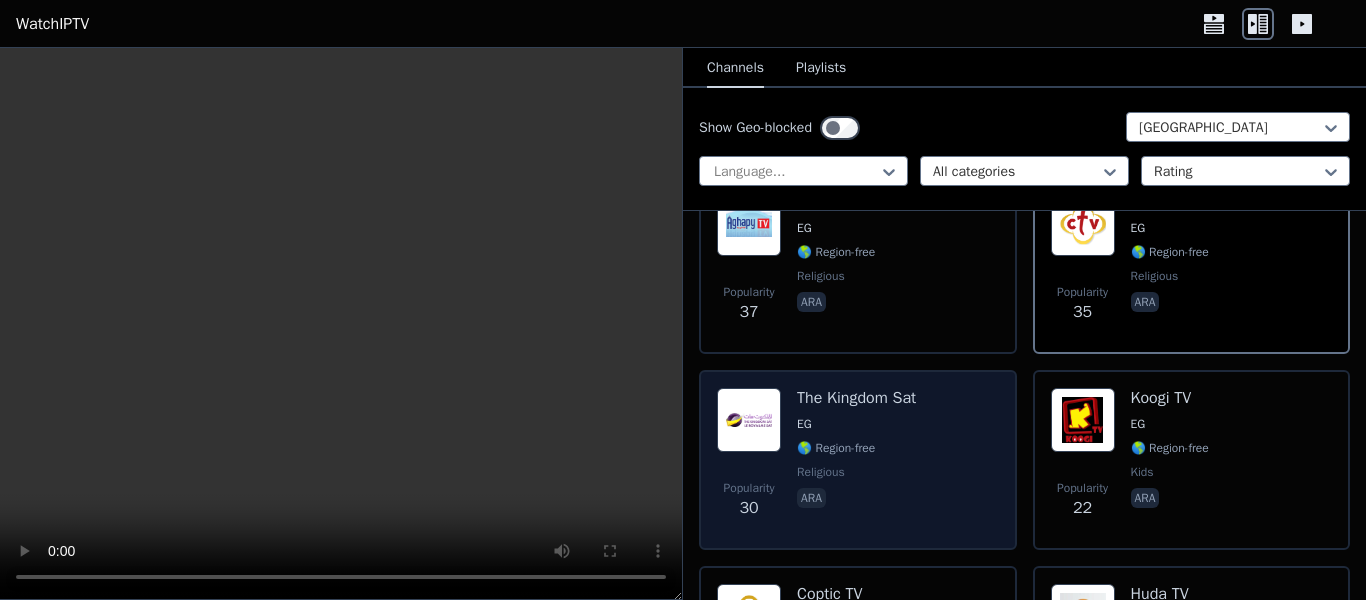 click on "The Kingdom Sat EG 🌎 Region-free religious ara" at bounding box center (856, 460) 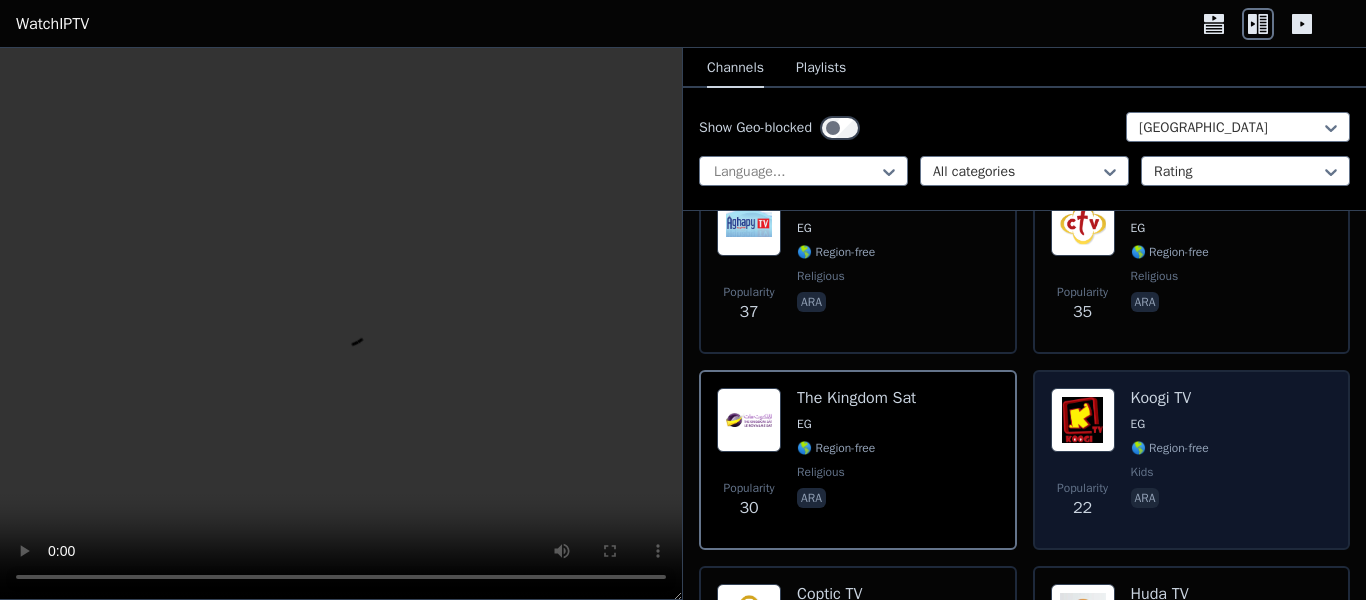 click on "ara" at bounding box center (1170, 500) 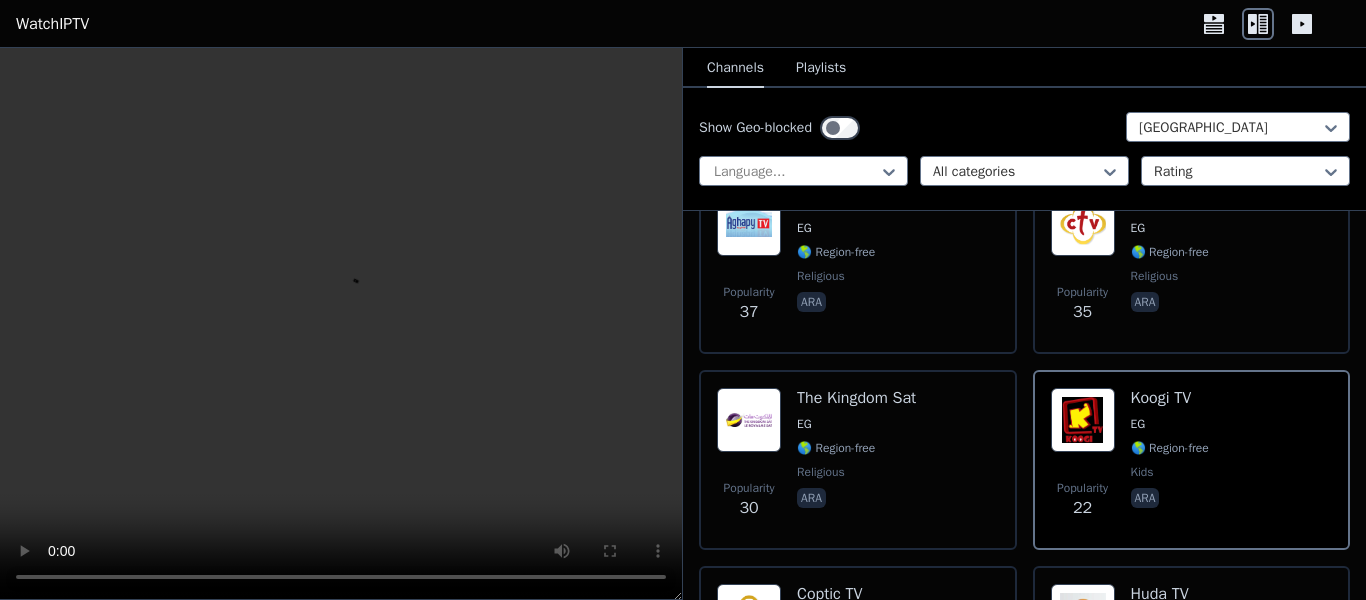 scroll, scrollTop: 1263, scrollLeft: 0, axis: vertical 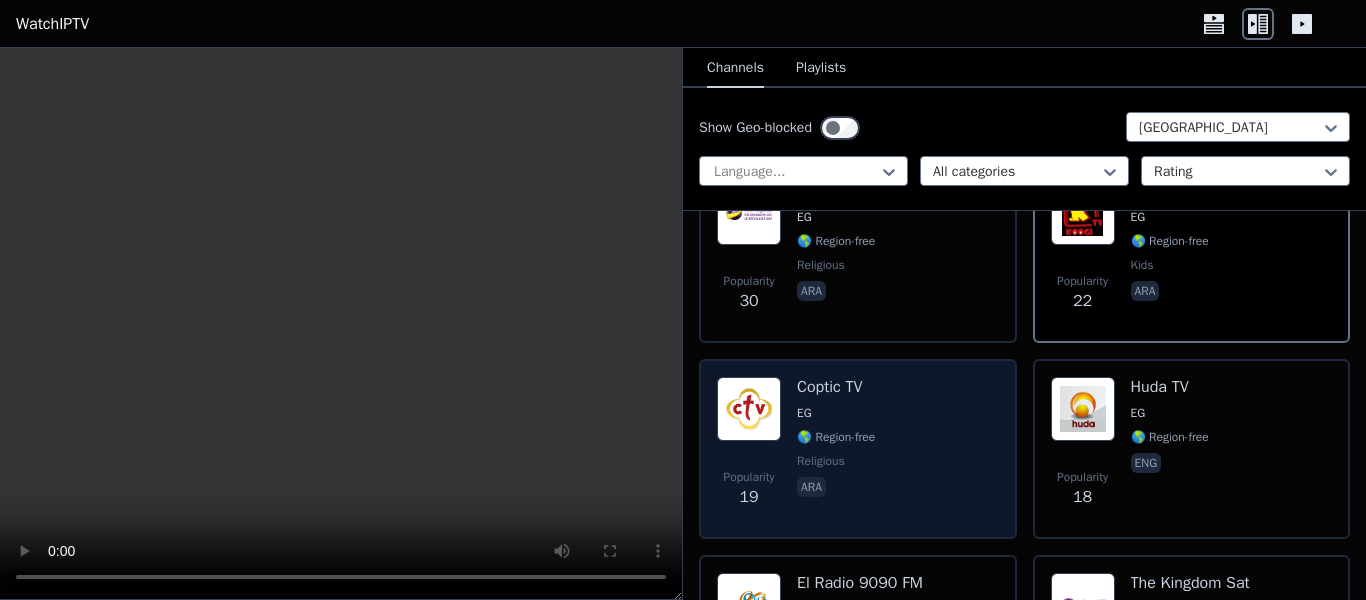 click on "Popularity 19 Coptic TV EG 🌎 Region-free religious ara" at bounding box center [858, 449] 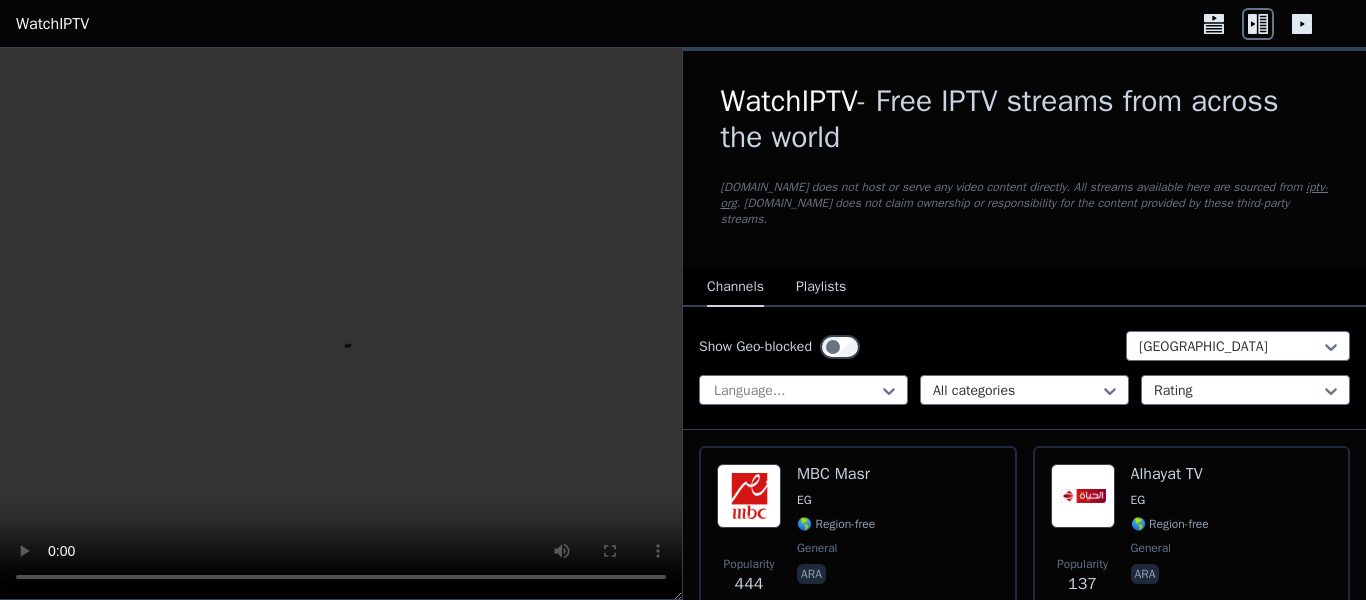 scroll, scrollTop: 0, scrollLeft: 0, axis: both 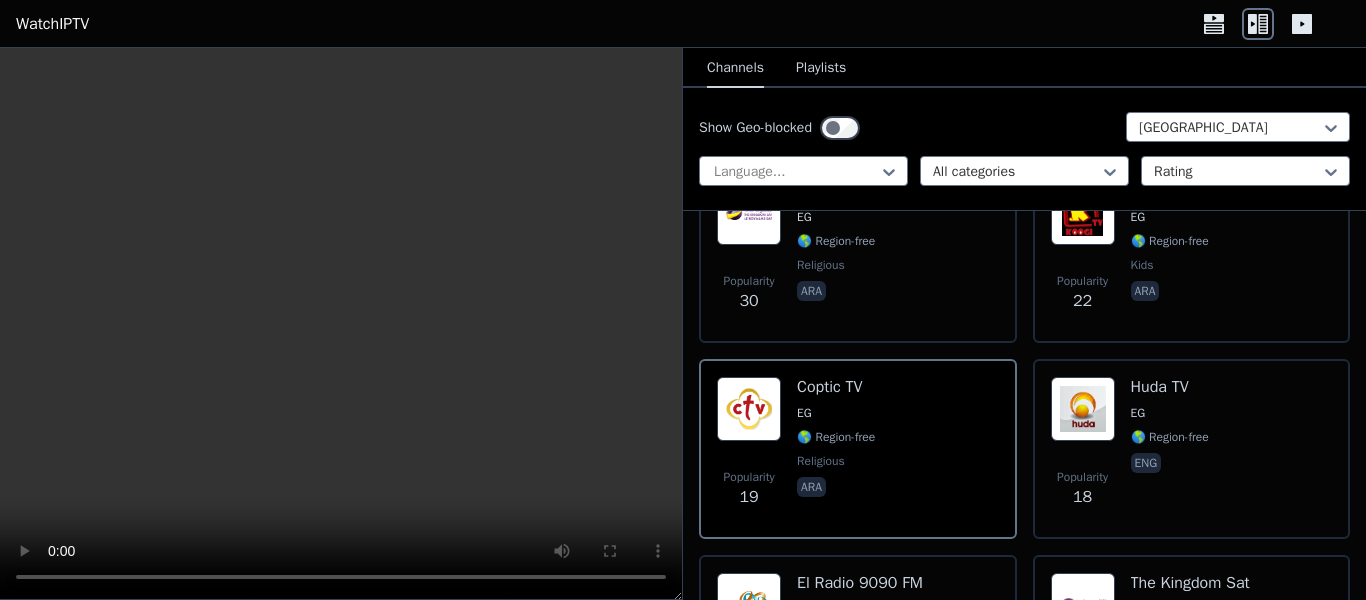 click on "Popularity 18 Huda TV EG 🌎 Region-free eng" at bounding box center (1192, 449) 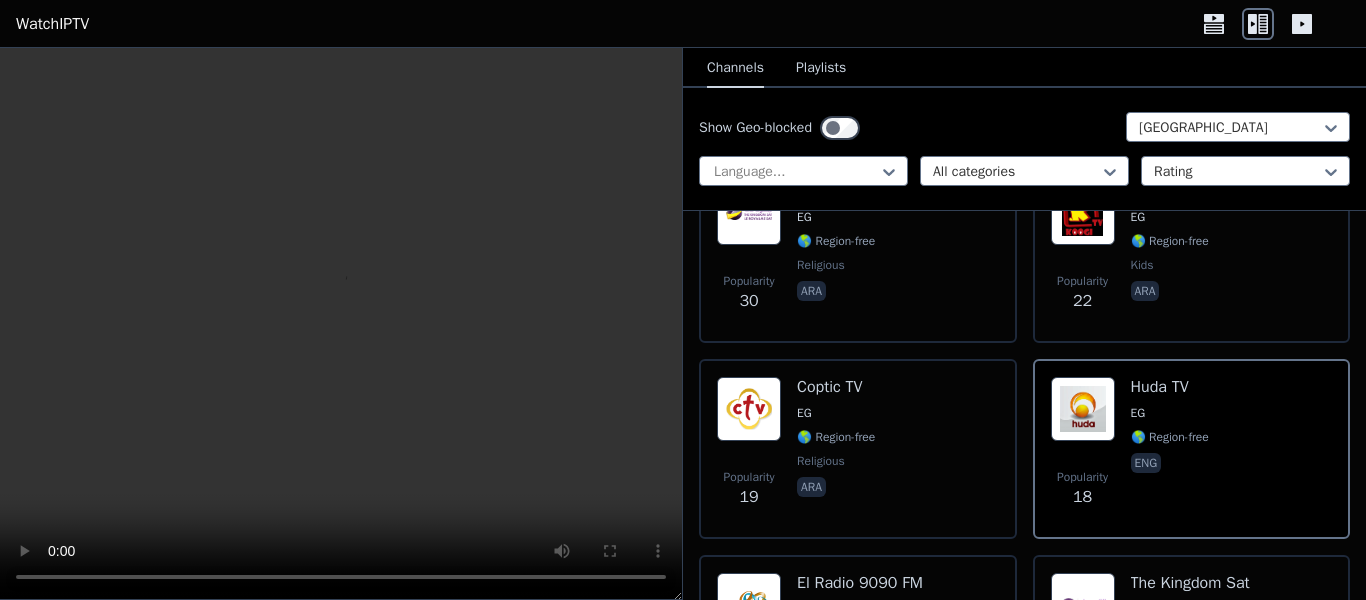 scroll, scrollTop: 1466, scrollLeft: 0, axis: vertical 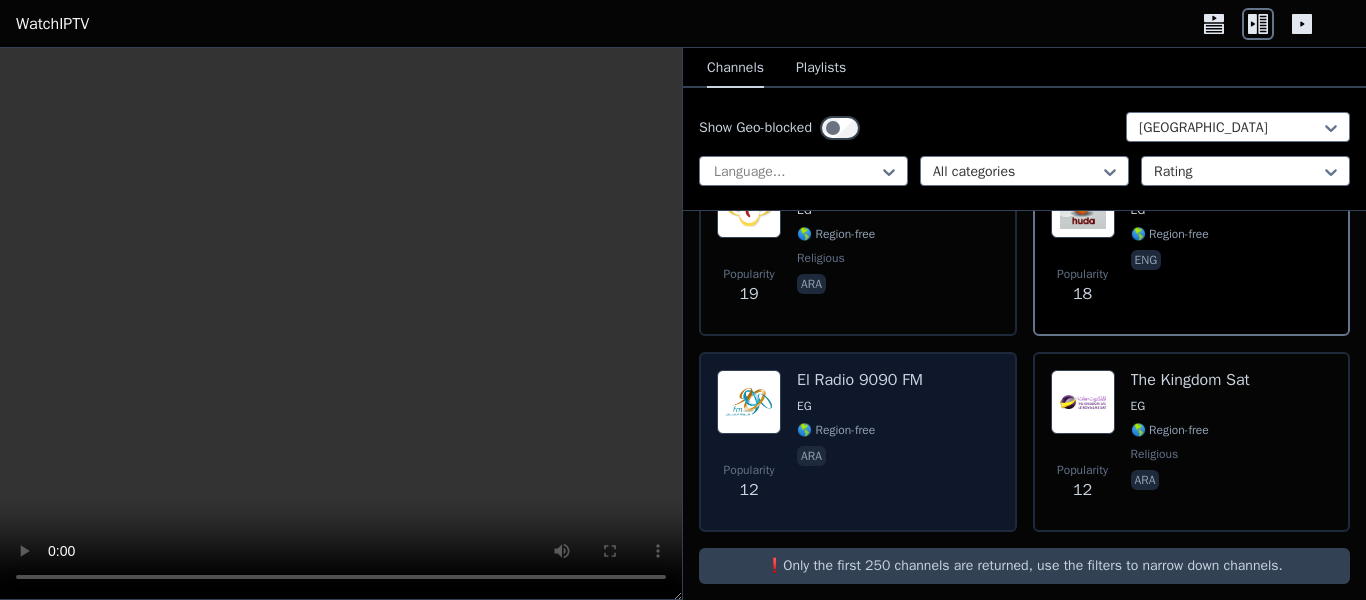 click on "El Radio 9090 FM EG 🌎 Region-free ara" at bounding box center (860, 442) 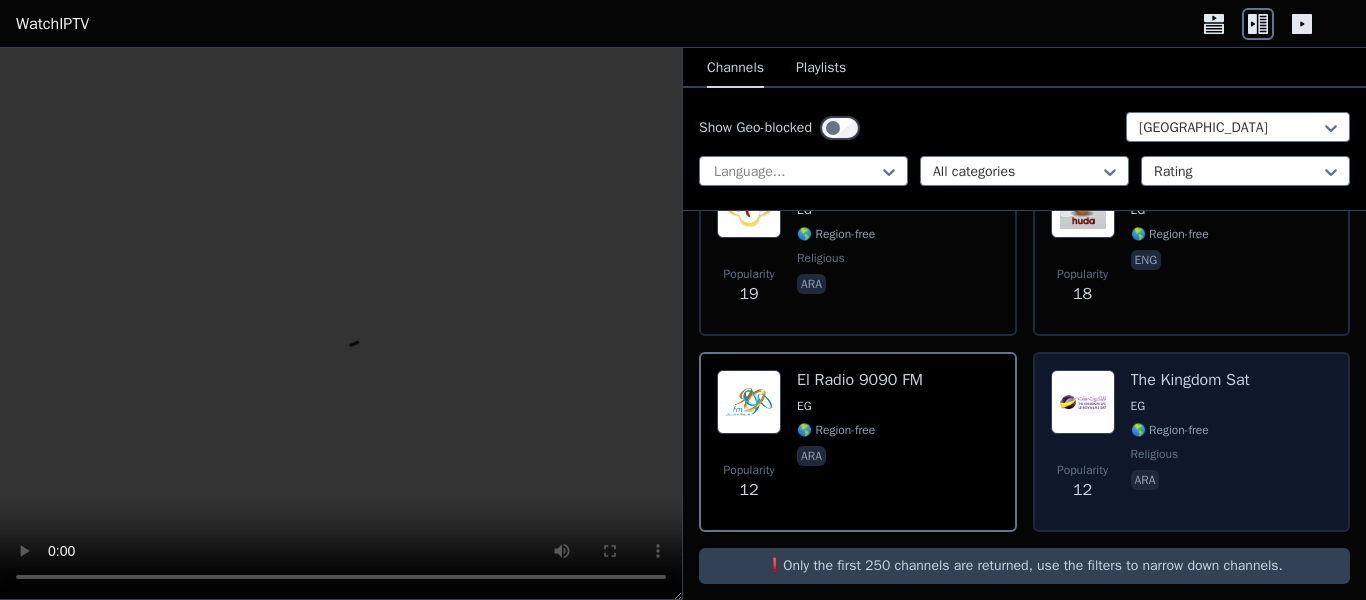 click on "EG" at bounding box center [1190, 406] 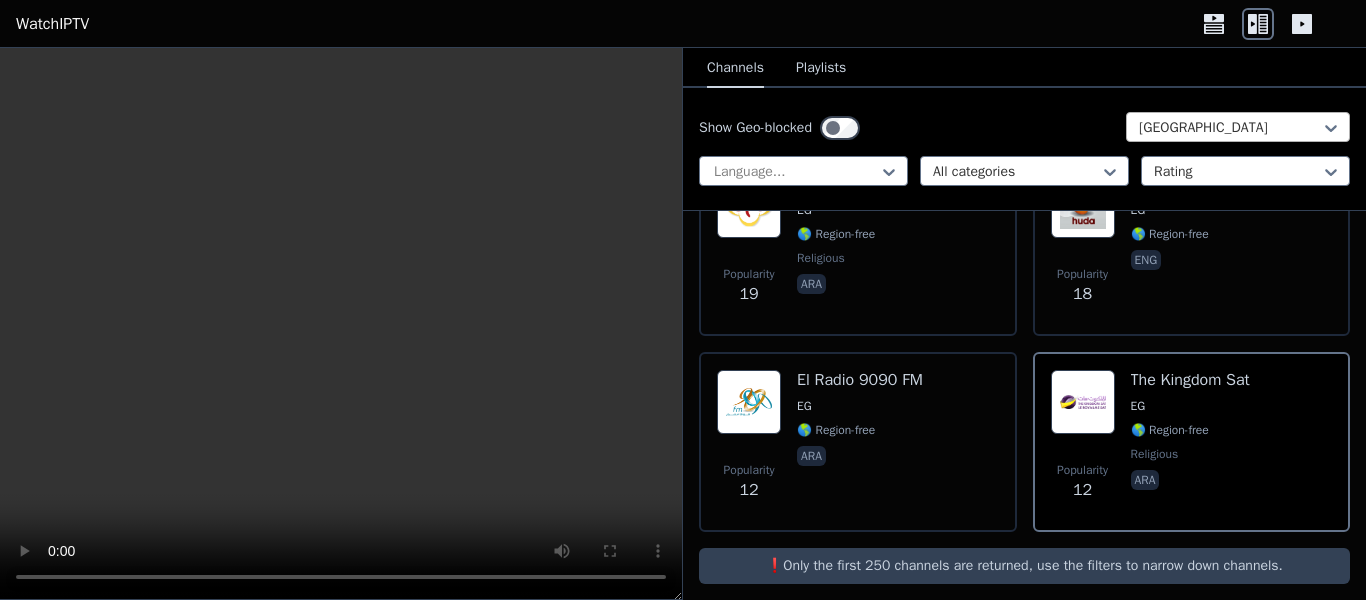 click at bounding box center (1230, 128) 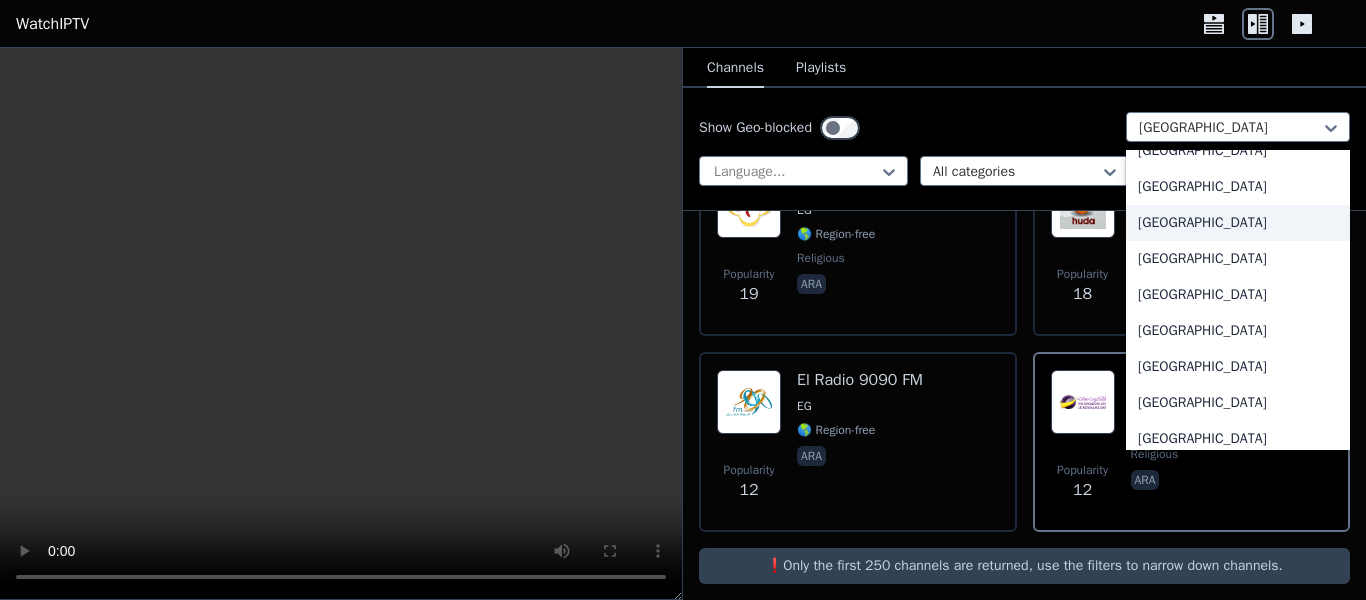 scroll, scrollTop: 0, scrollLeft: 0, axis: both 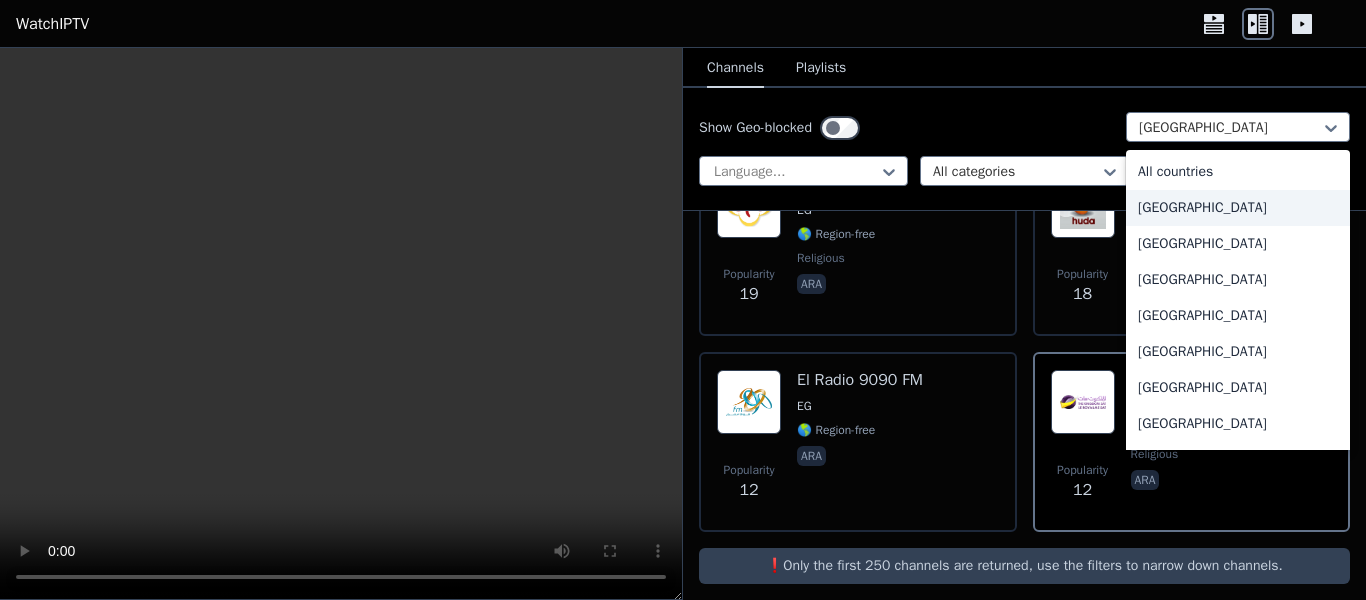 click on "[GEOGRAPHIC_DATA]" at bounding box center (1238, 208) 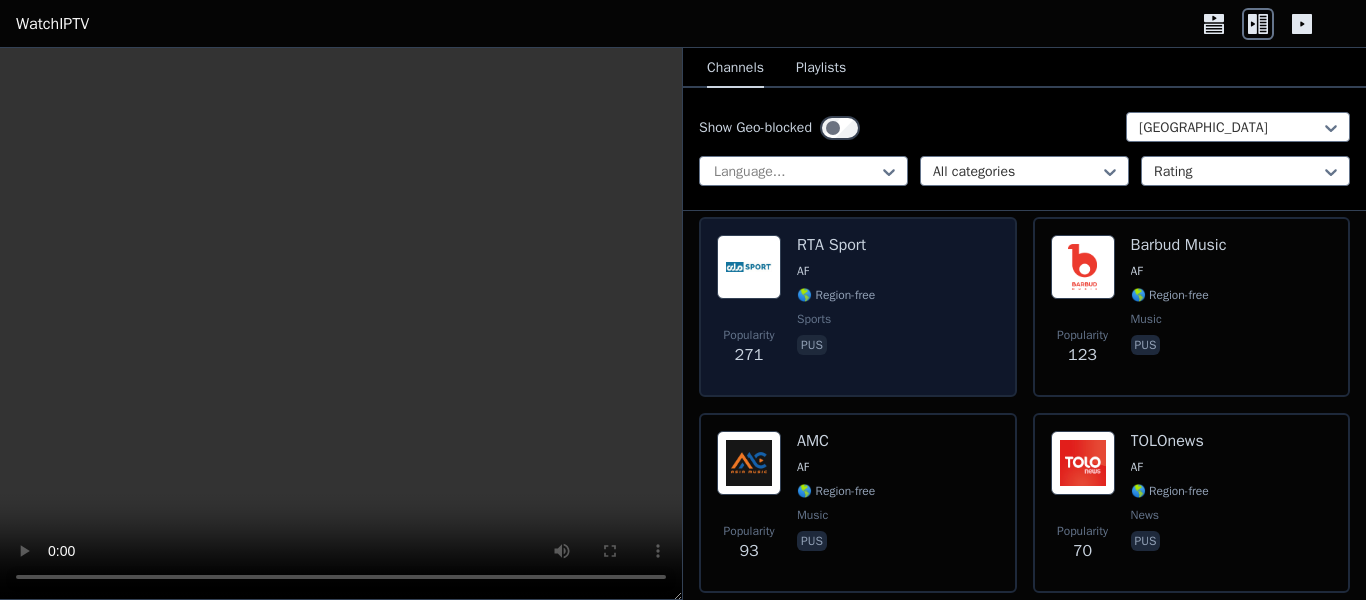 scroll, scrollTop: 412, scrollLeft: 0, axis: vertical 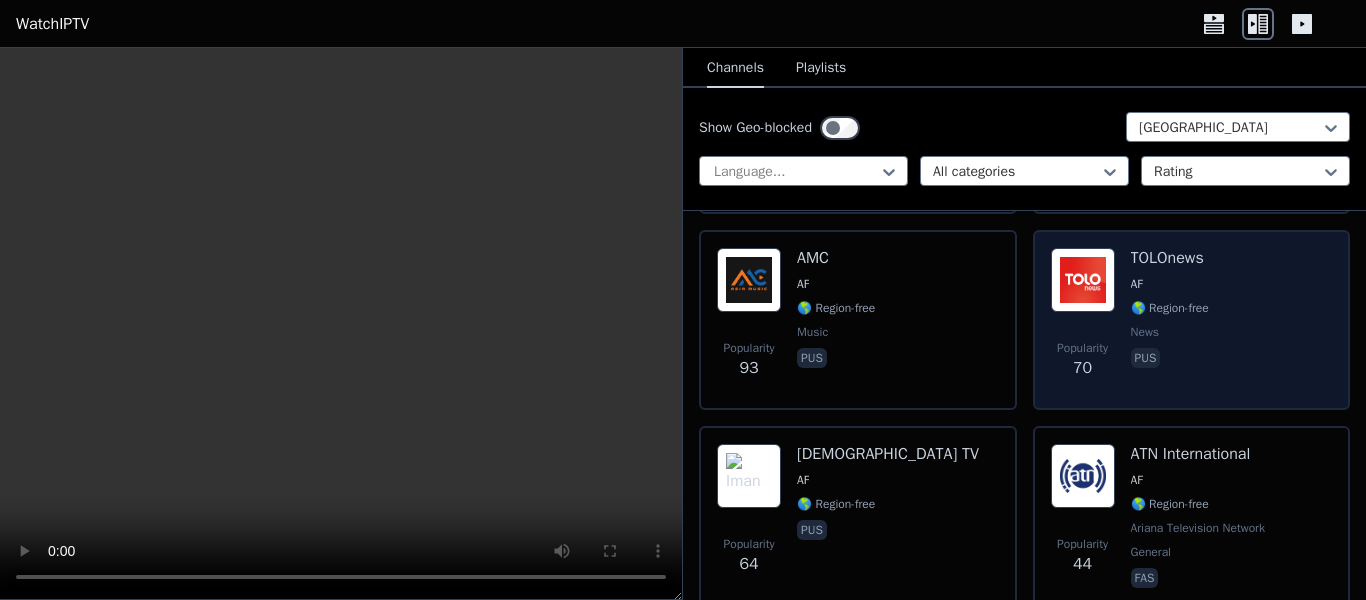 click on "pus" at bounding box center (1170, 360) 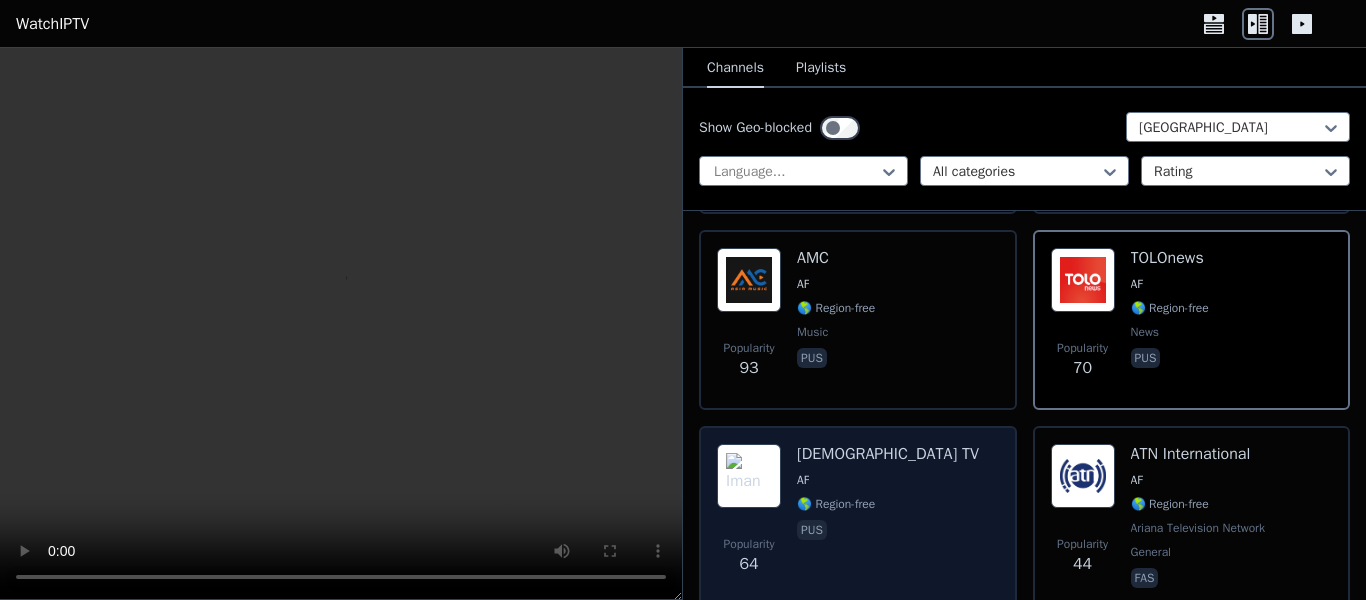 scroll, scrollTop: 501, scrollLeft: 0, axis: vertical 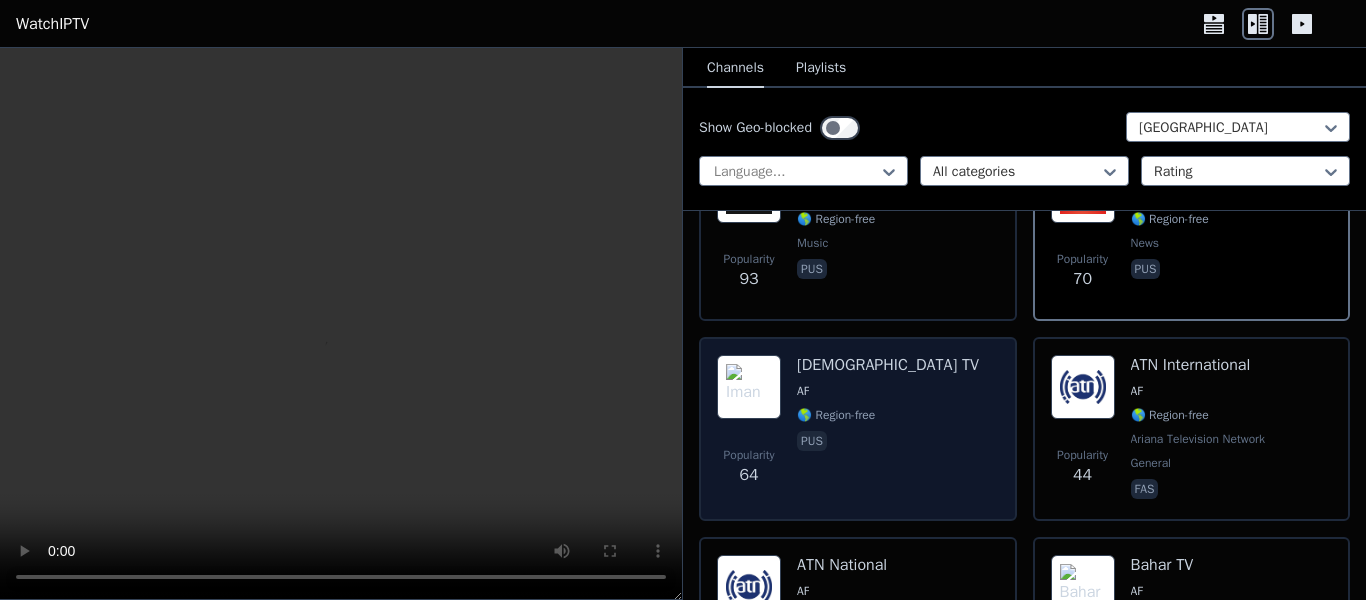 click on "Popularity 64 Iman TV AF 🌎 Region-free pus" at bounding box center [858, 429] 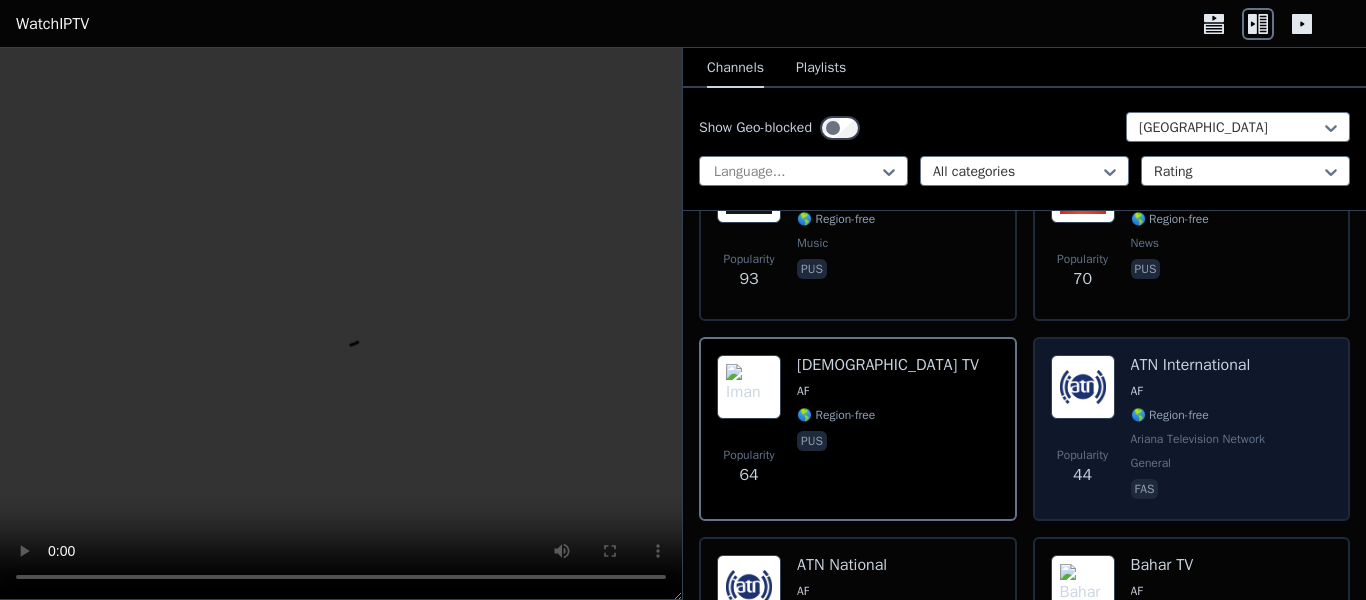 click on "Popularity 44 ATN International AF 🌎 Region-free Ariana Television Network general fas" at bounding box center (1192, 429) 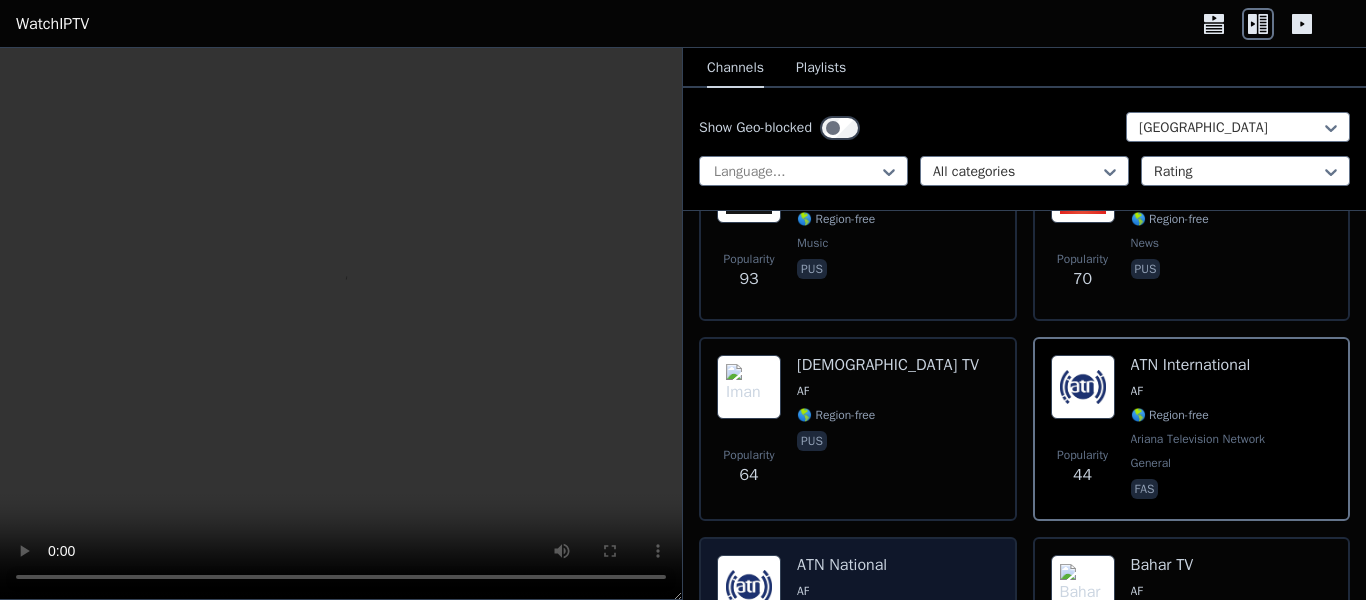 scroll, scrollTop: 675, scrollLeft: 0, axis: vertical 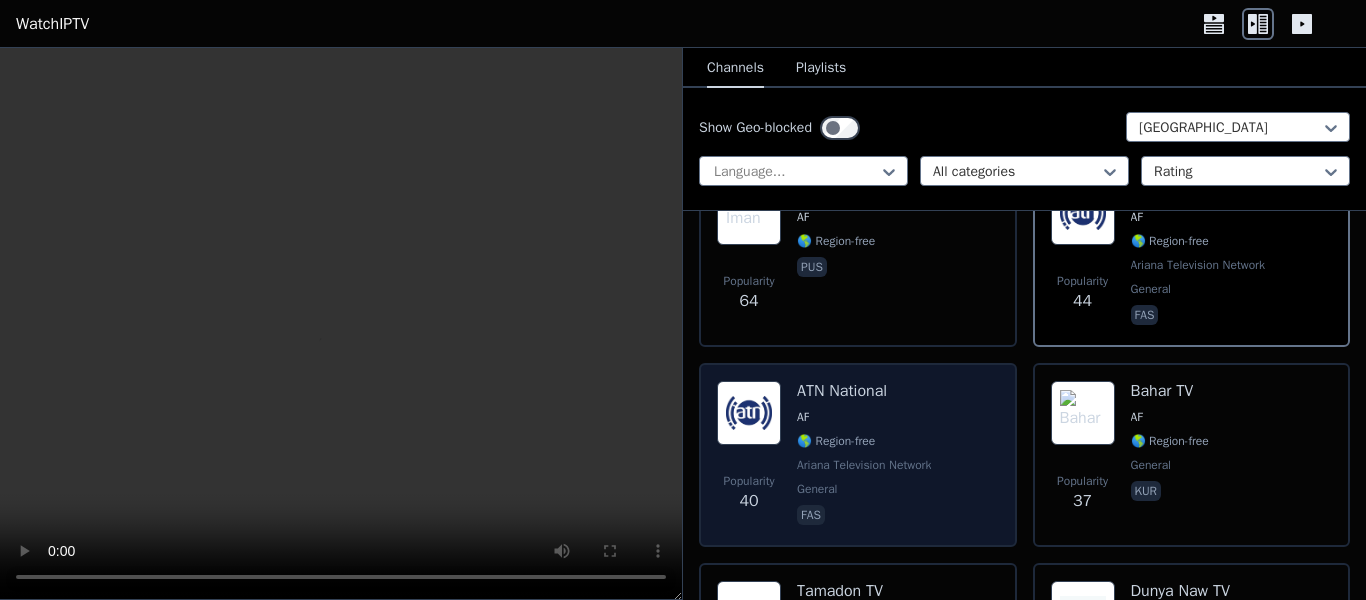click on "general" at bounding box center [866, 489] 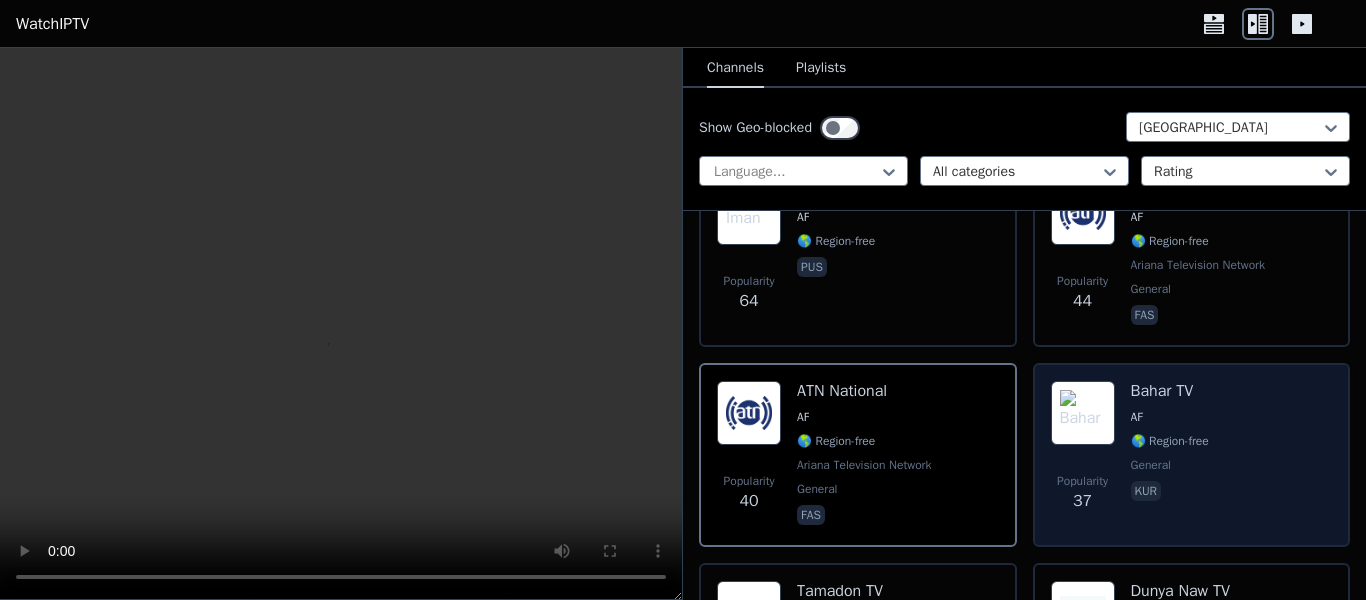 click on "kur" at bounding box center (1170, 493) 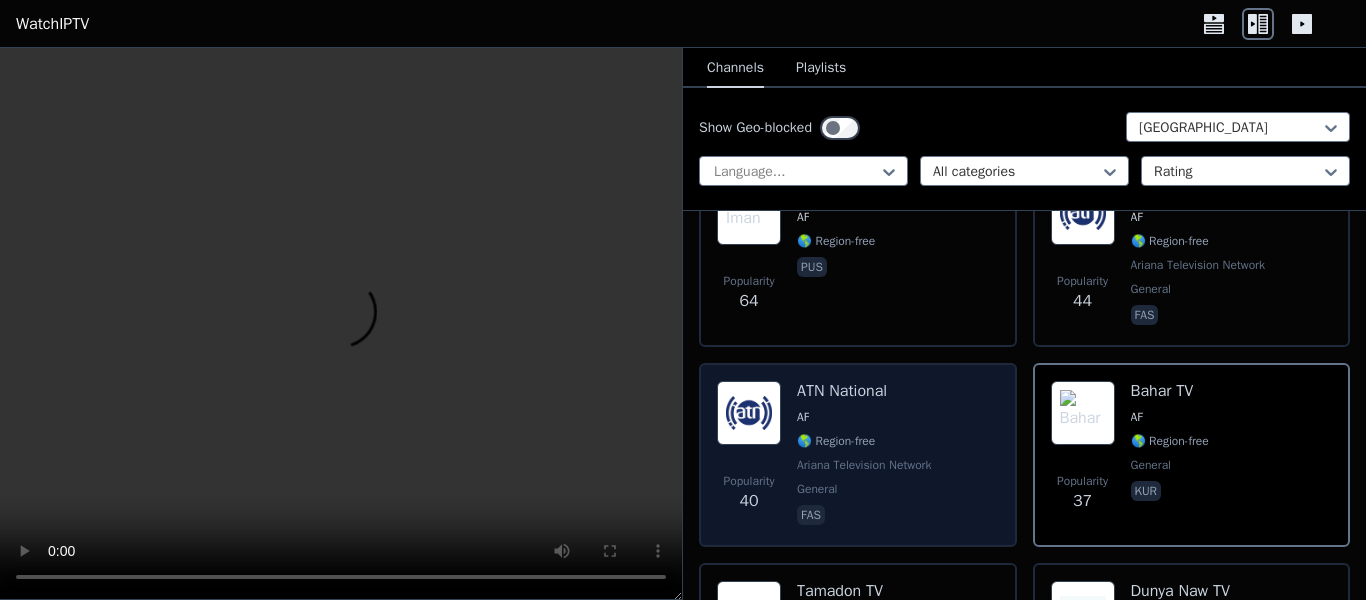 scroll, scrollTop: 995, scrollLeft: 0, axis: vertical 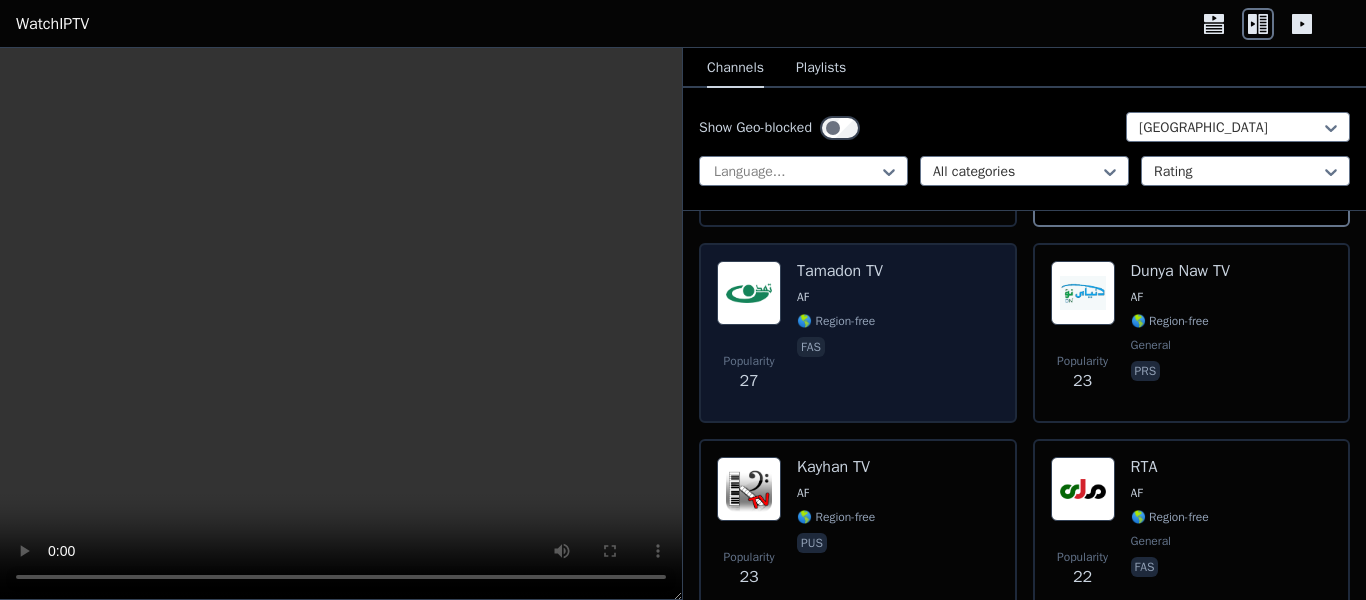 click on "Tamadon TV AF 🌎 Region-free fas" at bounding box center [840, 333] 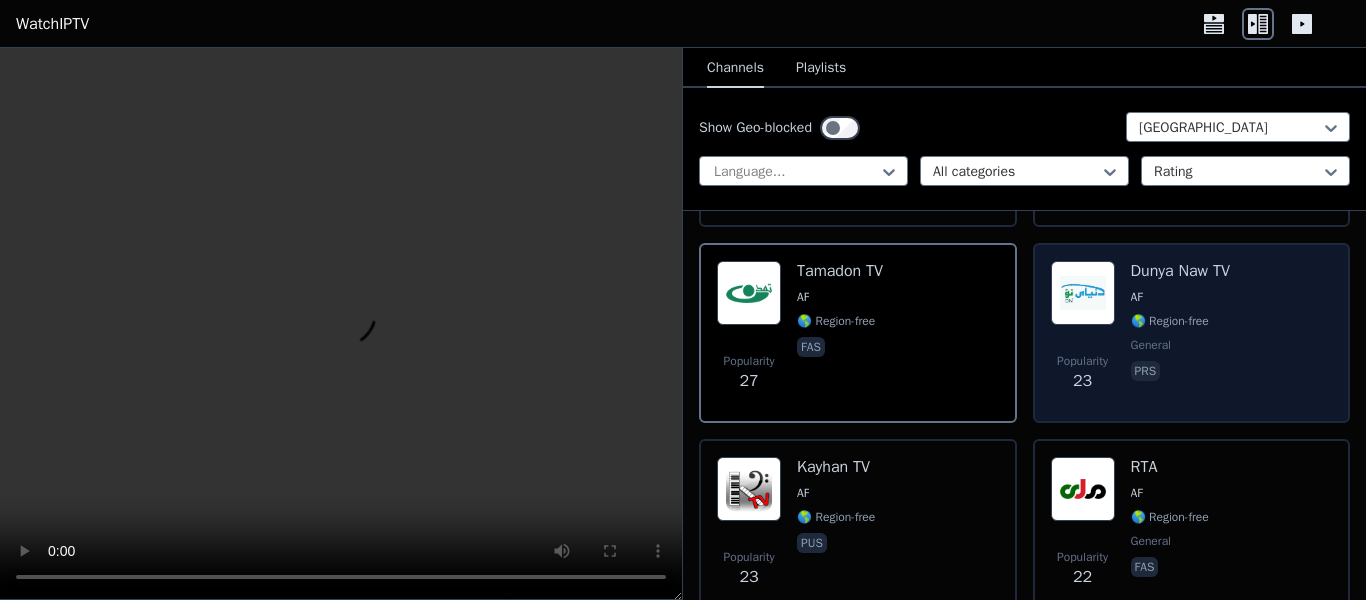 click on "prs" at bounding box center (1180, 373) 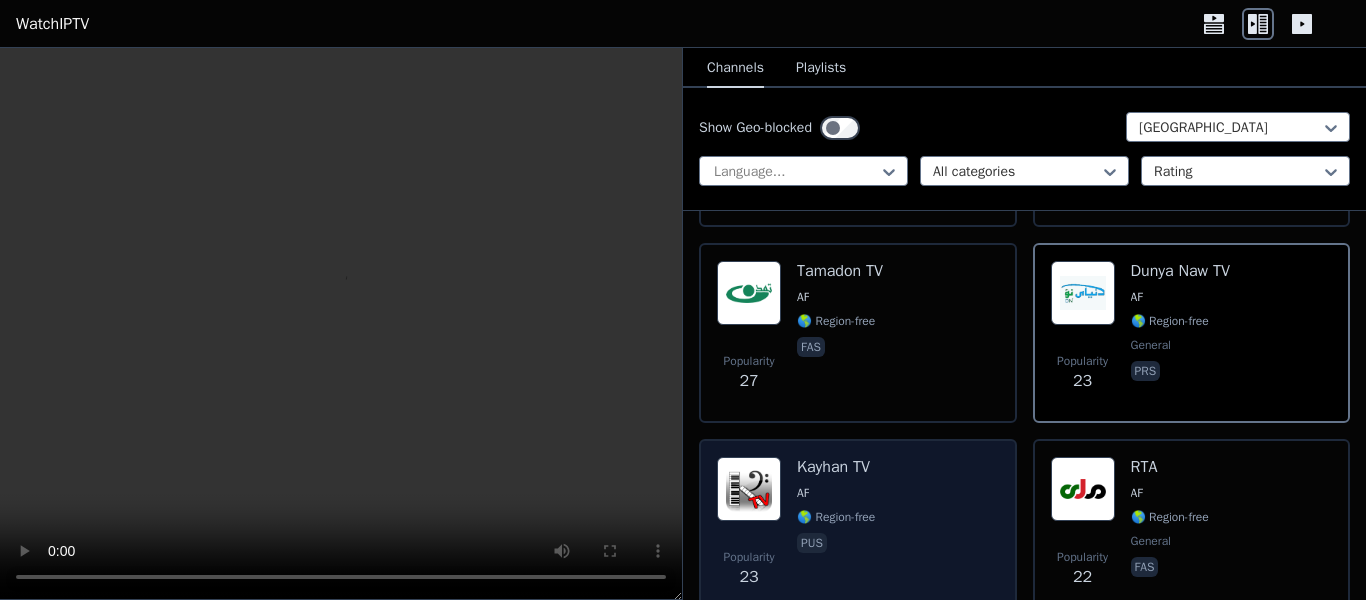 scroll, scrollTop: 1071, scrollLeft: 0, axis: vertical 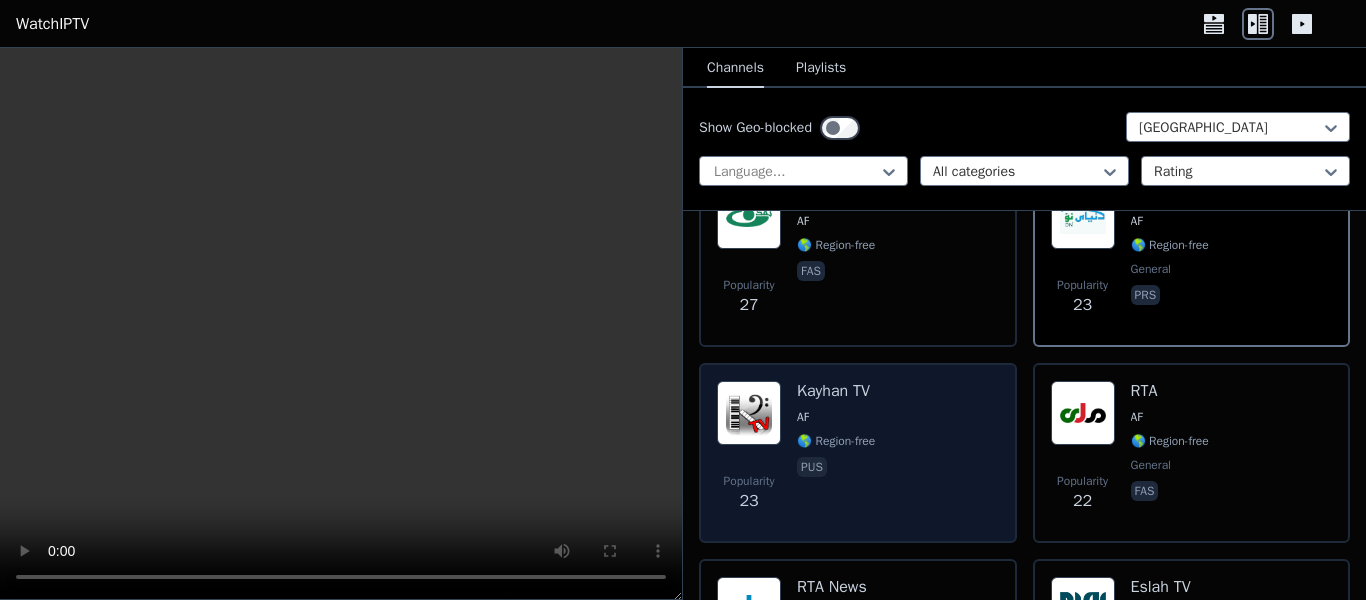 click on "Popularity 23 Kayhan TV AF 🌎 Region-free pus" at bounding box center [858, 453] 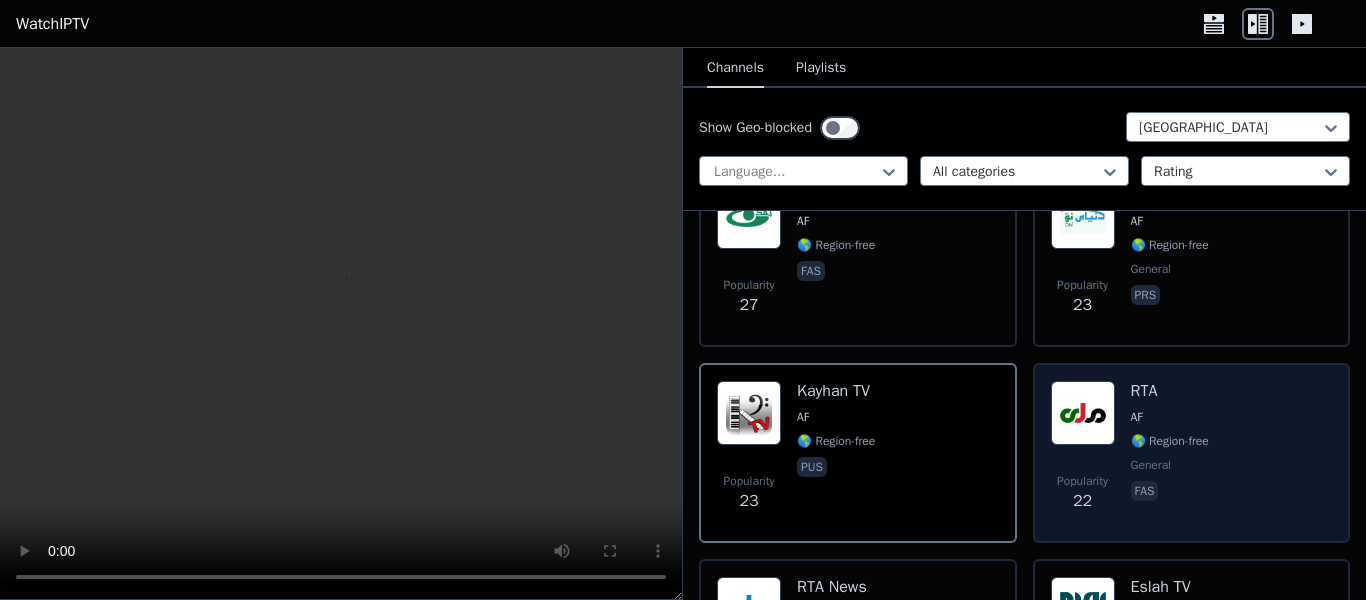 scroll, scrollTop: 1215, scrollLeft: 0, axis: vertical 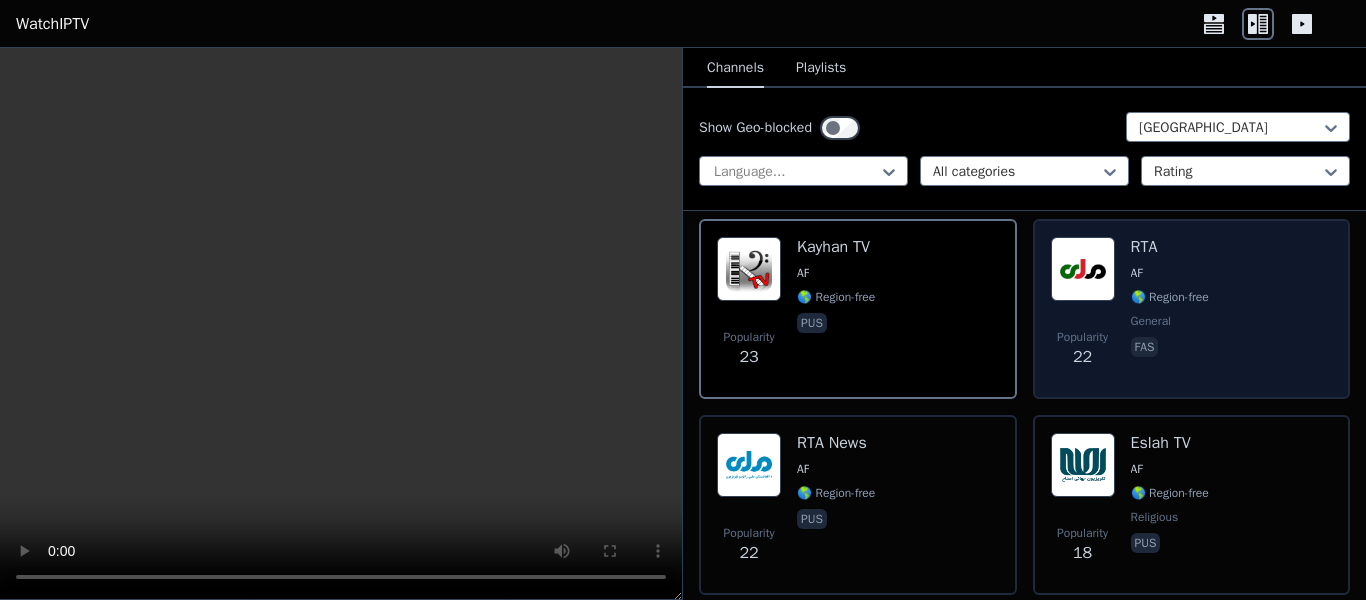 click on "general" at bounding box center [1170, 321] 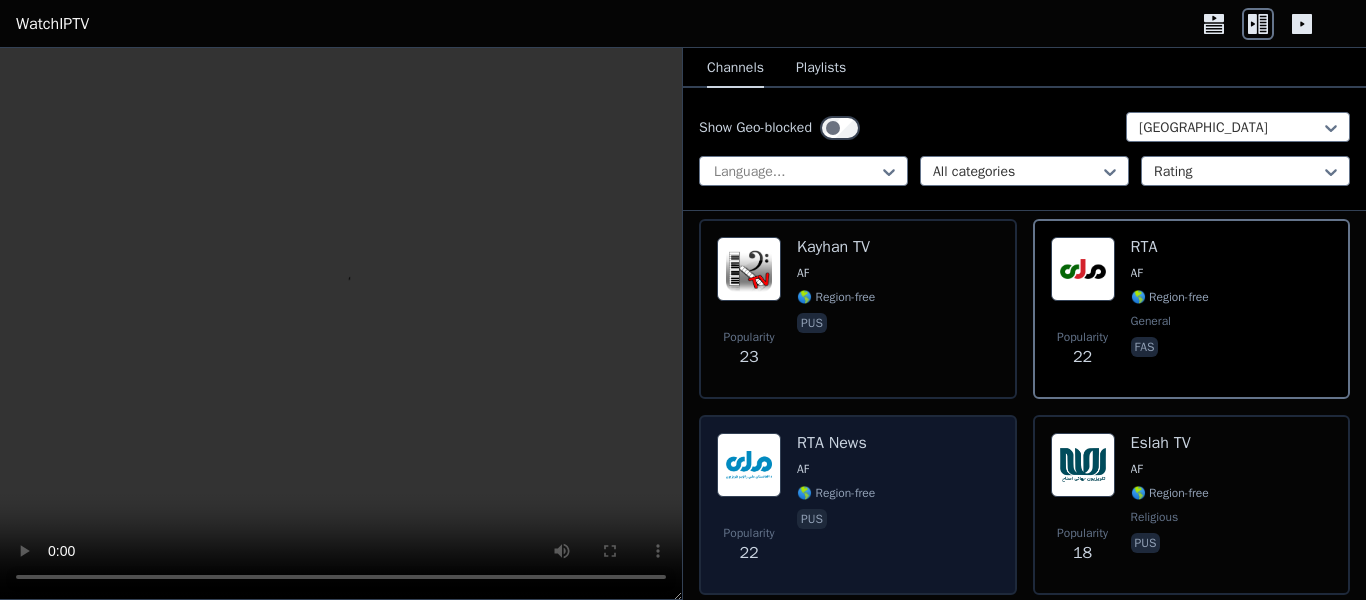 scroll, scrollTop: 1442, scrollLeft: 0, axis: vertical 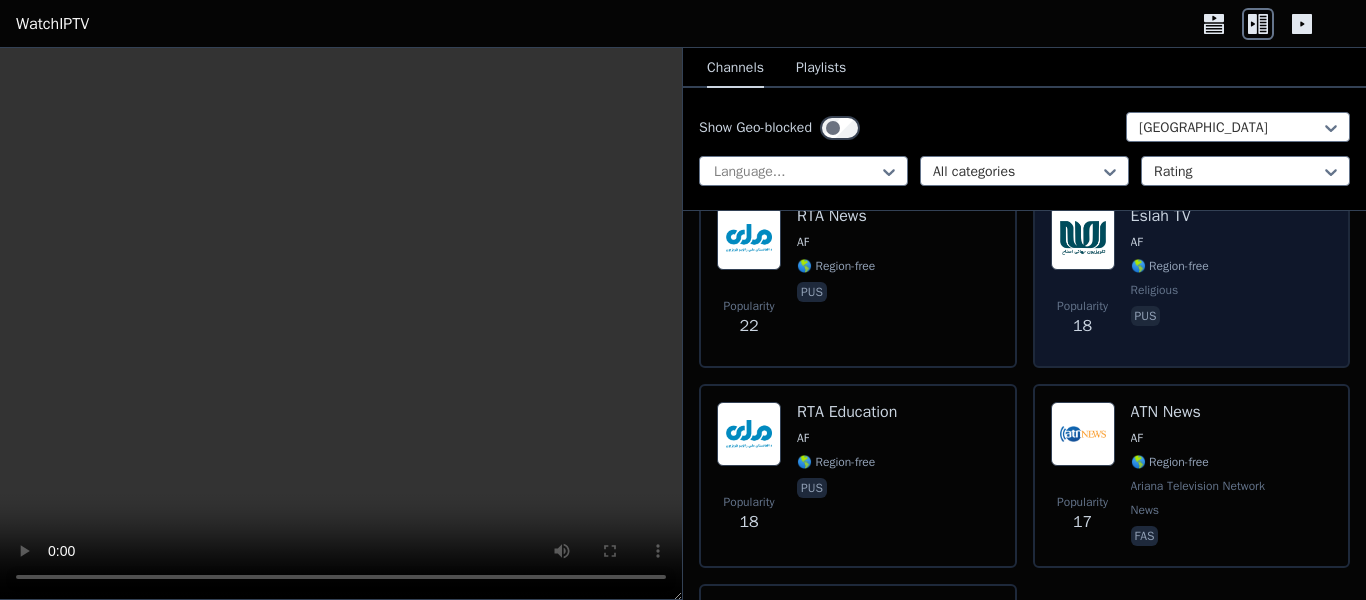 click on "Popularity 18 Eslah TV AF 🌎 Region-free religious pus" at bounding box center [1192, 278] 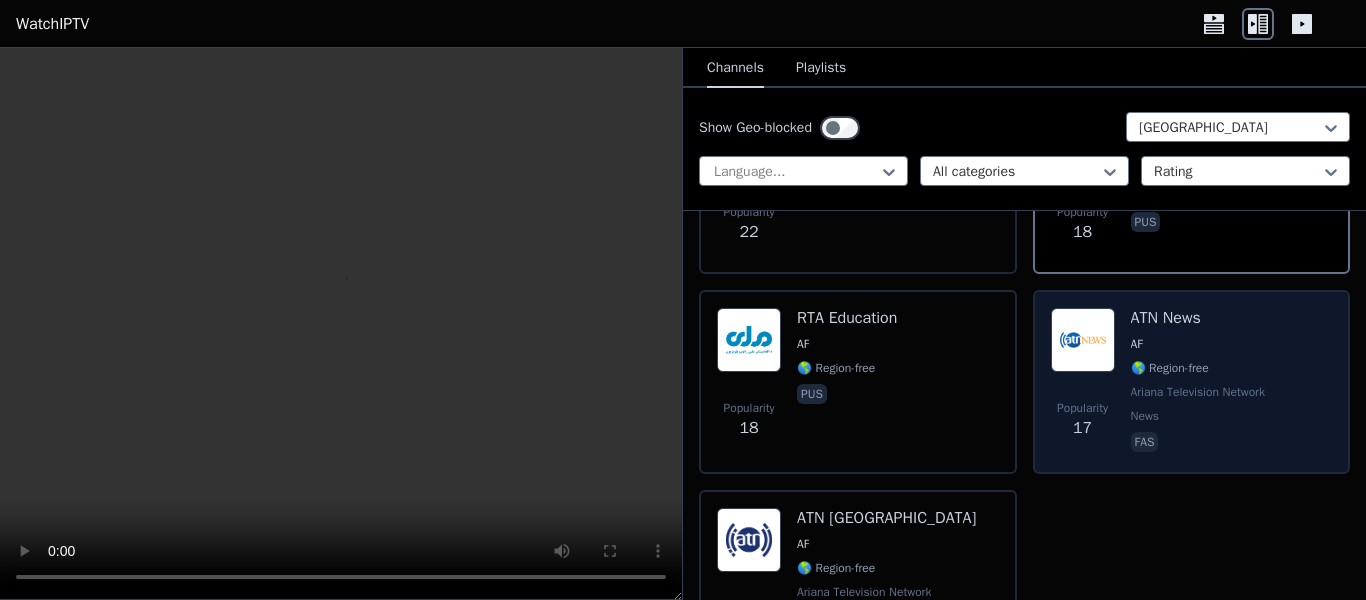 scroll, scrollTop: 1674, scrollLeft: 0, axis: vertical 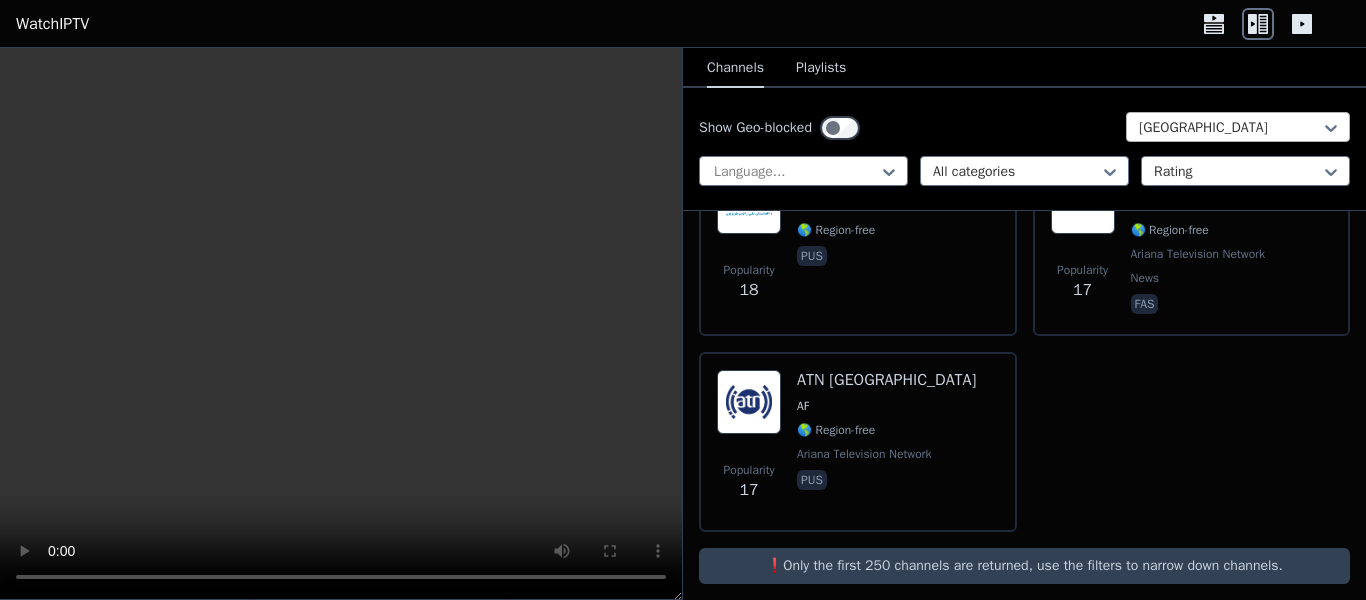 click on "[GEOGRAPHIC_DATA]" at bounding box center [1238, 127] 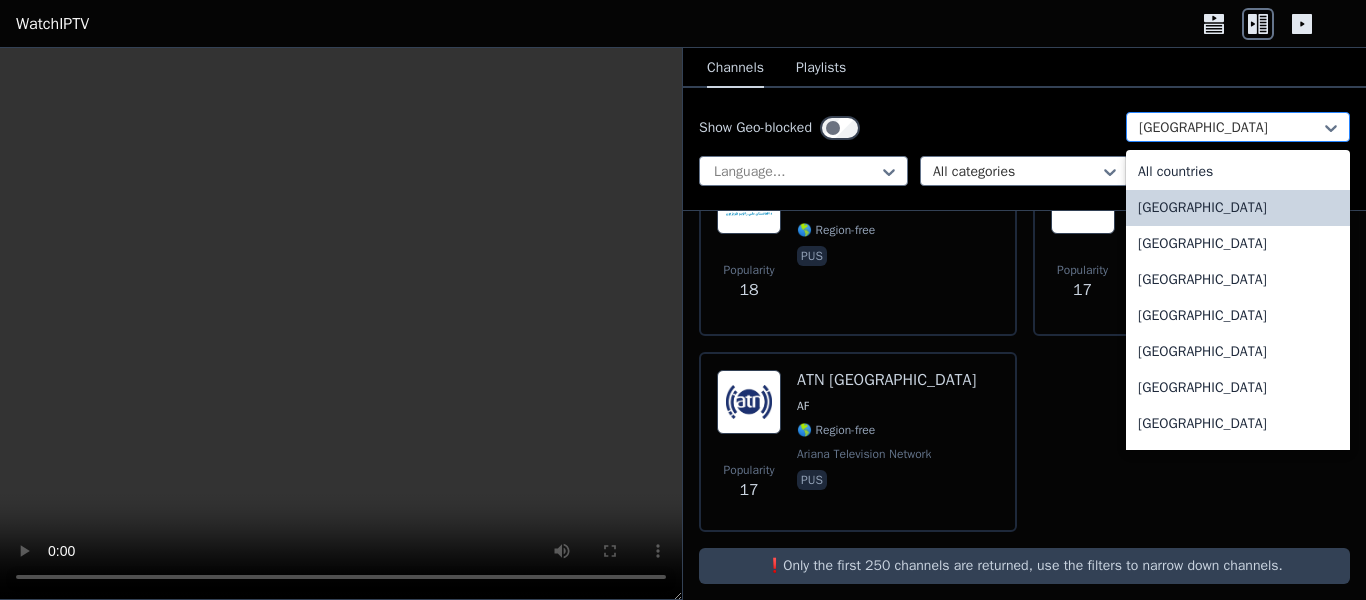 click at bounding box center (1230, 128) 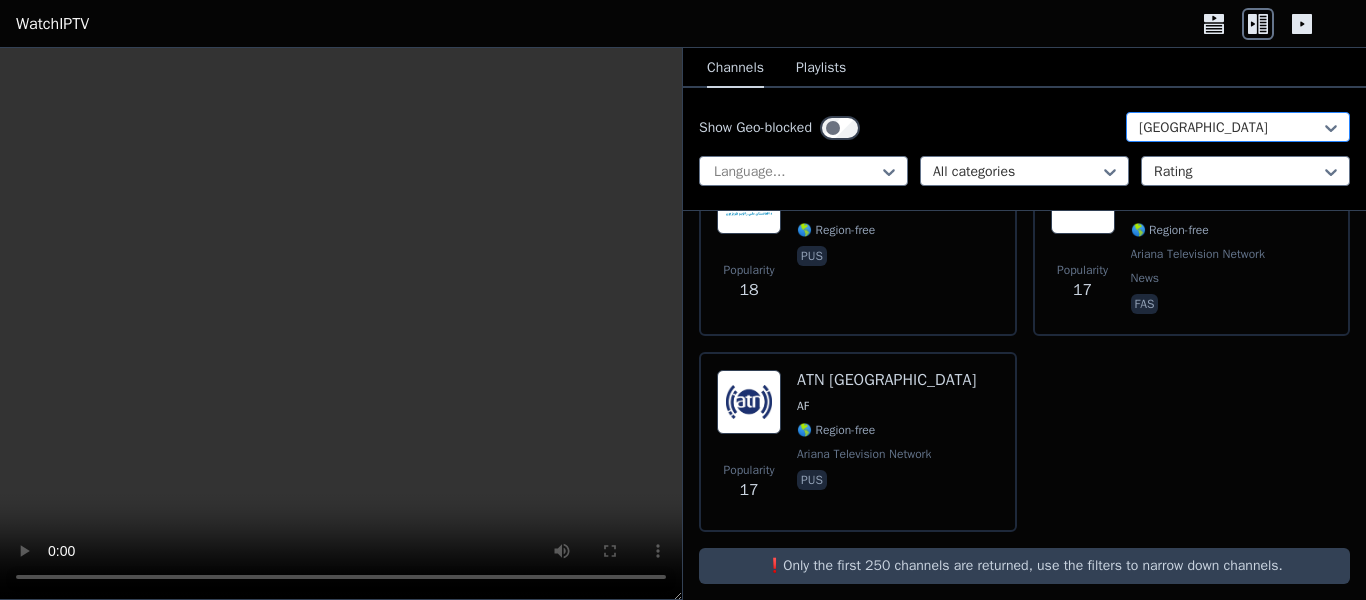 click at bounding box center [1230, 128] 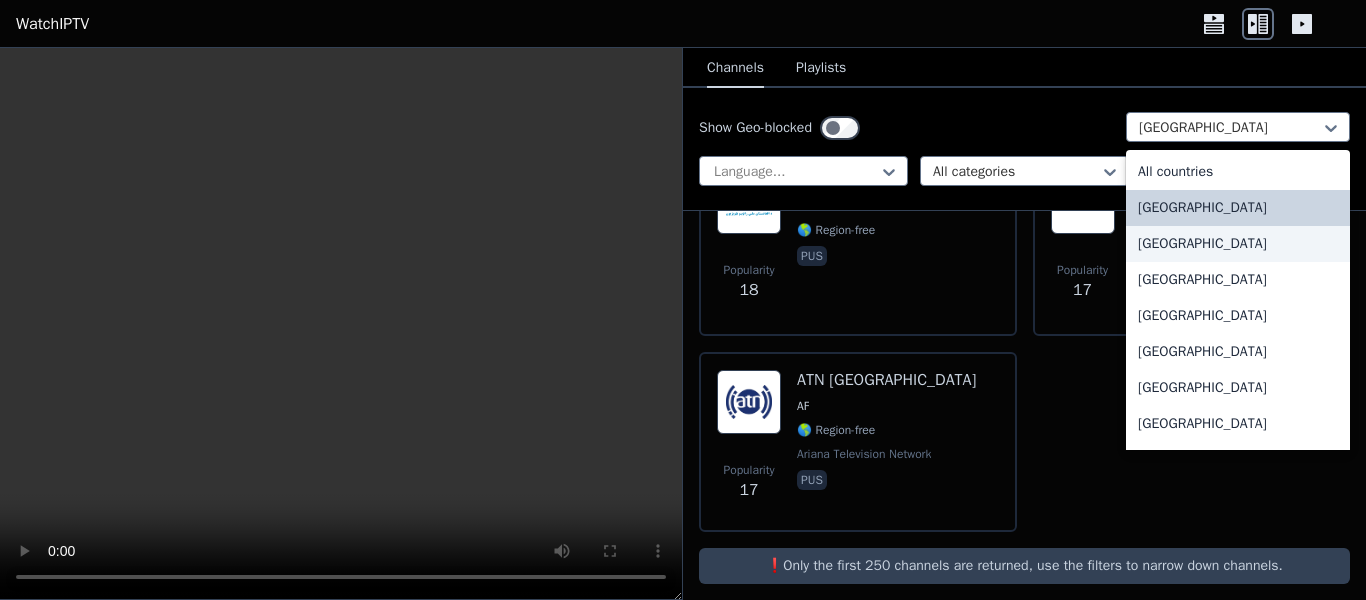 click on "[GEOGRAPHIC_DATA]" at bounding box center (1238, 244) 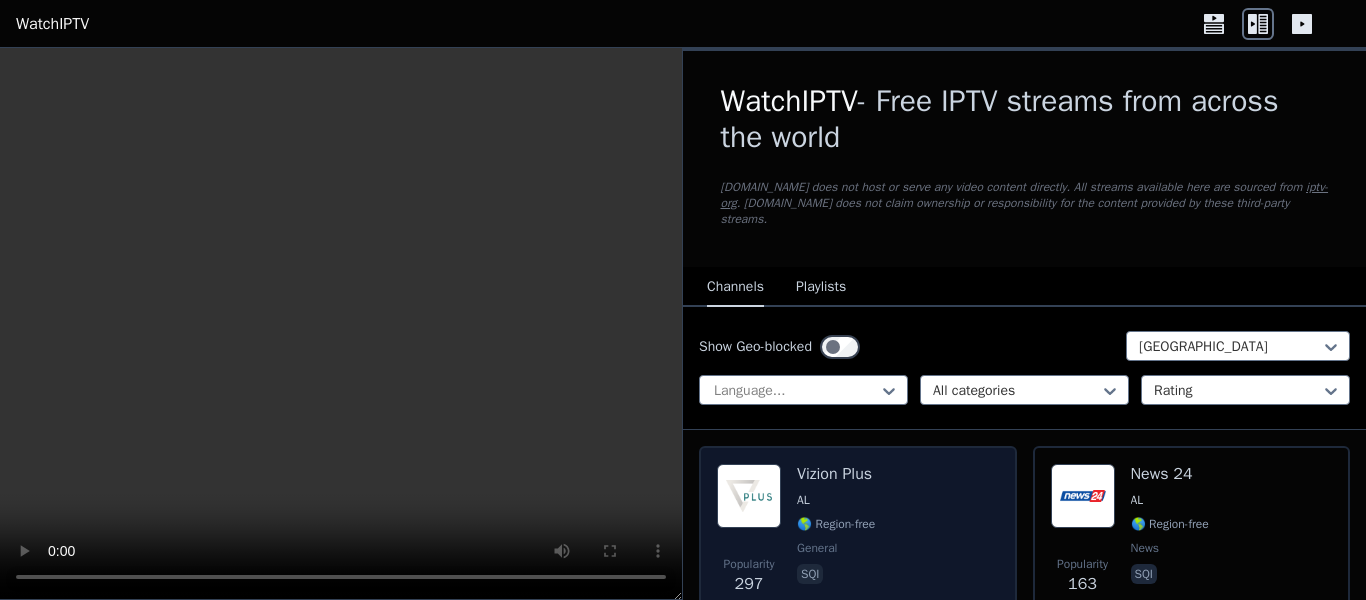 scroll, scrollTop: 114, scrollLeft: 0, axis: vertical 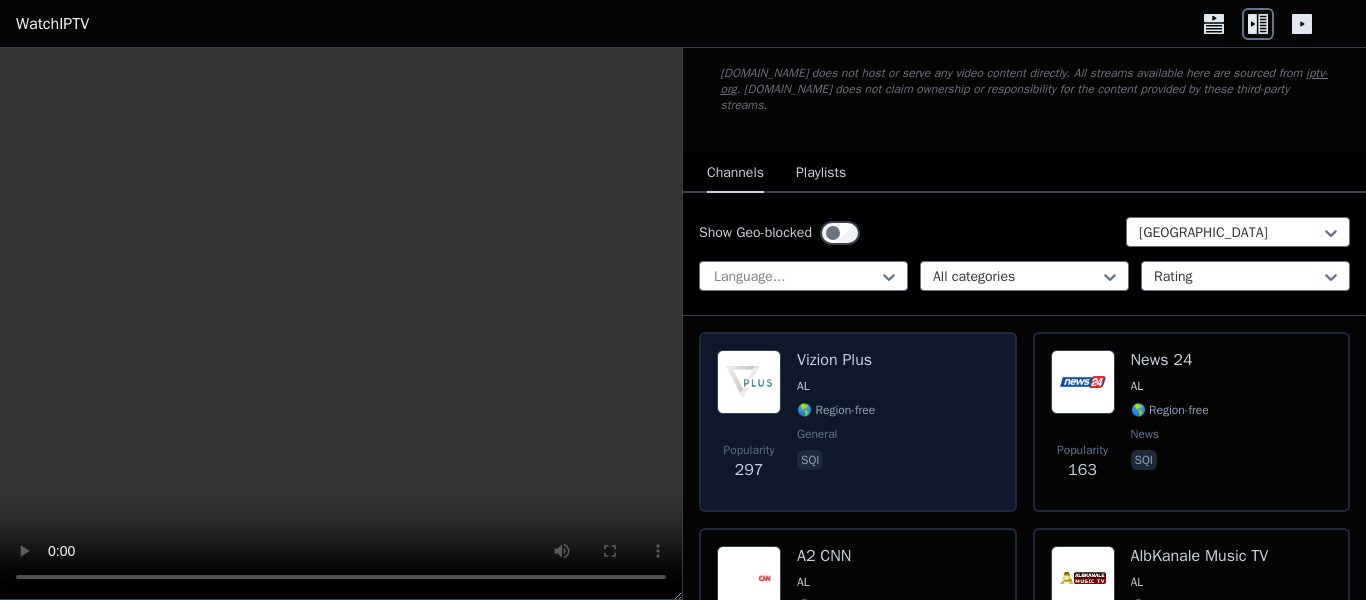 click on "Popularity 297 Vizion Plus AL 🌎 Region-free general sqi" at bounding box center [858, 422] 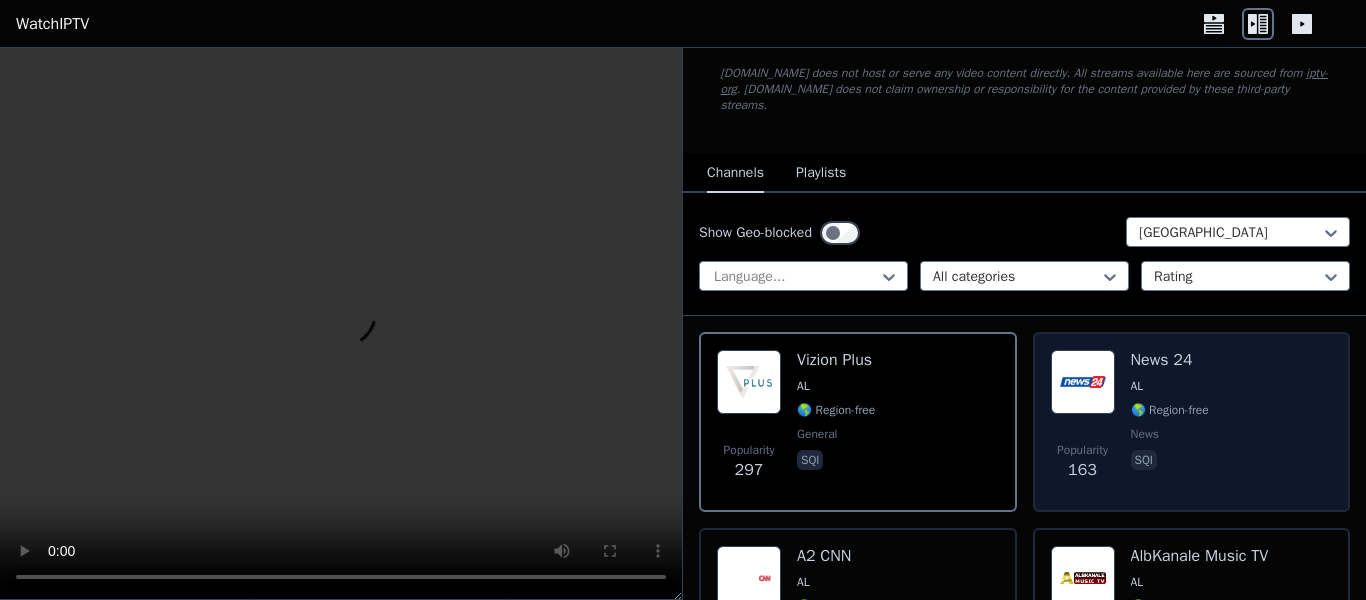 click on "news" at bounding box center (1170, 434) 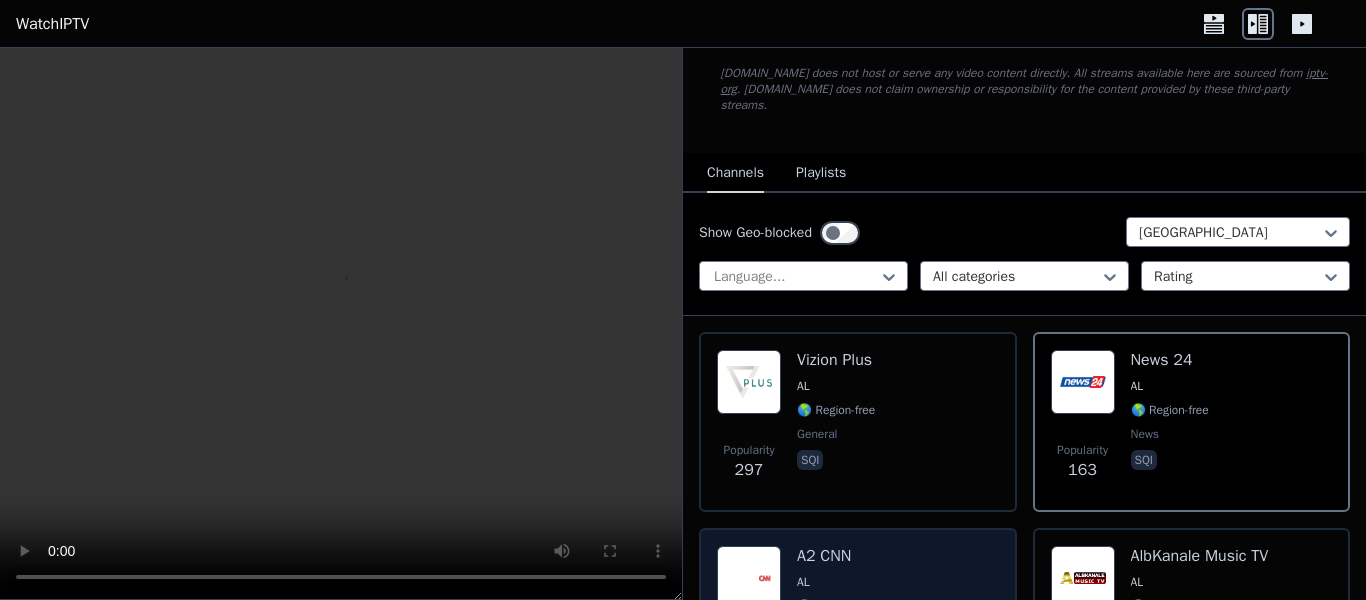 scroll, scrollTop: 336, scrollLeft: 0, axis: vertical 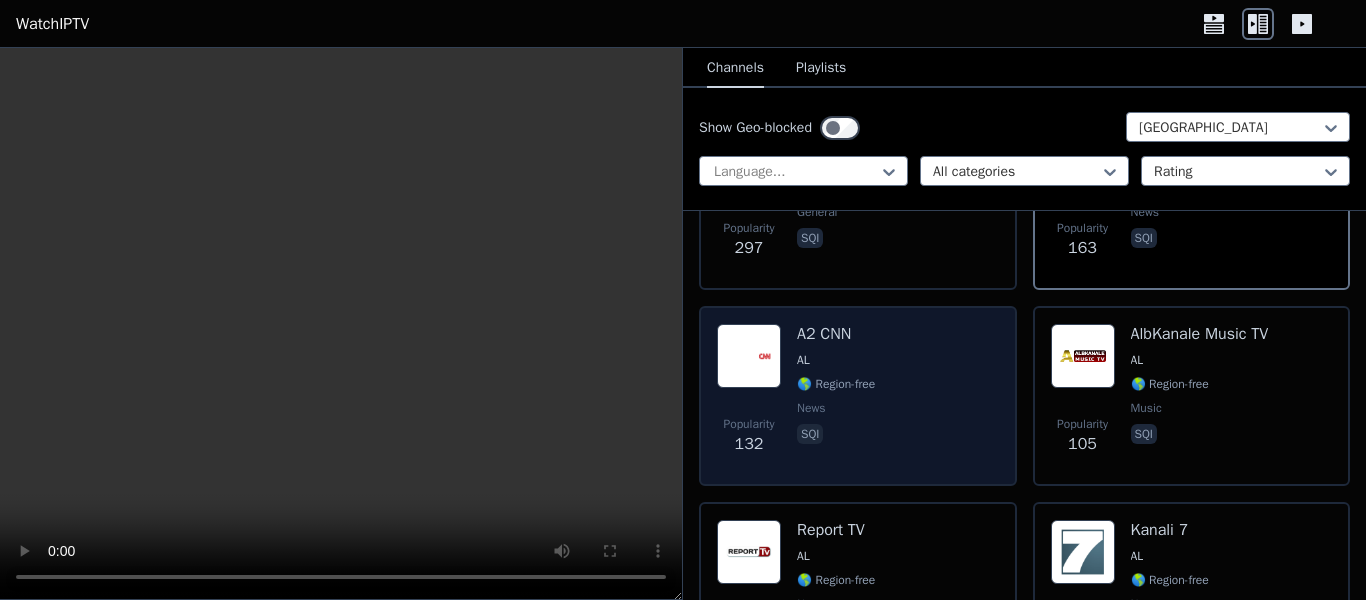 click on "Popularity 132 A2 CNN AL 🌎 Region-free news sqi" at bounding box center (858, 396) 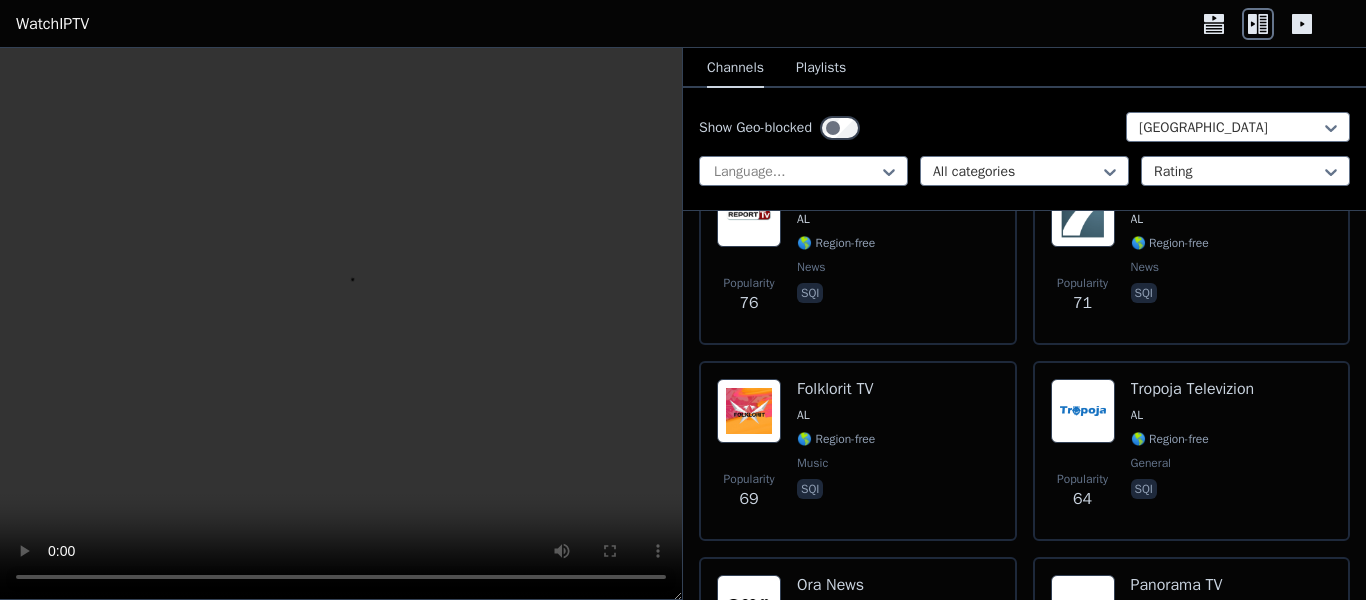 scroll, scrollTop: 709, scrollLeft: 0, axis: vertical 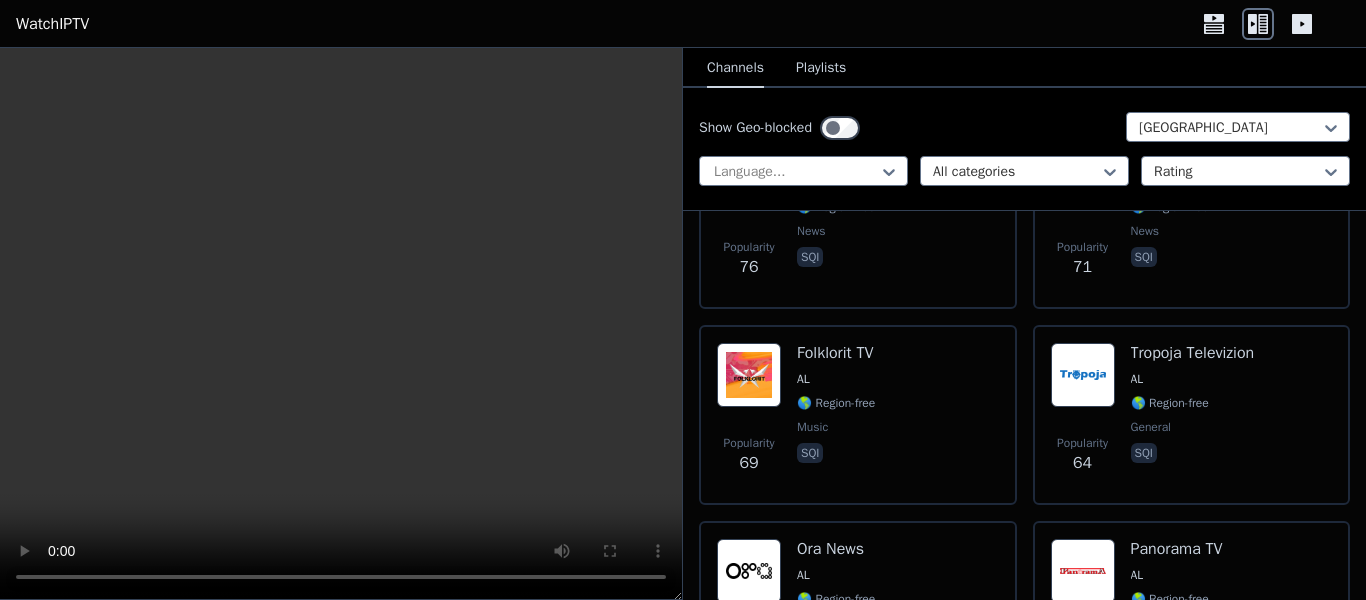 click on "Popularity 69 Folklorit TV AL 🌎 Region-free music sqi" at bounding box center [858, 415] 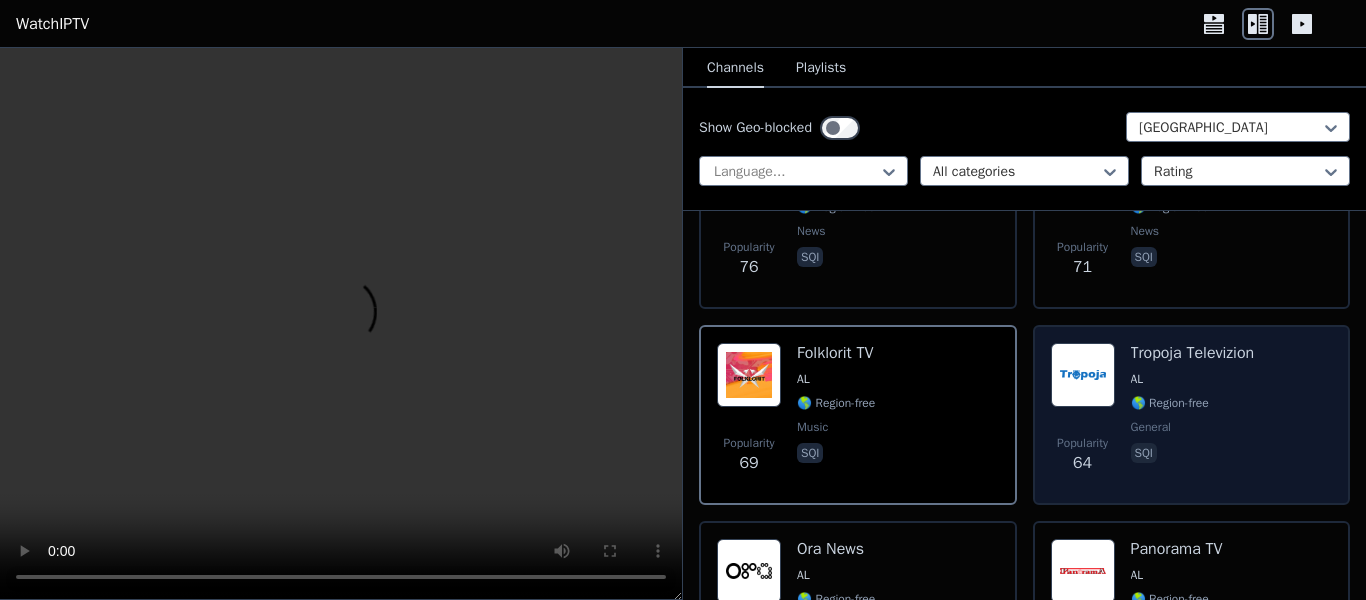 click on "Tropoja Televizion AL 🌎 Region-free general sqi" at bounding box center (1193, 415) 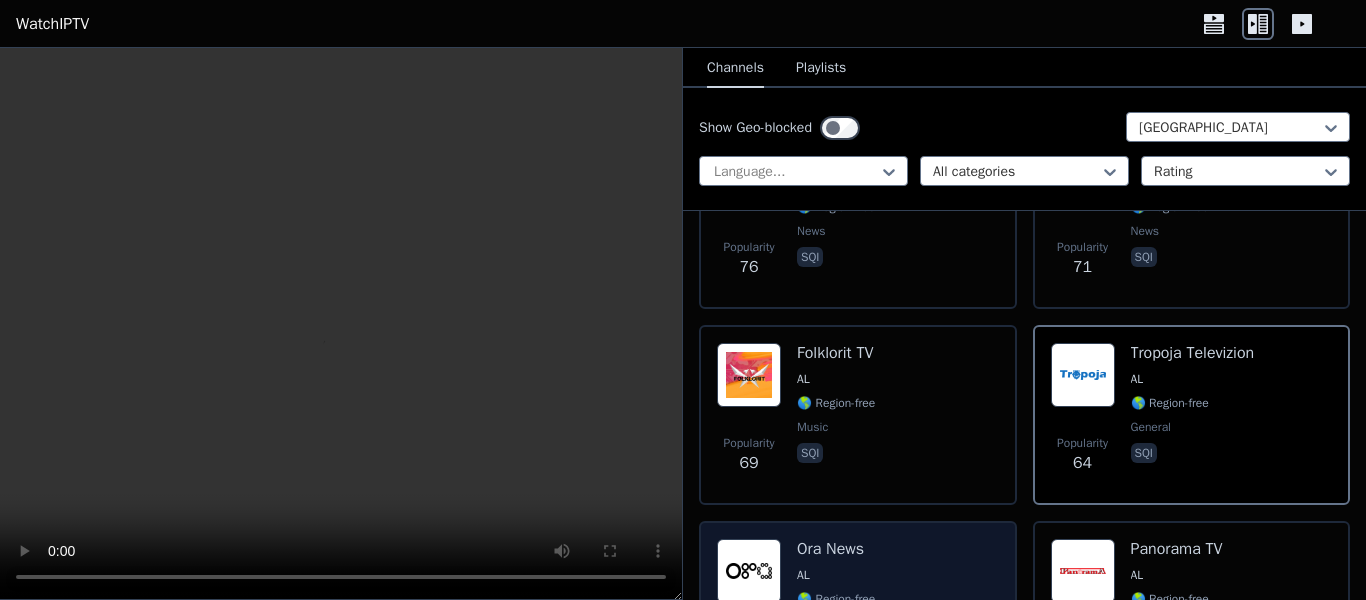 scroll, scrollTop: 888, scrollLeft: 0, axis: vertical 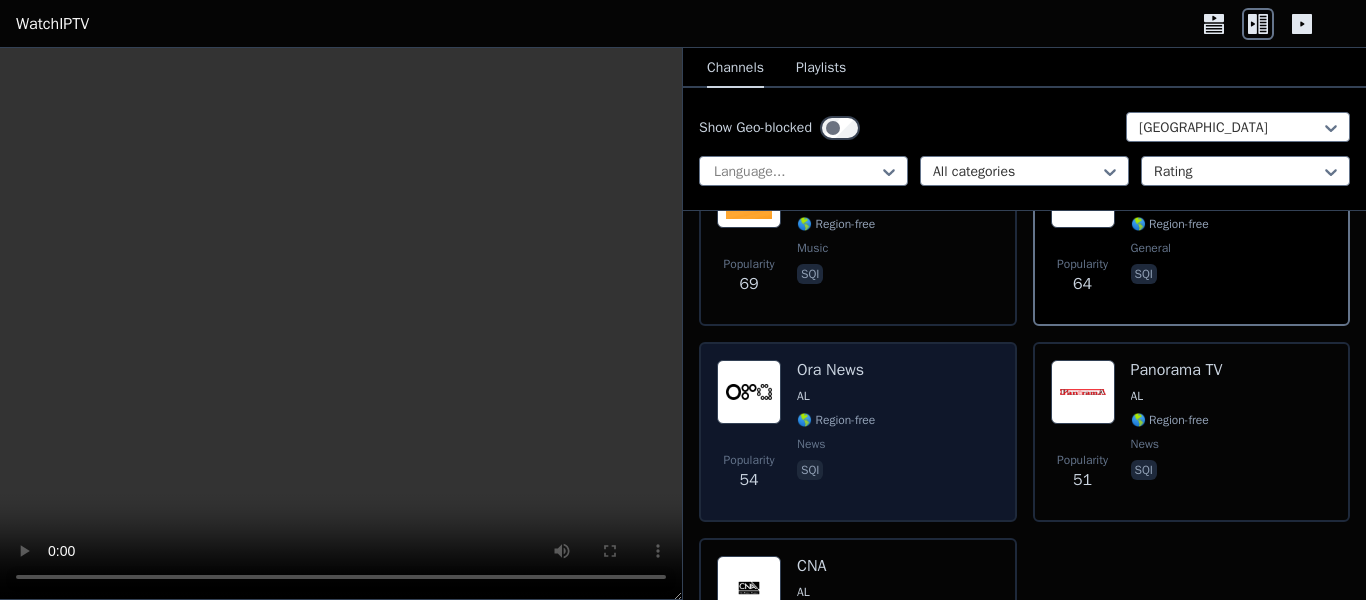 click on "Popularity 54 Ora News AL 🌎 Region-free news sqi" at bounding box center (858, 432) 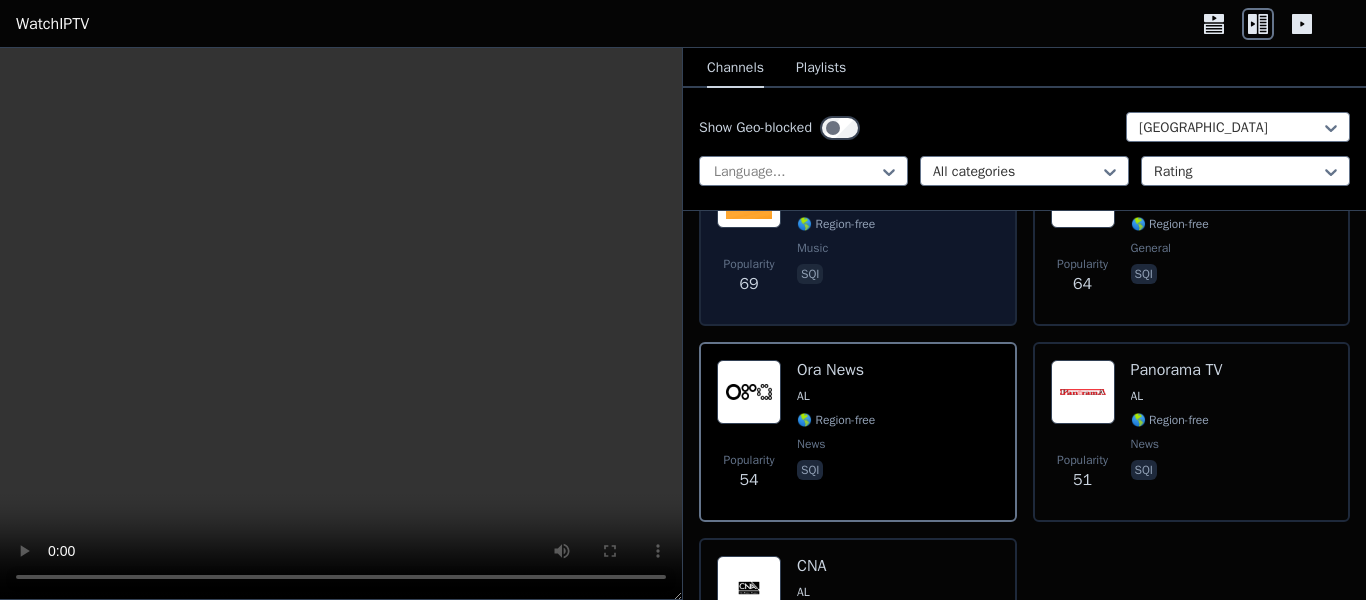 click on "sqi" at bounding box center (836, 276) 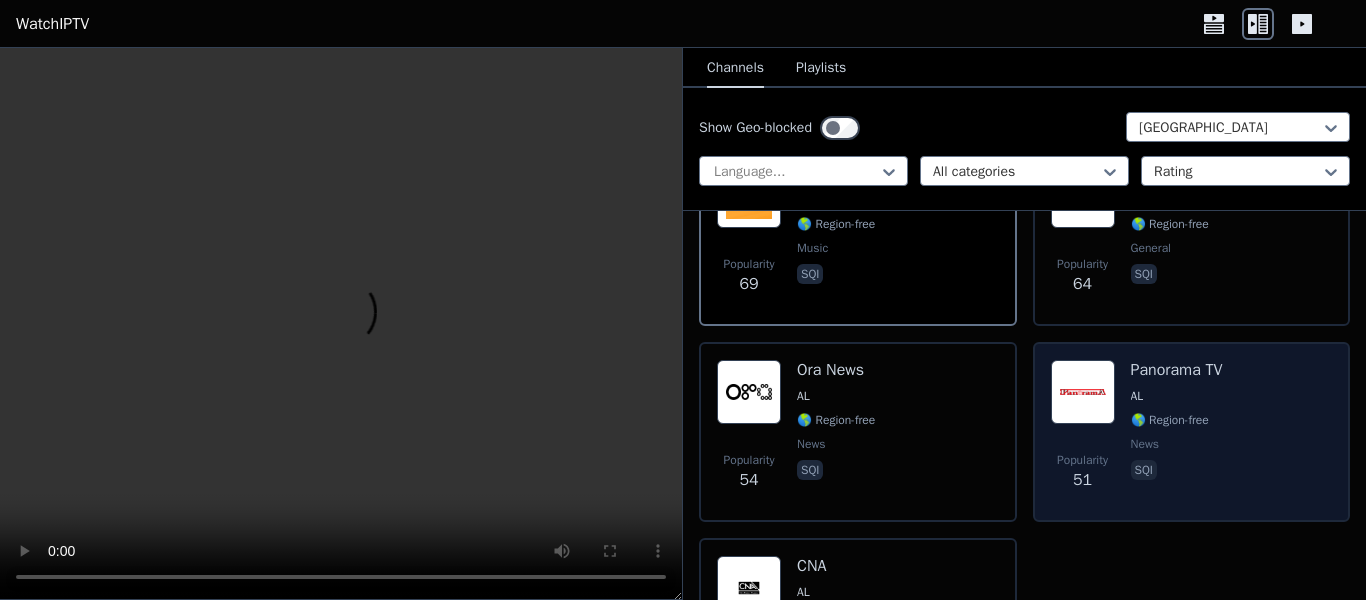 click on "Popularity 51" at bounding box center [1083, 472] 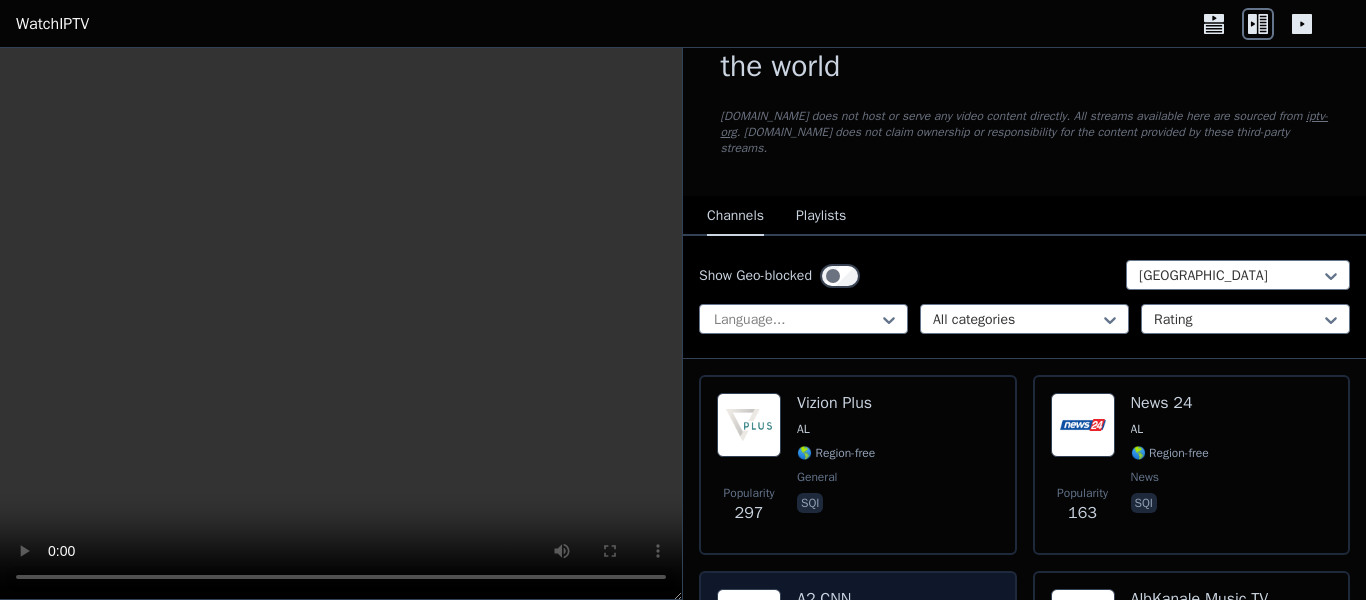 scroll, scrollTop: 802, scrollLeft: 0, axis: vertical 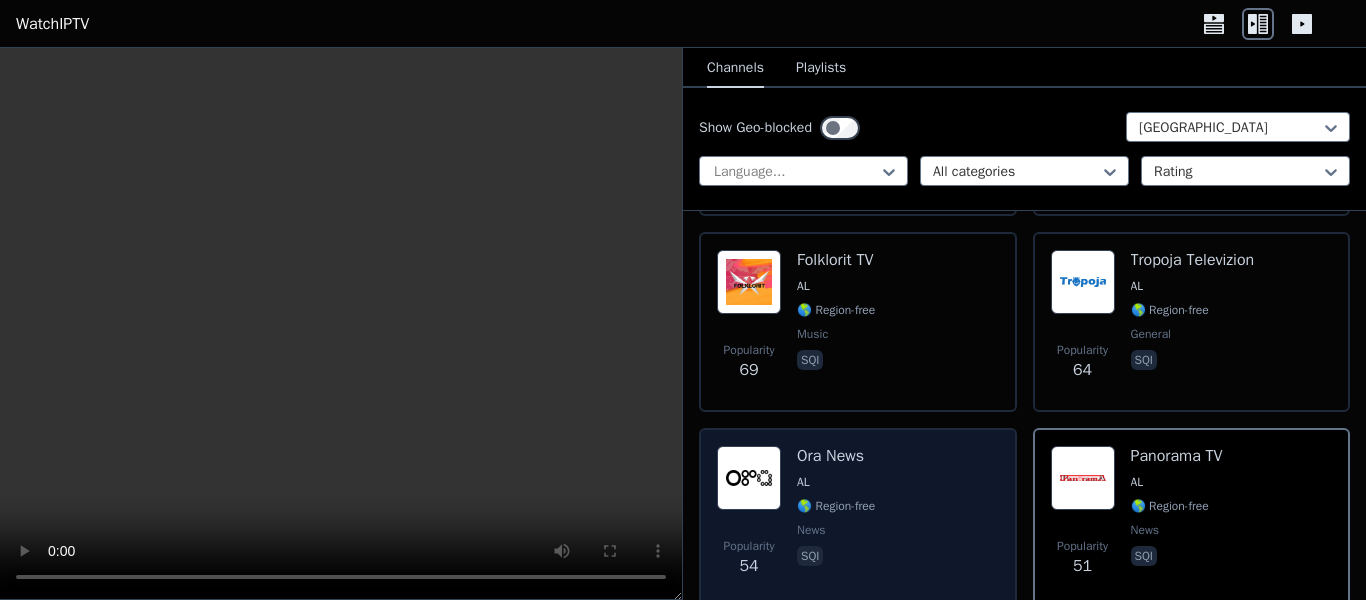 click on "Popularity 54 Ora News AL 🌎 Region-free news sqi" at bounding box center (858, 518) 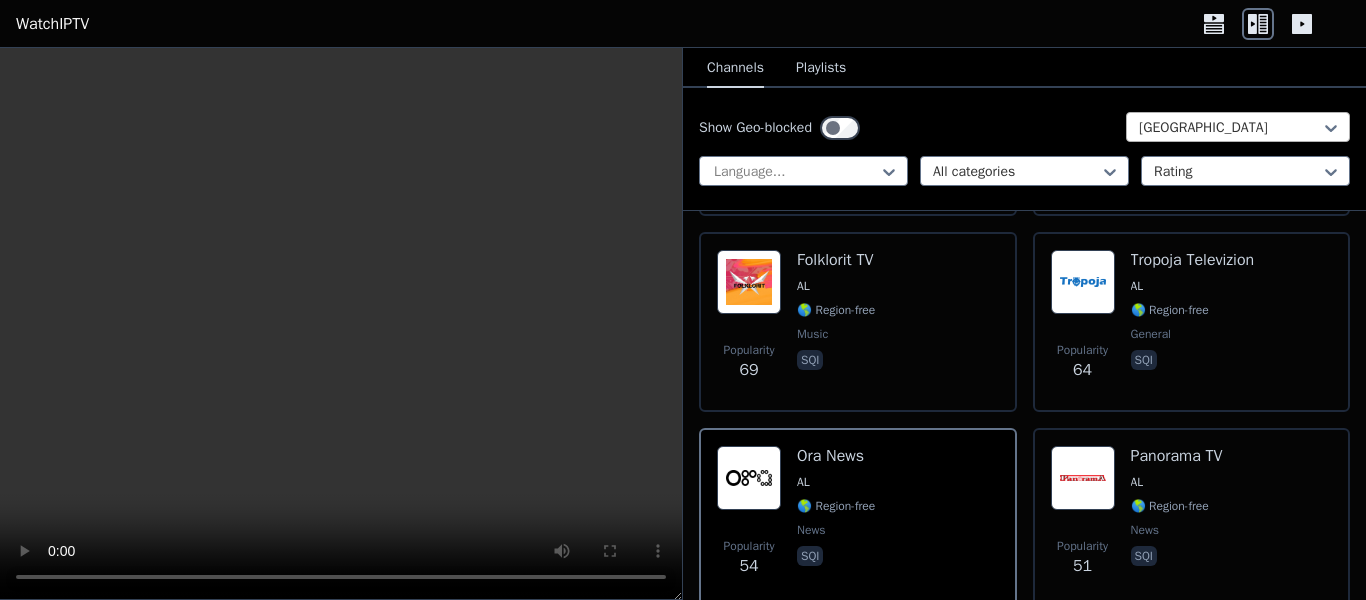 click at bounding box center [1230, 128] 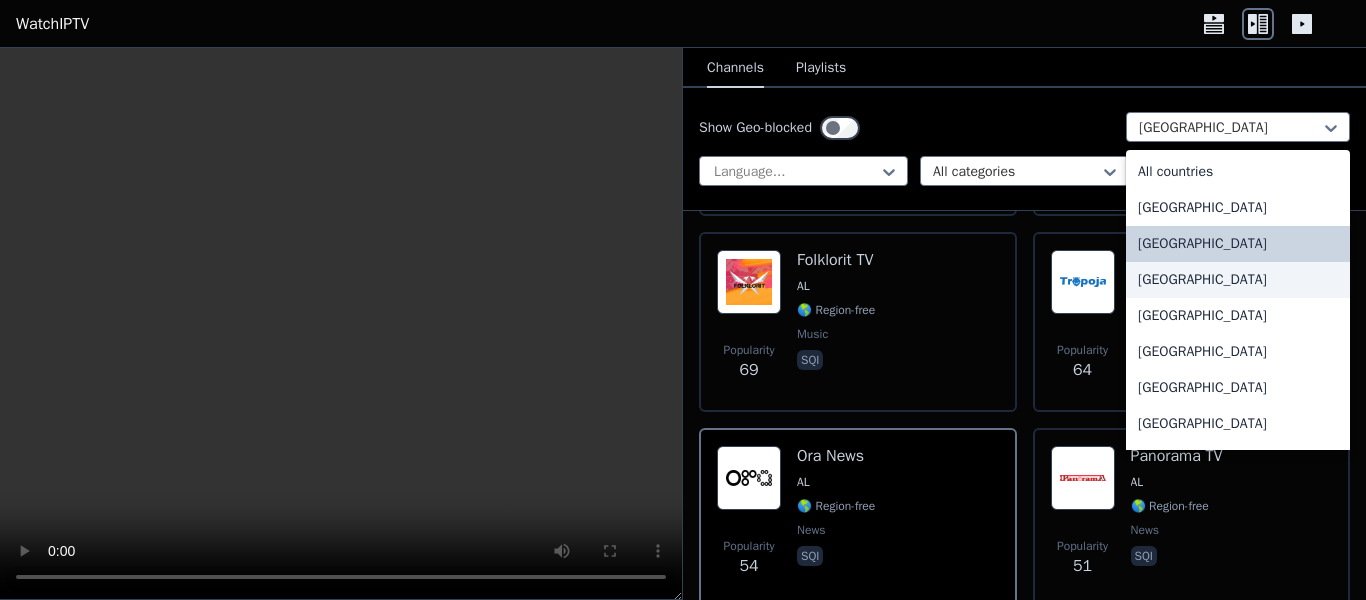 click on "[GEOGRAPHIC_DATA]" at bounding box center [1238, 280] 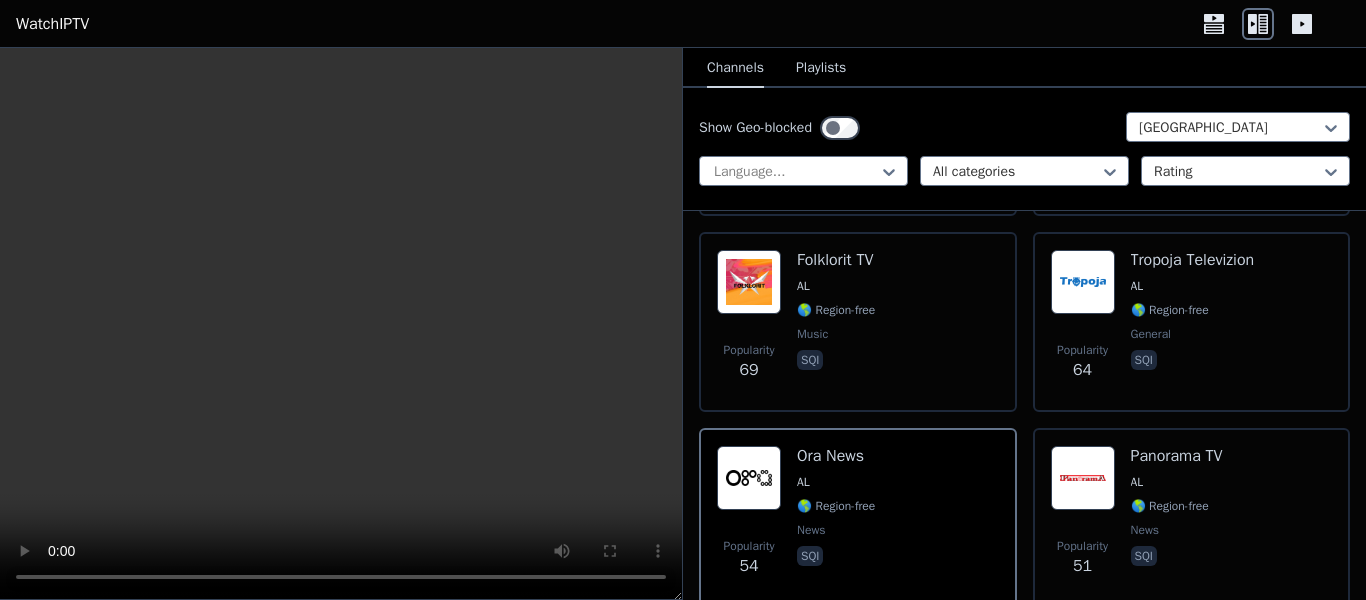 scroll, scrollTop: 0, scrollLeft: 0, axis: both 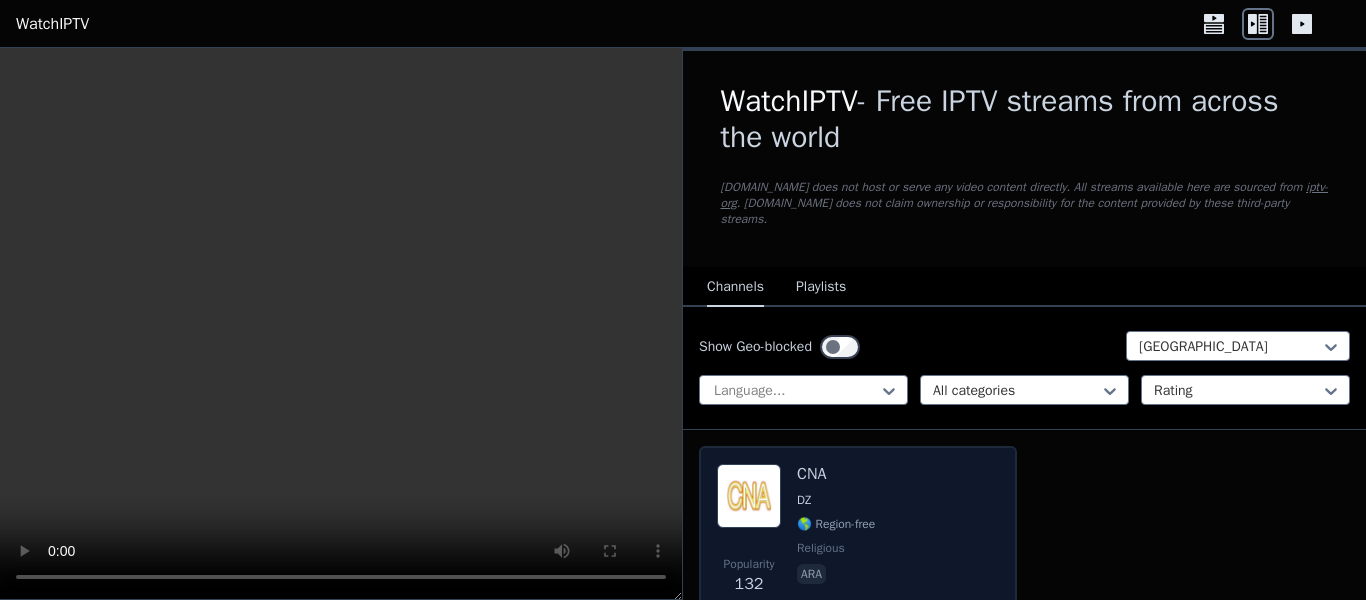click on "DZ" at bounding box center [836, 500] 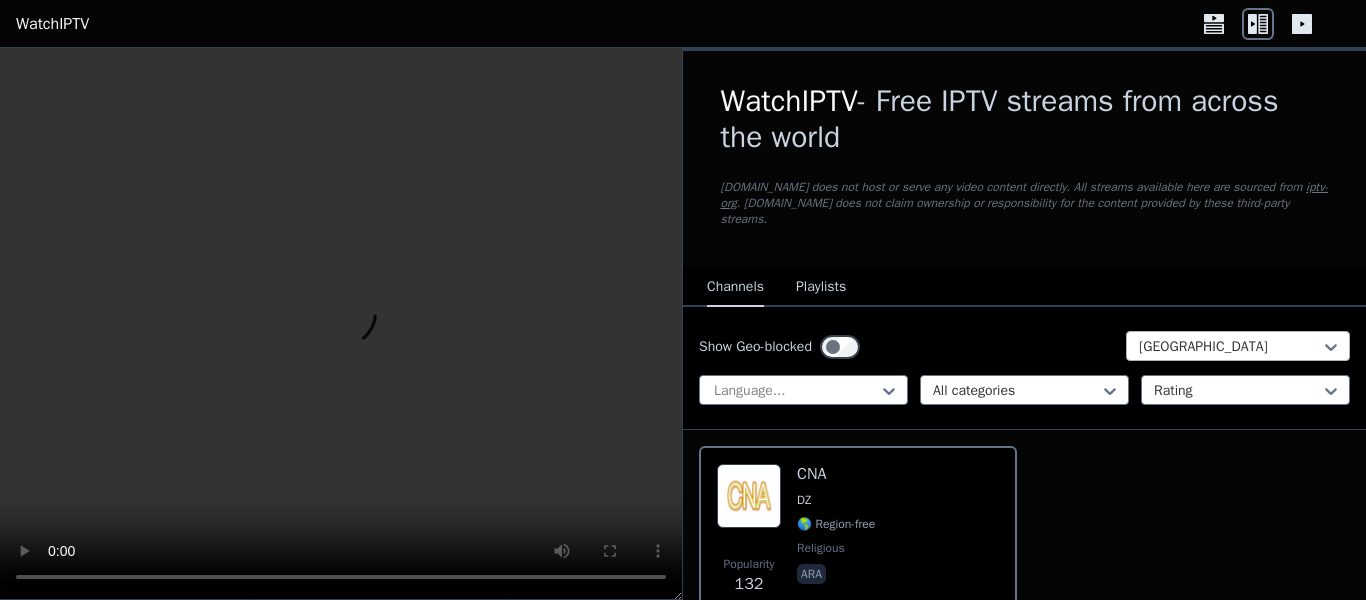click at bounding box center (1230, 347) 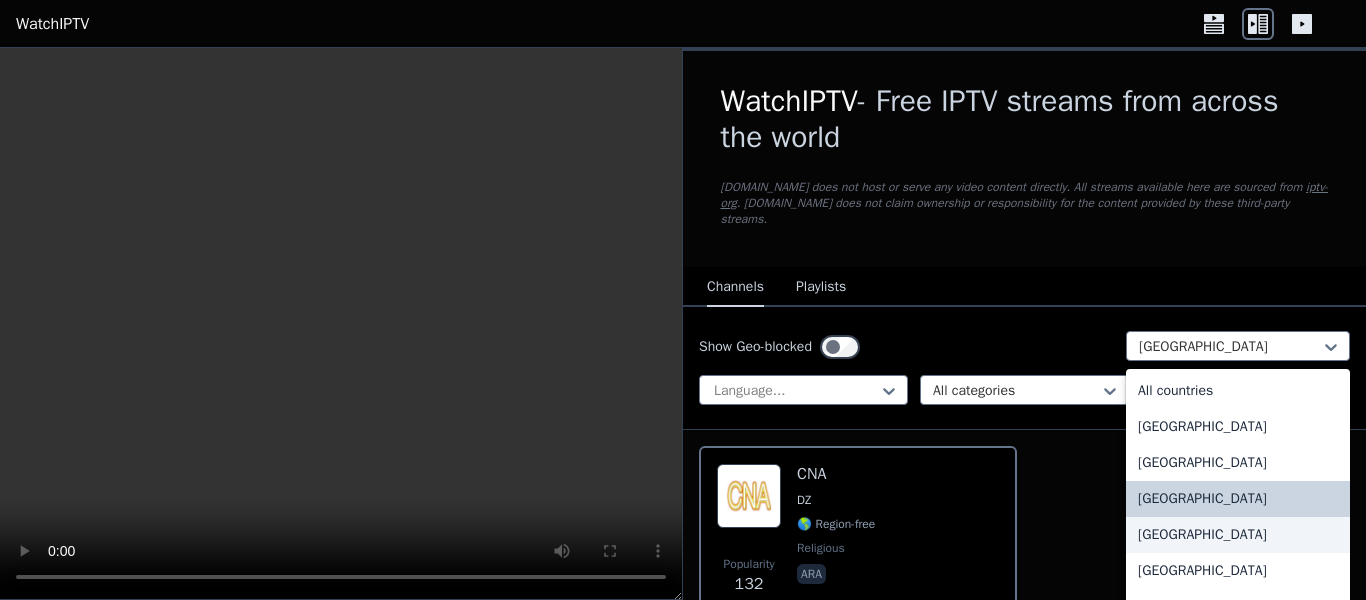 click on "[GEOGRAPHIC_DATA]" at bounding box center [1238, 535] 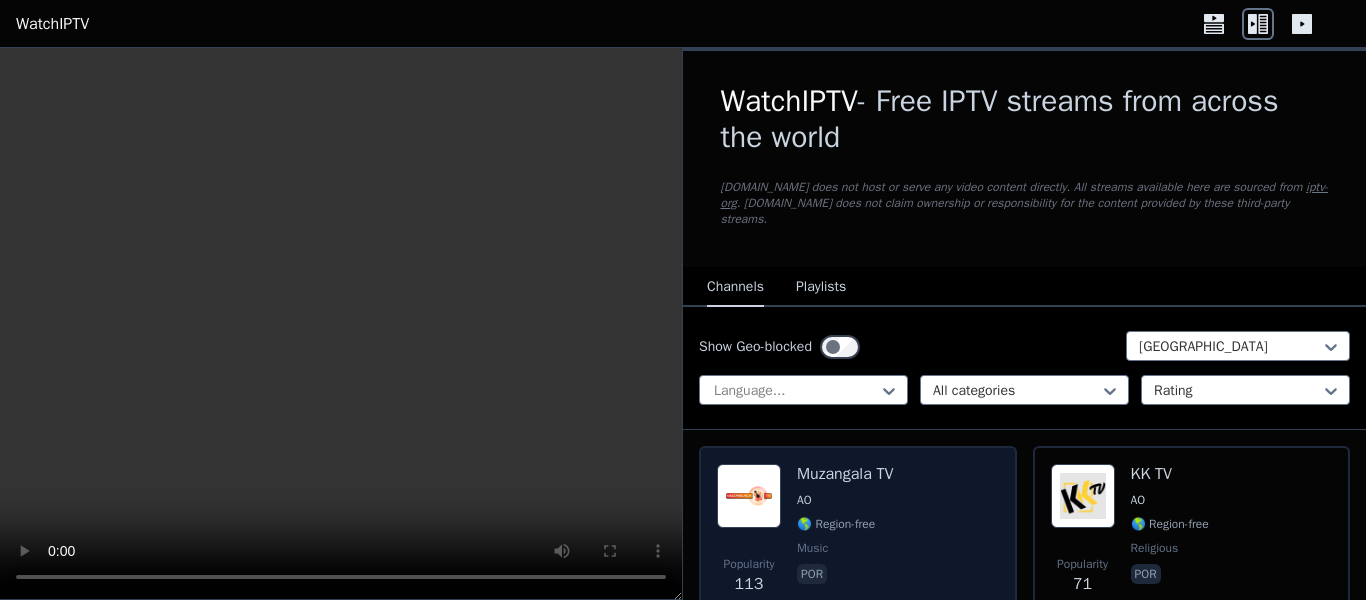 click on "Popularity 113 Muzangala TV AO 🌎 Region-free music por" at bounding box center (858, 536) 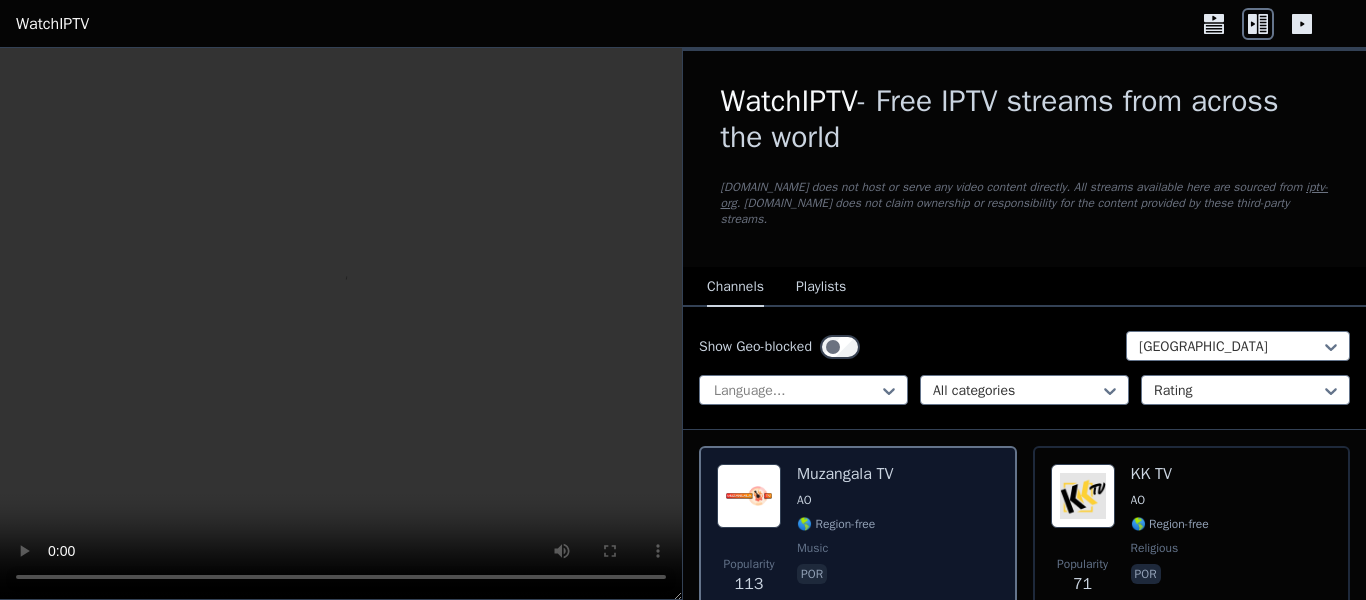 scroll, scrollTop: 94, scrollLeft: 0, axis: vertical 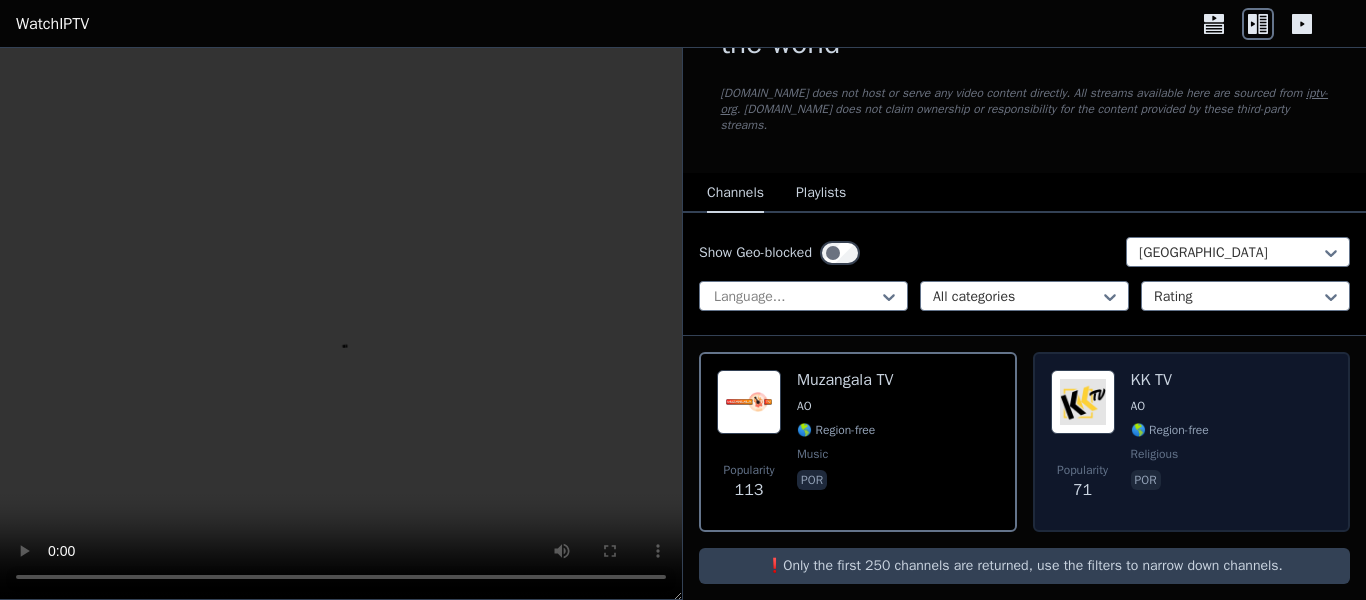 click on "Popularity 71 KK TV AO 🌎 Region-free religious por" at bounding box center (1192, 442) 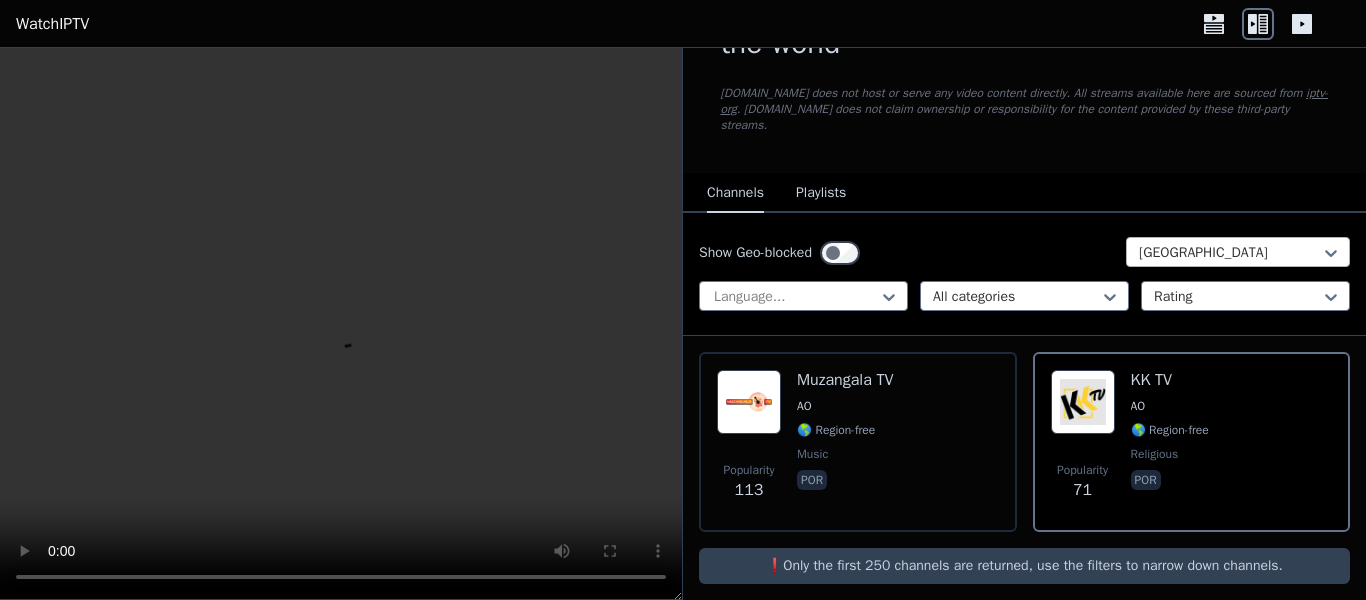 click on "[GEOGRAPHIC_DATA]" at bounding box center (1238, 252) 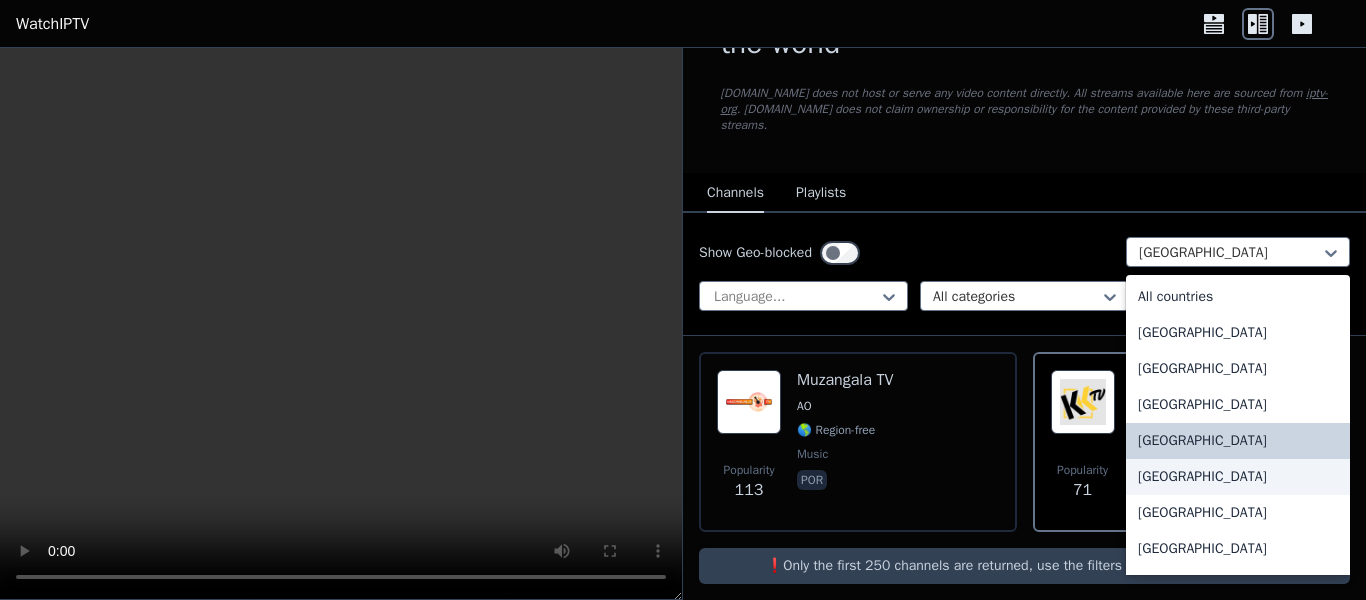click on "[GEOGRAPHIC_DATA]" at bounding box center (1238, 477) 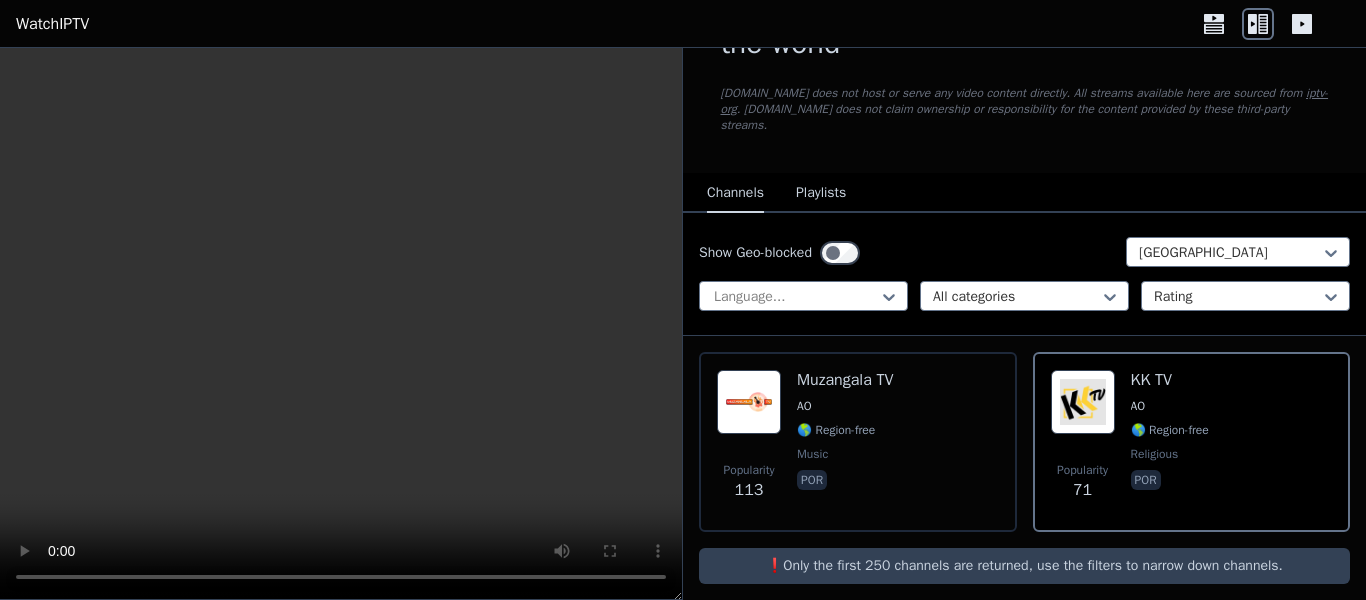 scroll, scrollTop: 0, scrollLeft: 0, axis: both 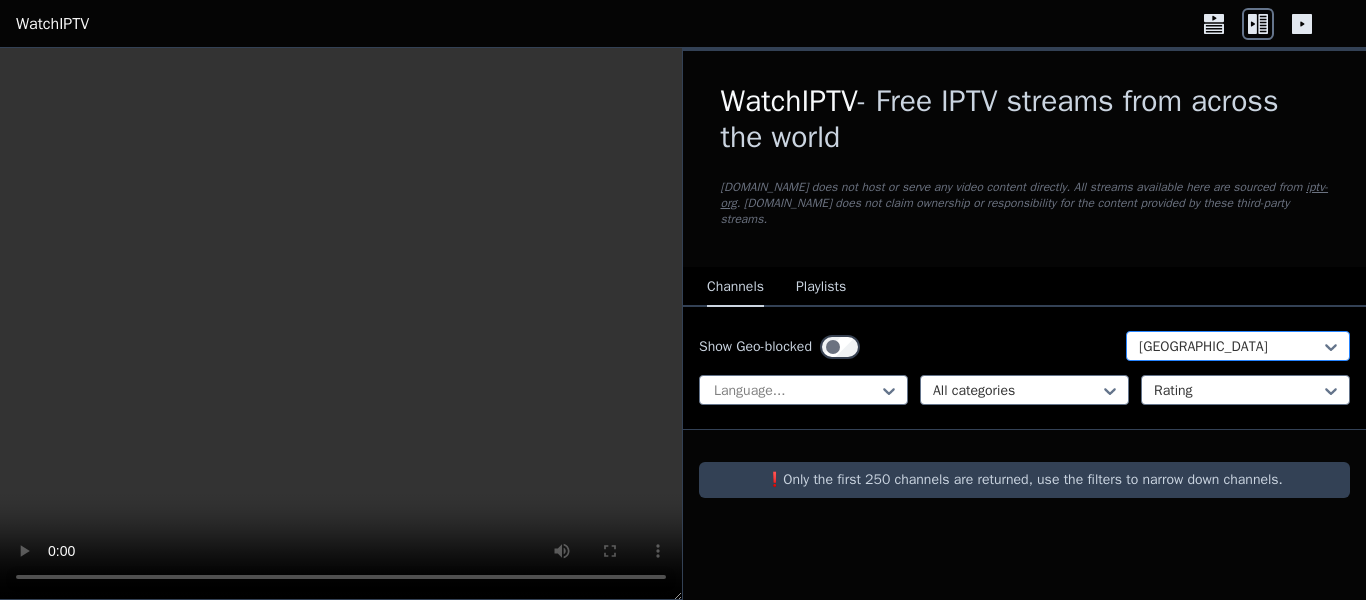 click at bounding box center [1230, 347] 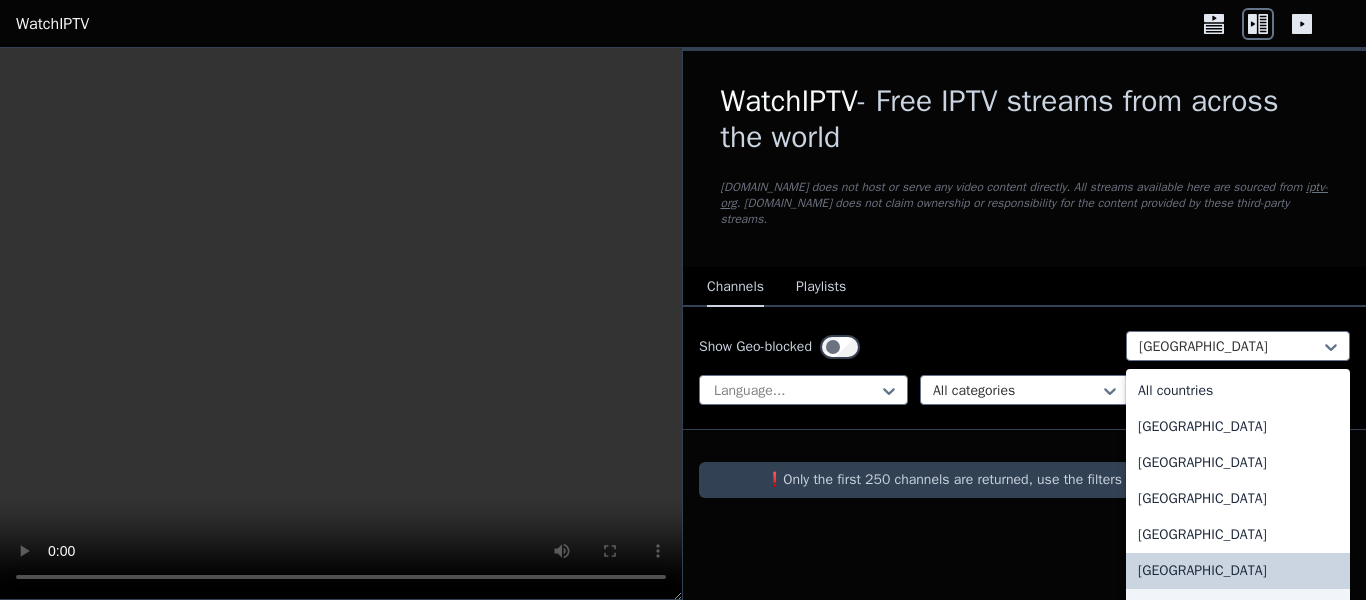 click on "[GEOGRAPHIC_DATA]" at bounding box center (1238, 607) 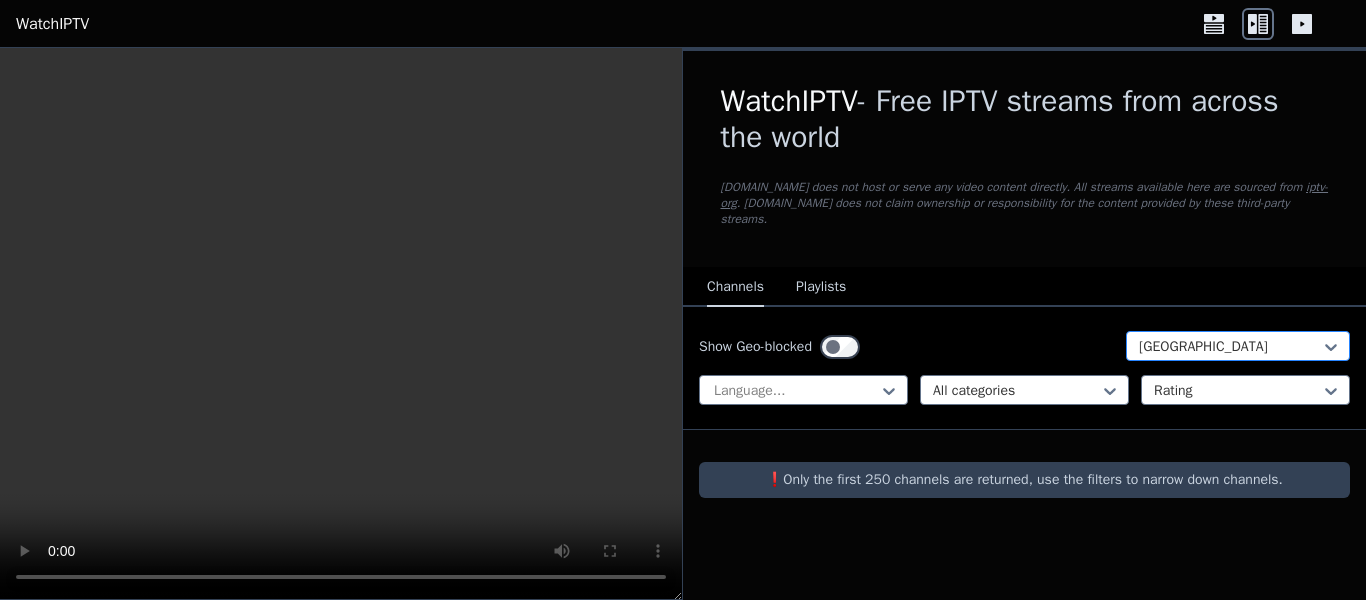 click at bounding box center [1230, 347] 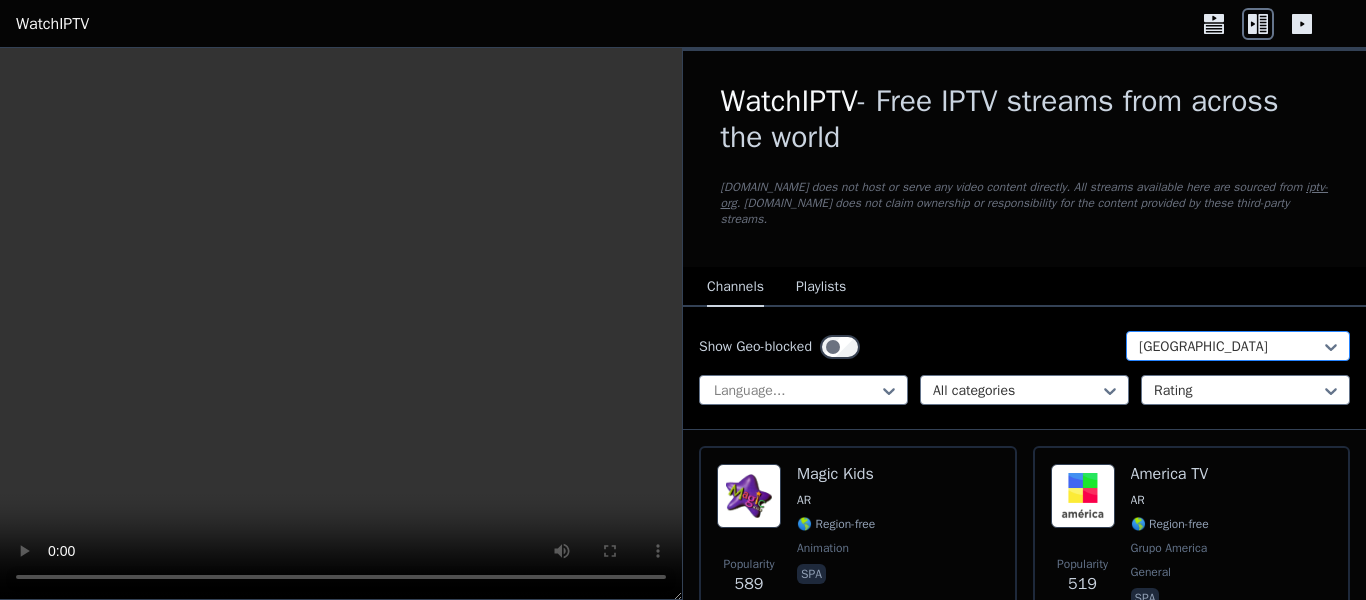 click at bounding box center [1230, 347] 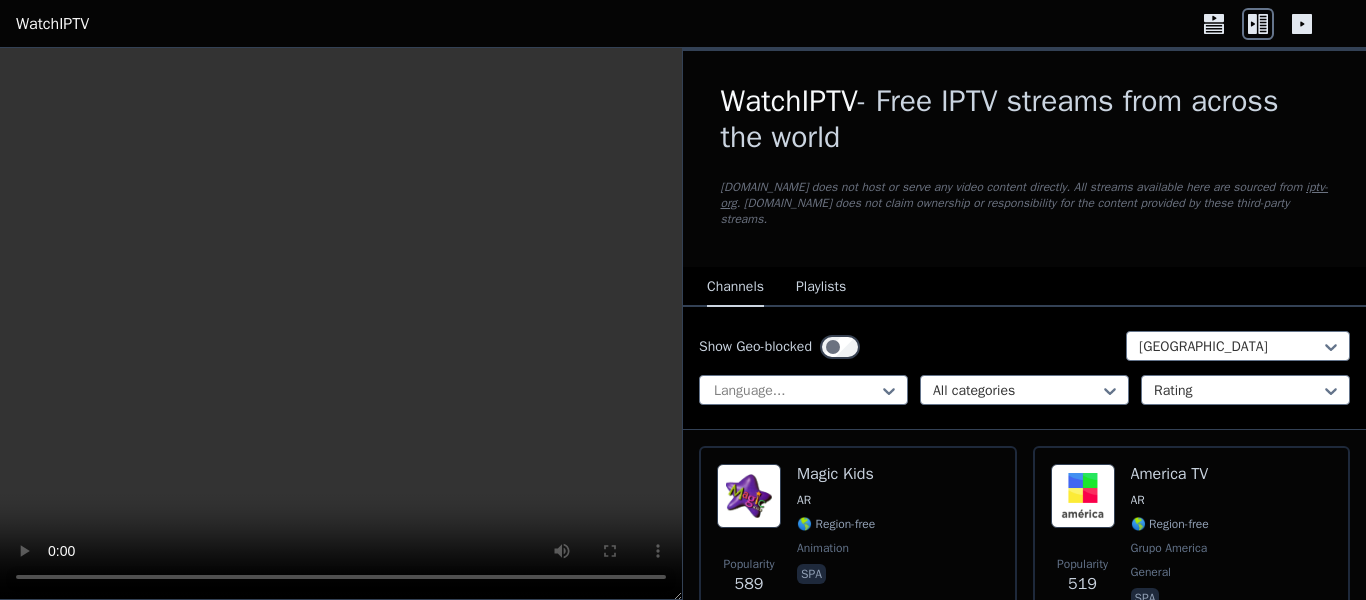 type 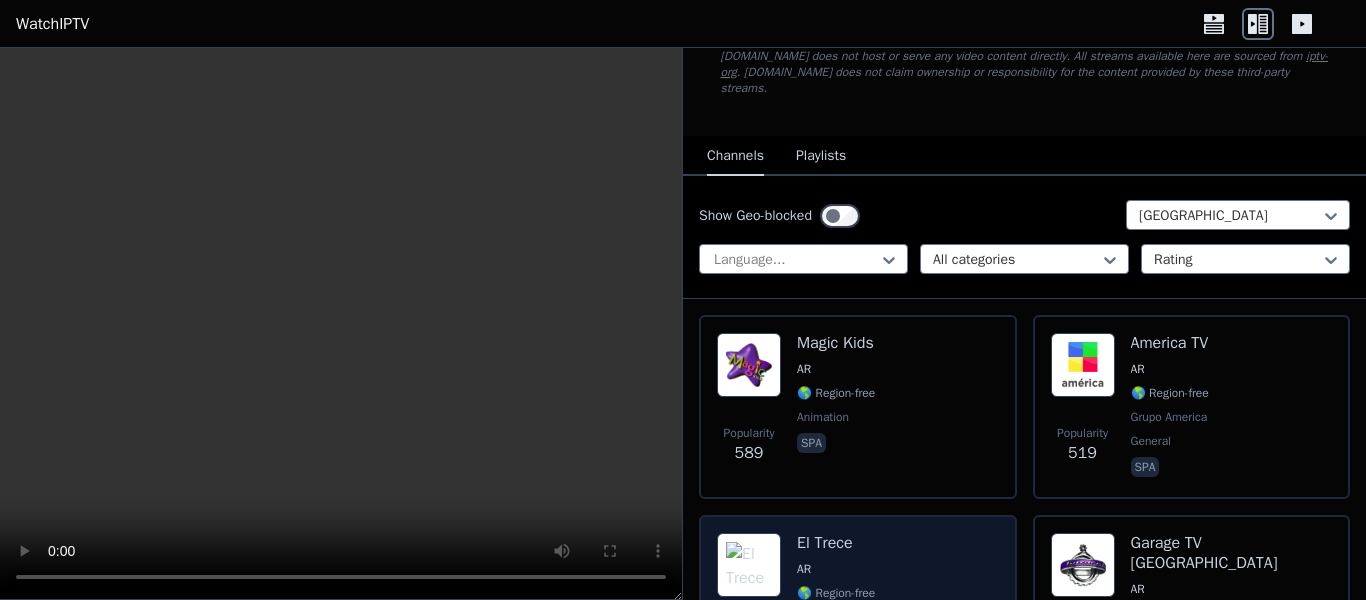 scroll, scrollTop: 476, scrollLeft: 0, axis: vertical 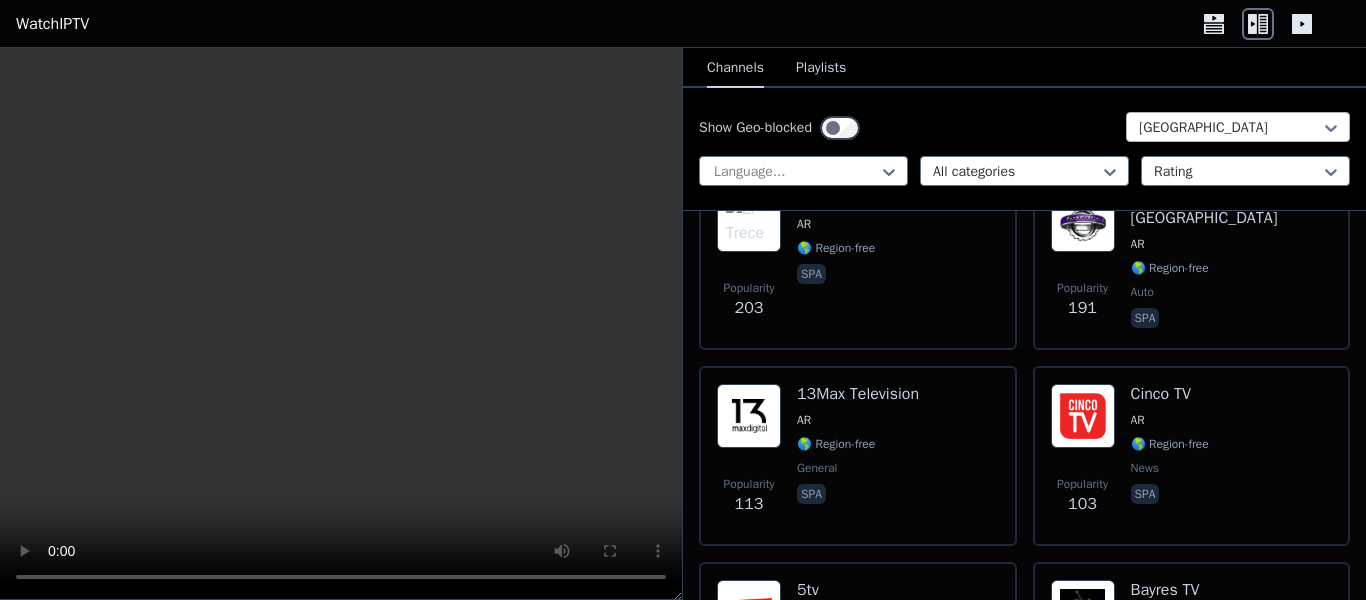 click on "[GEOGRAPHIC_DATA]" at bounding box center (1238, 127) 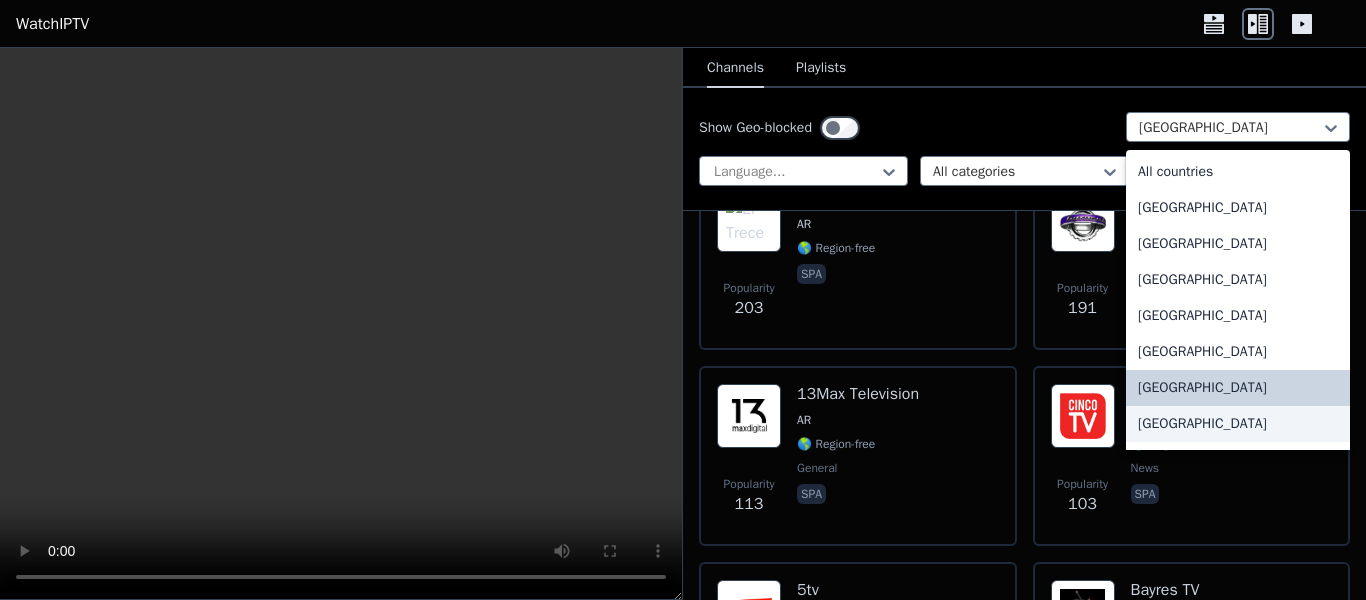 click on "[GEOGRAPHIC_DATA]" at bounding box center (1238, 424) 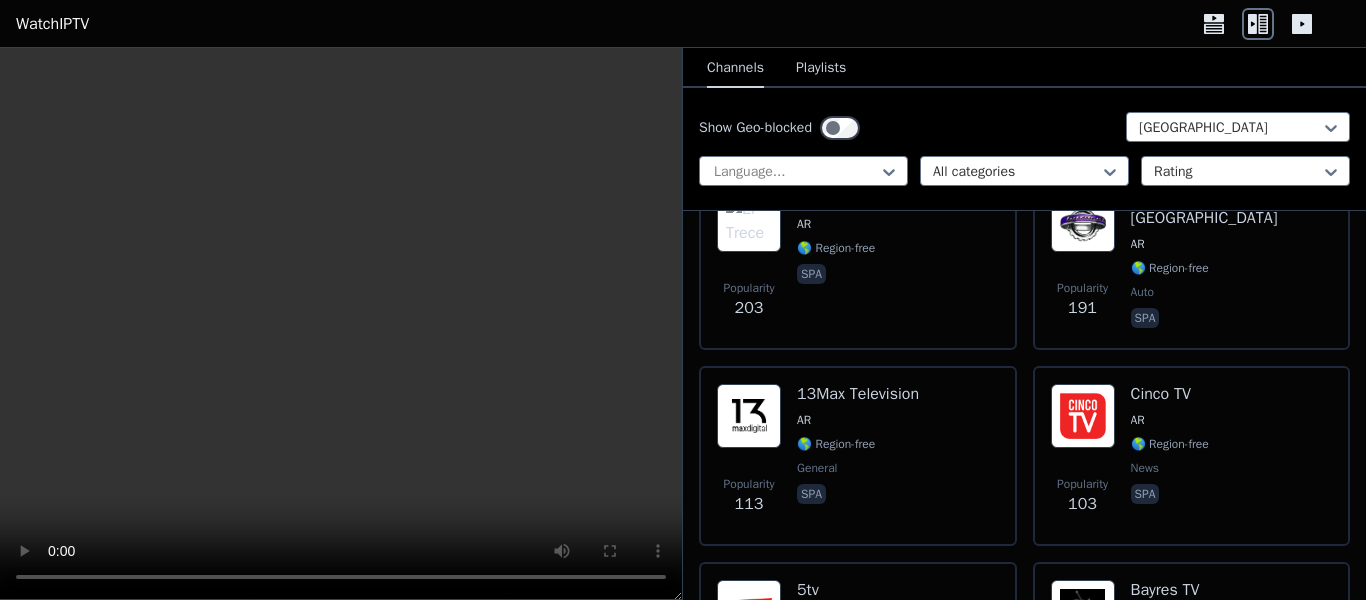 scroll, scrollTop: 0, scrollLeft: 0, axis: both 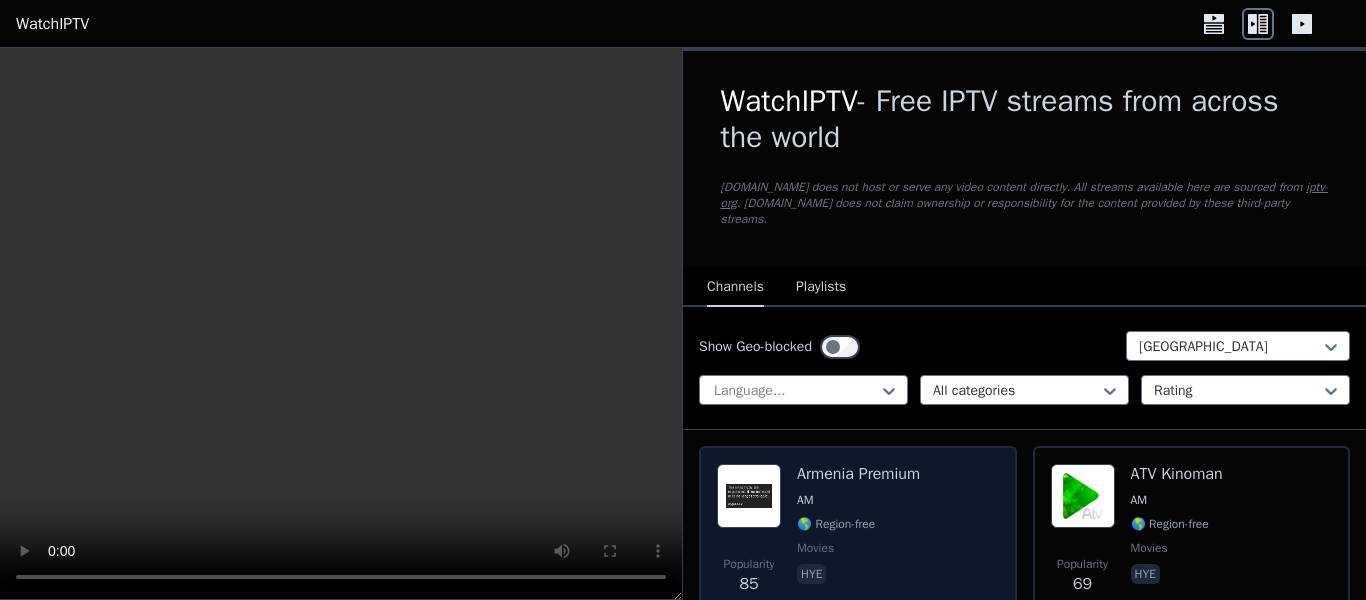 click on "AM" at bounding box center [858, 500] 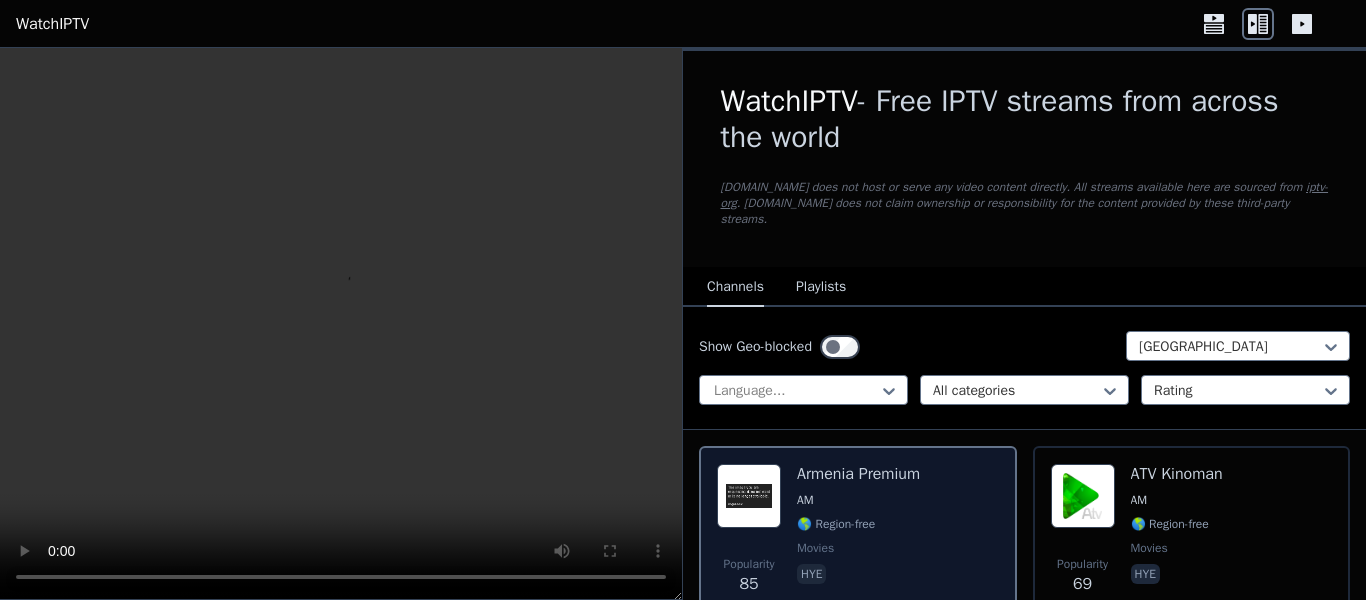 scroll, scrollTop: 204, scrollLeft: 0, axis: vertical 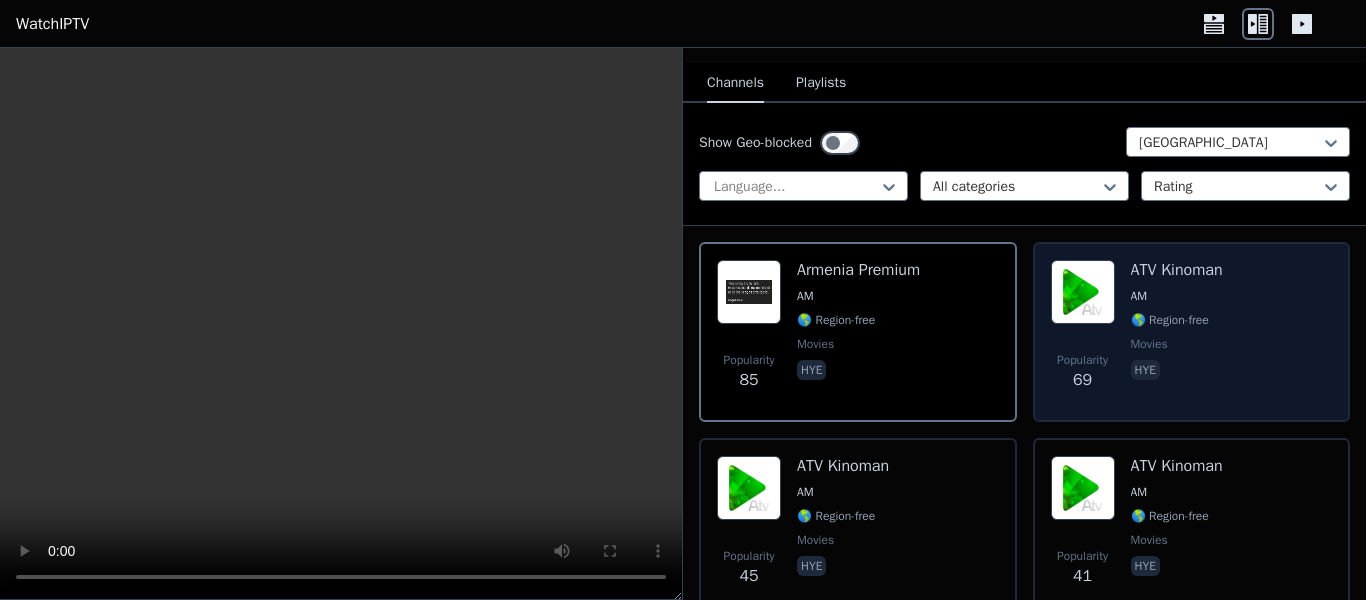 click on "Popularity 69 ATV Kinoman AM 🌎 Region-free movies hye" at bounding box center (1192, 332) 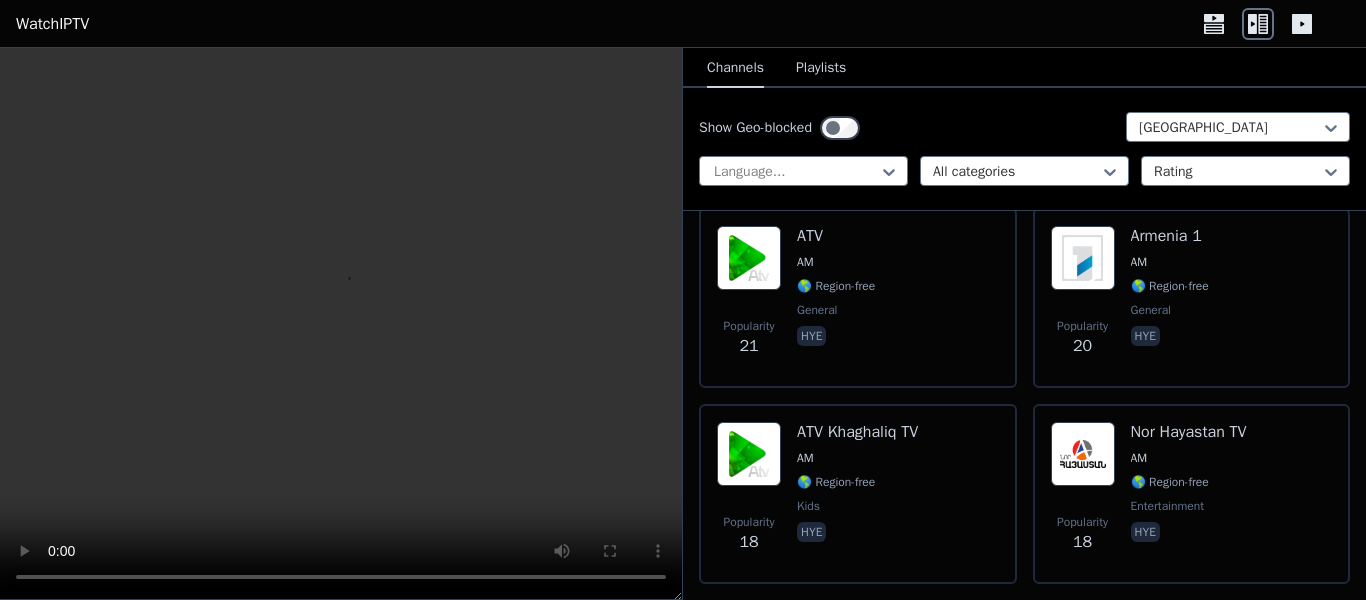 scroll, scrollTop: 1614, scrollLeft: 0, axis: vertical 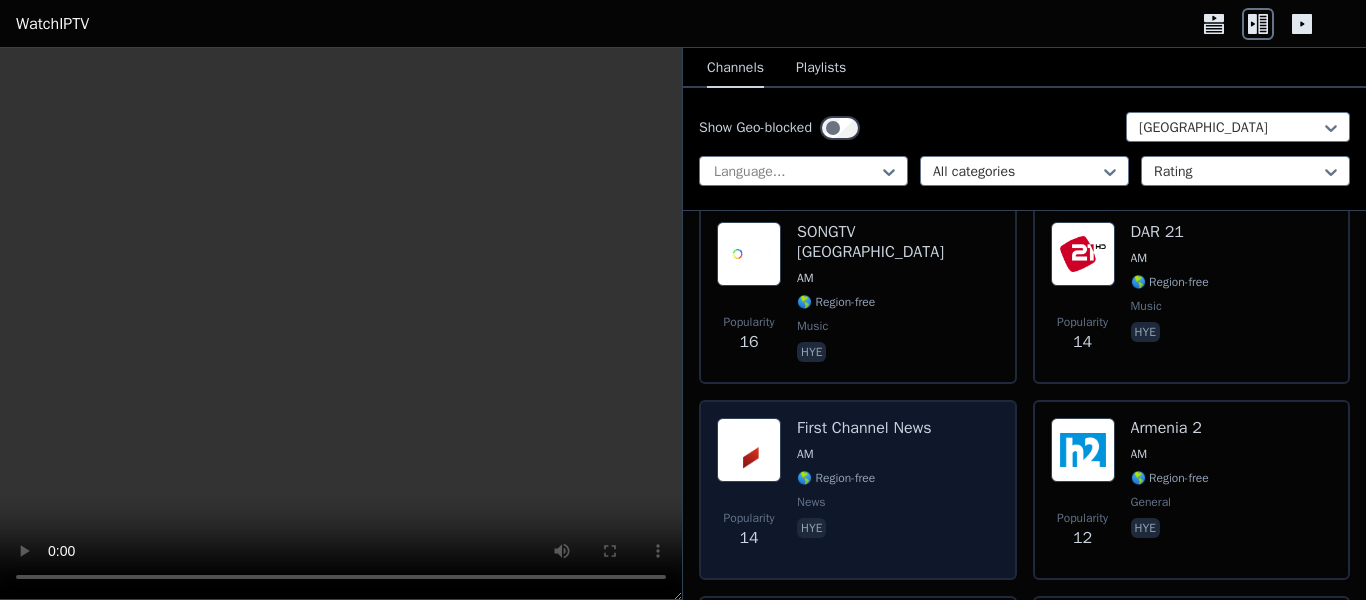 click on "First Channel News AM 🌎 Region-free news hye" at bounding box center (864, 490) 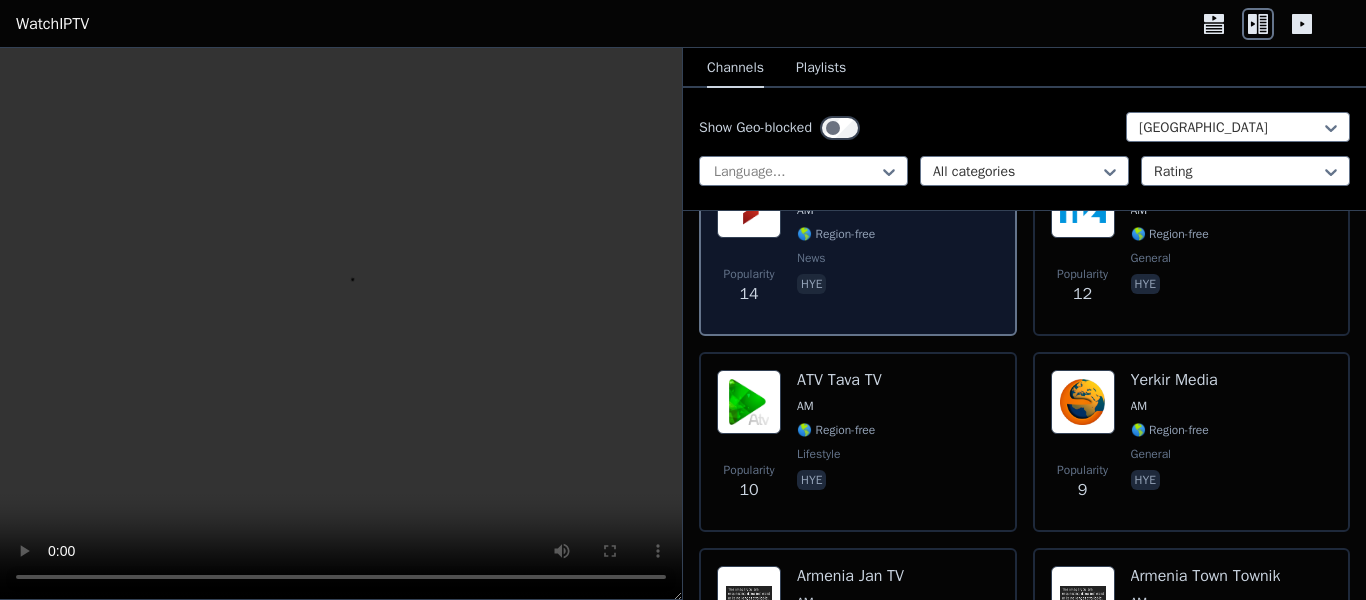 scroll, scrollTop: 1981, scrollLeft: 0, axis: vertical 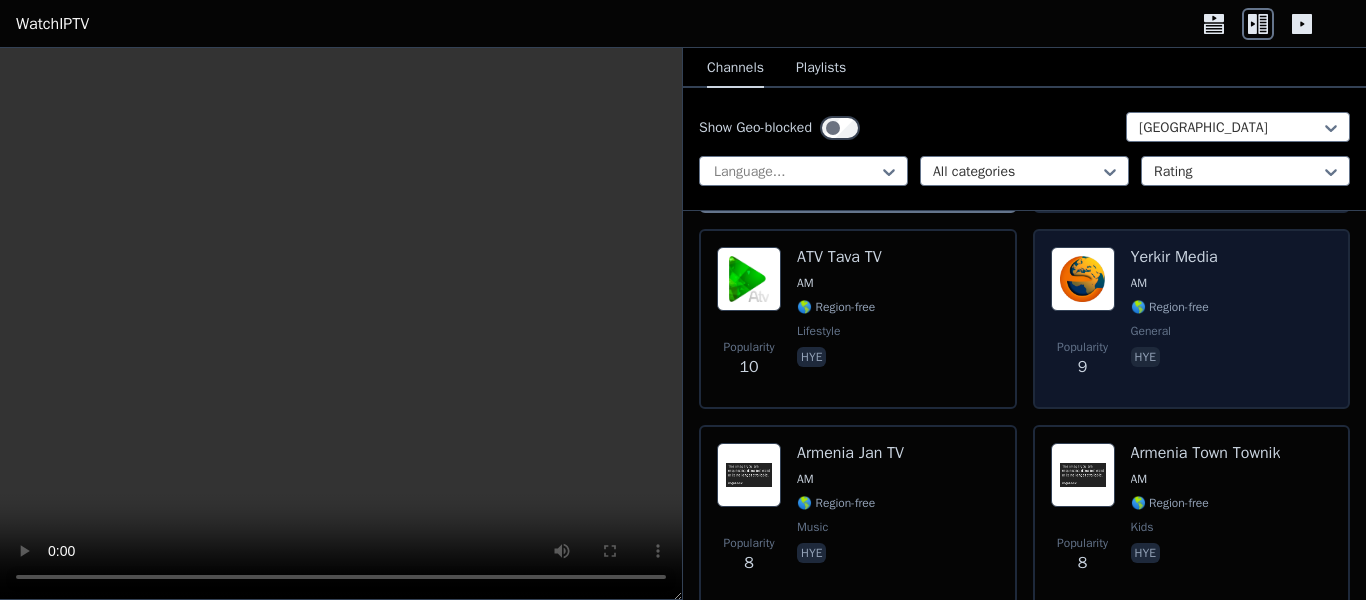 click on "🌎 Region-free" at bounding box center [1170, 307] 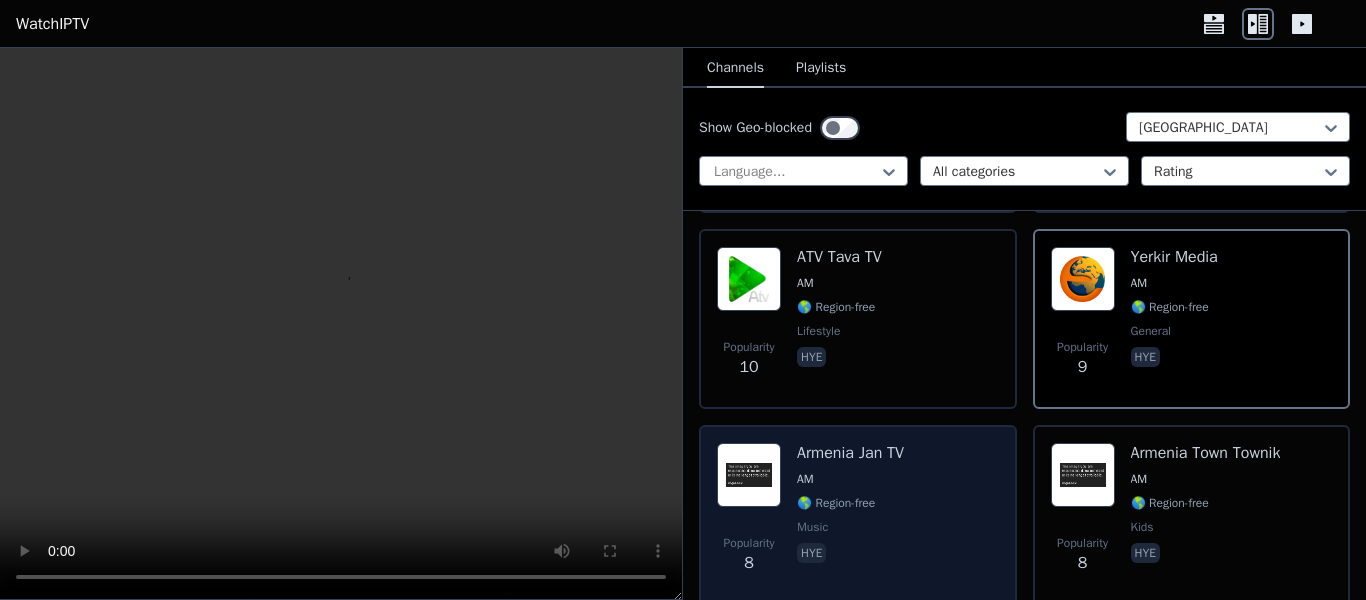 scroll, scrollTop: 2181, scrollLeft: 0, axis: vertical 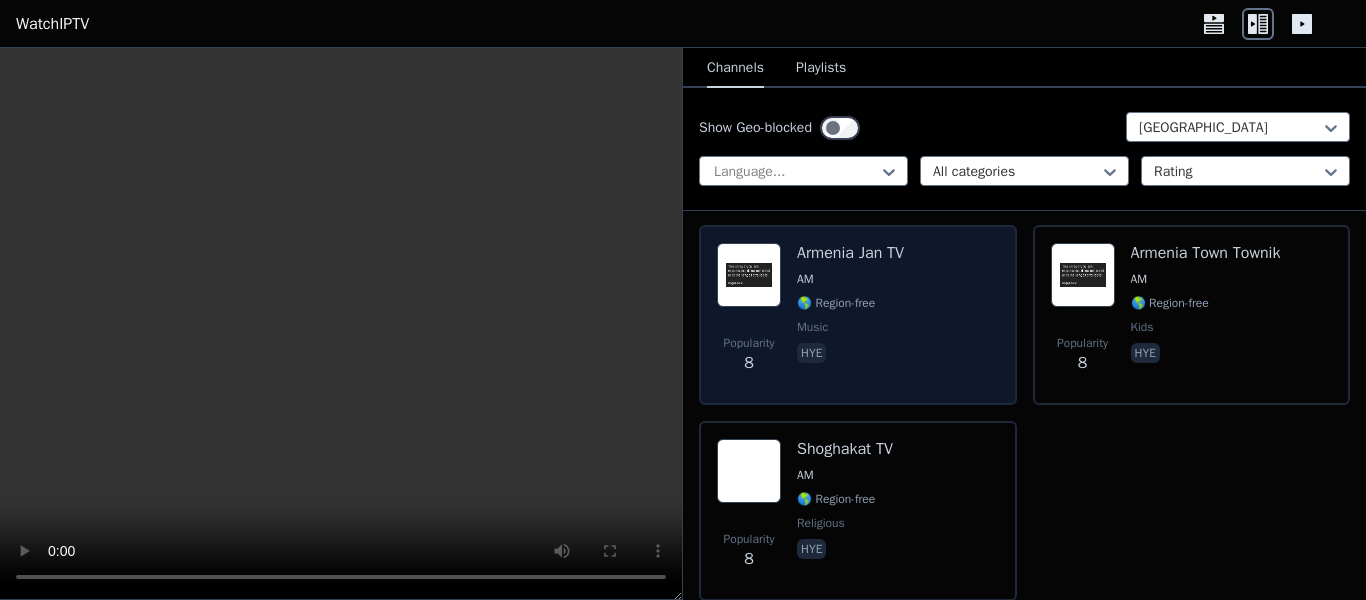 click on "🌎 Region-free" at bounding box center (845, 499) 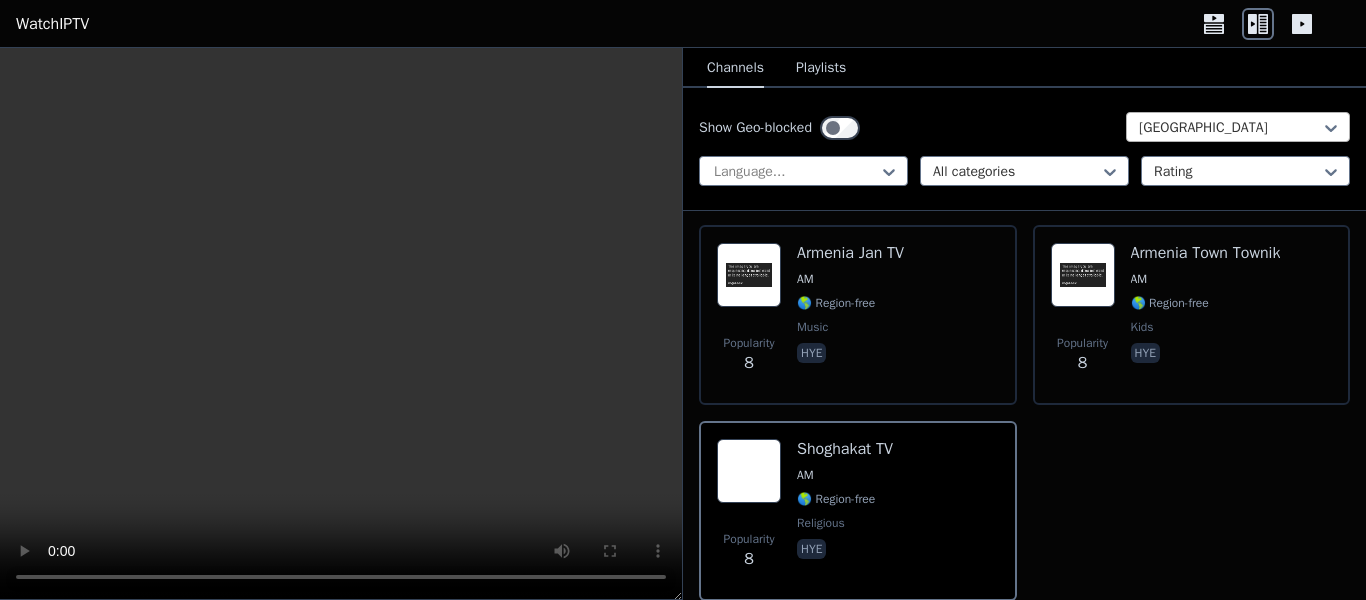 click at bounding box center [1230, 128] 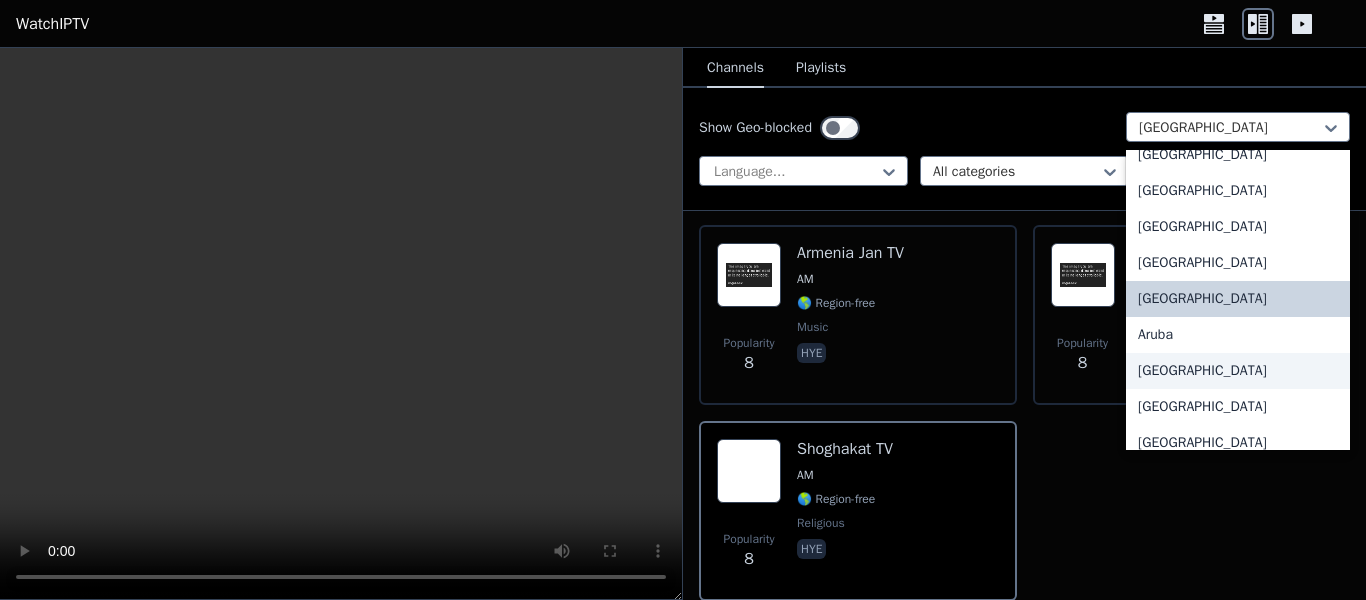 scroll, scrollTop: 183, scrollLeft: 0, axis: vertical 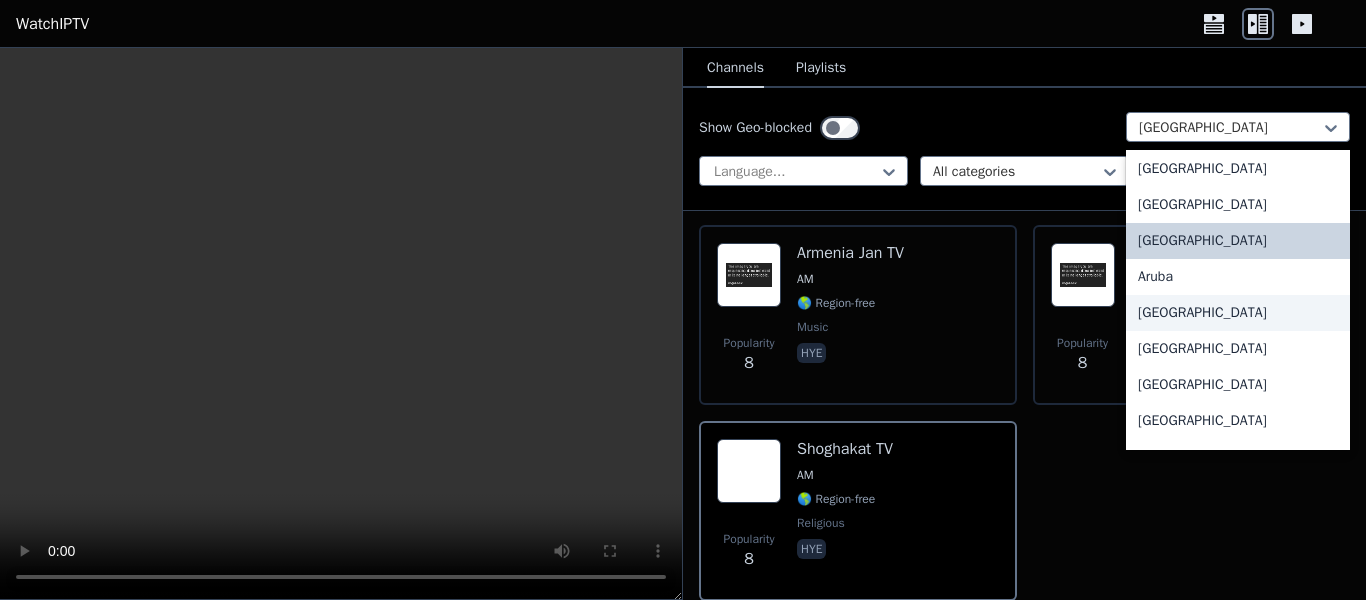 click on "Aruba" at bounding box center [1238, 277] 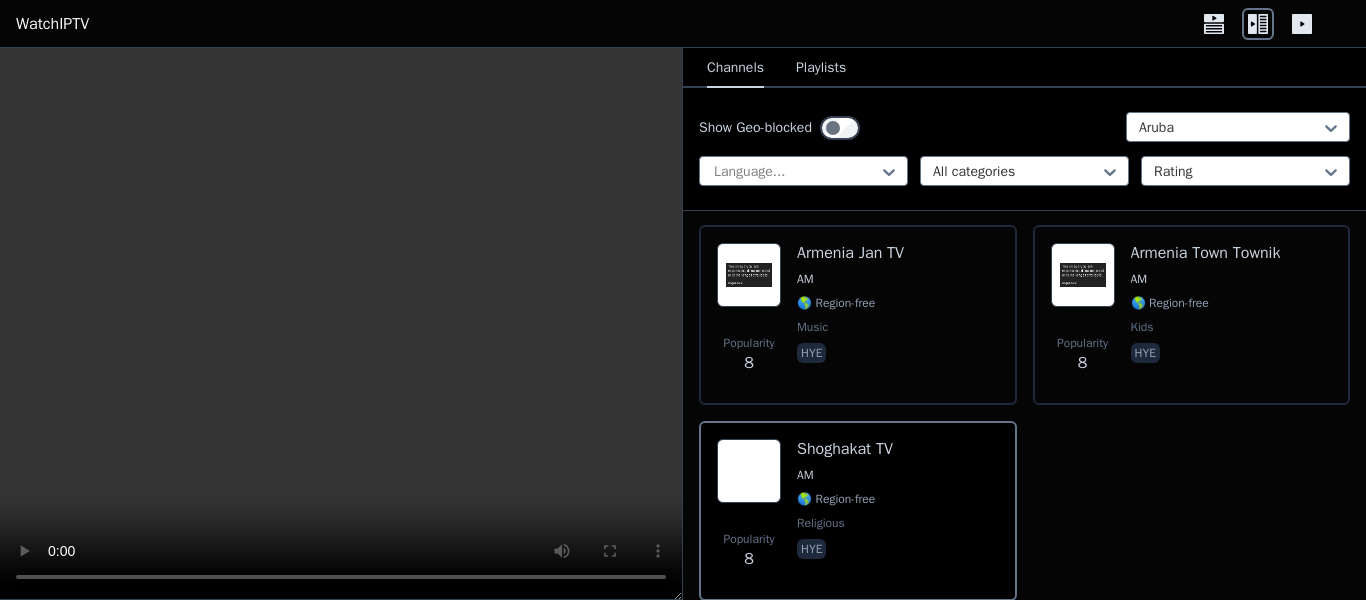 scroll, scrollTop: 0, scrollLeft: 0, axis: both 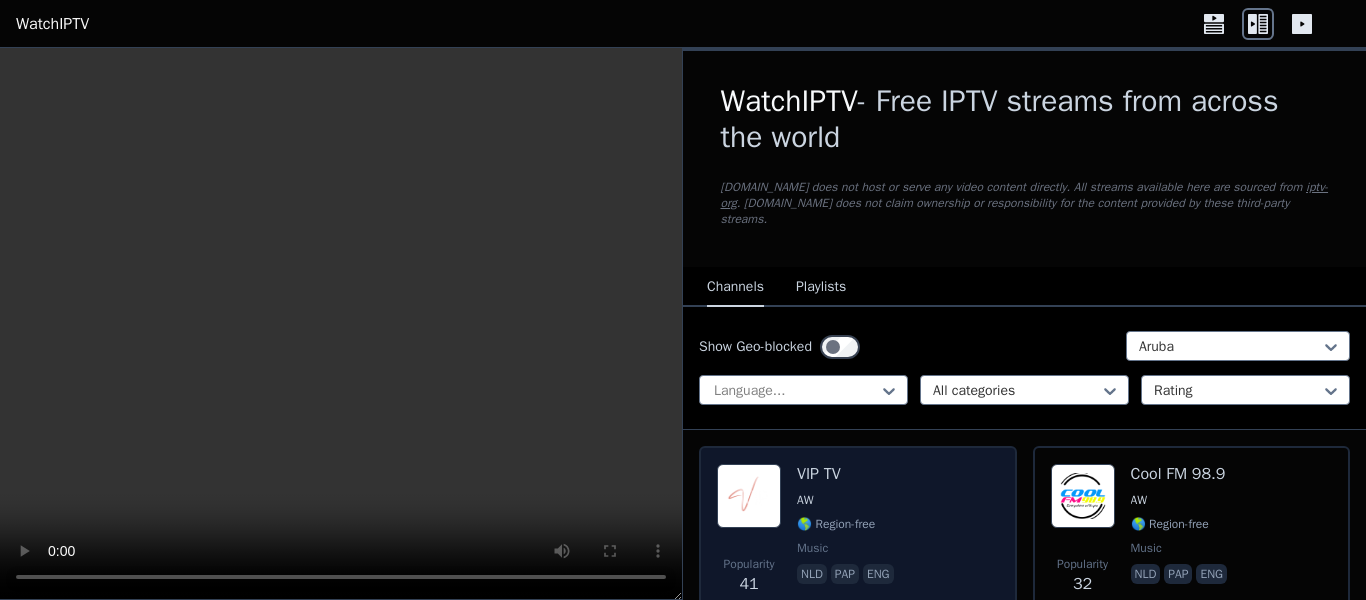 click on "Popularity 41 VIP TV AW 🌎 Region-free music nld pap eng" at bounding box center [858, 536] 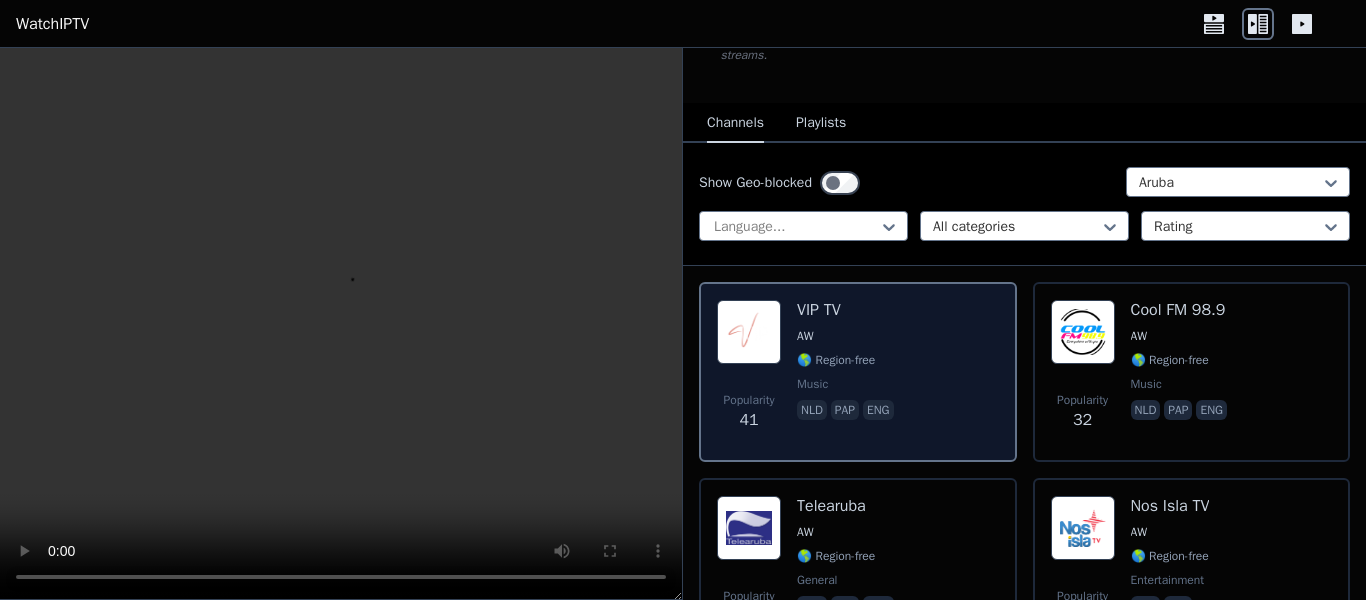 scroll, scrollTop: 135, scrollLeft: 0, axis: vertical 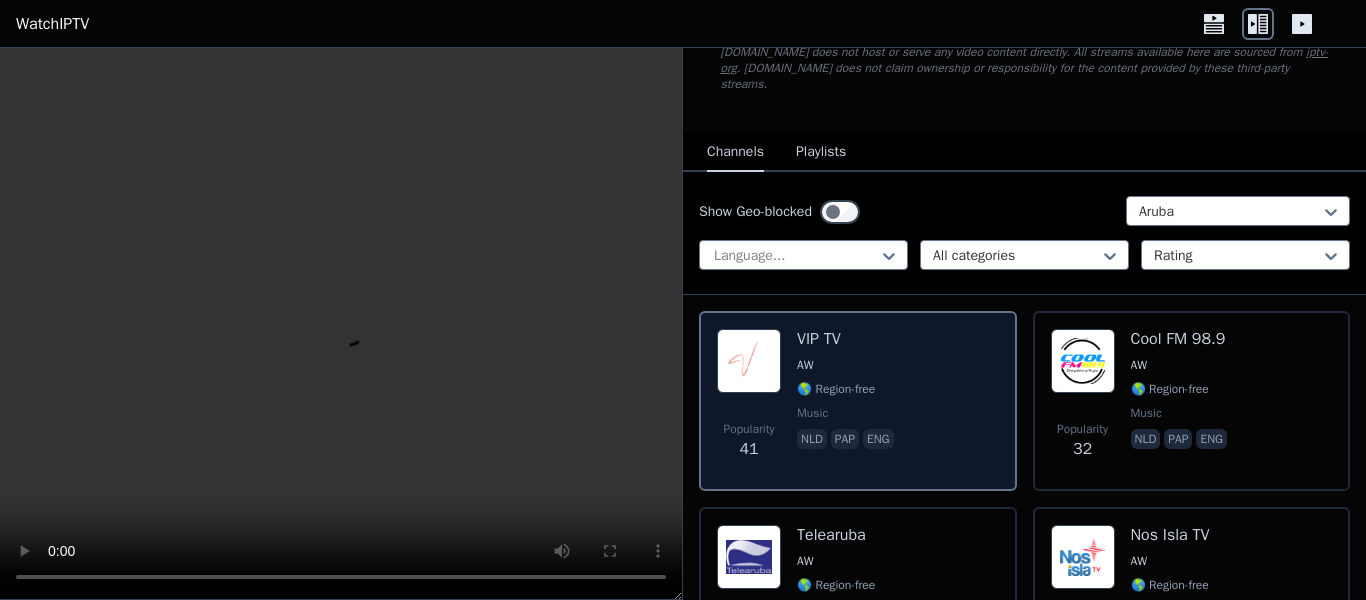 click on "Popularity 41 VIP TV AW 🌎 Region-free music nld pap eng" at bounding box center [858, 401] 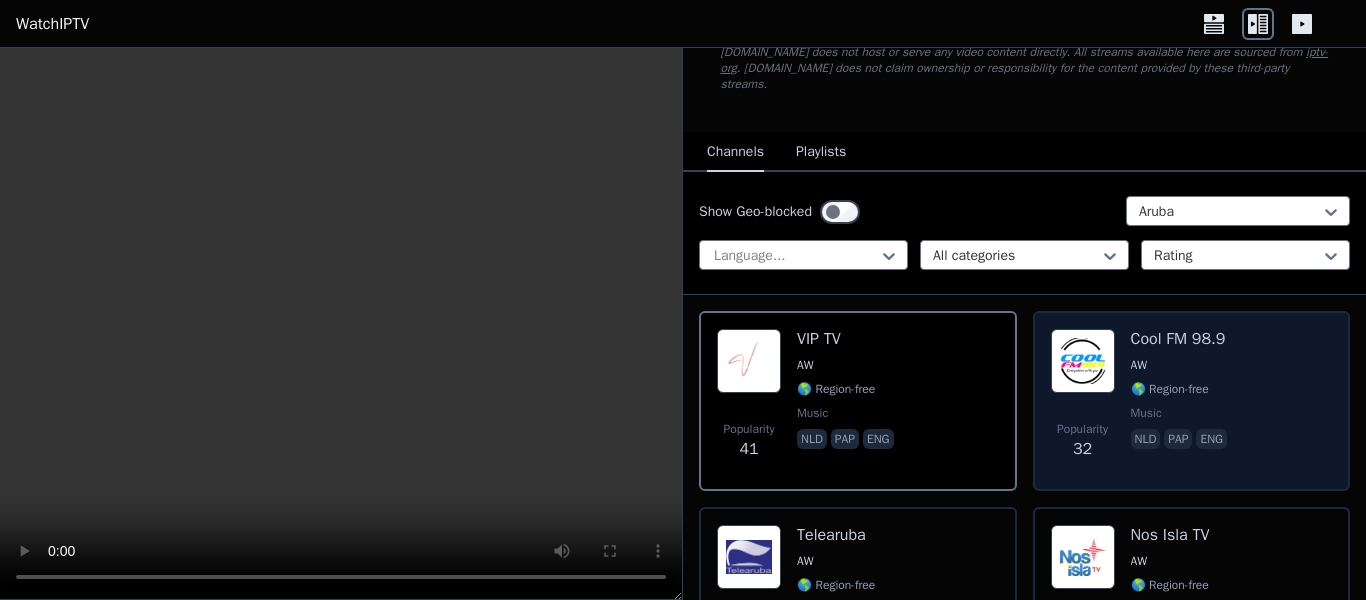 click on "🌎 Region-free" at bounding box center [1170, 389] 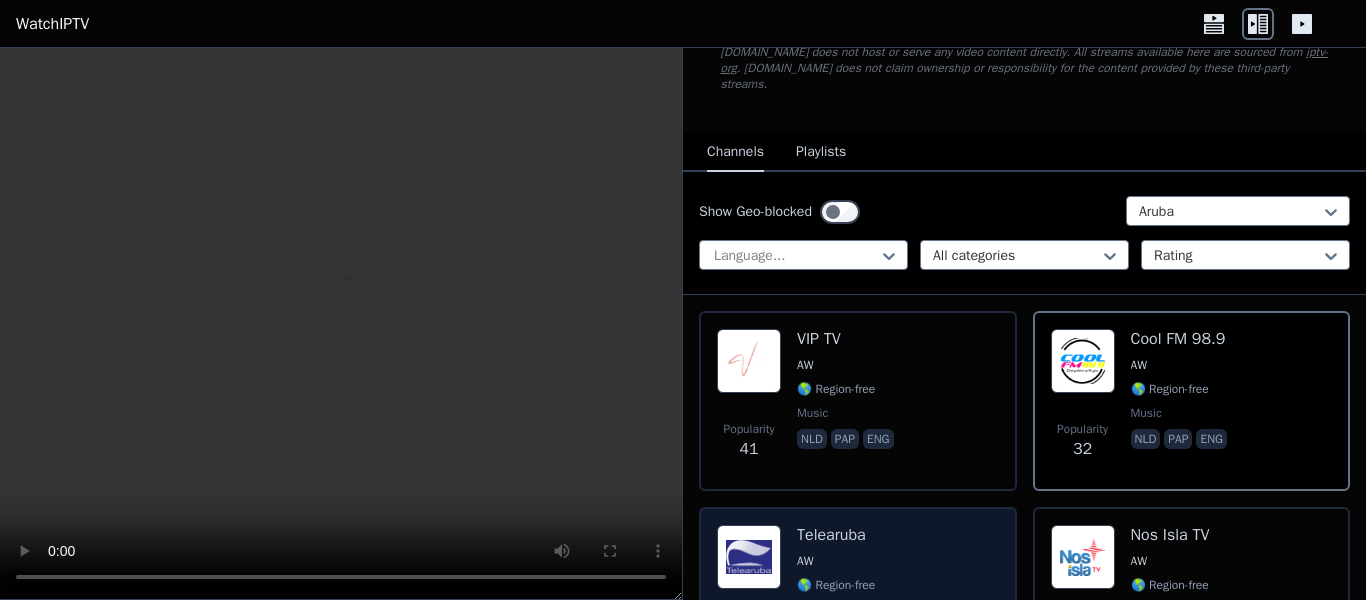 scroll, scrollTop: 249, scrollLeft: 0, axis: vertical 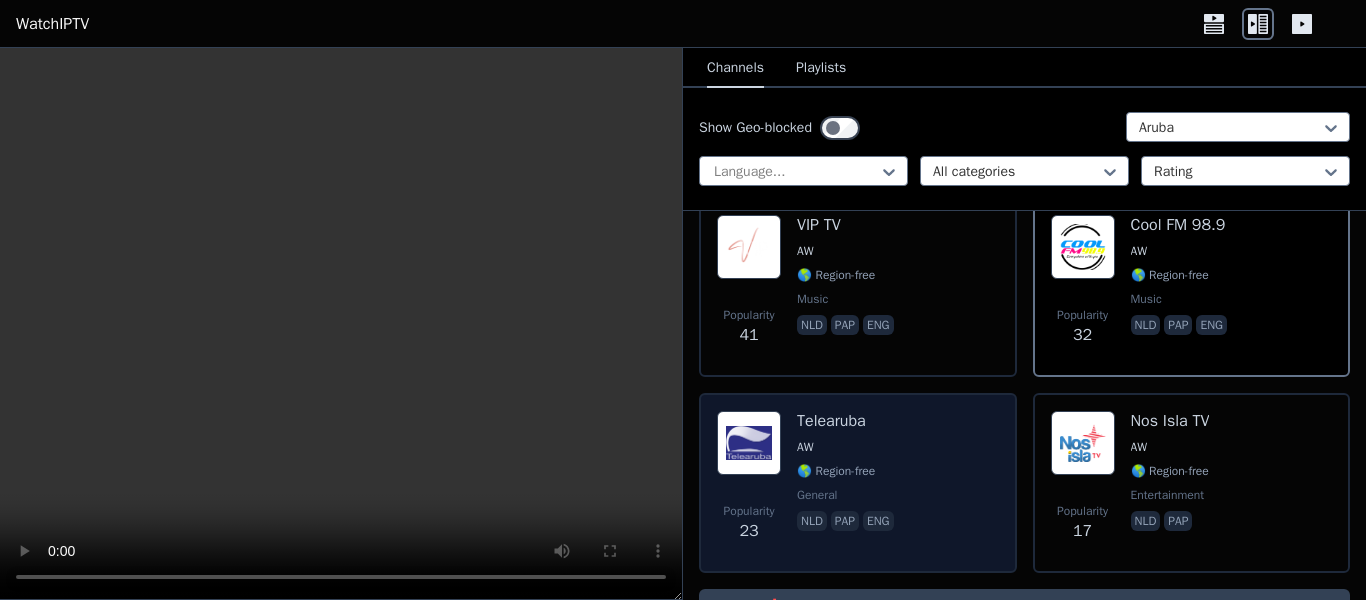 click on "Popularity 23 Telearuba AW 🌎 Region-free general nld pap eng" at bounding box center (858, 483) 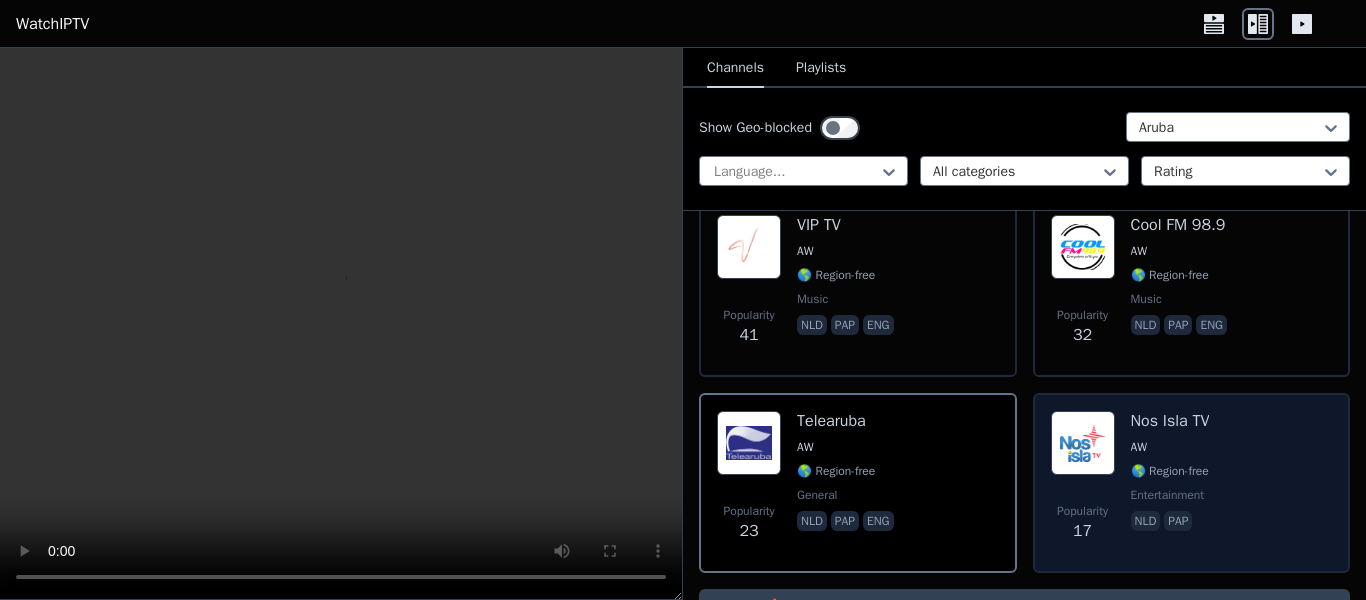 scroll, scrollTop: 290, scrollLeft: 0, axis: vertical 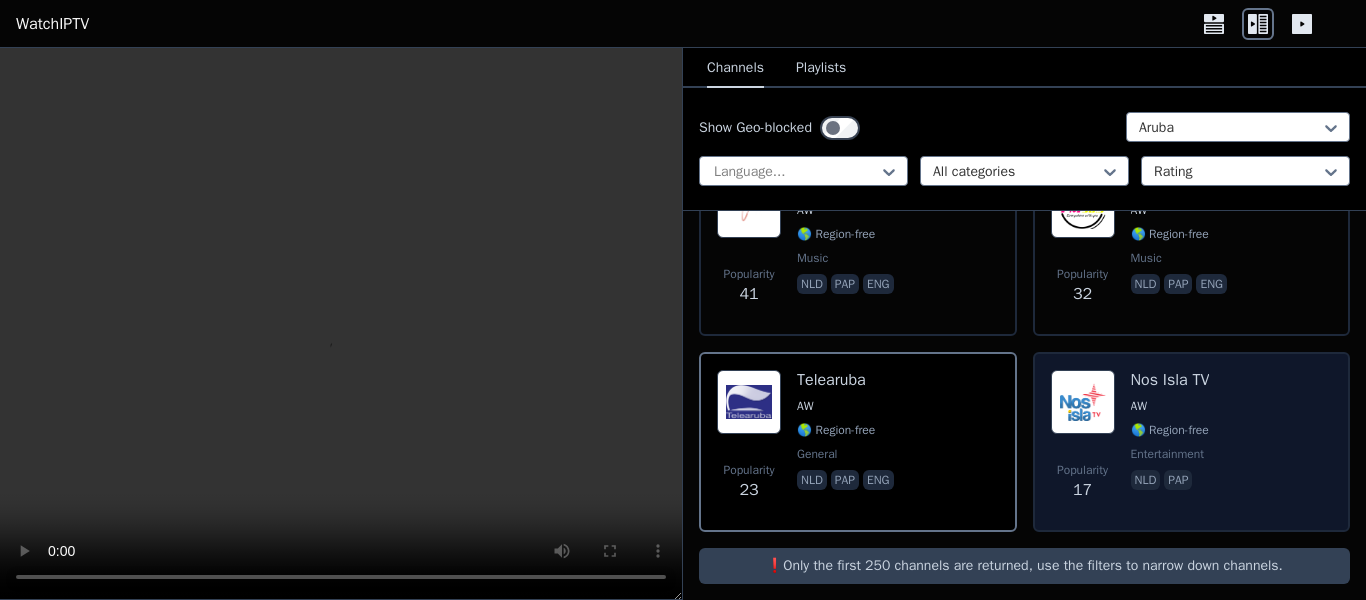 click on "Popularity 17 Nos Isla TV AW 🌎 Region-free entertainment nld pap" at bounding box center [1192, 442] 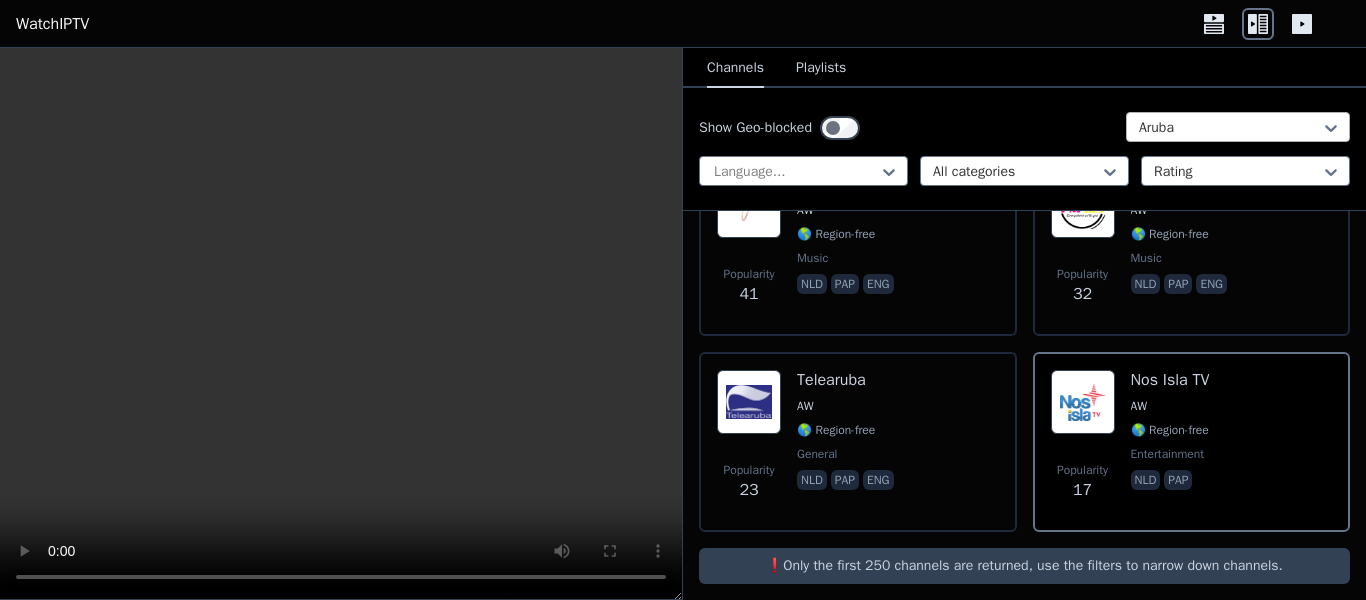 click at bounding box center [1230, 128] 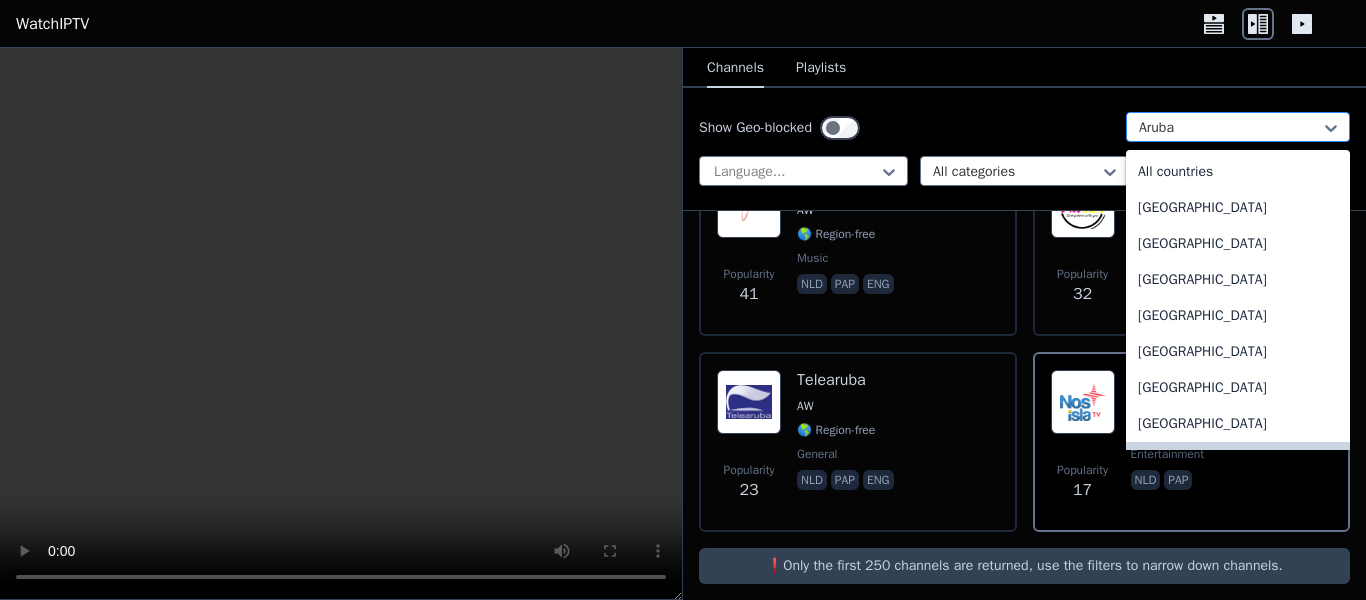 scroll, scrollTop: 40, scrollLeft: 0, axis: vertical 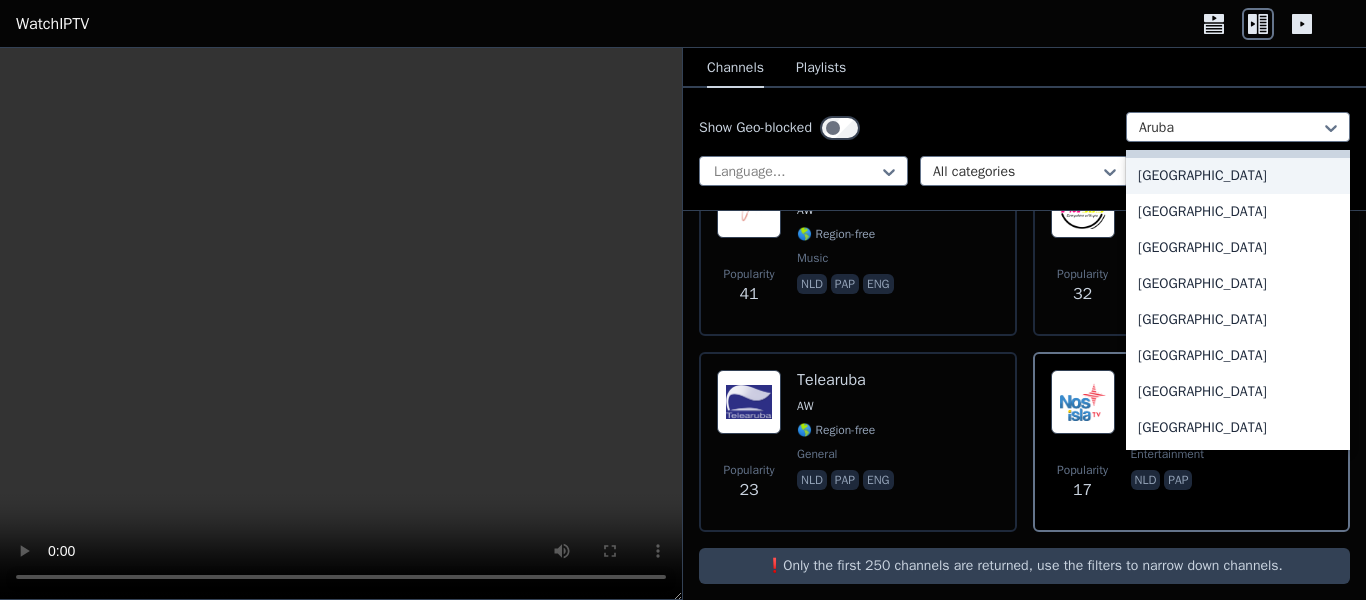click on "[GEOGRAPHIC_DATA]" at bounding box center [1238, 176] 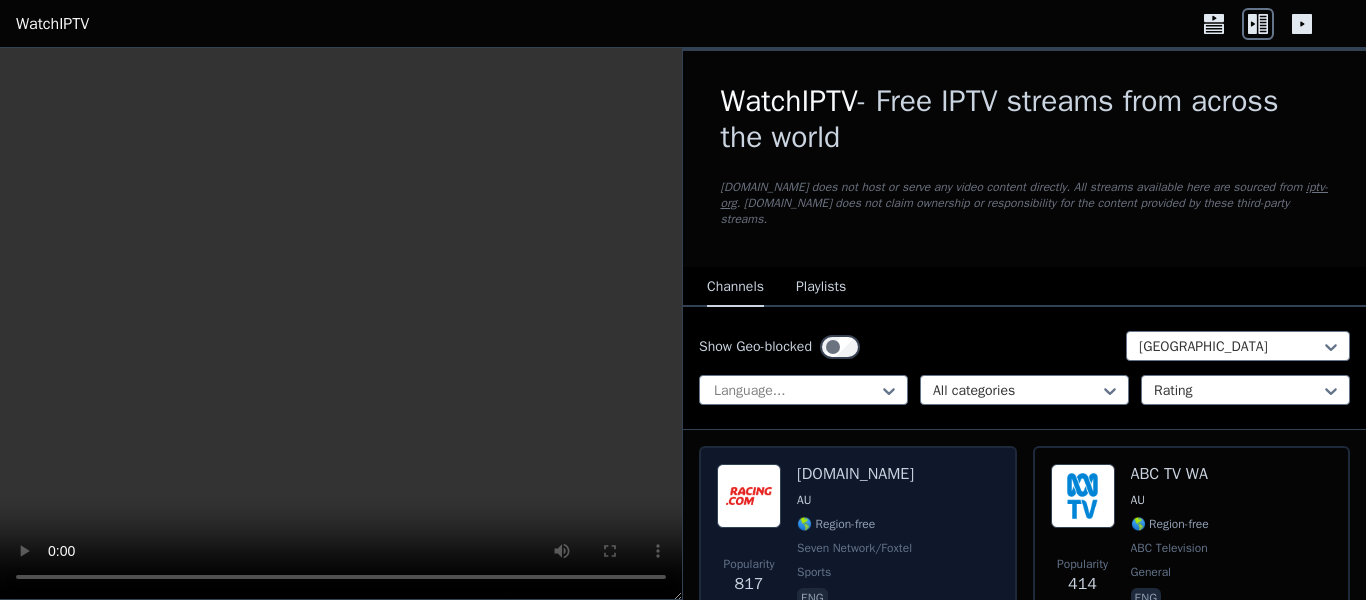 scroll, scrollTop: 165, scrollLeft: 0, axis: vertical 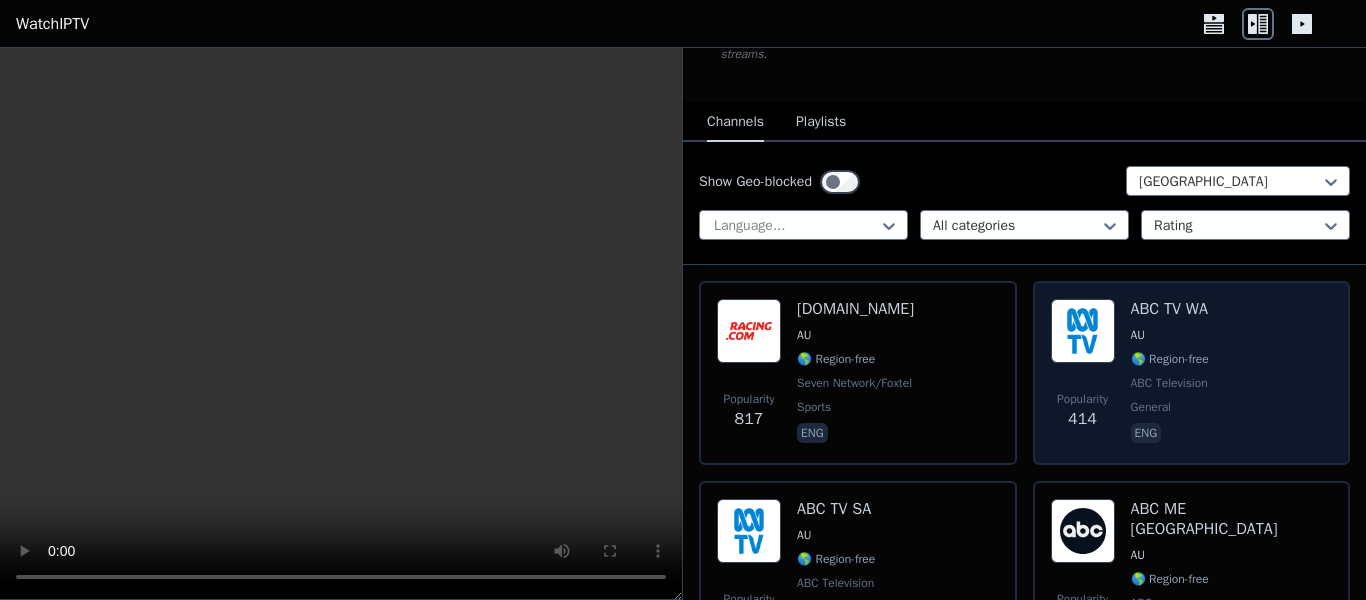 click on "Popularity 414" at bounding box center (1083, 373) 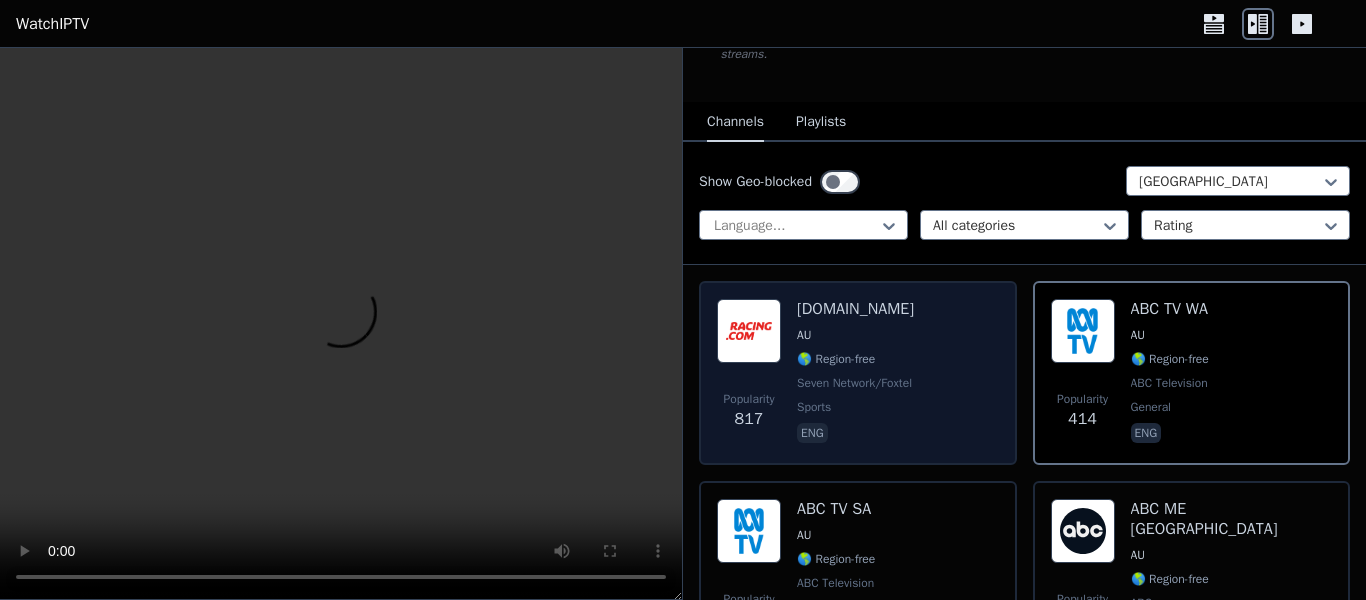 scroll, scrollTop: 274, scrollLeft: 0, axis: vertical 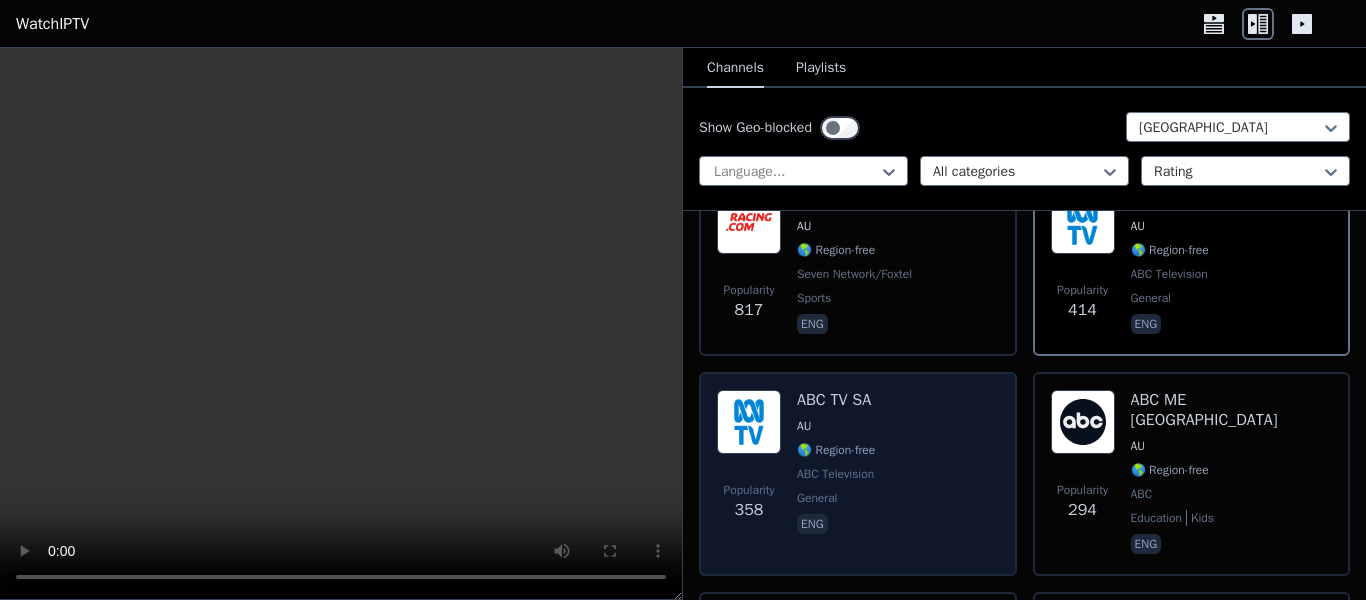 click on "Popularity 358 ABC TV SA AU 🌎 Region-free ABC Television general eng" at bounding box center [858, 474] 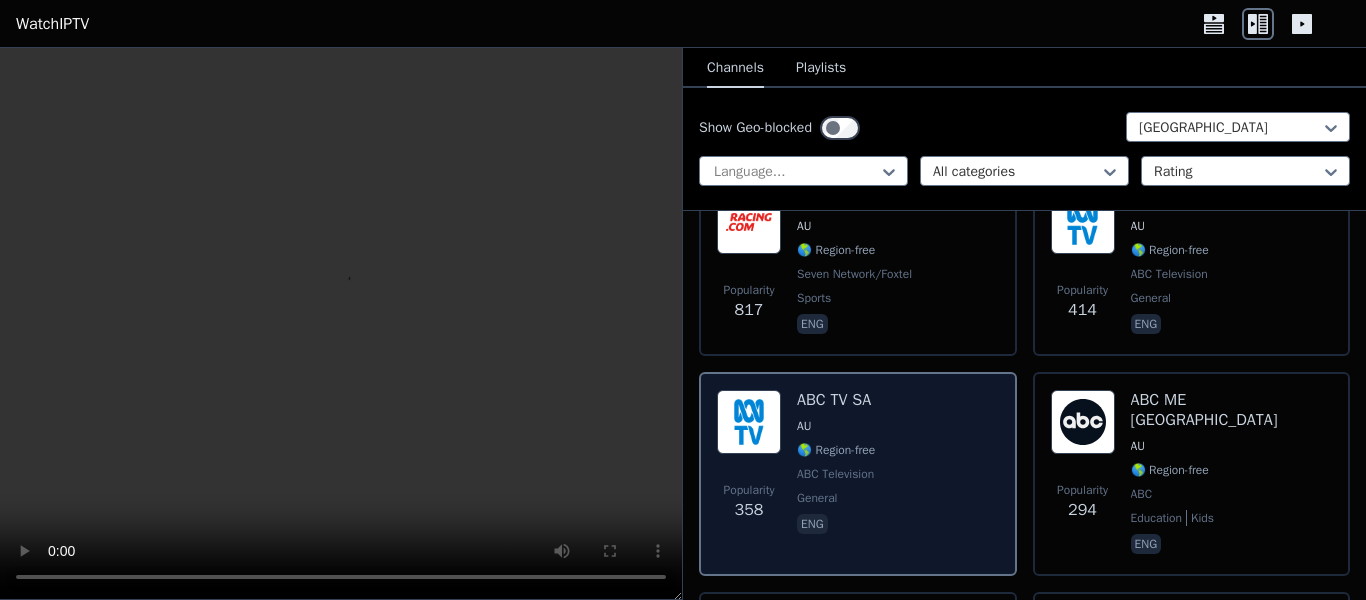 scroll, scrollTop: 426, scrollLeft: 0, axis: vertical 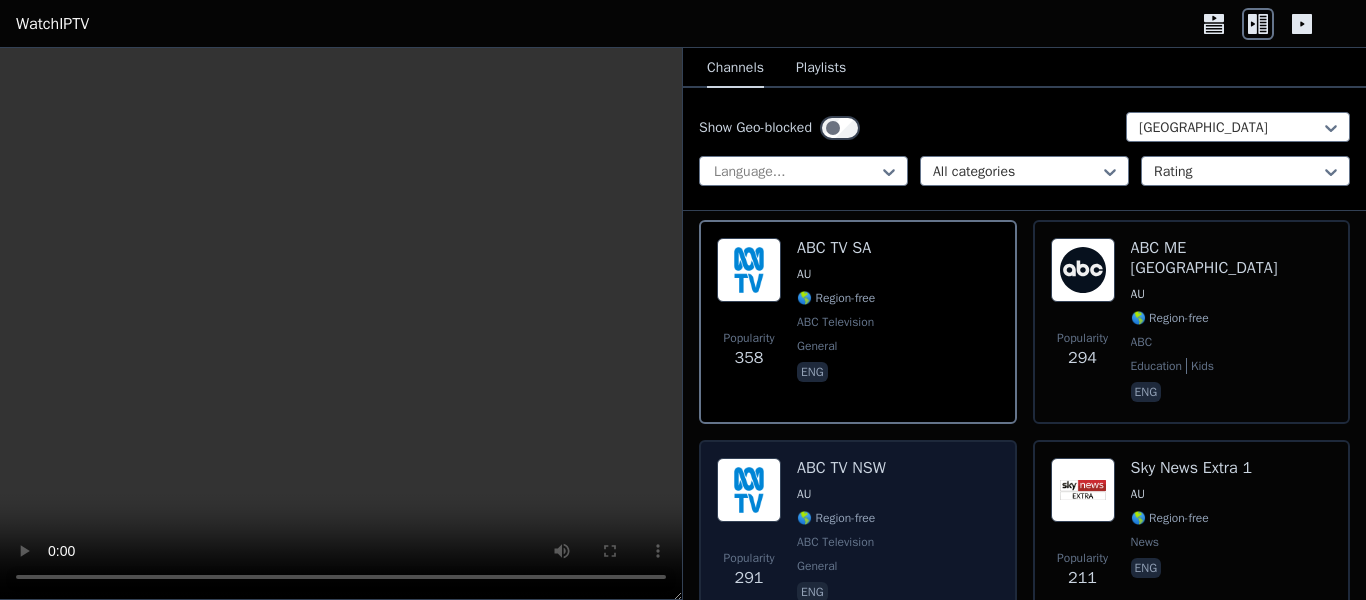 click on "Popularity 291 ABC TV NSW AU 🌎 Region-free ABC Television general eng" at bounding box center (858, 532) 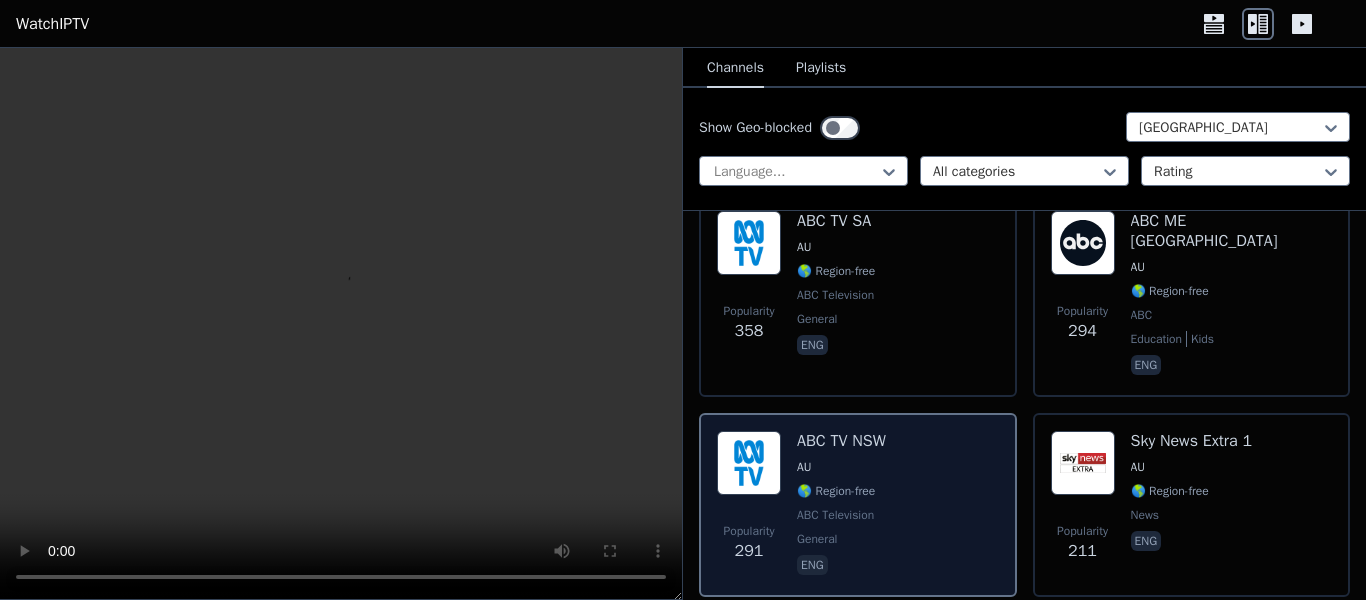 scroll, scrollTop: 779, scrollLeft: 0, axis: vertical 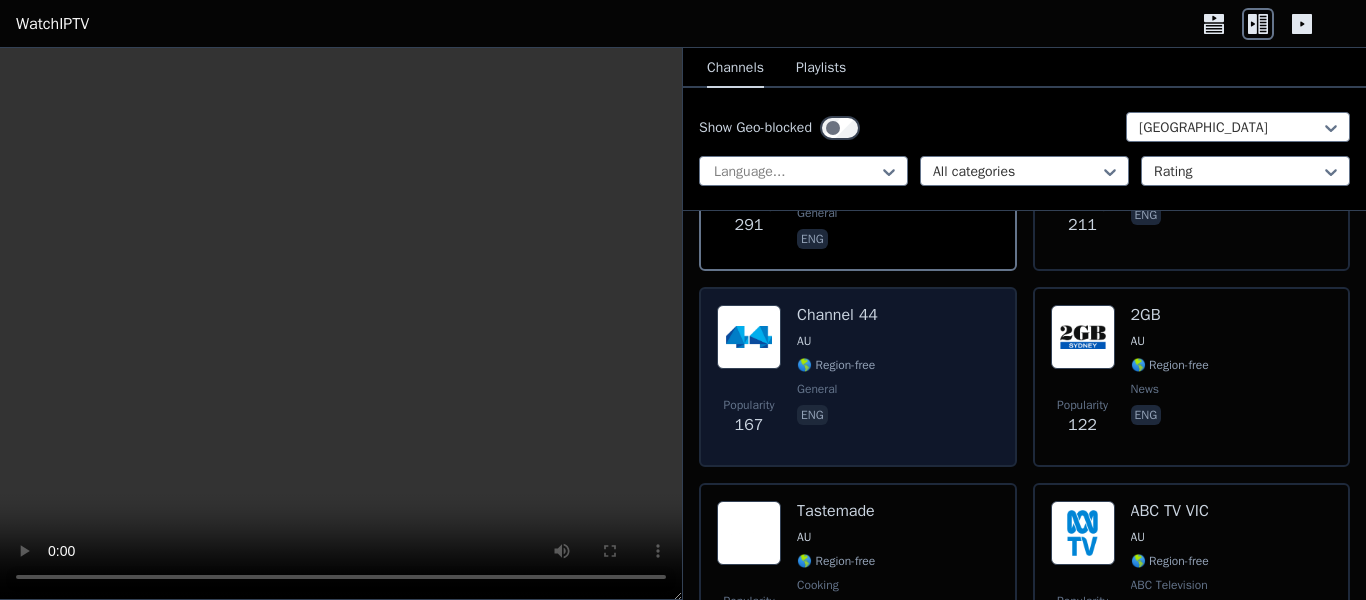 click on "Popularity 167 Channel 44 AU 🌎 Region-free general eng" at bounding box center [858, 377] 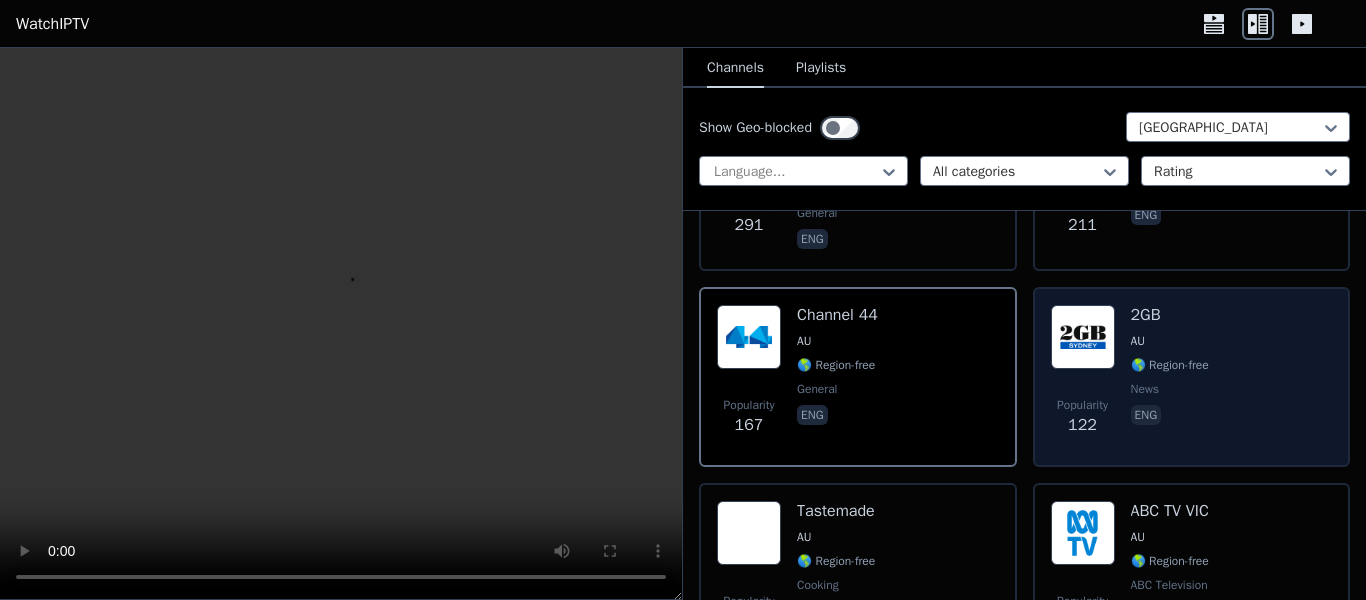 click on "eng" at bounding box center [1170, 417] 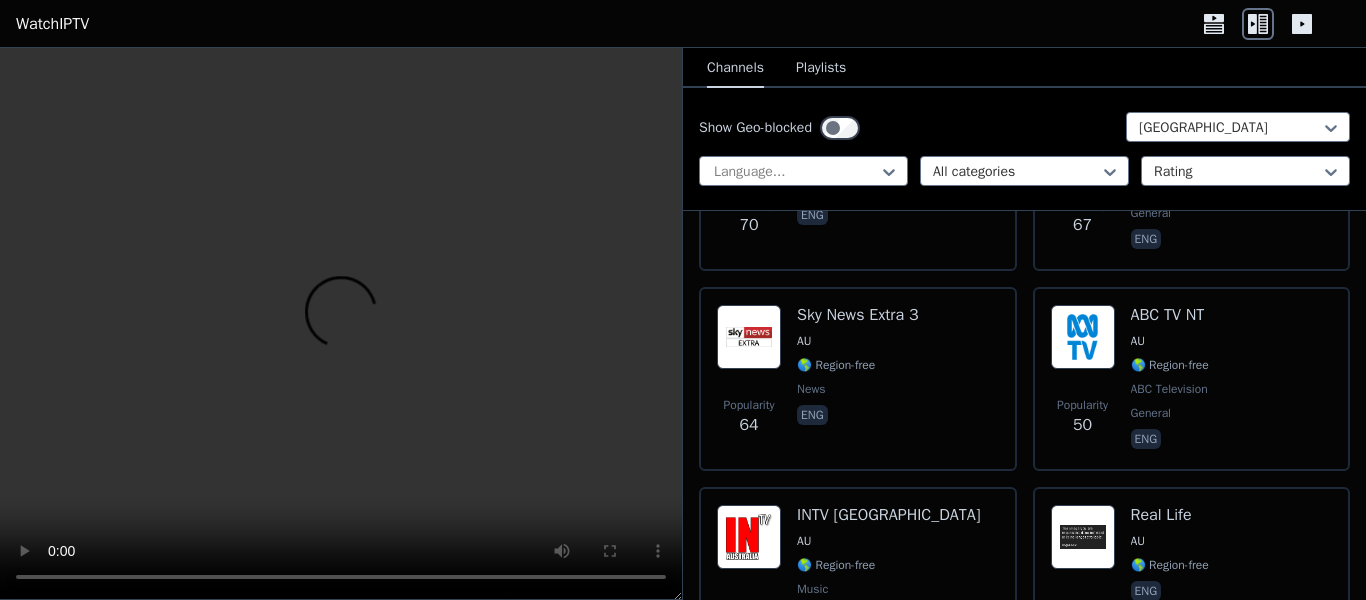 scroll, scrollTop: 1727, scrollLeft: 0, axis: vertical 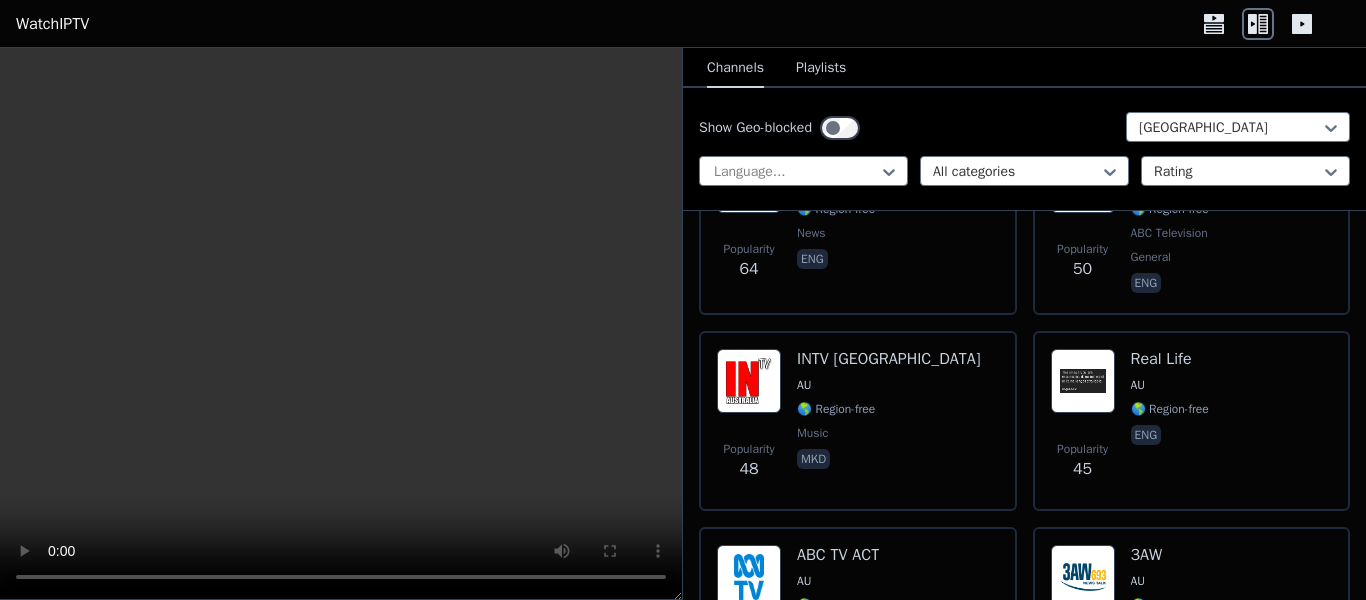 click on "music" at bounding box center [889, 433] 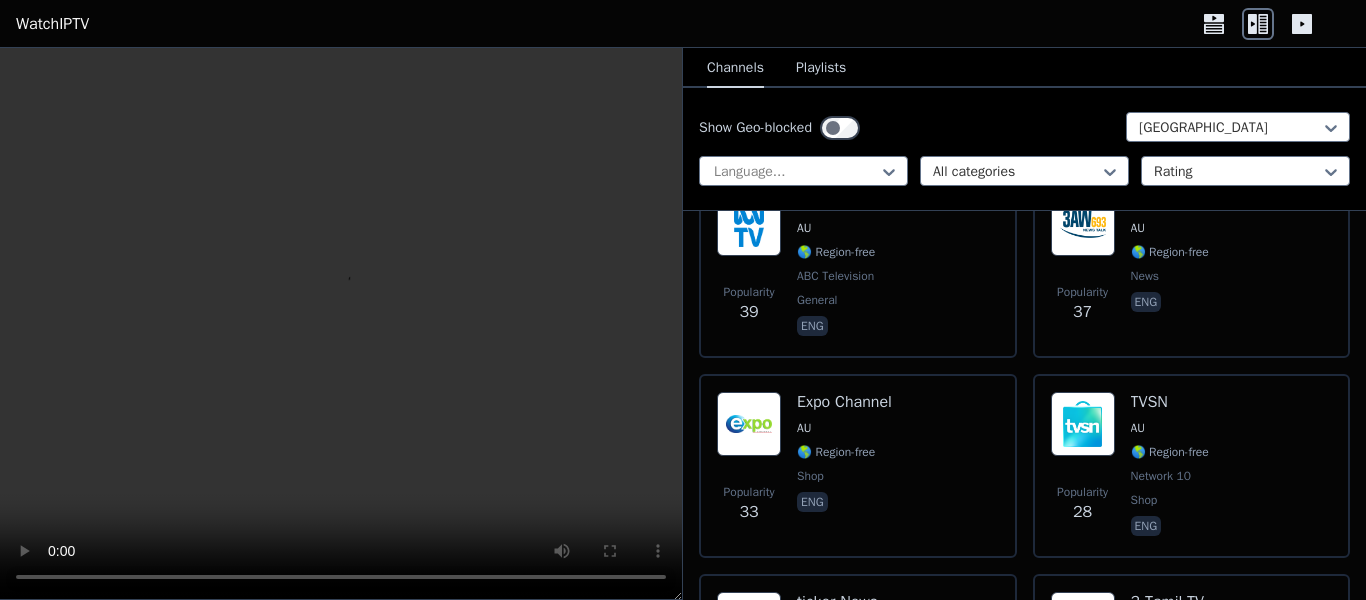 scroll, scrollTop: 2326, scrollLeft: 0, axis: vertical 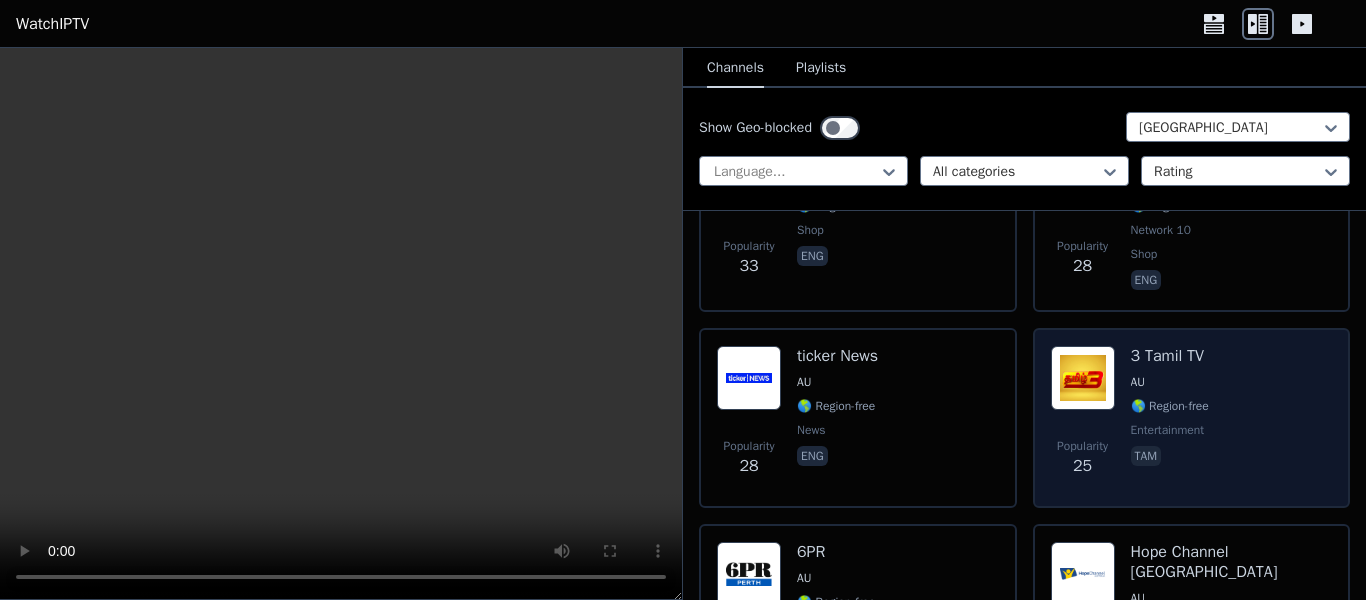 click on "entertainment" at bounding box center (1168, 430) 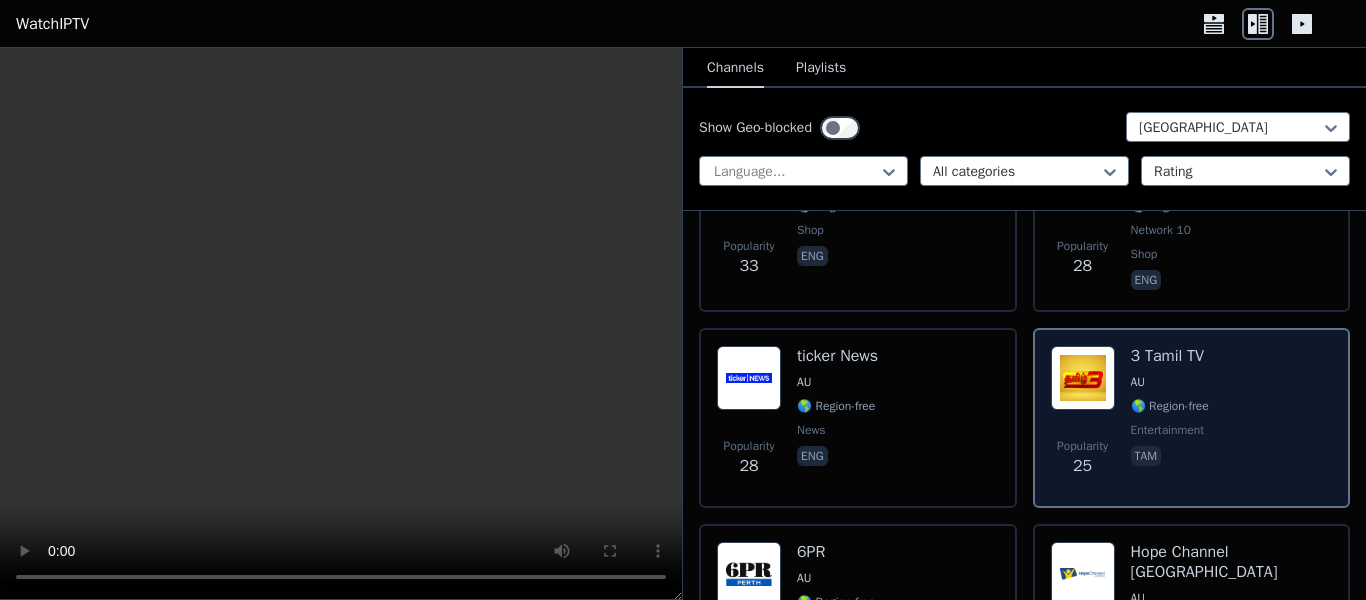 click on "Popularity 25 3 Tamil TV AU 🌎 Region-free entertainment tam" at bounding box center [1192, 418] 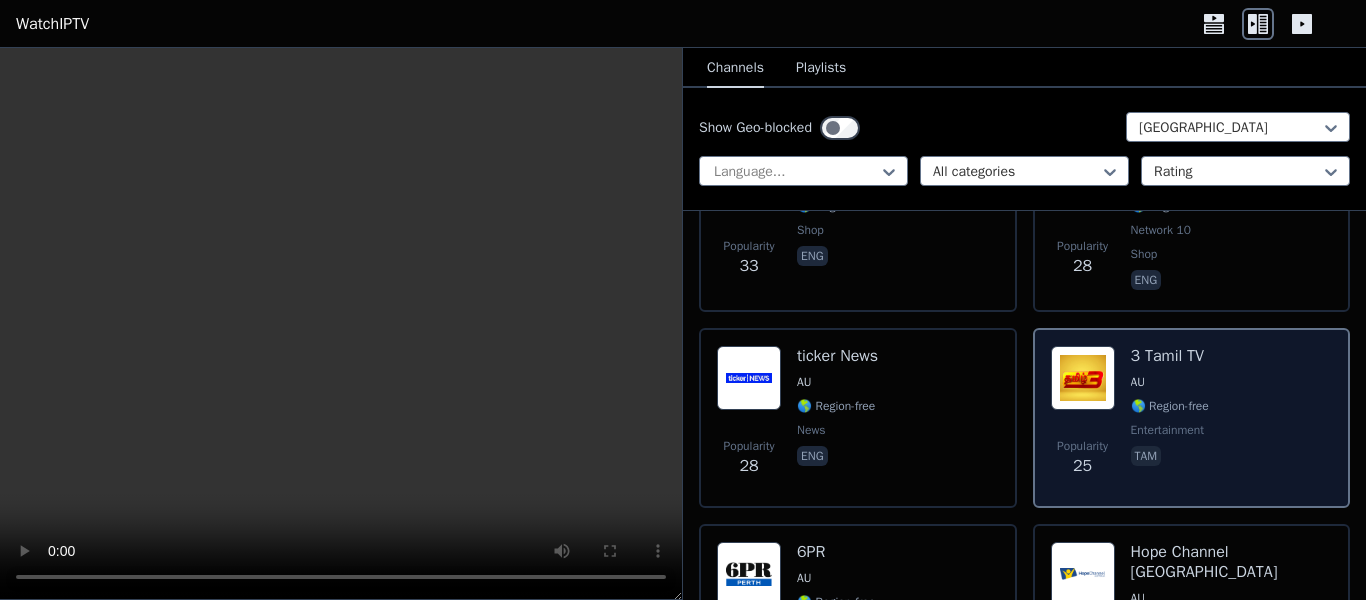 click on "Popularity 25 3 Tamil TV AU 🌎 Region-free entertainment tam" at bounding box center [1192, 418] 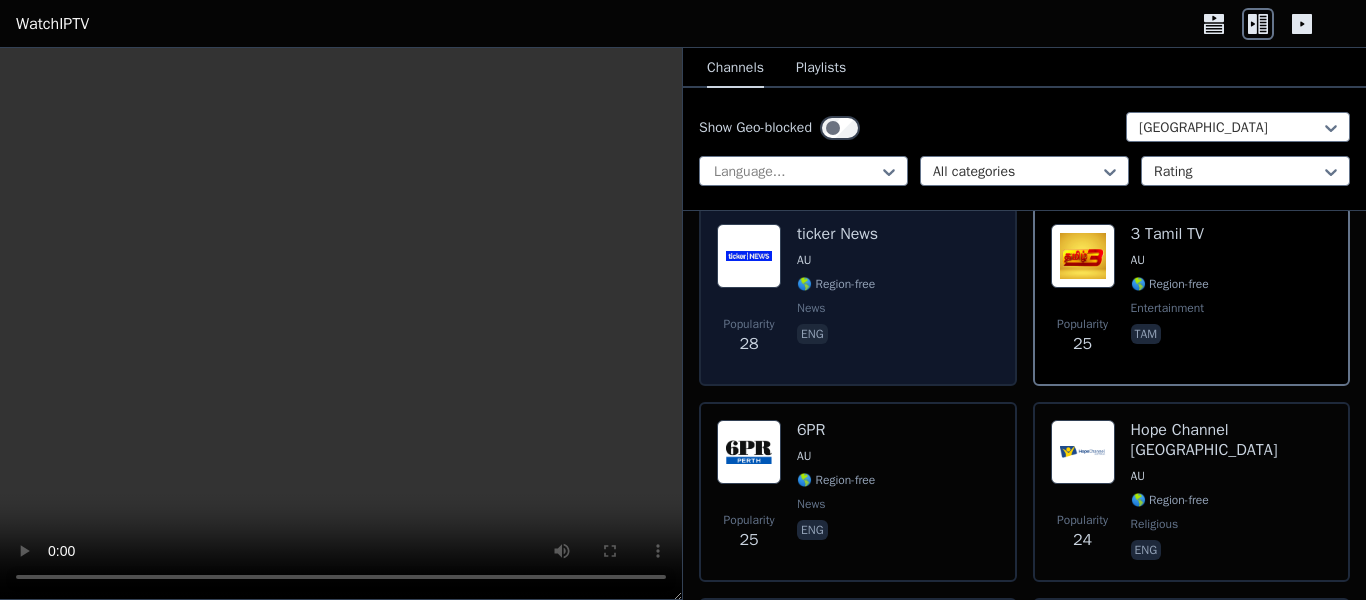 scroll, scrollTop: 2594, scrollLeft: 0, axis: vertical 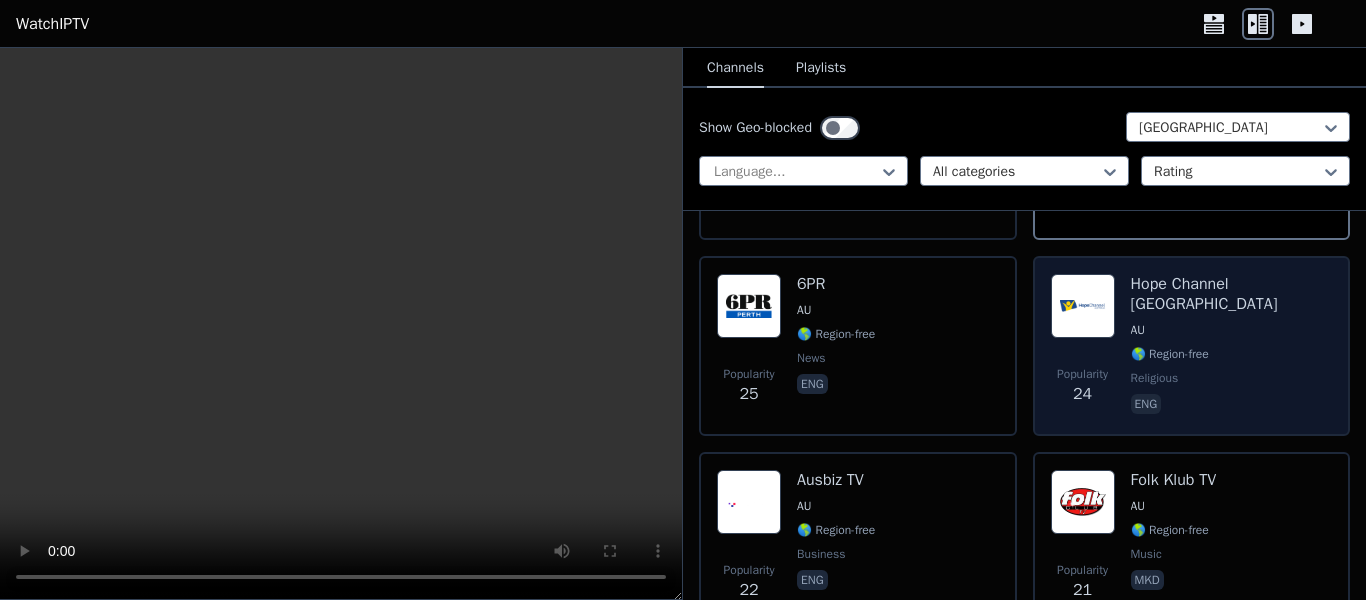 click on "eng" at bounding box center (1232, 406) 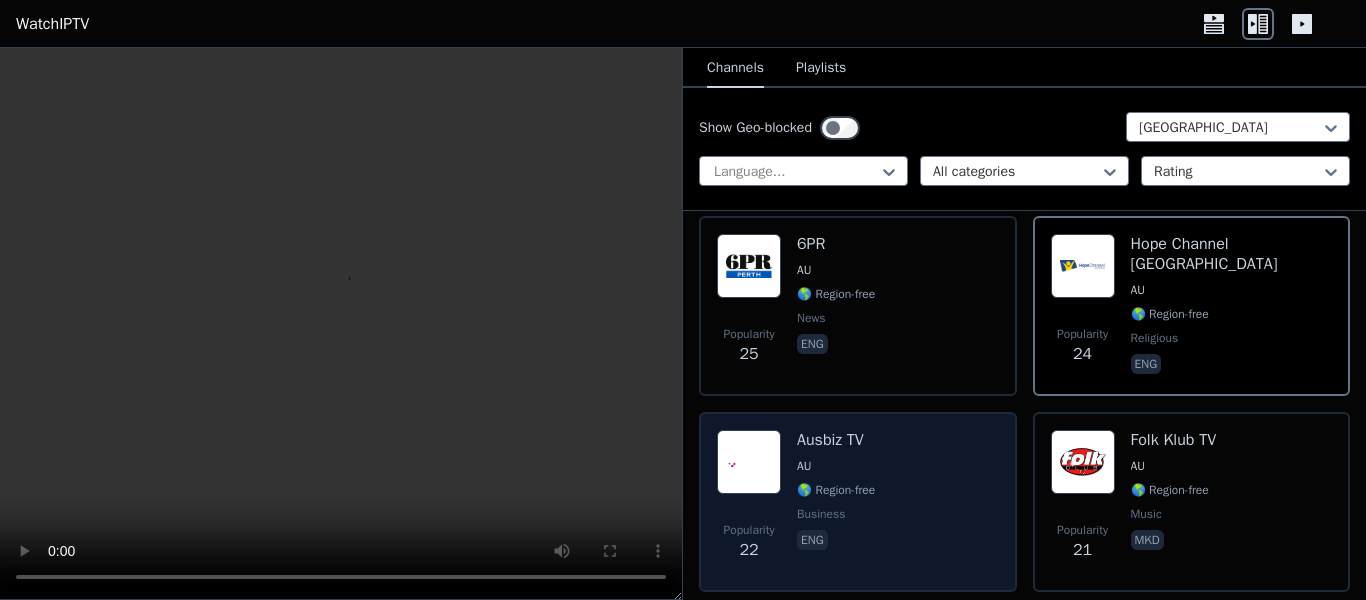scroll, scrollTop: 2809, scrollLeft: 0, axis: vertical 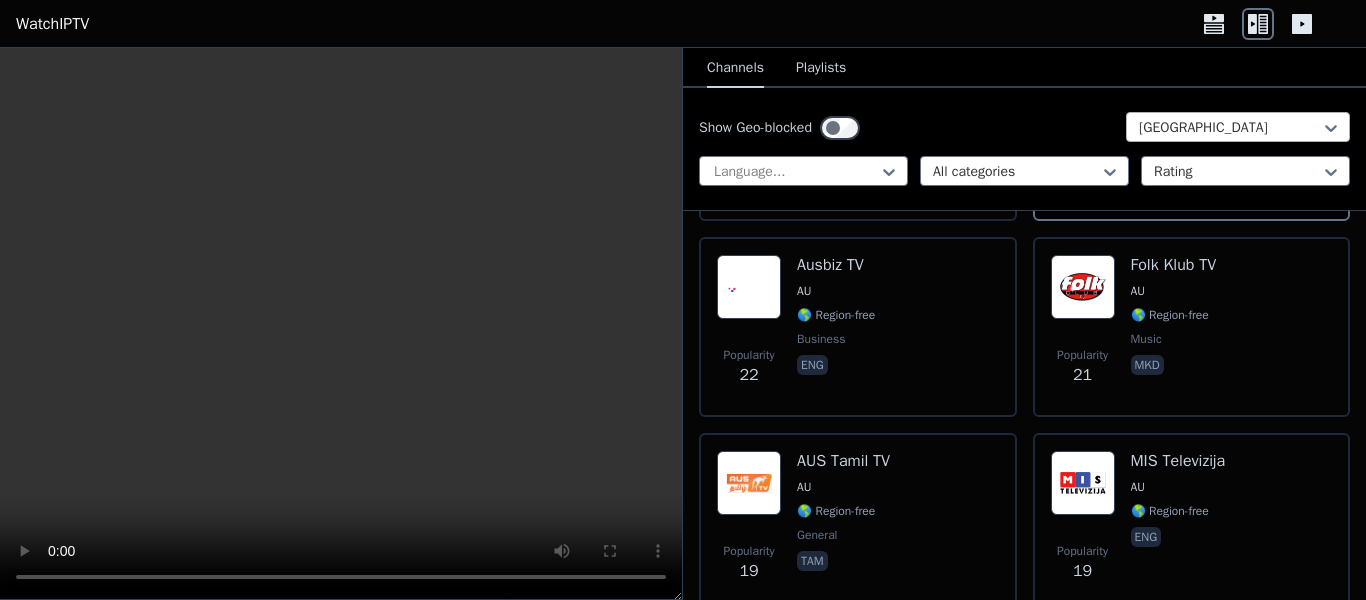 click on "[GEOGRAPHIC_DATA]" at bounding box center (1238, 127) 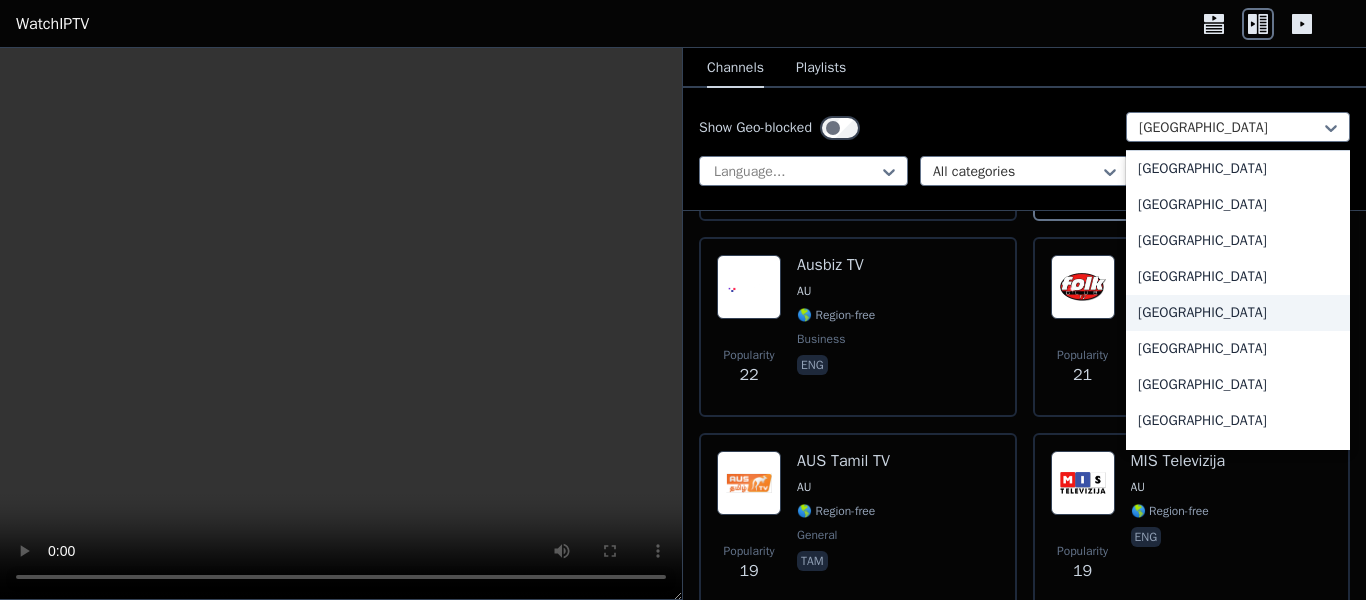 scroll, scrollTop: 296, scrollLeft: 0, axis: vertical 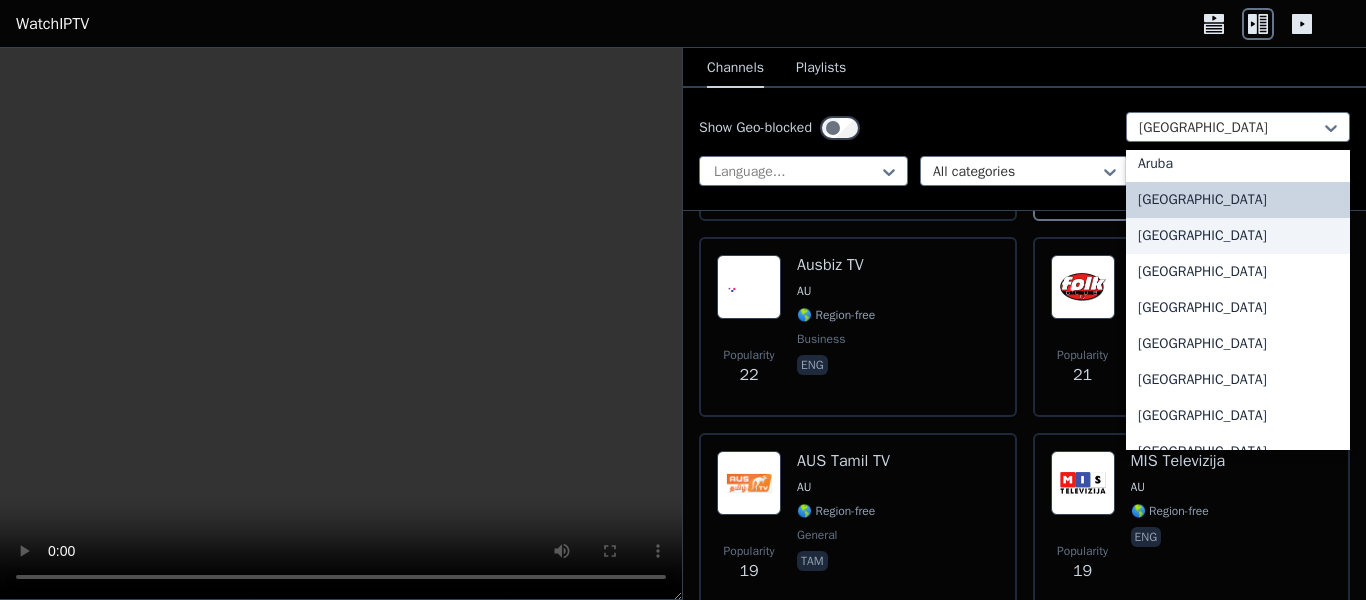 click on "[GEOGRAPHIC_DATA]" at bounding box center (1238, 236) 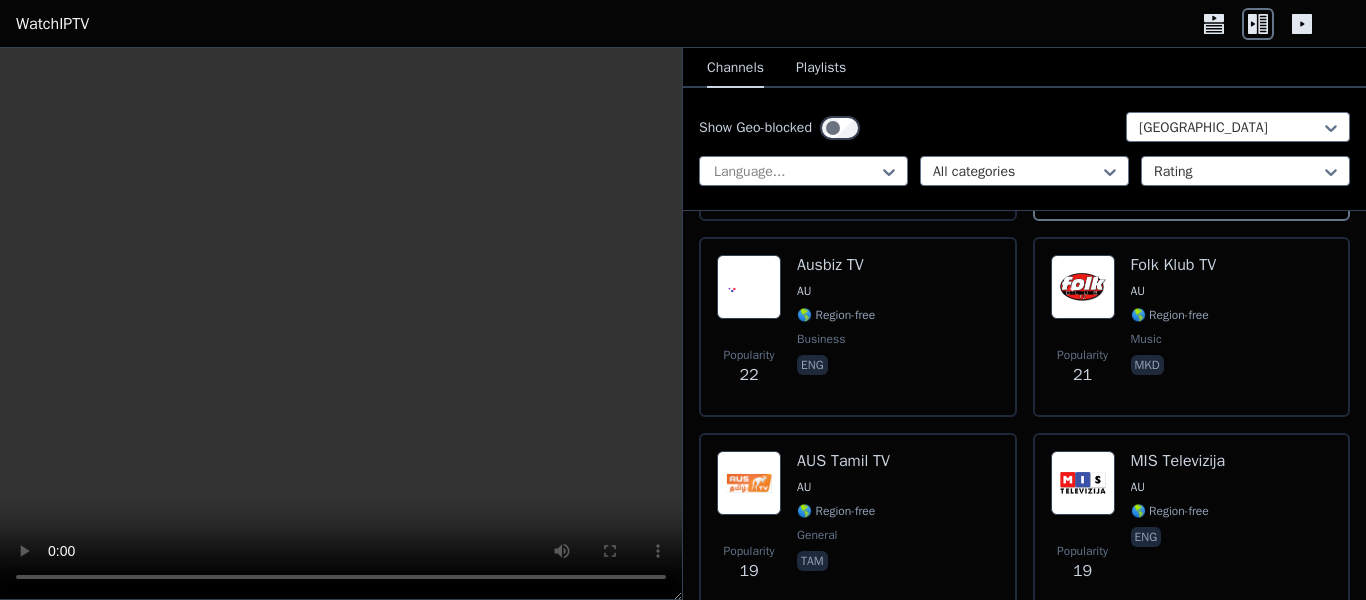 scroll, scrollTop: 0, scrollLeft: 0, axis: both 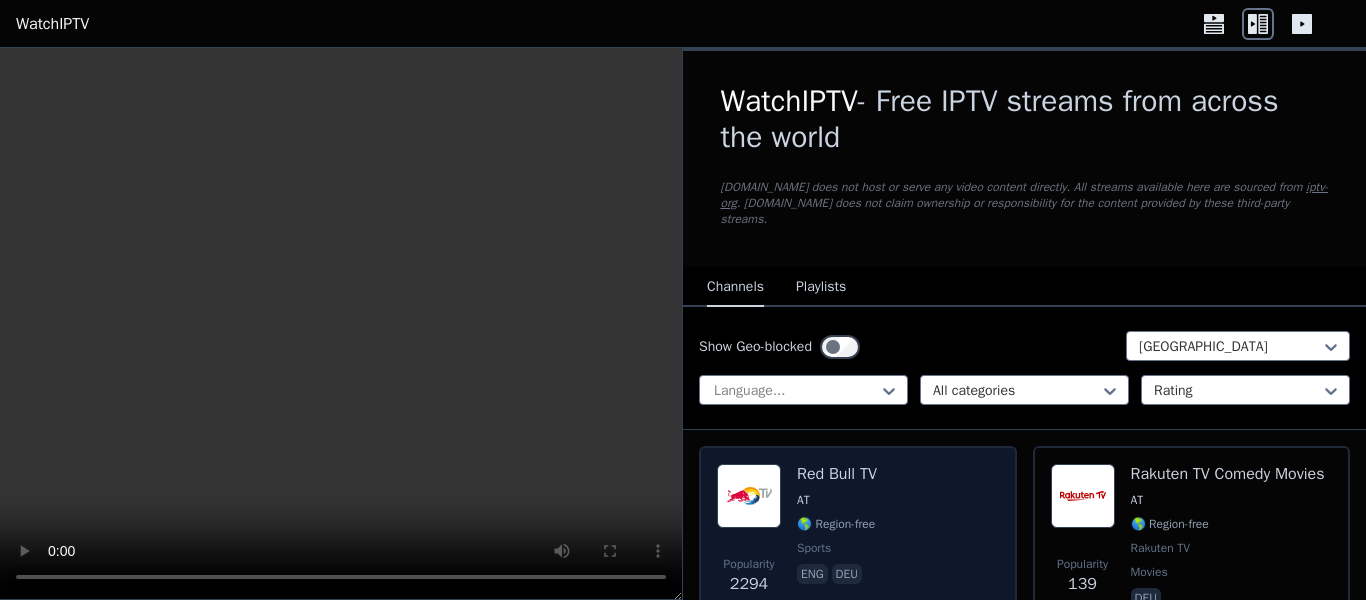 click on "Popularity 2294 Red Bull TV AT 🌎 Region-free sports eng deu" at bounding box center (858, 538) 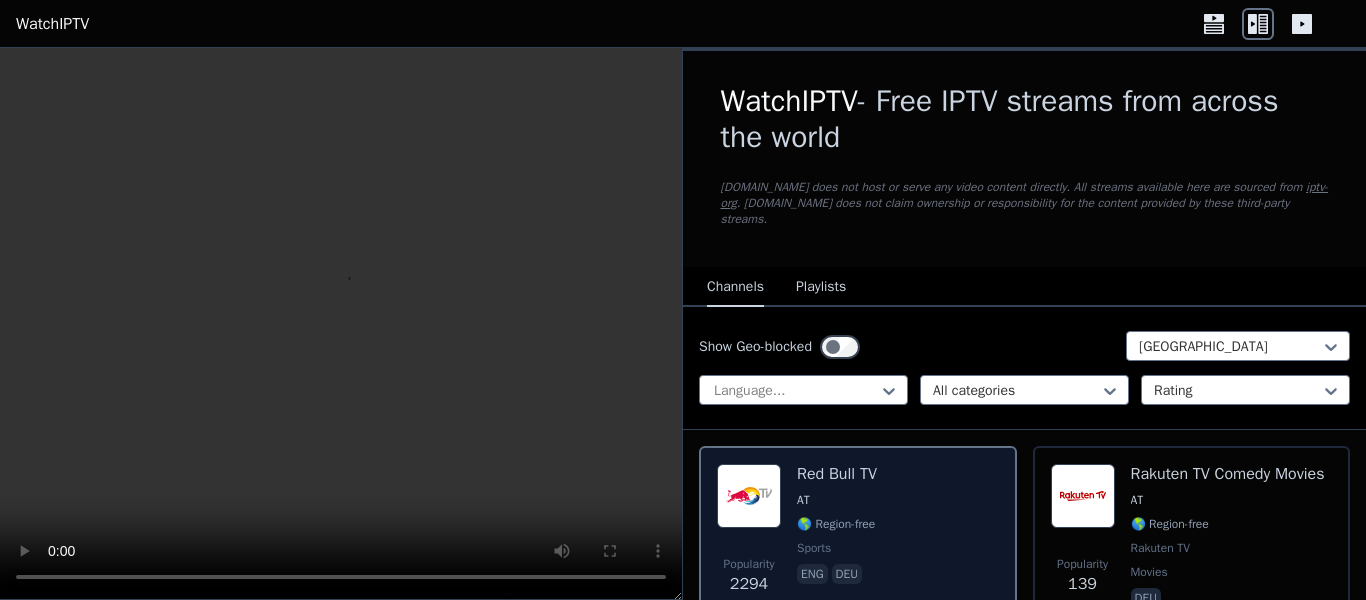 scroll, scrollTop: 199, scrollLeft: 0, axis: vertical 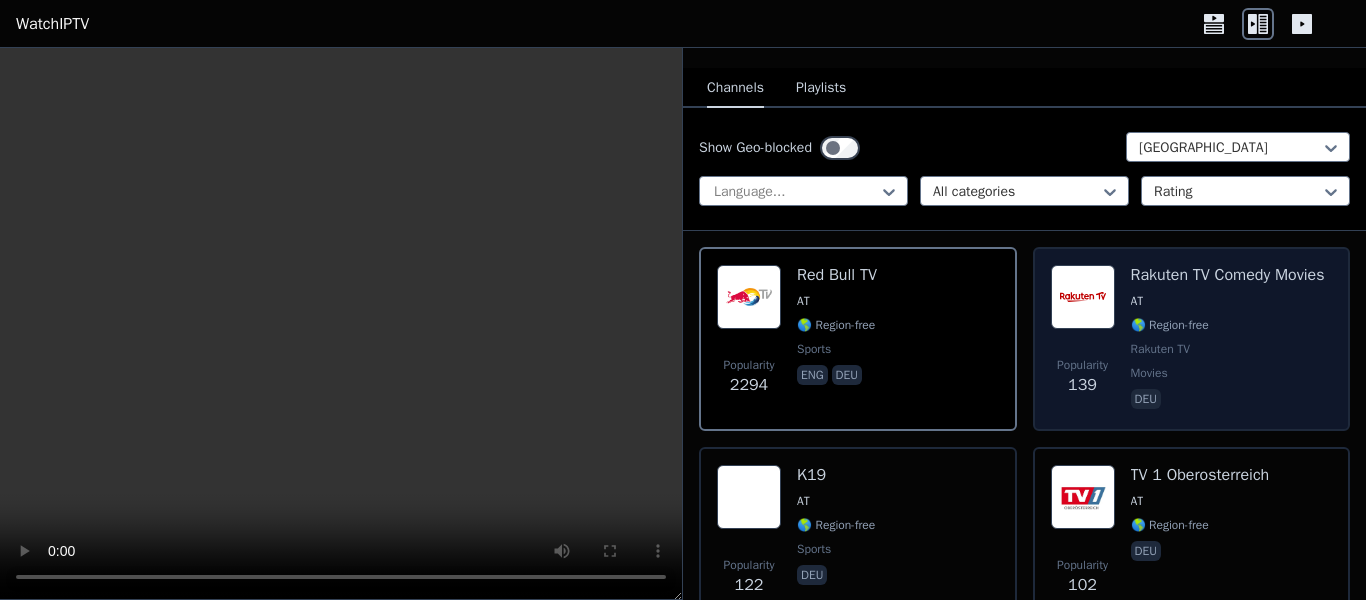 click on "deu" at bounding box center [1228, 401] 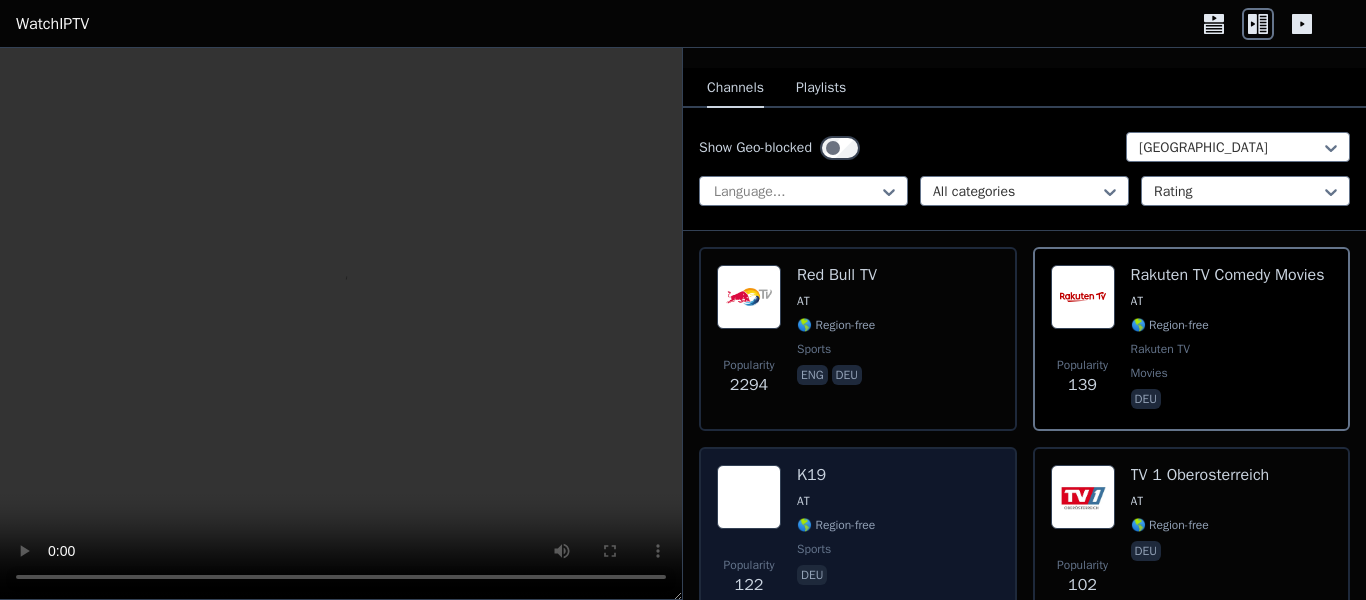 scroll, scrollTop: 383, scrollLeft: 0, axis: vertical 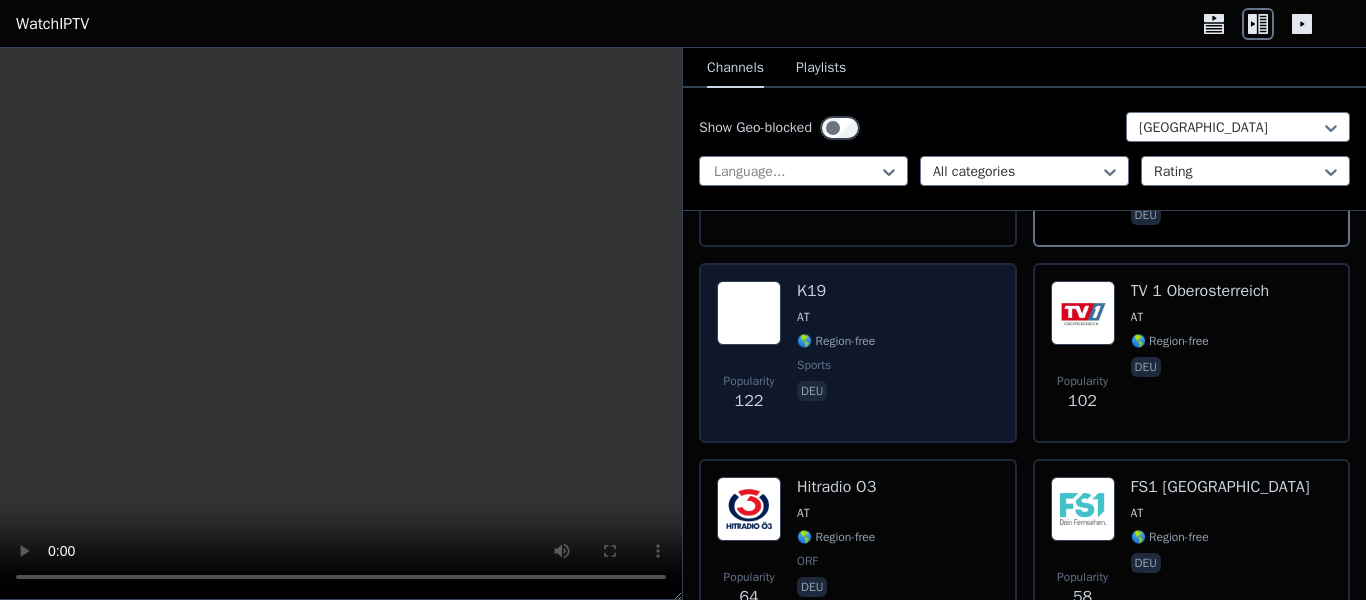 click on "Popularity 122 K19 AT 🌎 Region-free sports deu" at bounding box center [858, 353] 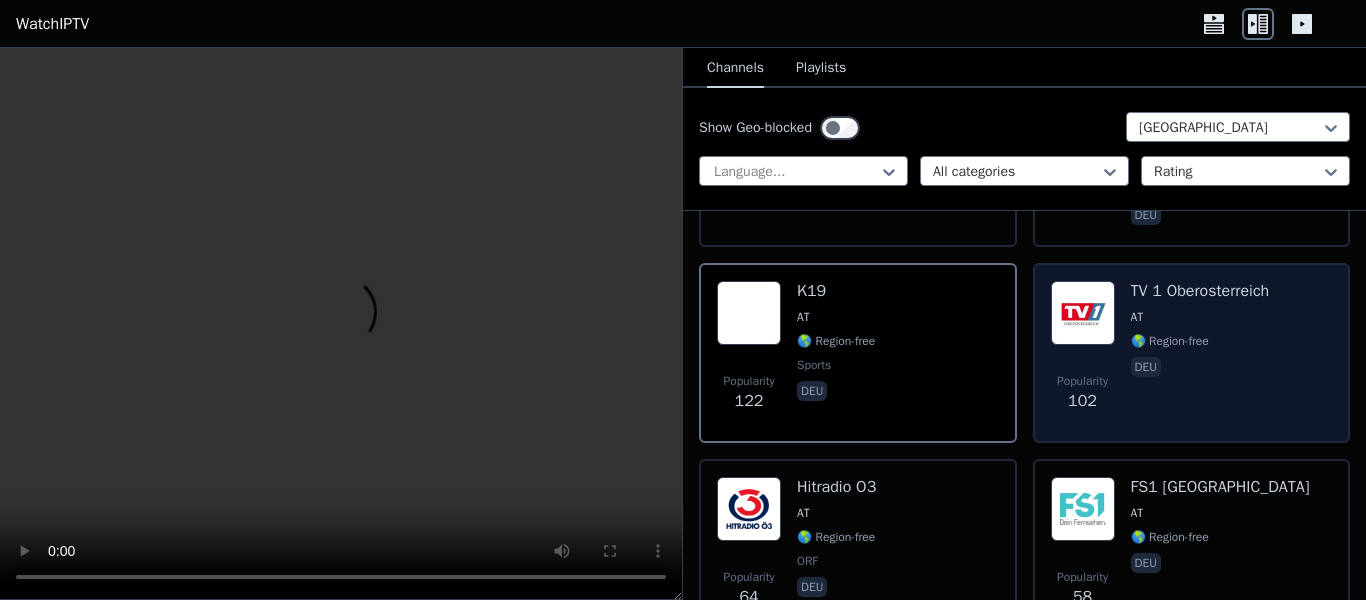 click on "Popularity 102 TV 1 Oberosterreich AT 🌎 Region-free deu" at bounding box center [1192, 353] 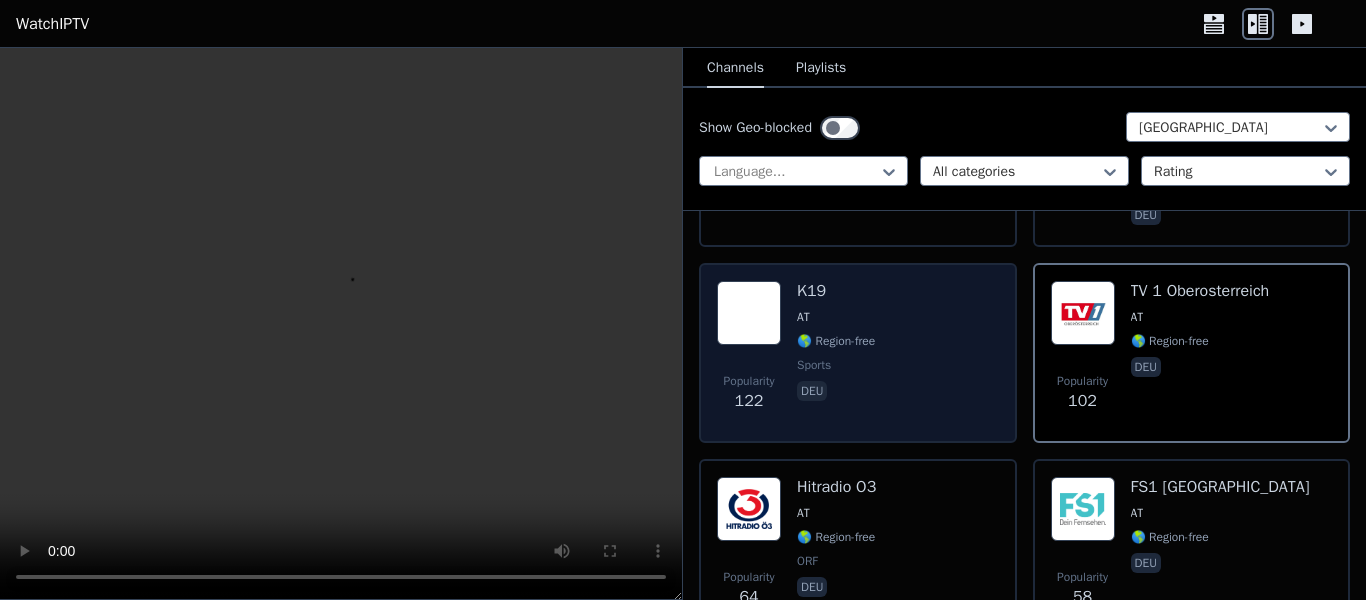 scroll, scrollTop: 527, scrollLeft: 0, axis: vertical 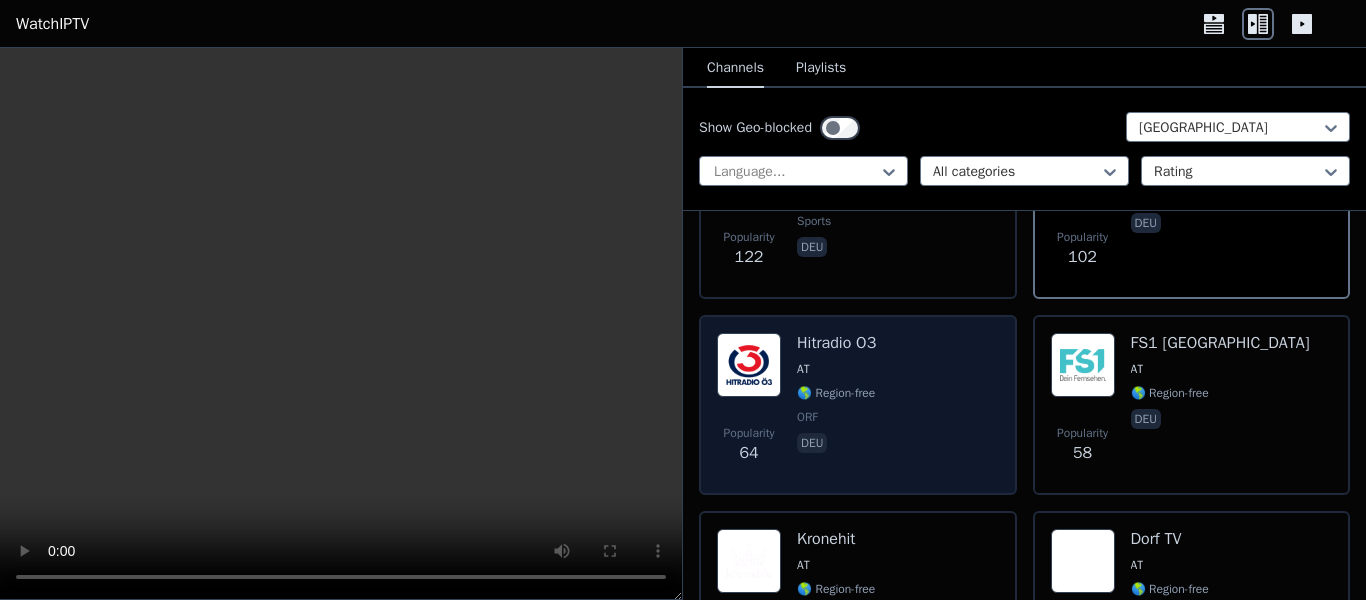 click on "Popularity 64 Hitradio O3 AT 🌎 Region-free ORF deu" at bounding box center [858, 405] 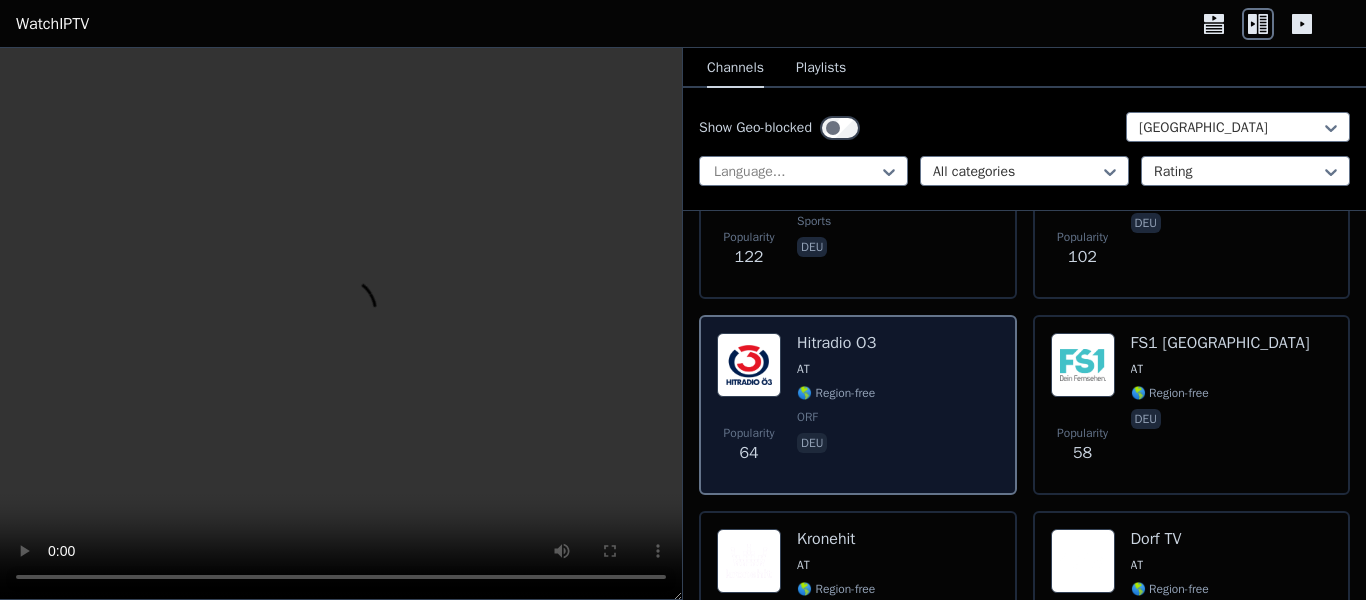 scroll, scrollTop: 680, scrollLeft: 0, axis: vertical 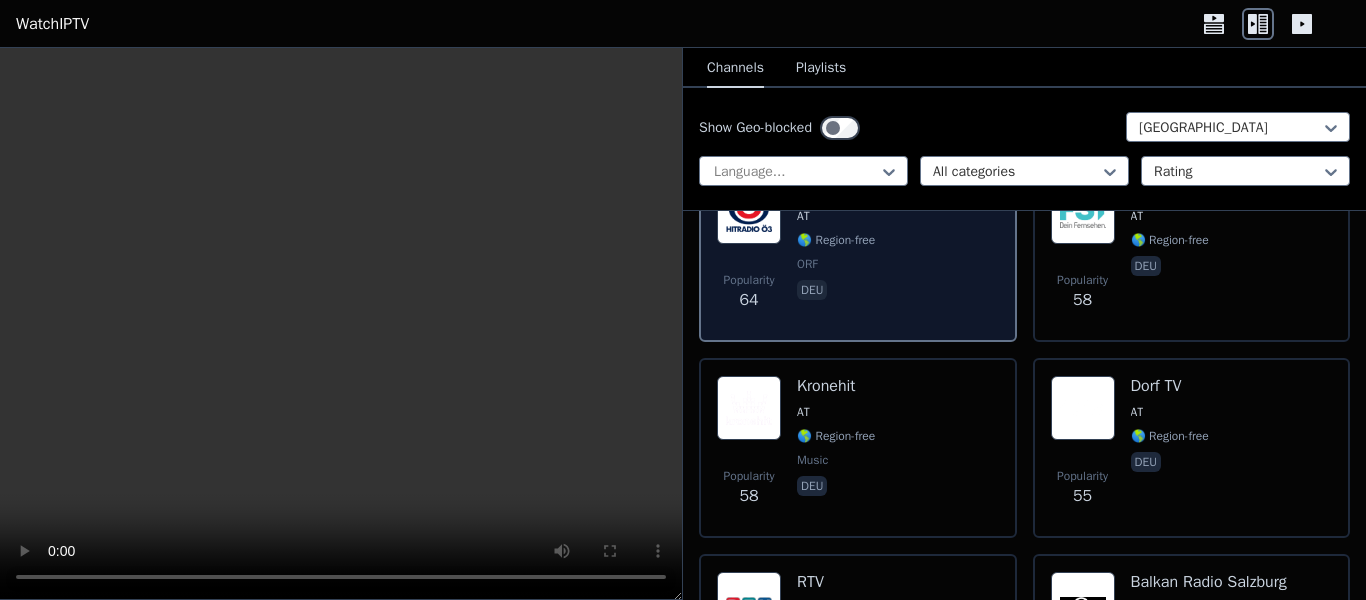 click on "Popularity 58 Kronehit AT 🌎 Region-free music deu" at bounding box center (858, 448) 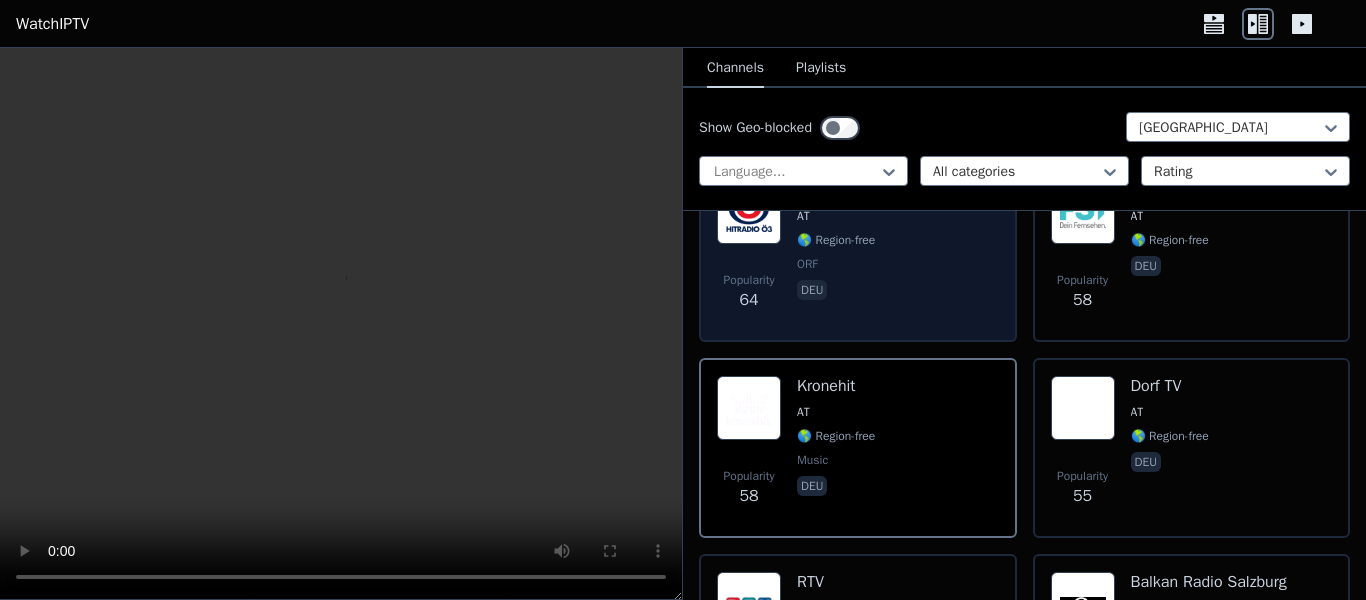 scroll, scrollTop: 896, scrollLeft: 0, axis: vertical 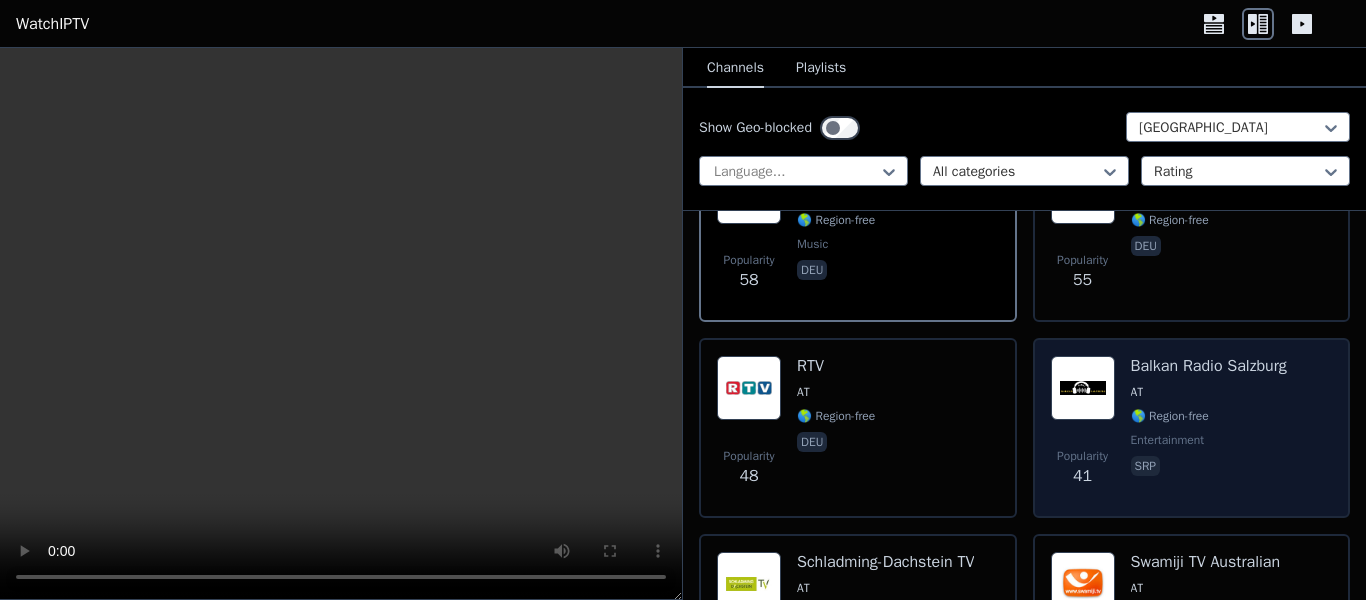 click on "Balkan Radio Salzburg AT 🌎 Region-free entertainment srp" at bounding box center [1209, 428] 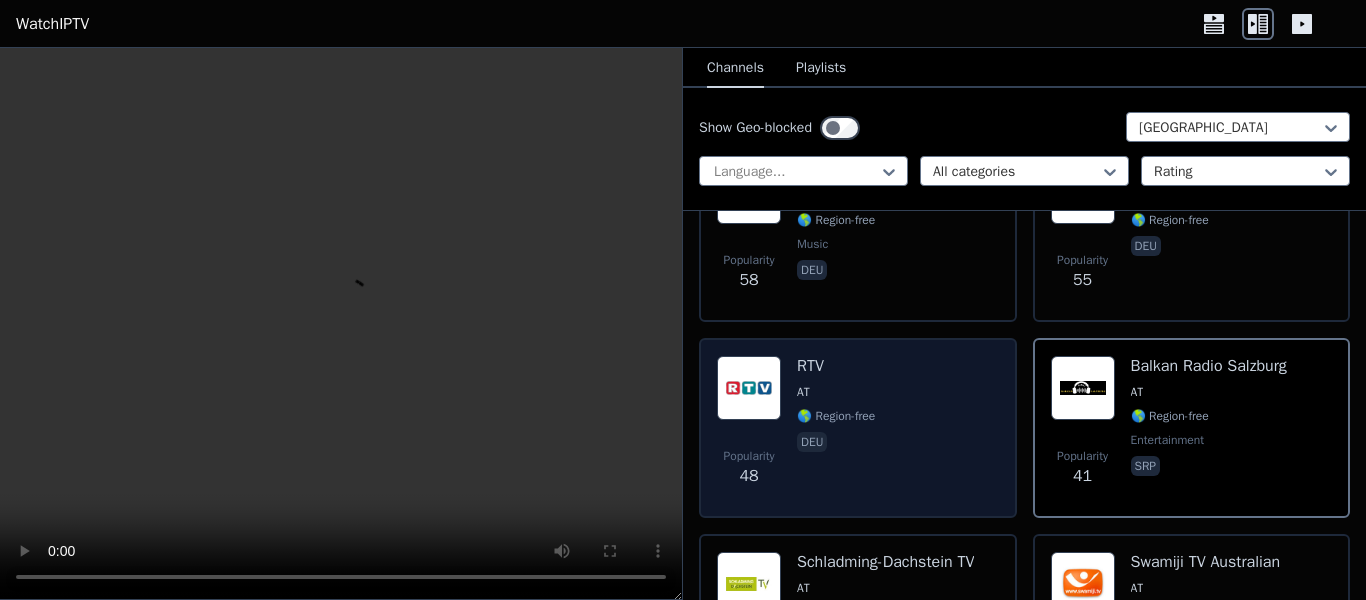 scroll, scrollTop: 1112, scrollLeft: 0, axis: vertical 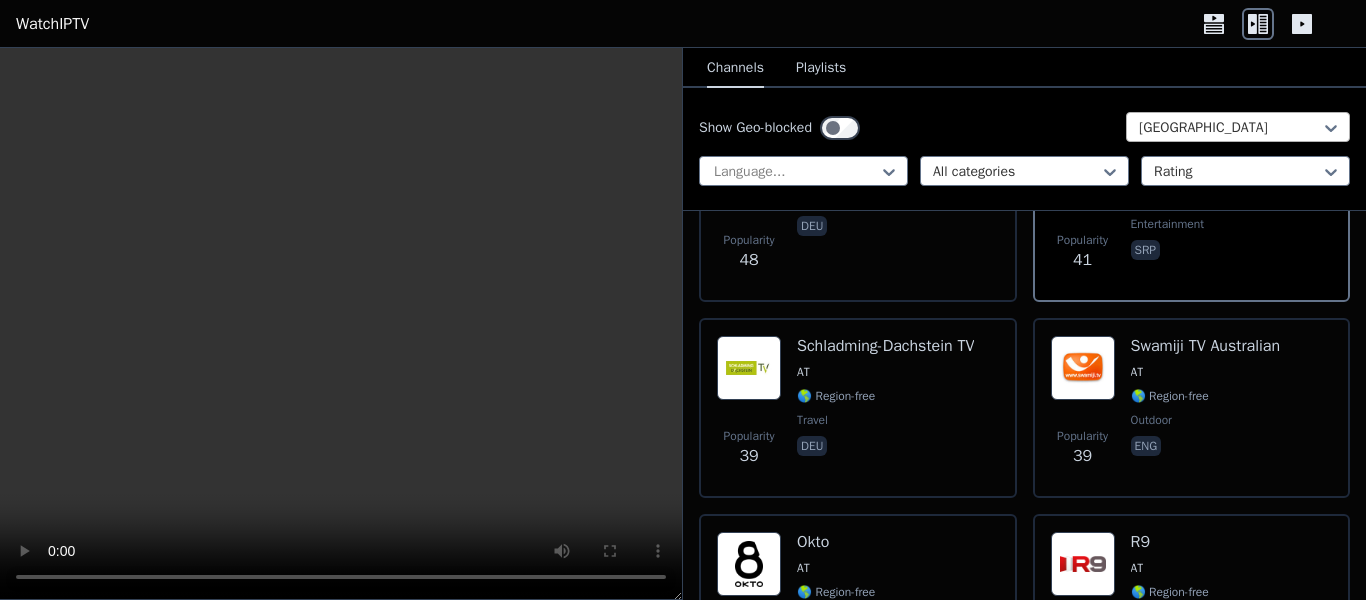 click at bounding box center (1230, 128) 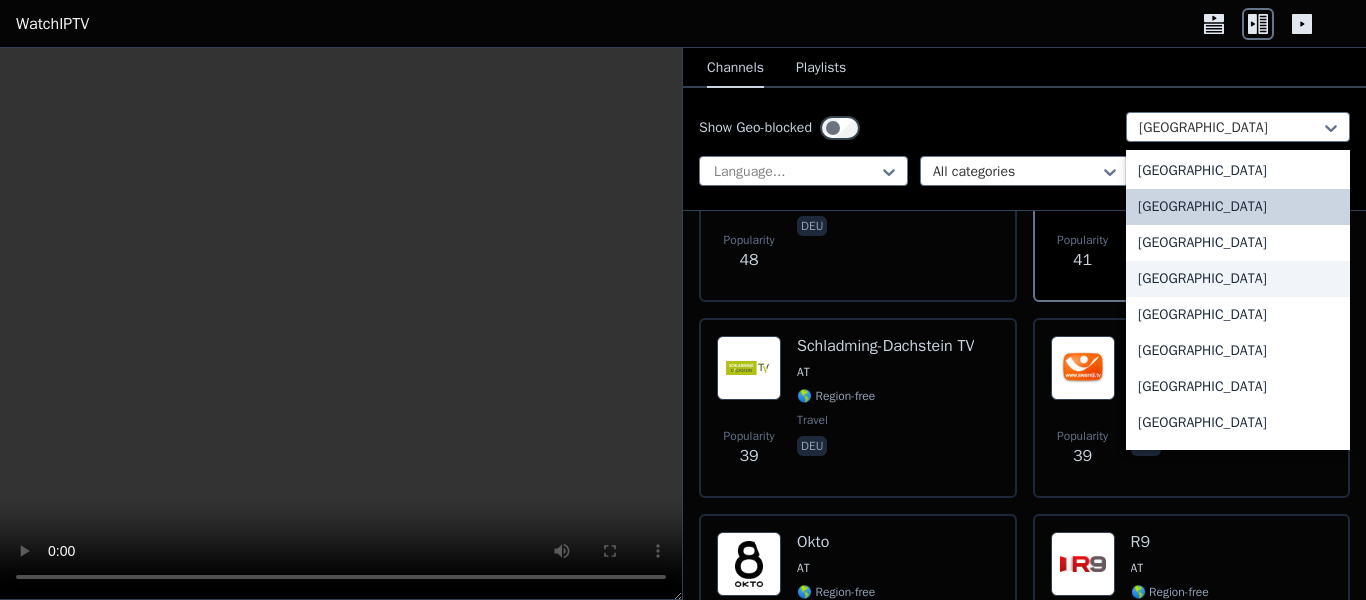 scroll, scrollTop: 348, scrollLeft: 0, axis: vertical 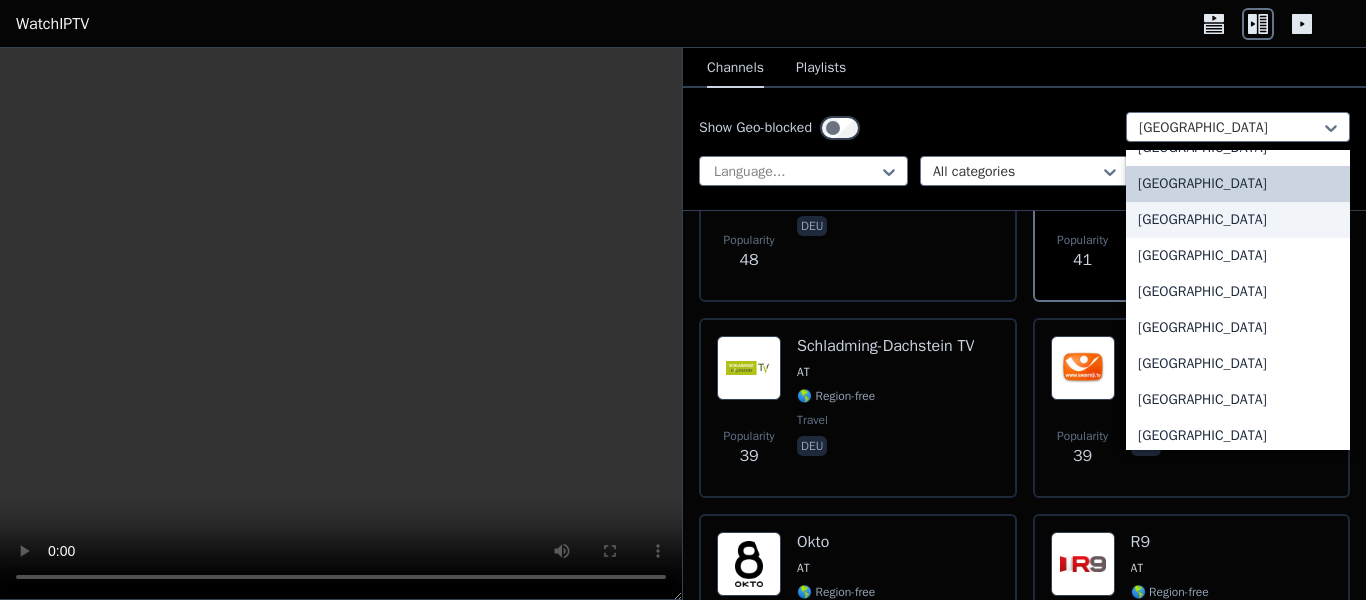 click on "[GEOGRAPHIC_DATA]" at bounding box center (1238, 220) 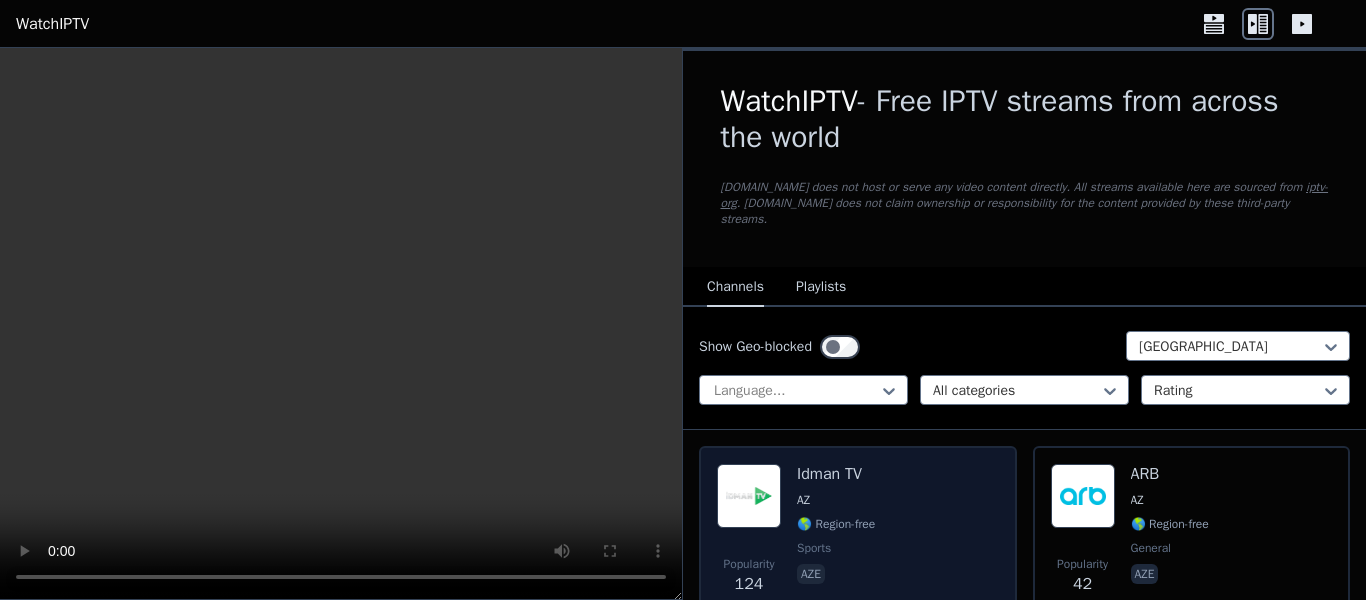 scroll, scrollTop: 201, scrollLeft: 0, axis: vertical 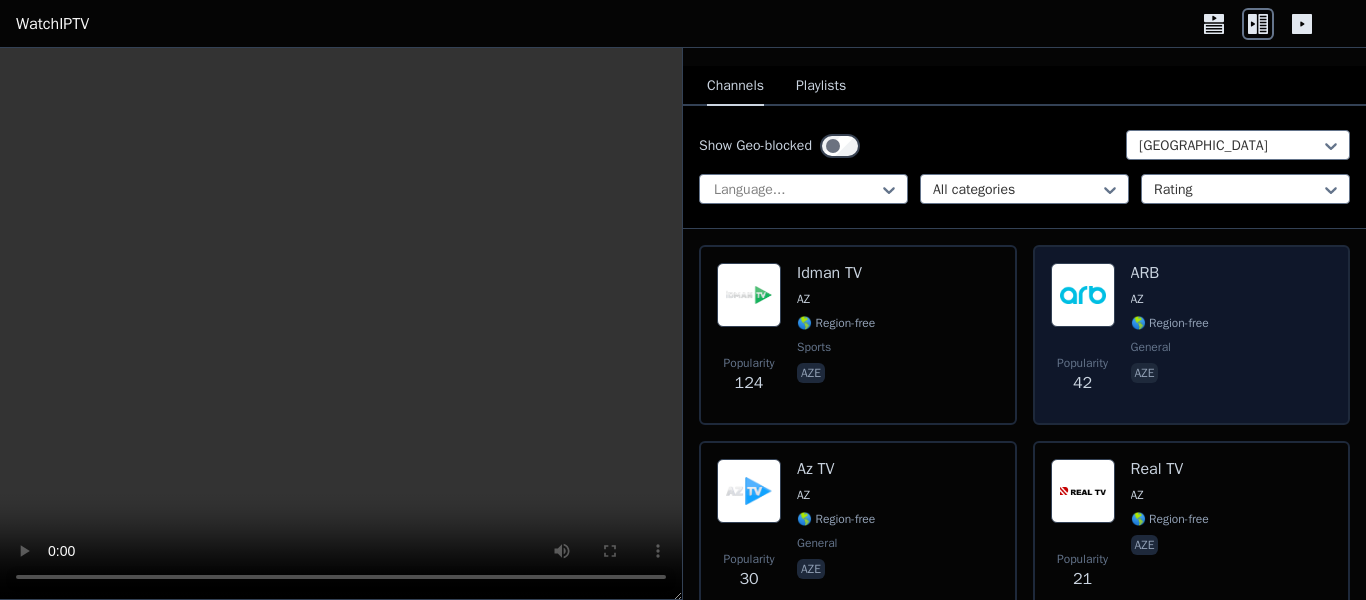 click on "Popularity 42" at bounding box center (1083, 375) 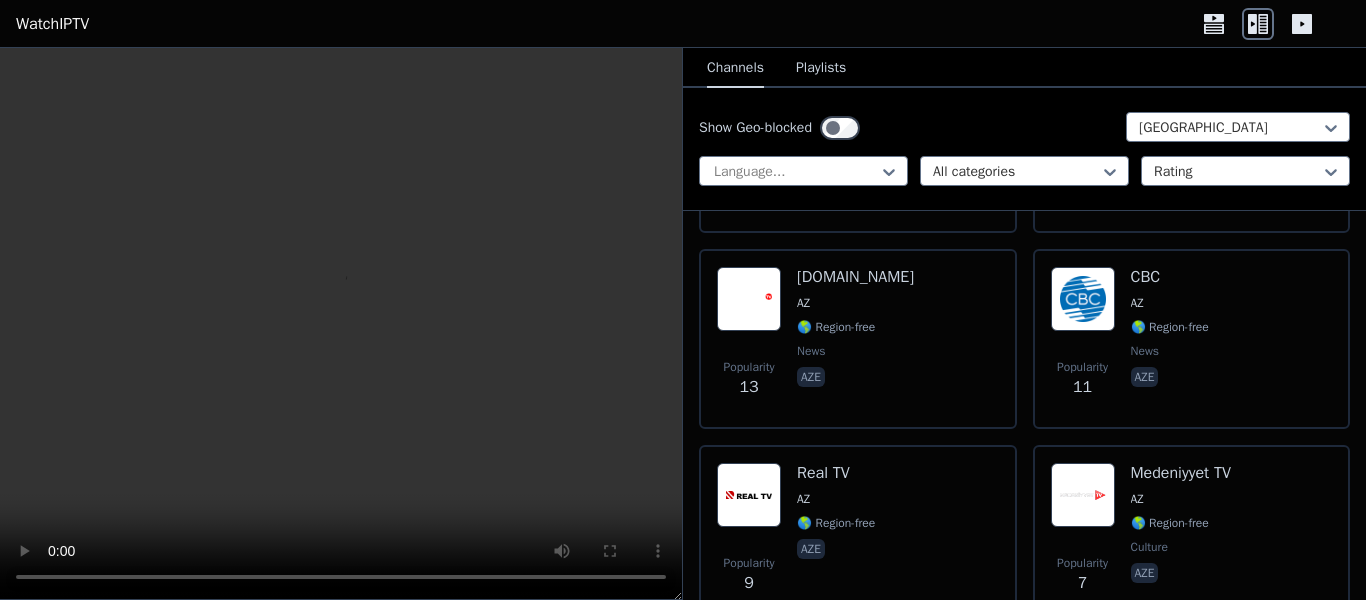 scroll, scrollTop: 949, scrollLeft: 0, axis: vertical 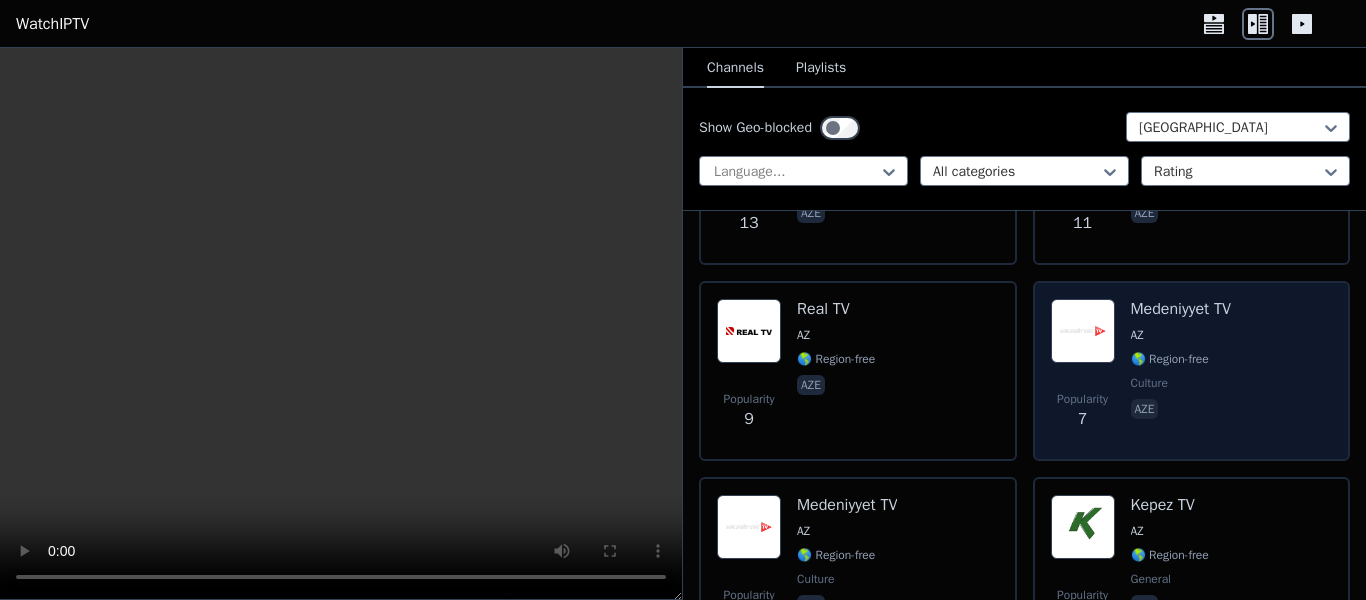 click on "Popularity 7" at bounding box center (1083, 411) 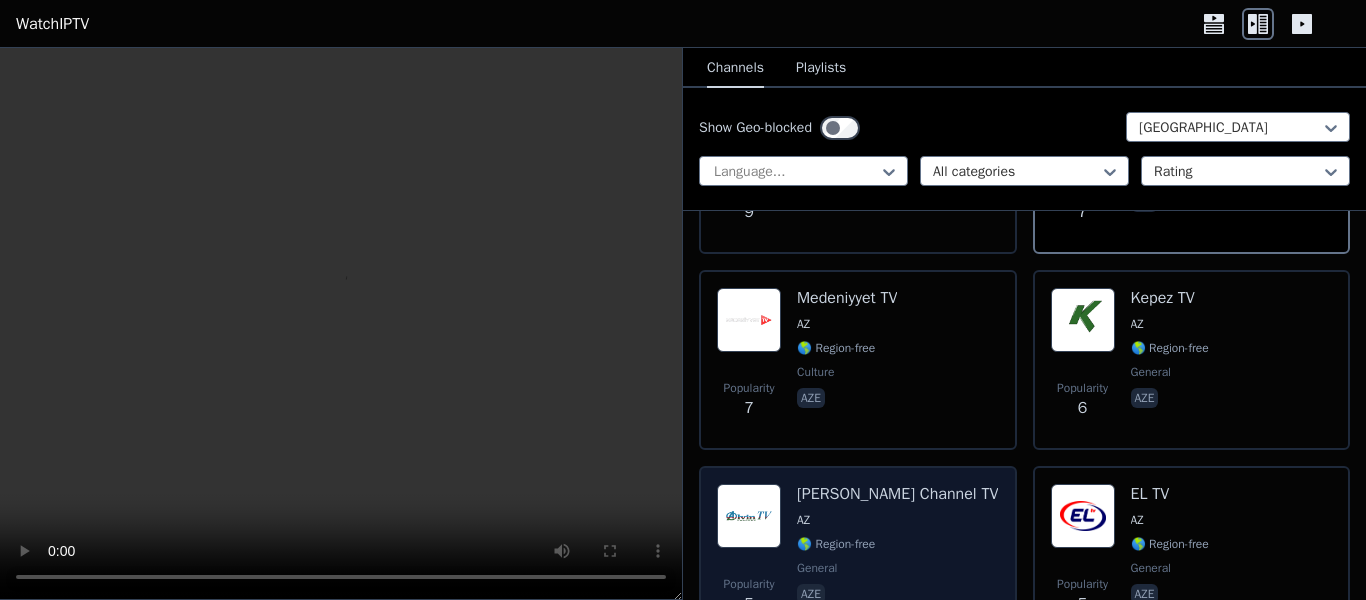 scroll, scrollTop: 1378, scrollLeft: 0, axis: vertical 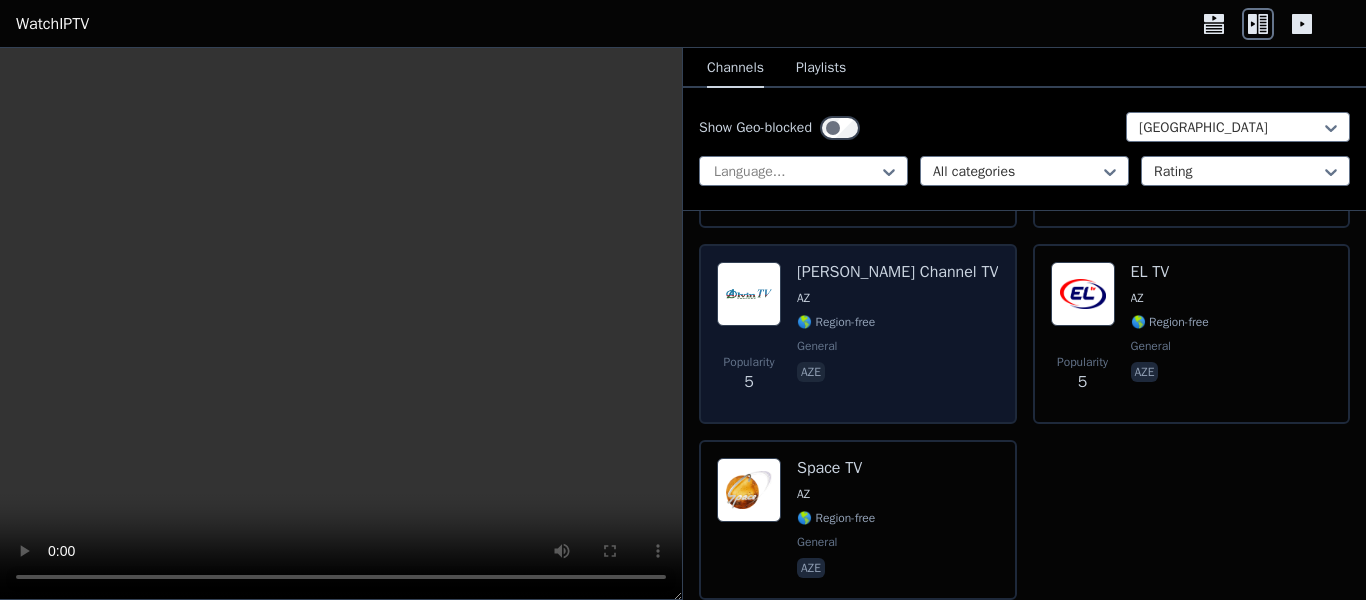 click on "Space TV AZ 🌎 Region-free general aze" at bounding box center (858, 520) 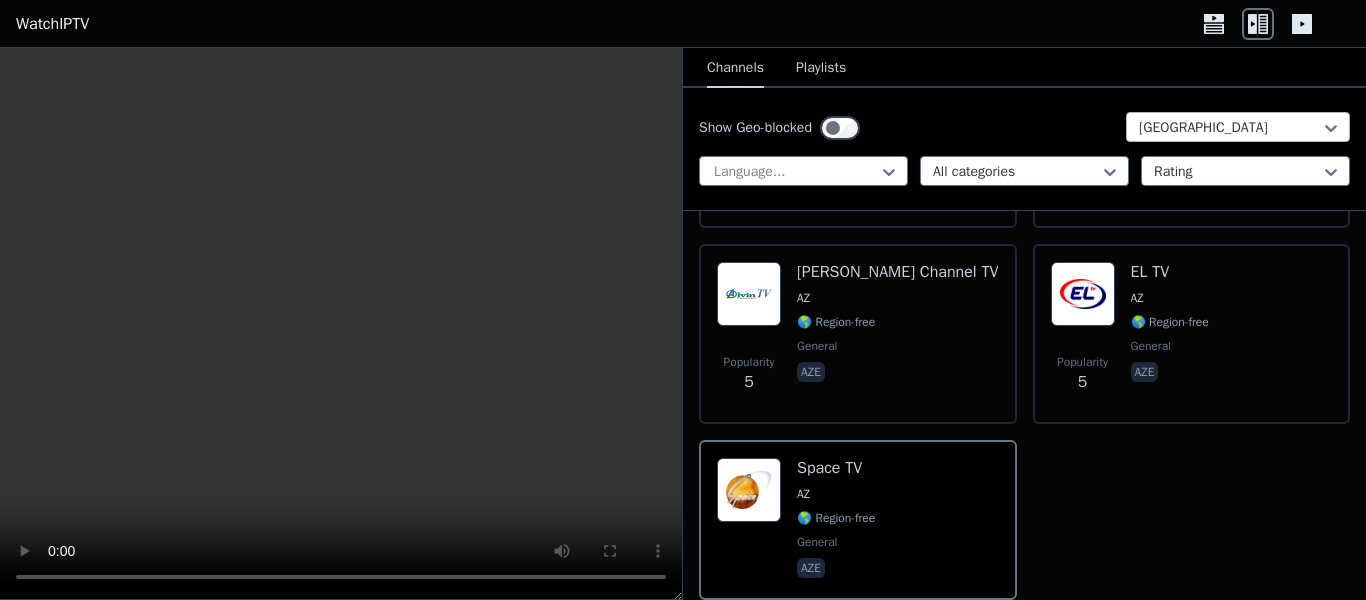 click at bounding box center [1230, 128] 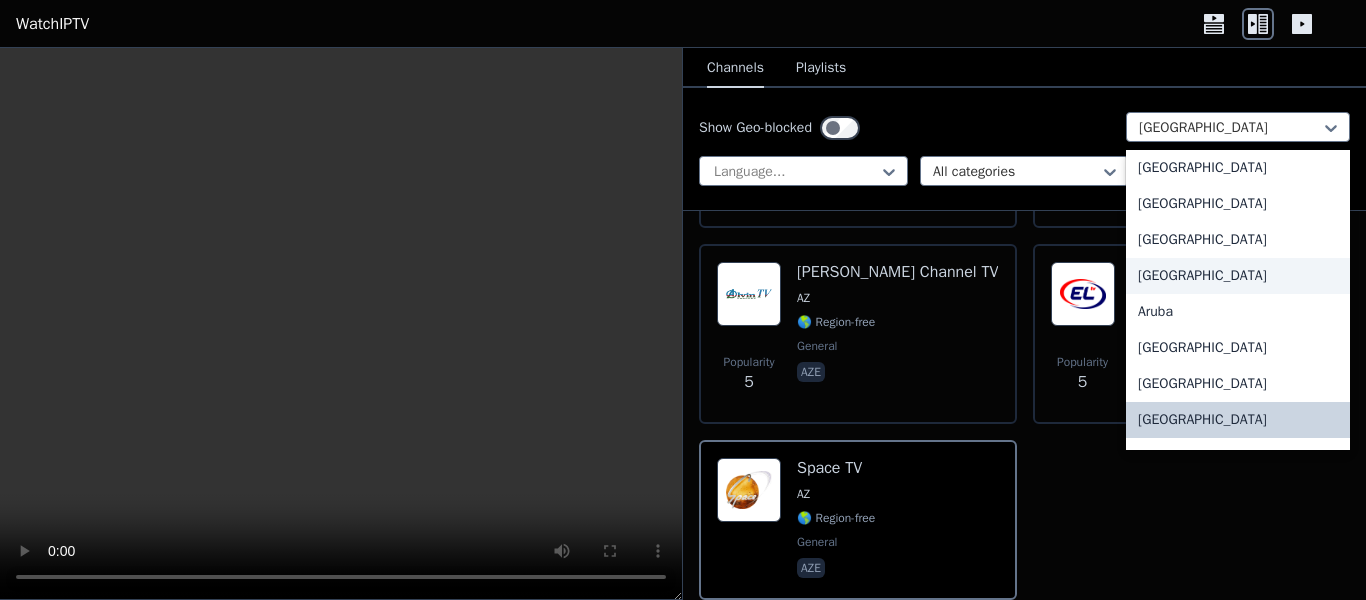 scroll, scrollTop: 366, scrollLeft: 0, axis: vertical 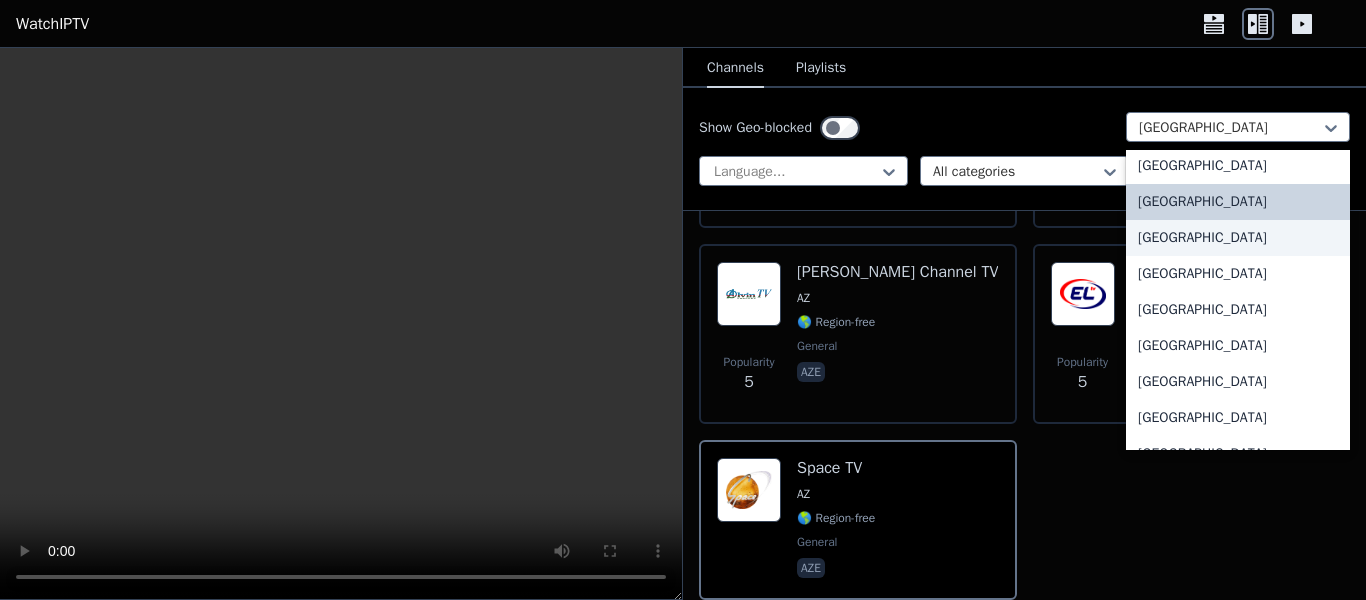 click on "[GEOGRAPHIC_DATA]" at bounding box center [1238, 238] 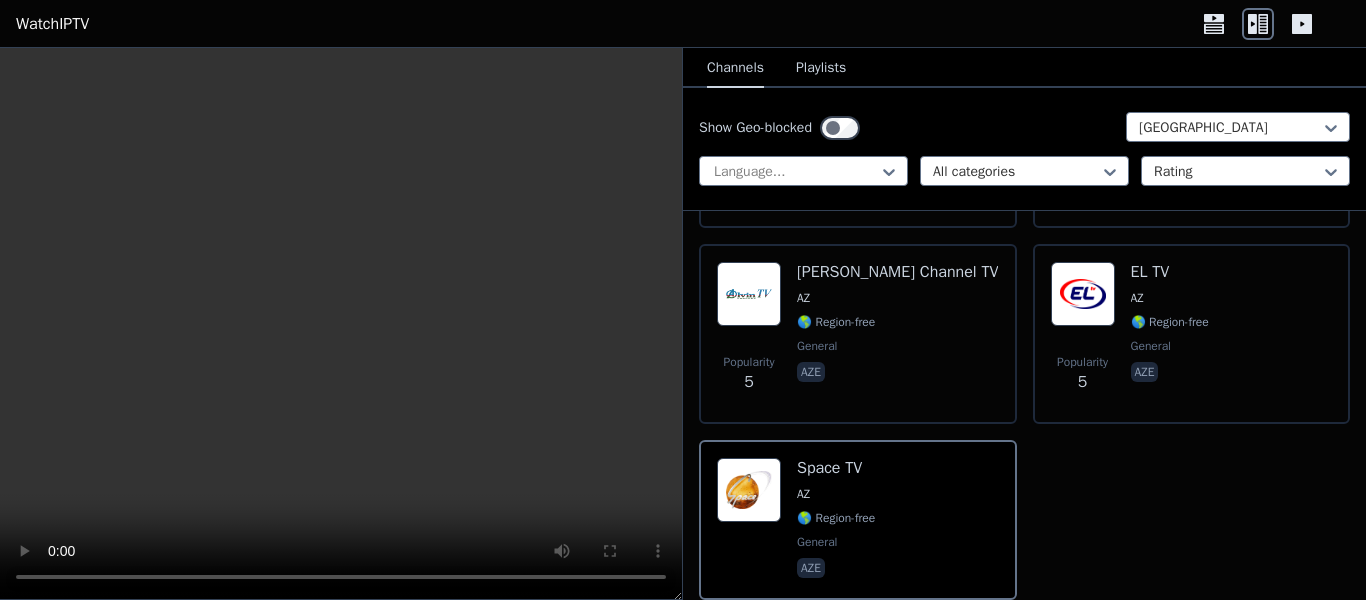 scroll, scrollTop: 0, scrollLeft: 0, axis: both 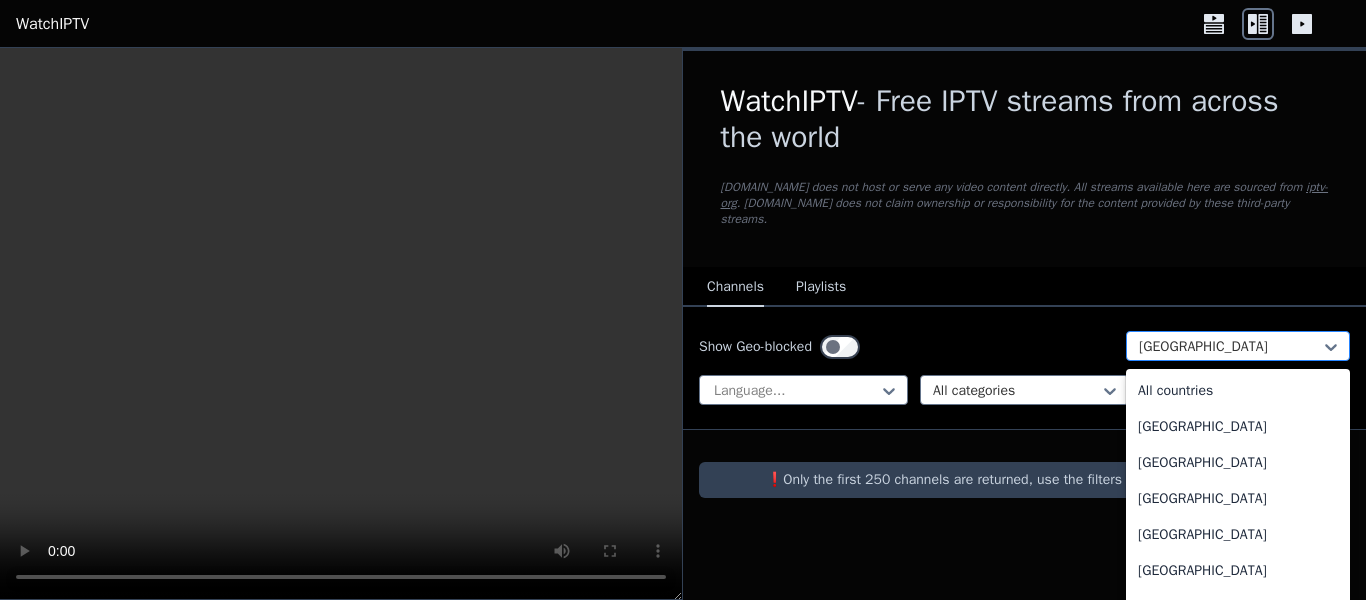 click at bounding box center [1230, 347] 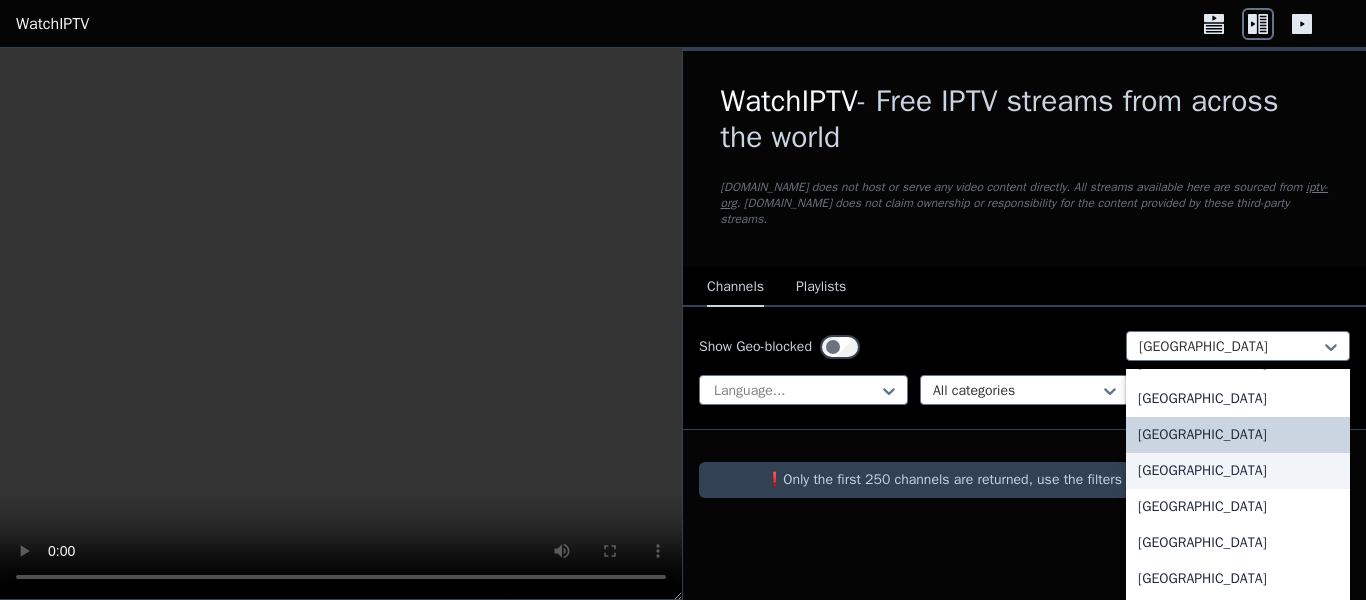 scroll, scrollTop: 430, scrollLeft: 0, axis: vertical 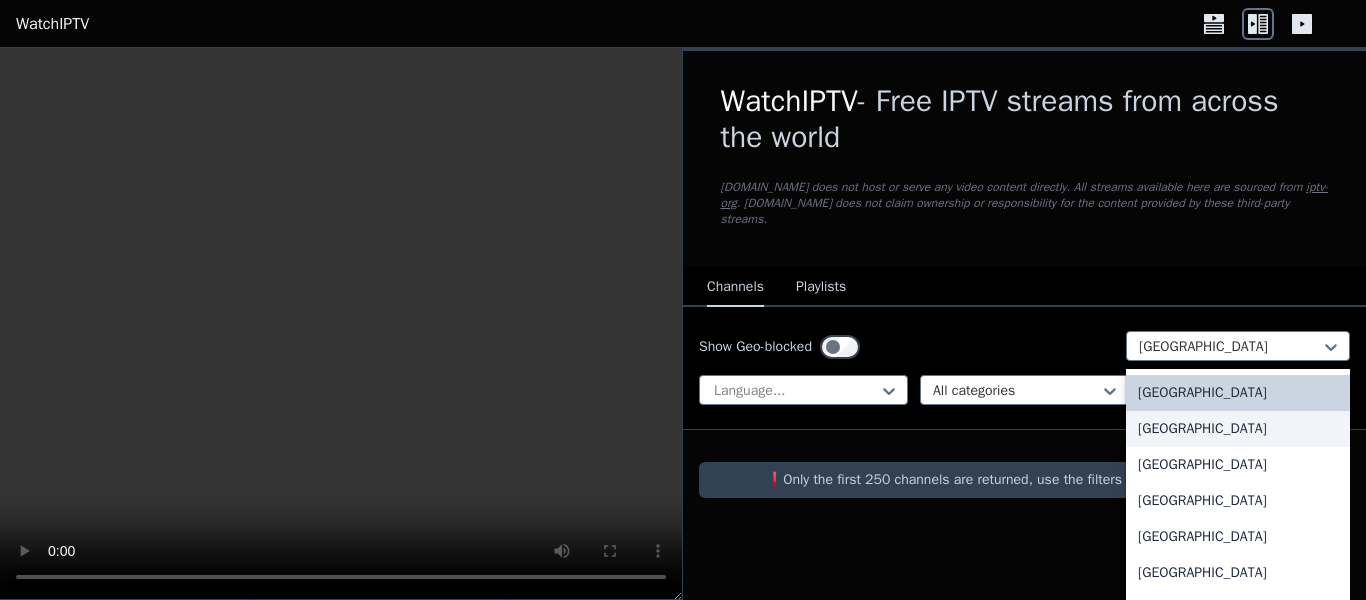 click on "[GEOGRAPHIC_DATA]" at bounding box center (1238, 429) 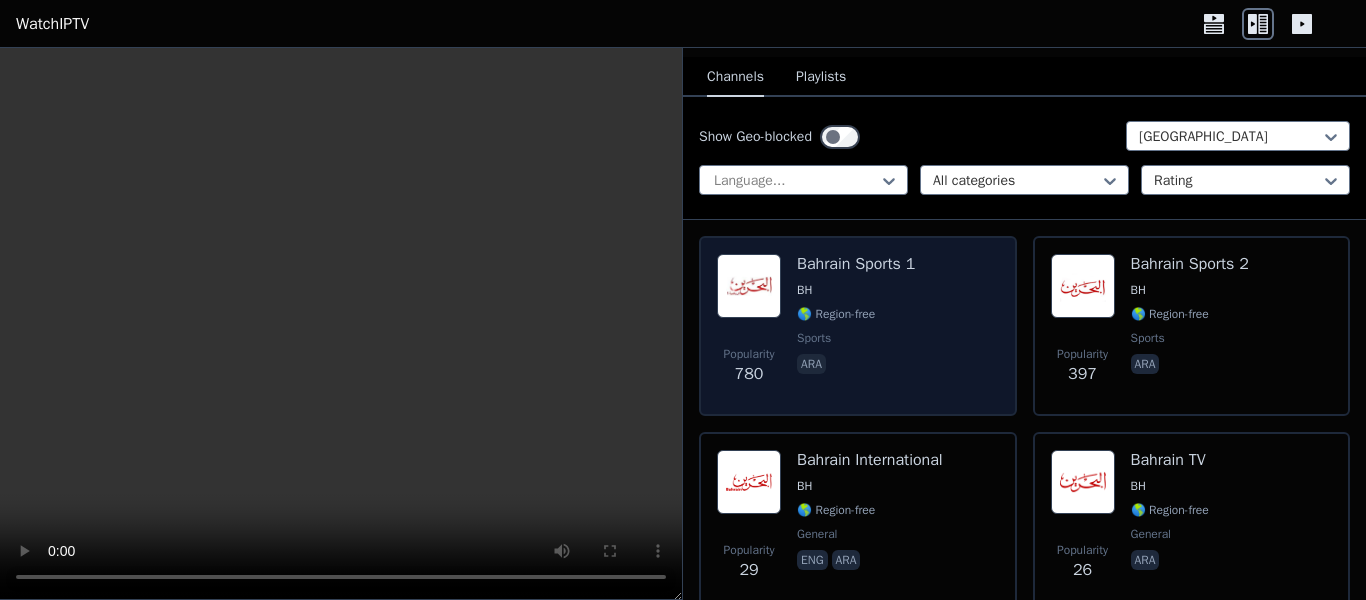 scroll, scrollTop: 258, scrollLeft: 0, axis: vertical 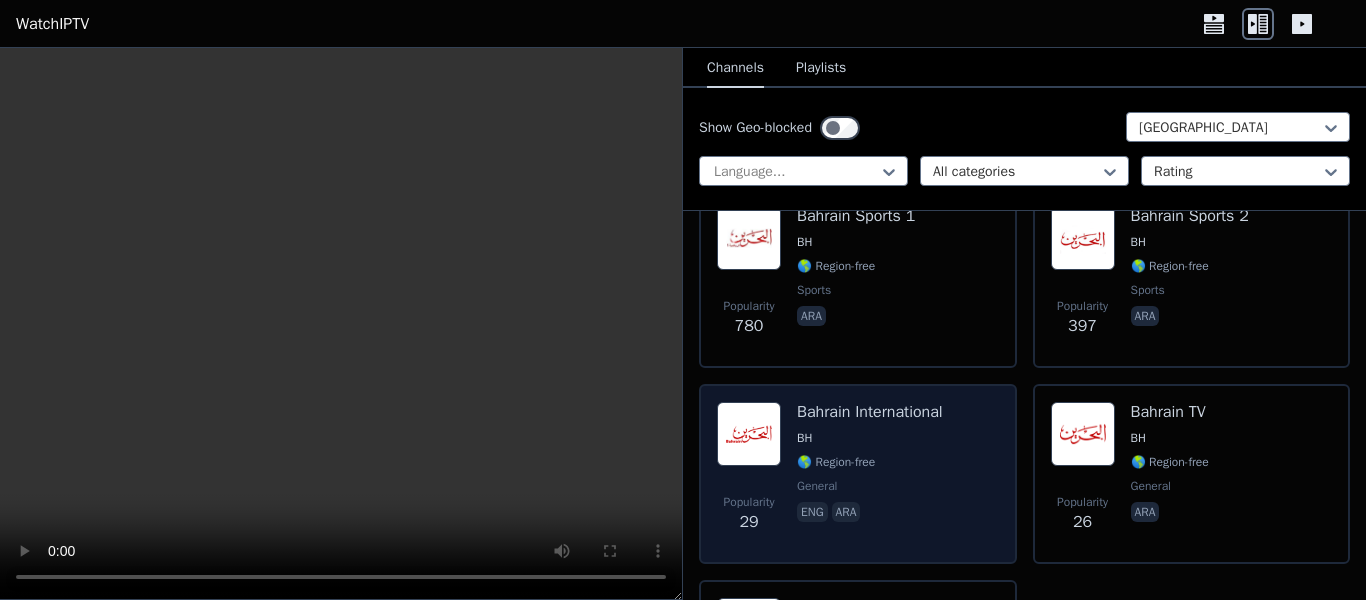 click on "eng ara" at bounding box center (870, 514) 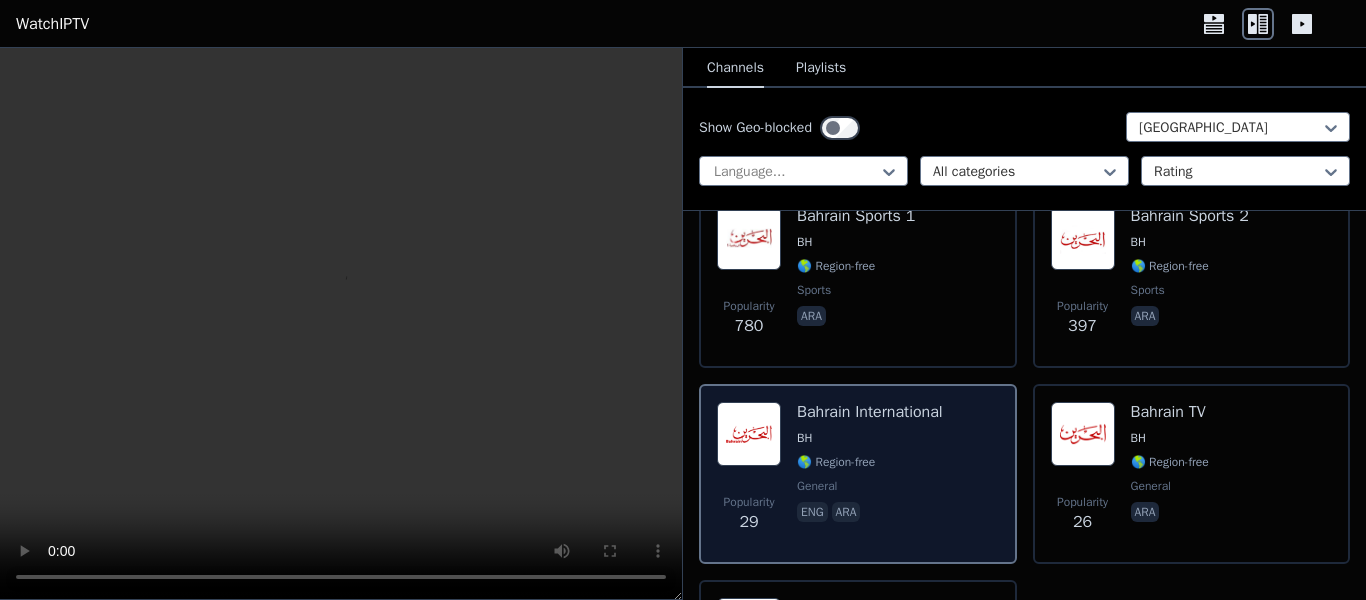 scroll, scrollTop: 365, scrollLeft: 0, axis: vertical 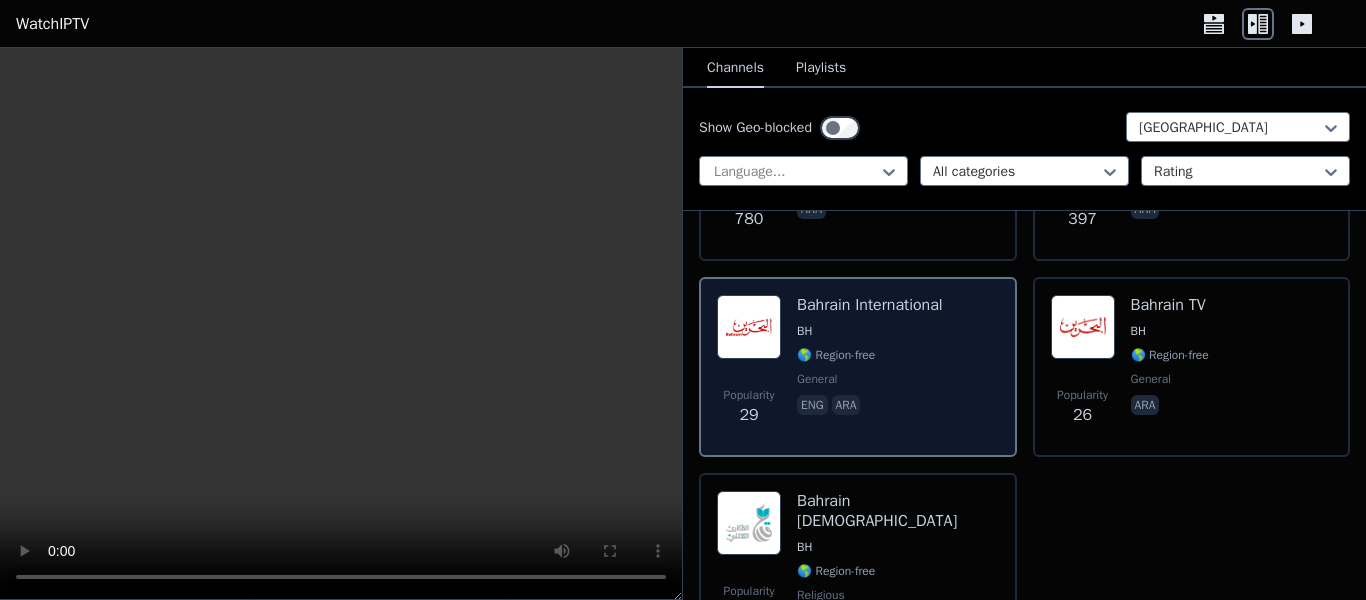click on "BH" at bounding box center (898, 547) 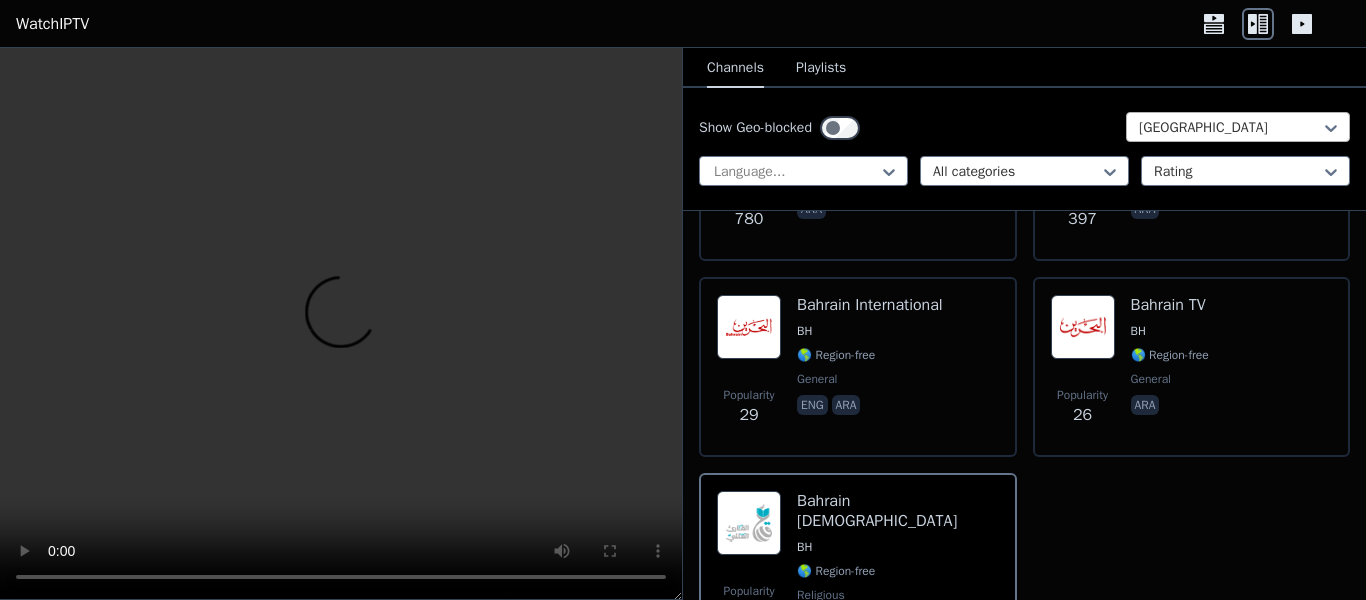 drag, startPoint x: 1130, startPoint y: 148, endPoint x: 1142, endPoint y: 128, distance: 23.323807 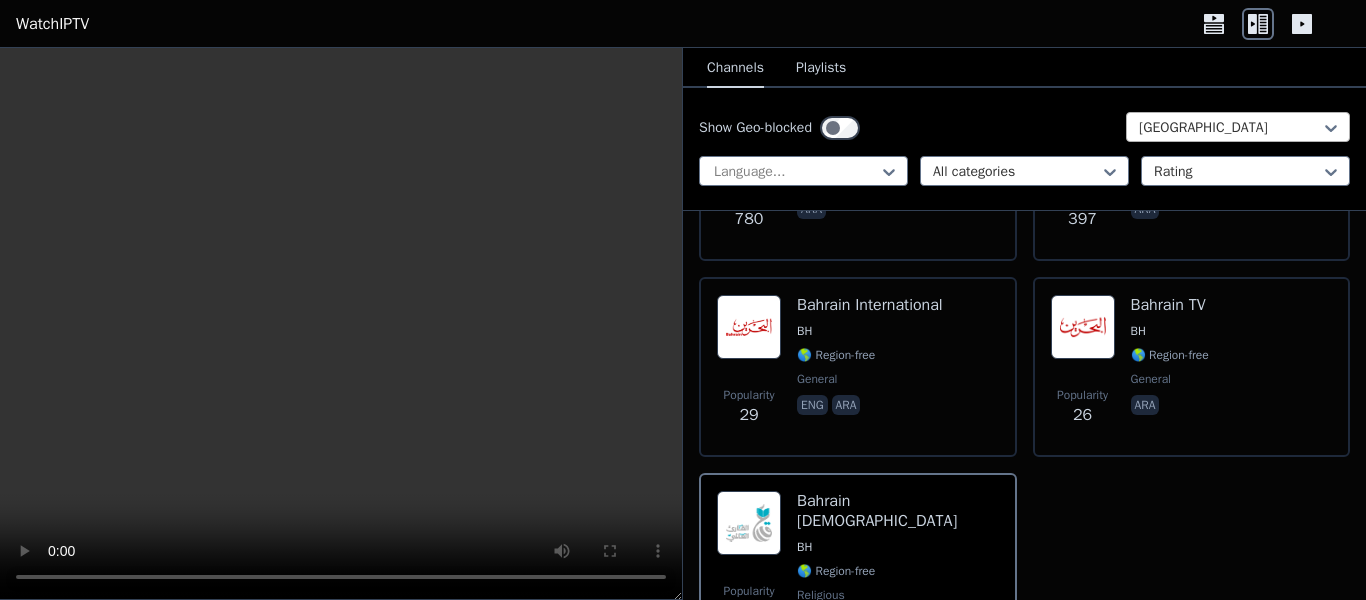 click on "Show Geo-blocked Bahrain Language... All categories Rating" at bounding box center [1024, 149] 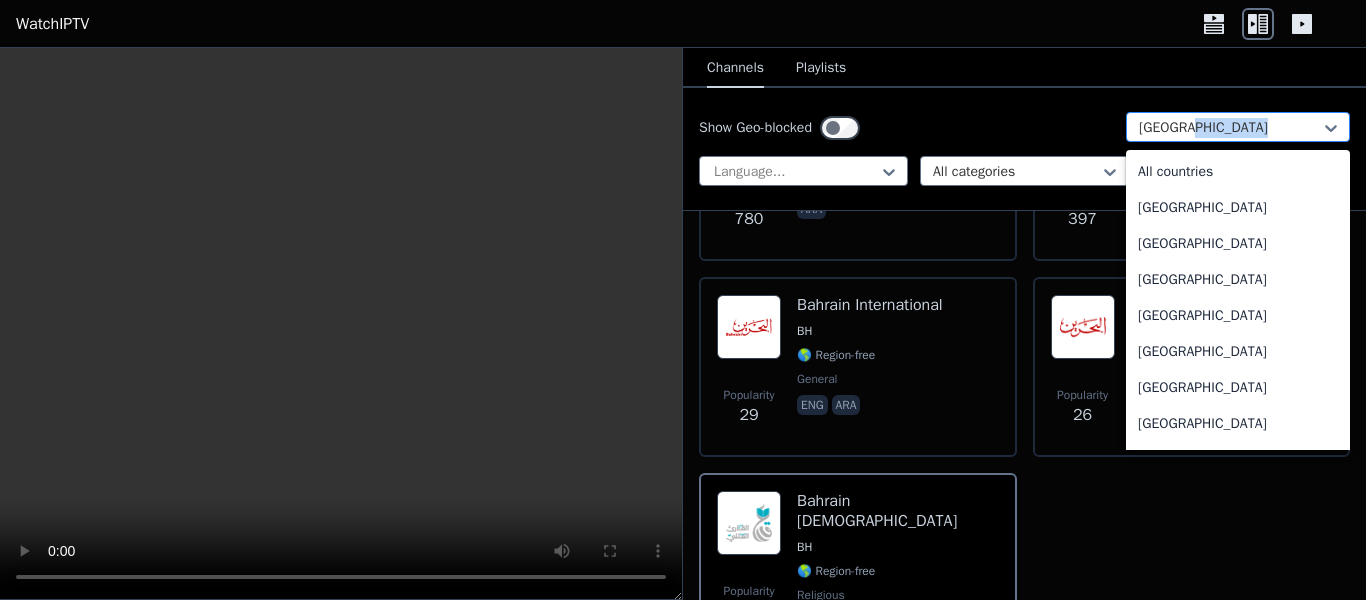click at bounding box center [1230, 128] 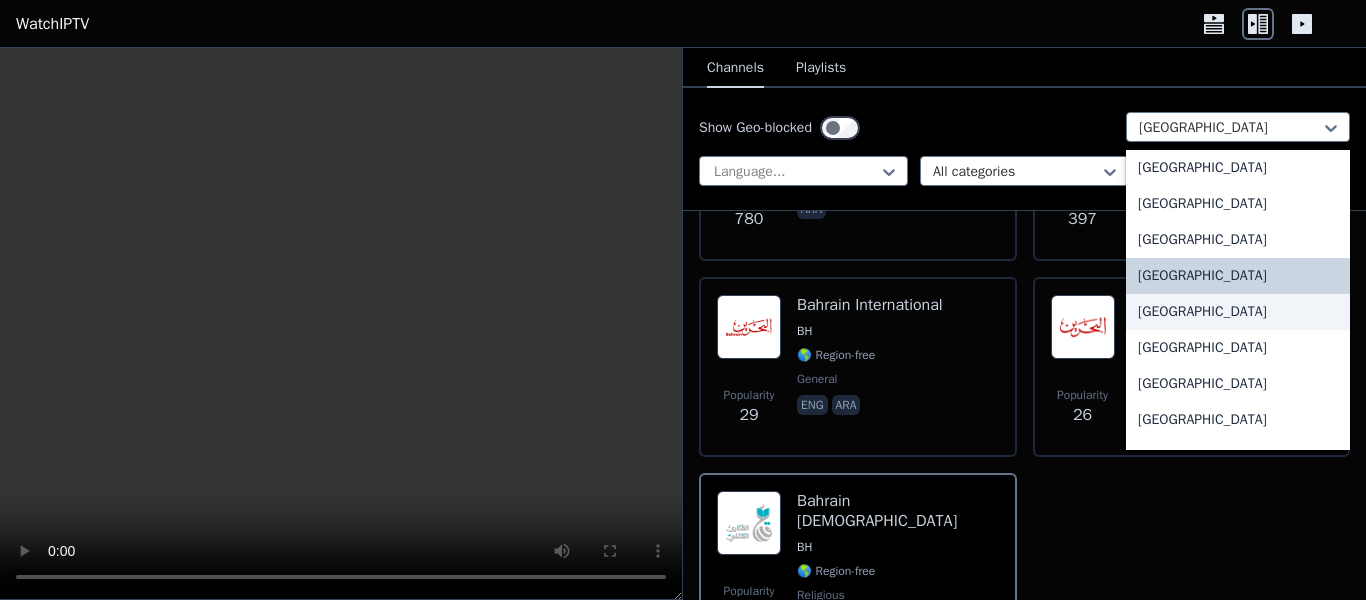 scroll, scrollTop: 633, scrollLeft: 0, axis: vertical 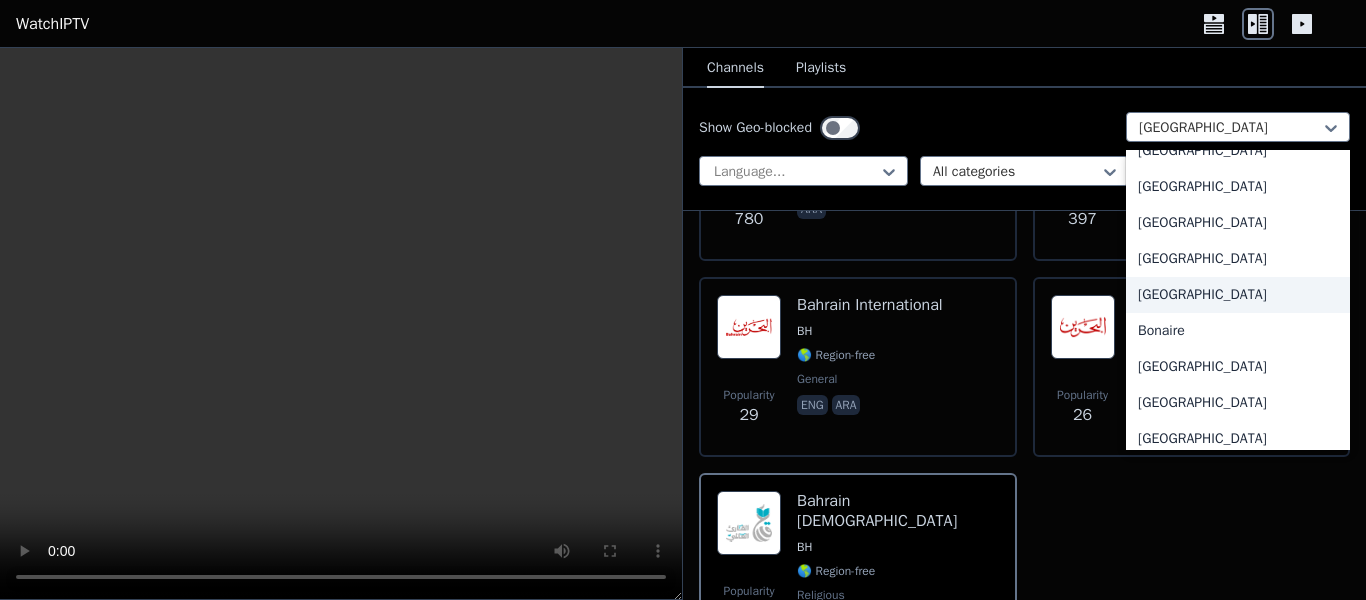 click on "[GEOGRAPHIC_DATA]" at bounding box center (1238, 295) 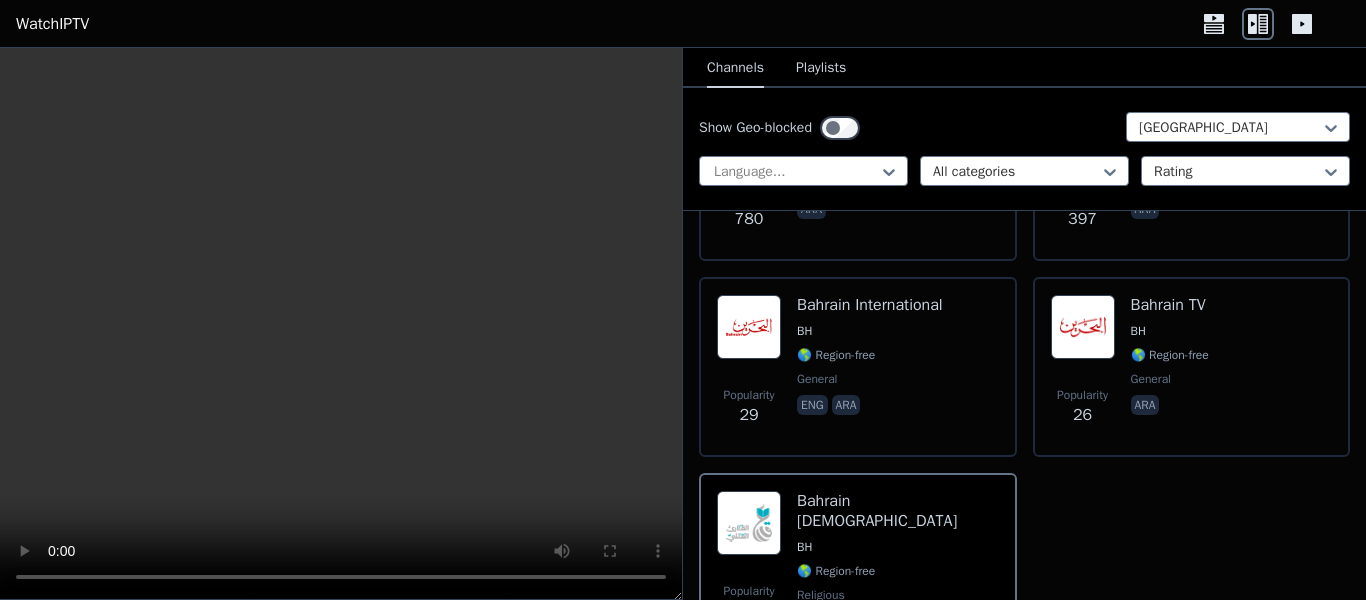 scroll, scrollTop: 0, scrollLeft: 0, axis: both 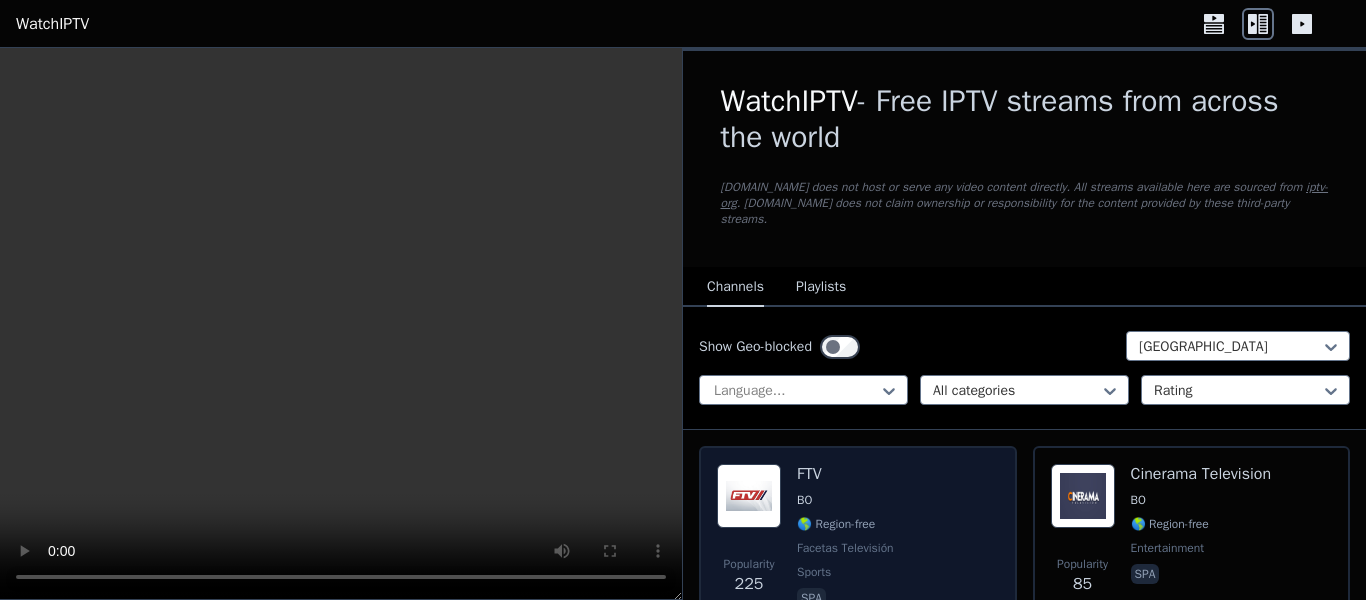 click on "Popularity 225 FTV BO 🌎 Region-free Facetas Televisión sports spa" at bounding box center [858, 538] 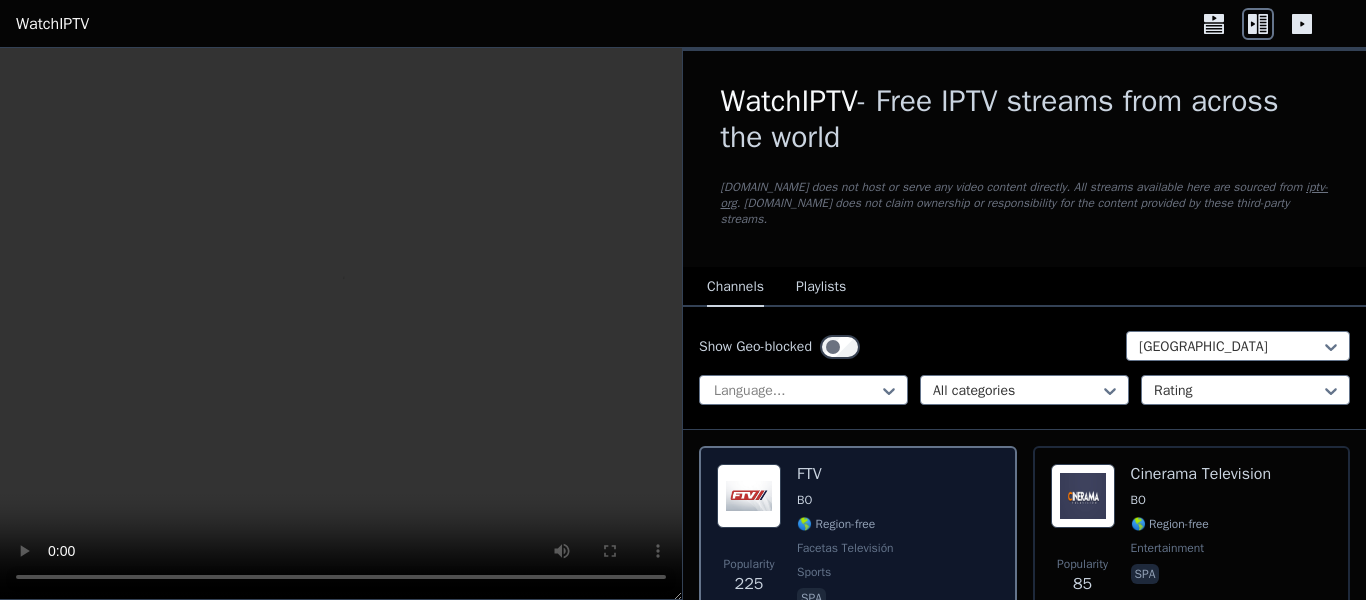 scroll, scrollTop: 256, scrollLeft: 0, axis: vertical 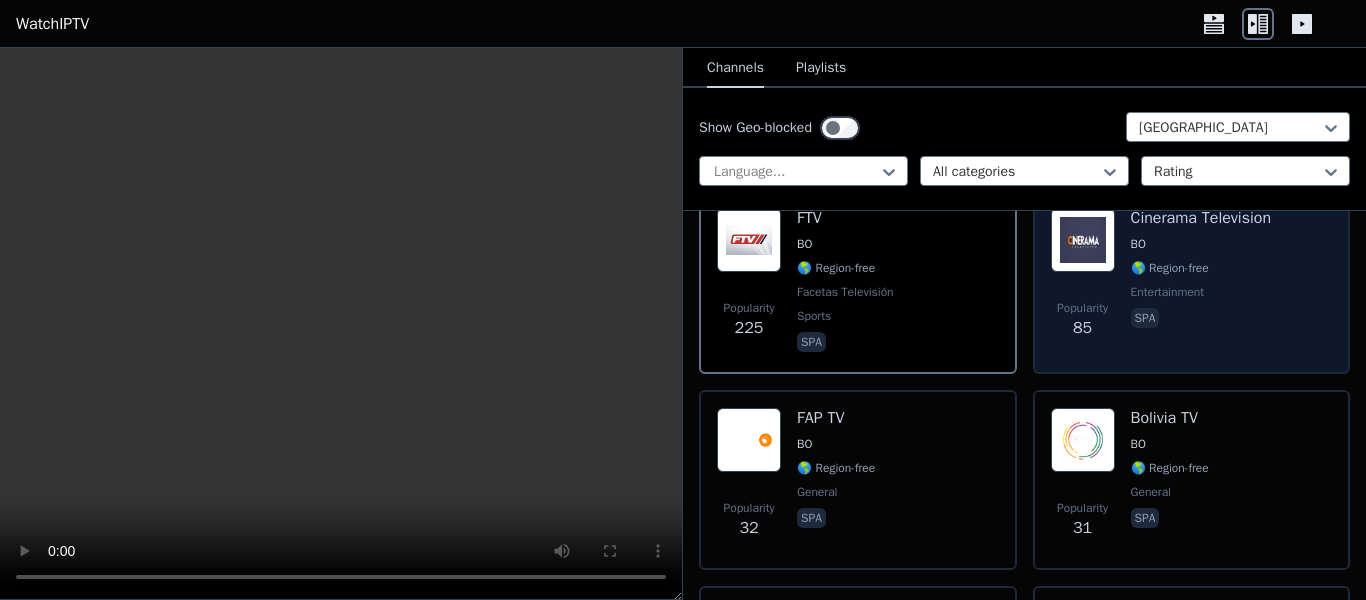 click on "Popularity 85" at bounding box center [1083, 320] 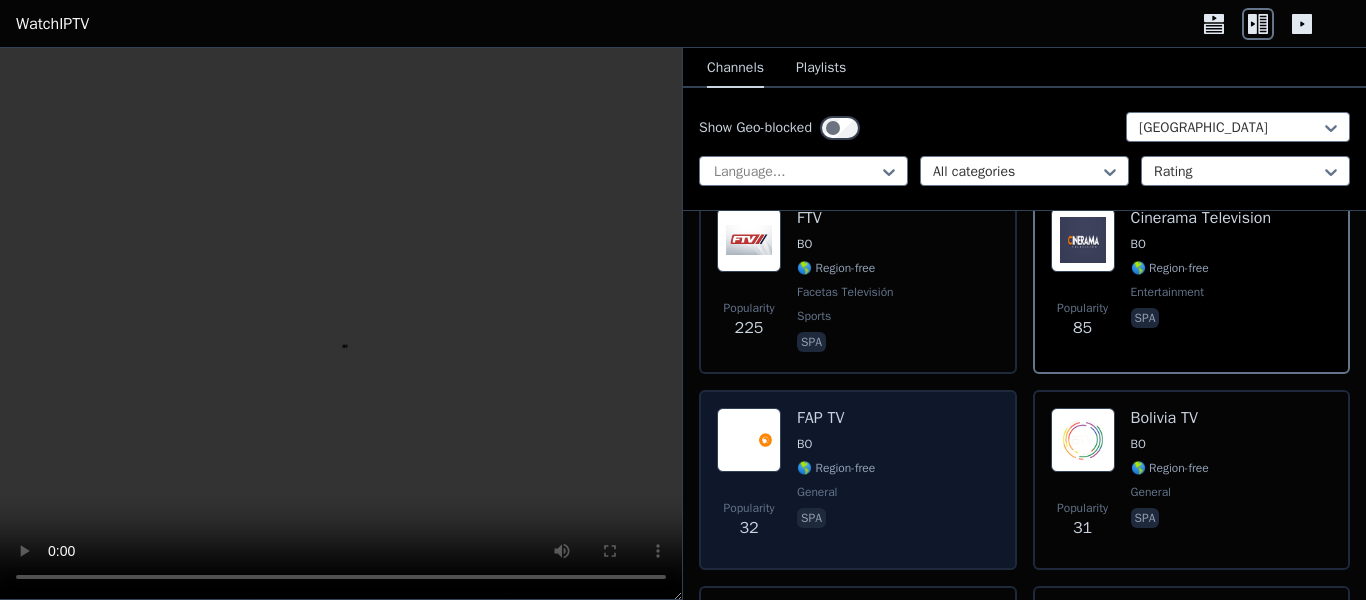 click on "Popularity 32 FAP TV BO 🌎 Region-free general spa" at bounding box center [858, 480] 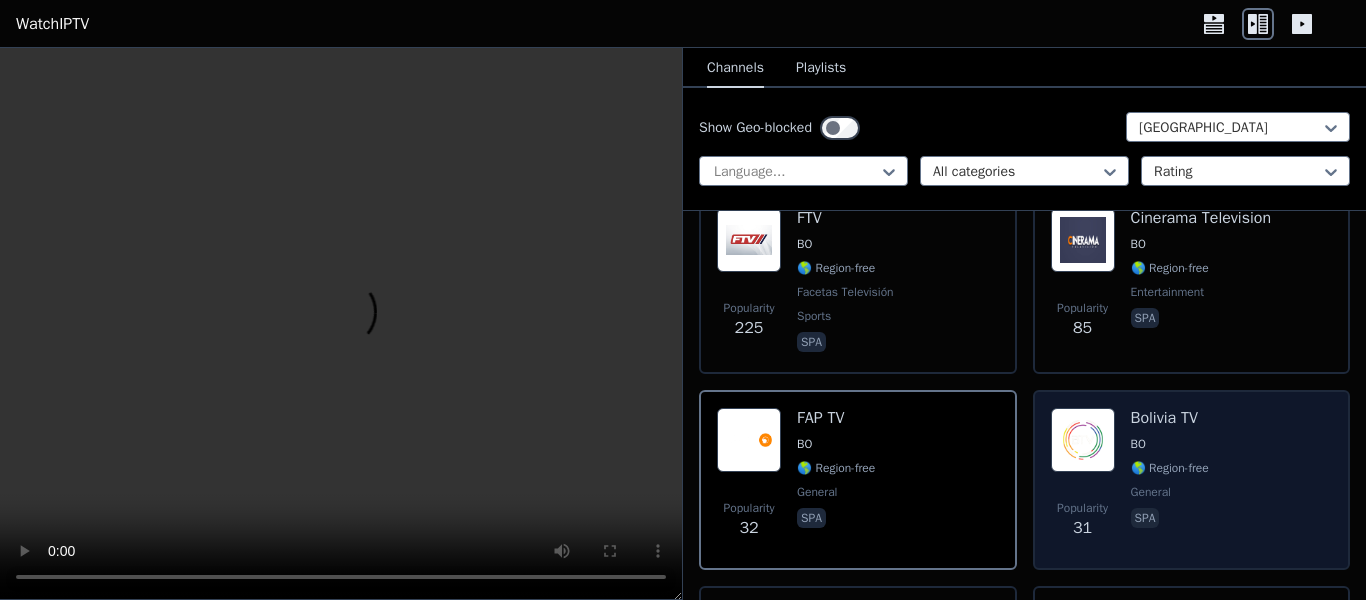 click on "Popularity 31 Bolivia TV BO 🌎 Region-free general spa" at bounding box center [1192, 480] 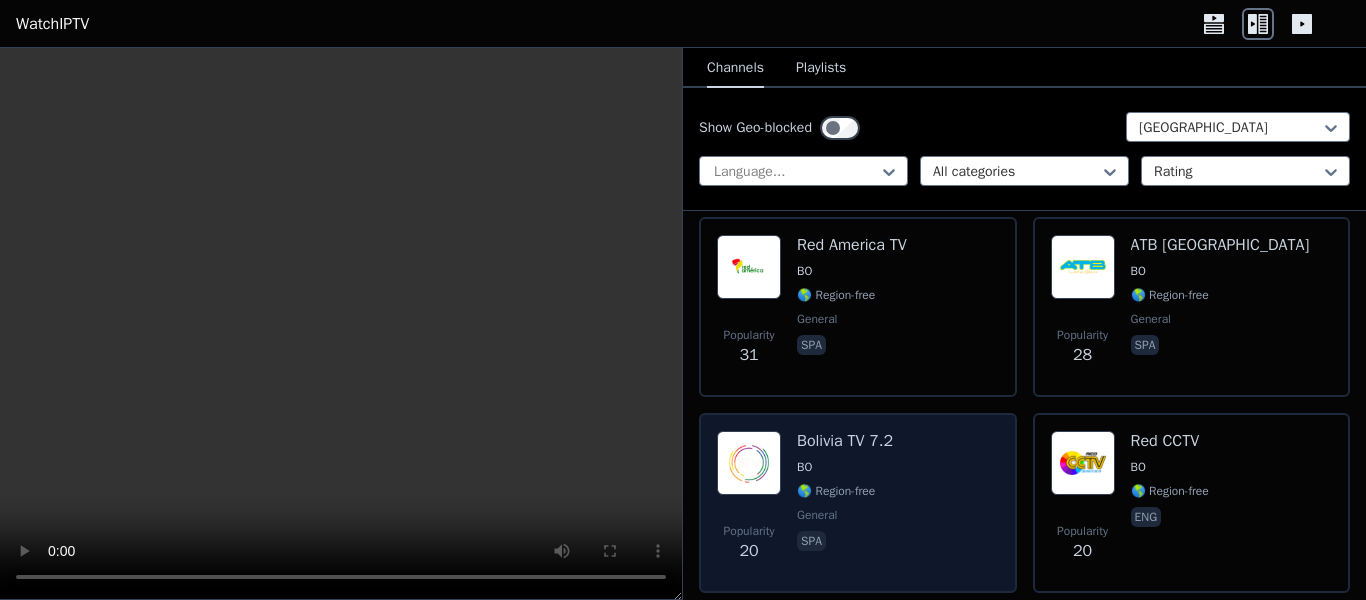 scroll, scrollTop: 866, scrollLeft: 0, axis: vertical 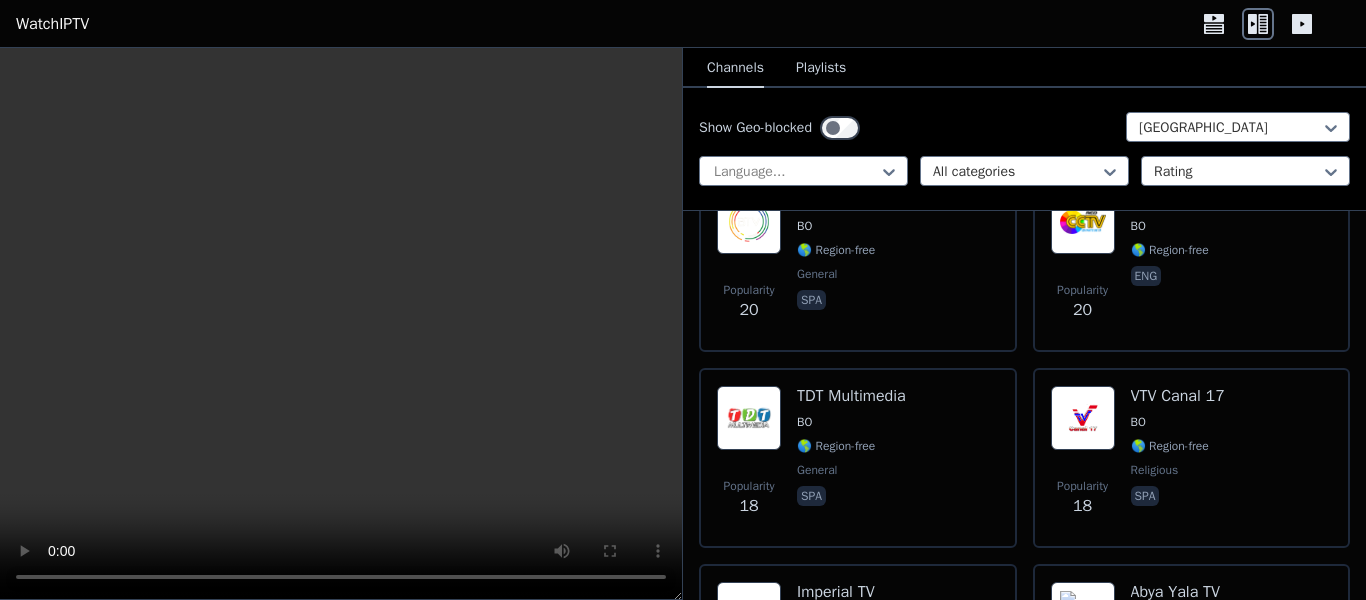 click on "Popularity 225 FTV BO 🌎 Region-free Facetas Televisión sports spa Popularity 85 Cinerama Television BO 🌎 Region-free entertainment spa Popularity 32 FAP TV BO 🌎 Region-free general spa Popularity 31 Bolivia TV BO 🌎 Region-free general spa Popularity 31 Red America TV BO 🌎 Region-free general spa Popularity 28 ATB La Paz BO 🌎 Region-free general spa Popularity 20 Bolivia TV 7.2 BO 🌎 Region-free general spa Popularity 20 Red CCTV BO 🌎 Region-free eng Popularity 18 TDT Multimedia BO 🌎 Region-free general spa Popularity 18 VTV Canal 17 BO 🌎 Region-free religious spa Popularity 17 Imperial TV BO 🌎 Region-free general spa Popularity 16 Abya Yala TV BO 🌎 Region-free general spa Popularity 16 Bolivia TV 7.2 BO 🌎 Region-free general spa Popularity 16 Red DTV BO 🌎 Region-free general spa Popularity 15 Cadena A BO 🌎 Region-free spa Popularity 15 Marvision TV BO 🌎 Region-free eng Popularity 14 Univalle Television BO 🌎 Region-free spa Popularity 13 RedADvenir TV BO spa" at bounding box center [1024, 652] 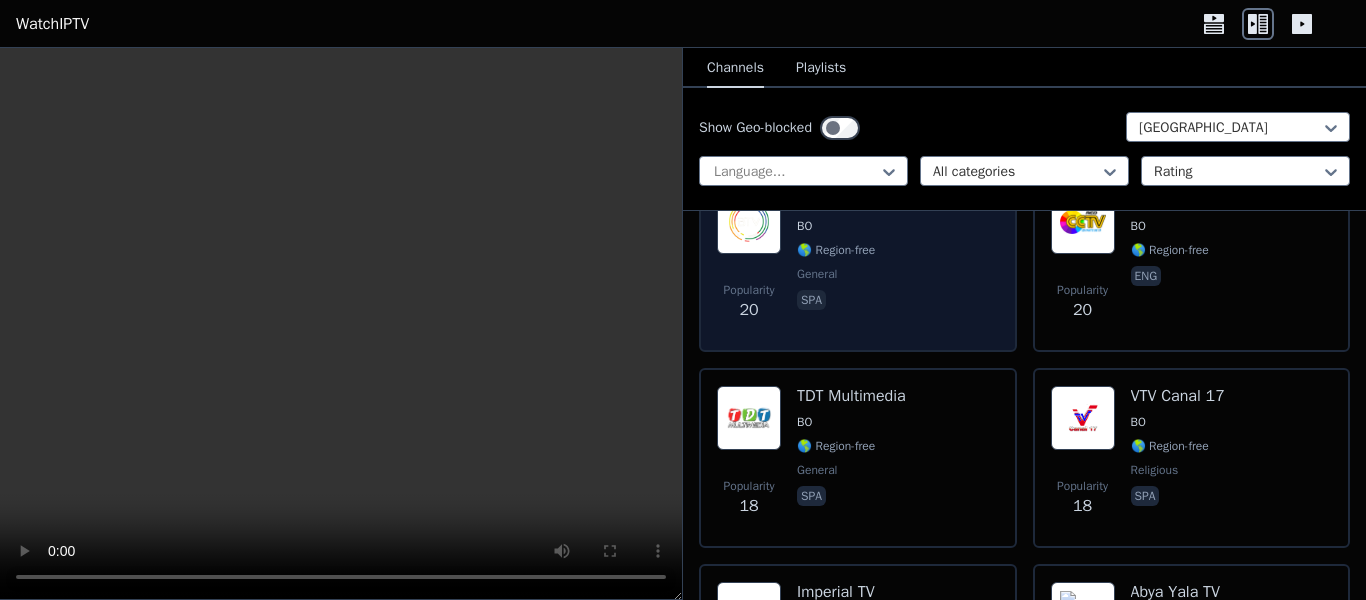 click on "Popularity 20 Bolivia TV 7.2 BO 🌎 Region-free general spa" at bounding box center (858, 262) 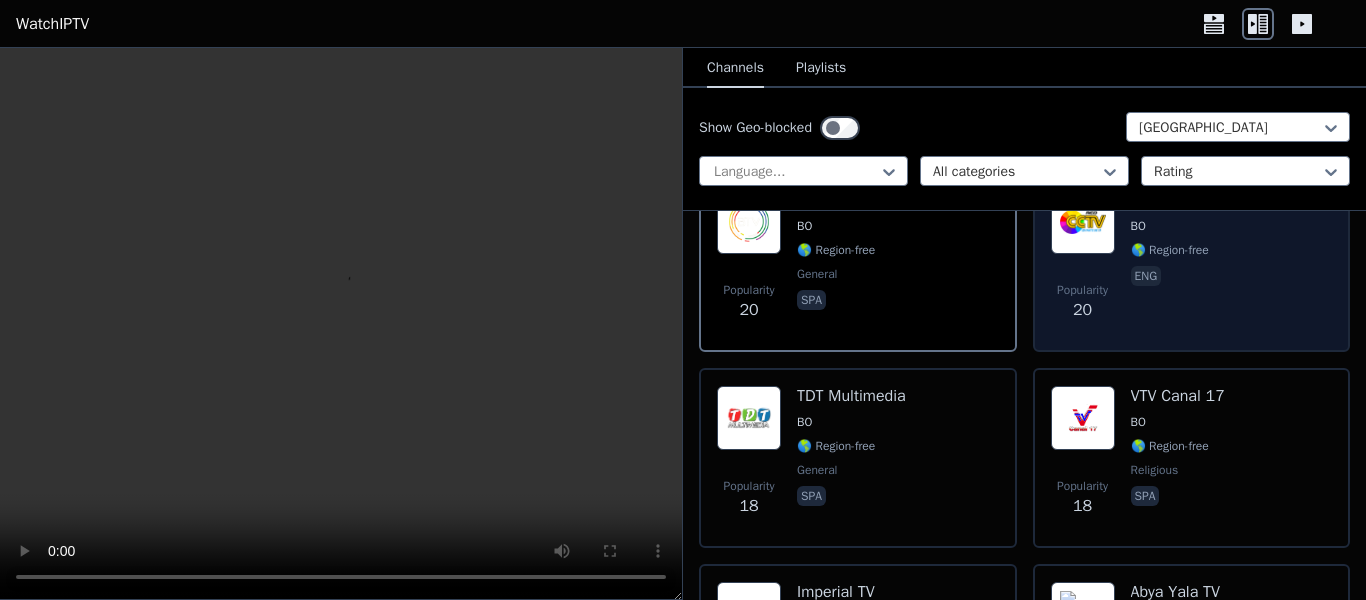 scroll, scrollTop: 702, scrollLeft: 0, axis: vertical 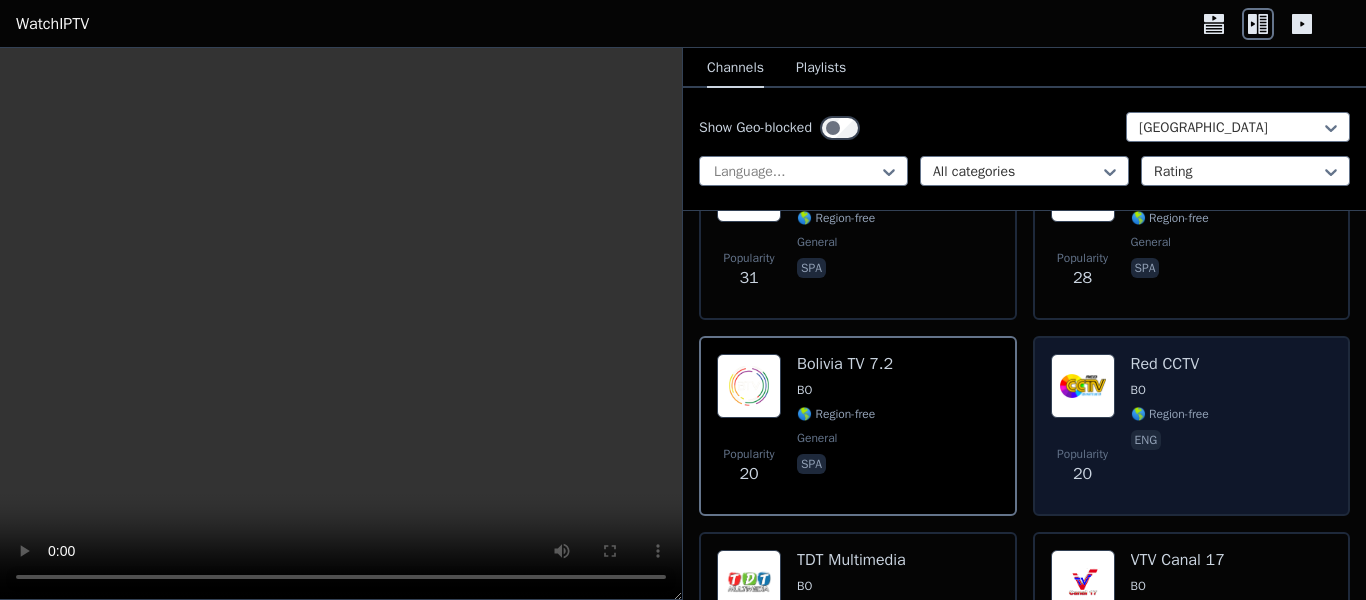 click on "Popularity 20 Red CCTV BO 🌎 Region-free eng" at bounding box center (1192, 426) 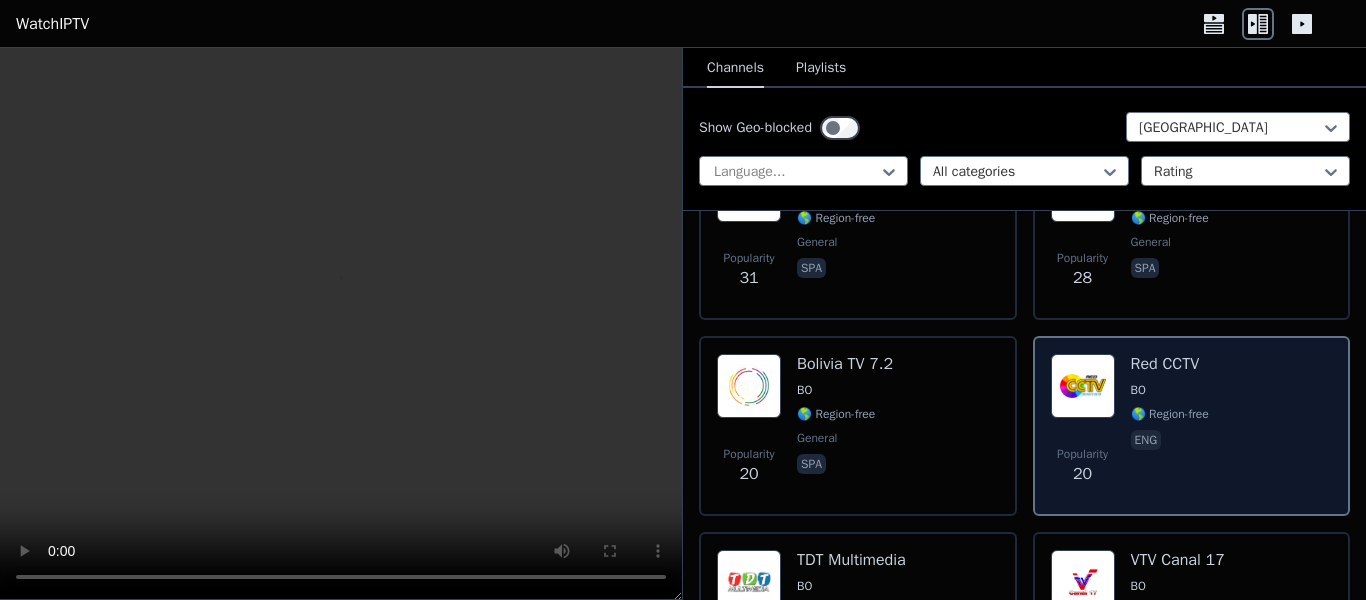 scroll, scrollTop: 934, scrollLeft: 0, axis: vertical 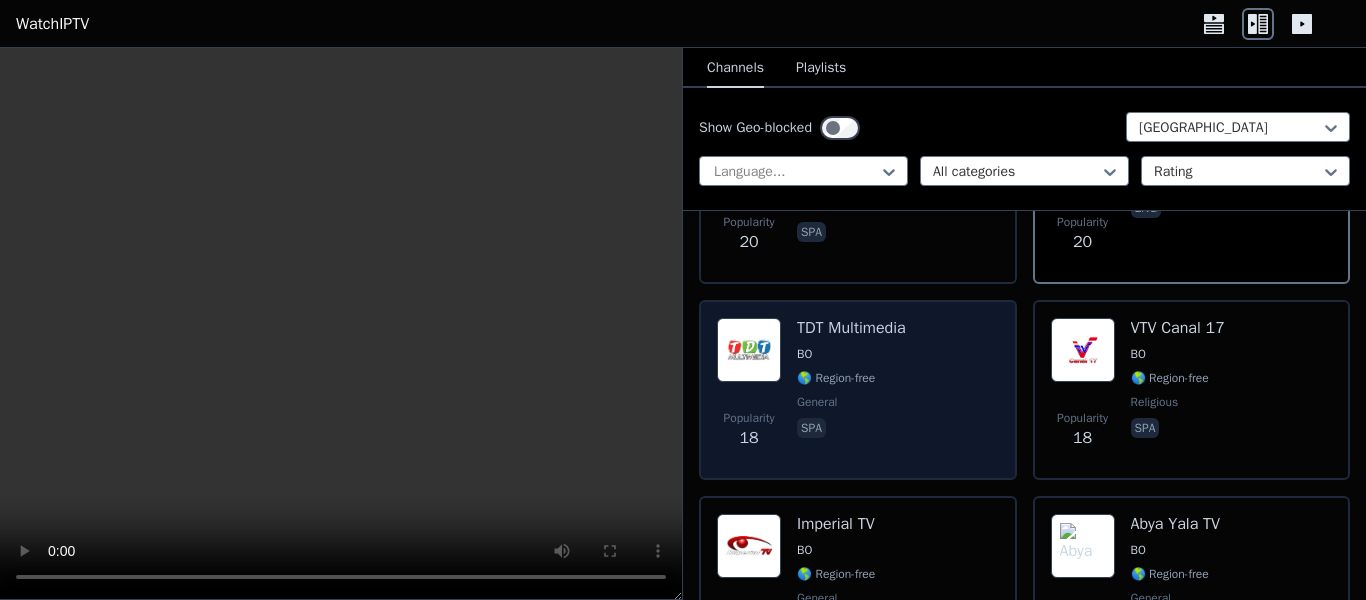 click on "TDT Multimedia BO 🌎 Region-free general spa" at bounding box center [851, 390] 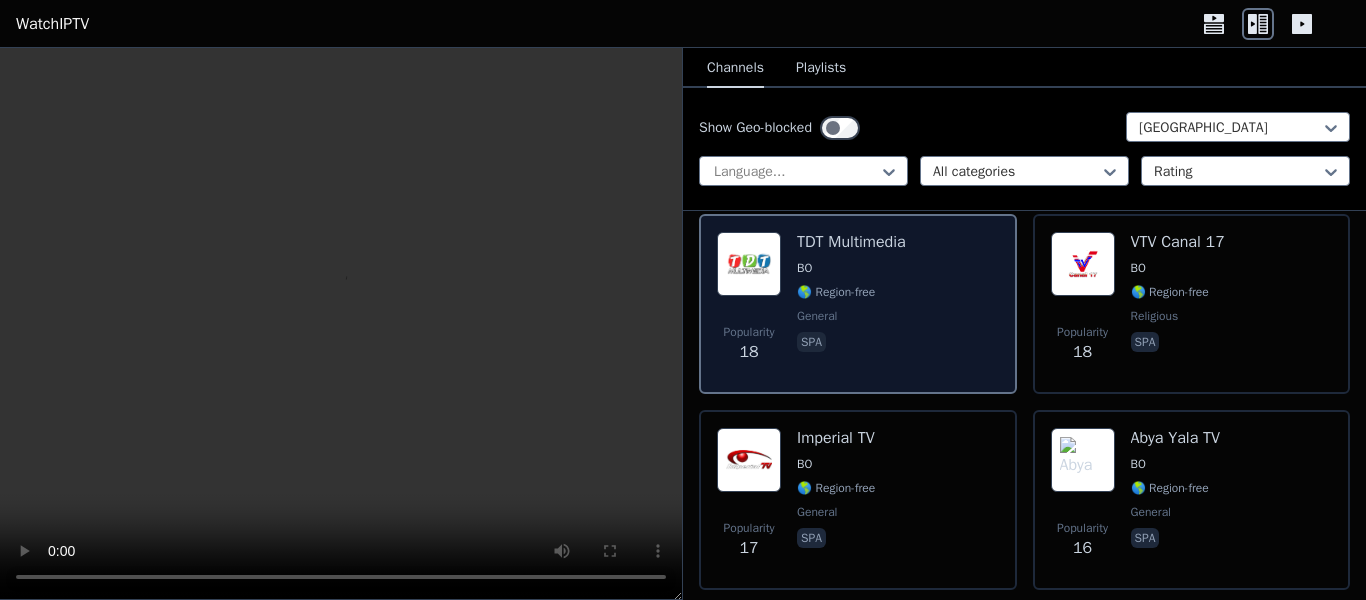 scroll, scrollTop: 1264, scrollLeft: 0, axis: vertical 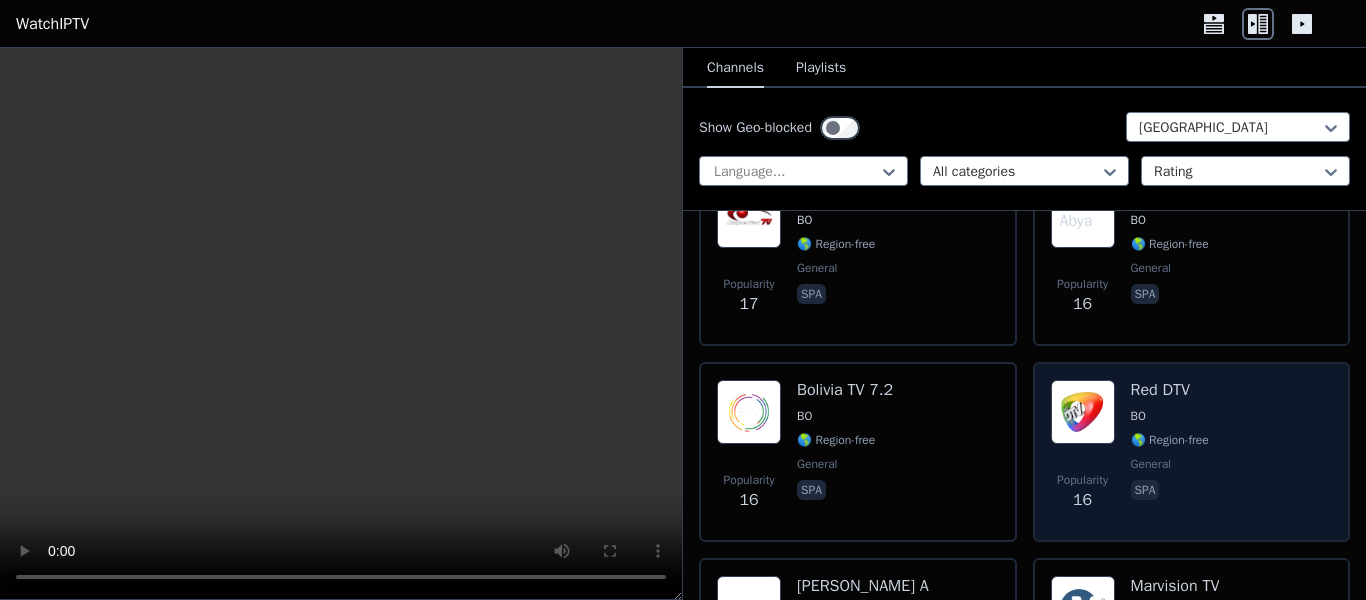 click on "Popularity" at bounding box center (1082, 480) 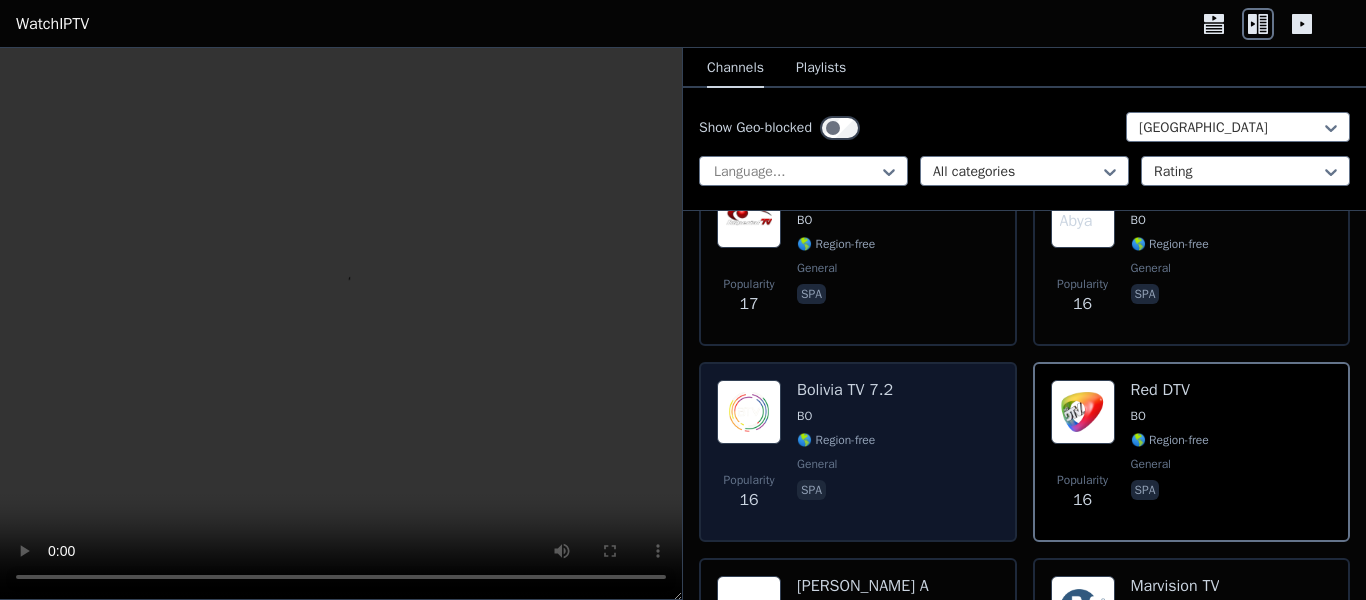 scroll, scrollTop: 1506, scrollLeft: 0, axis: vertical 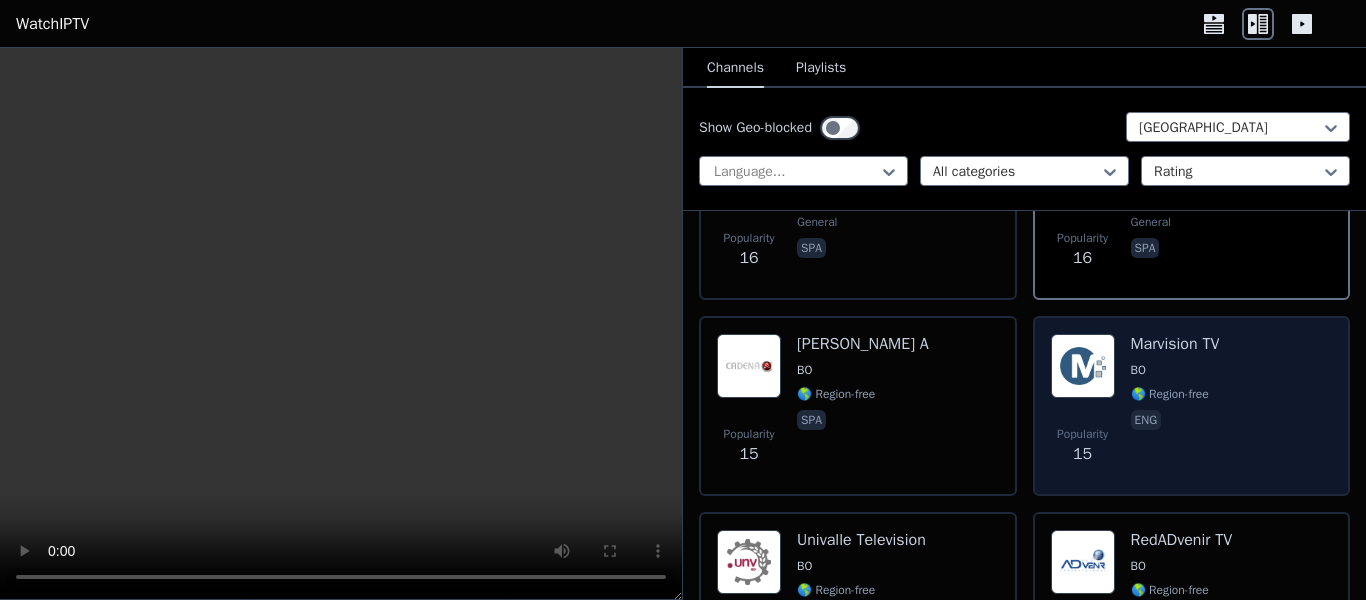 click on "Popularity 15 Marvision TV BO 🌎 Region-free eng" at bounding box center (1192, 406) 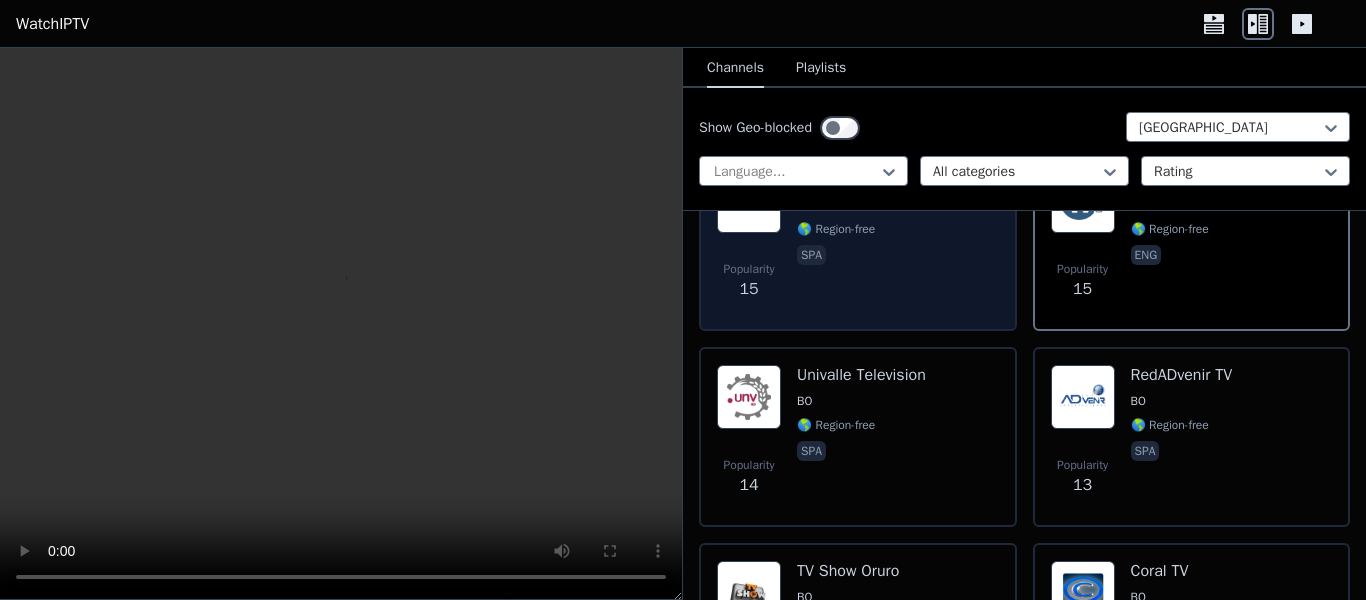 scroll, scrollTop: 1719, scrollLeft: 0, axis: vertical 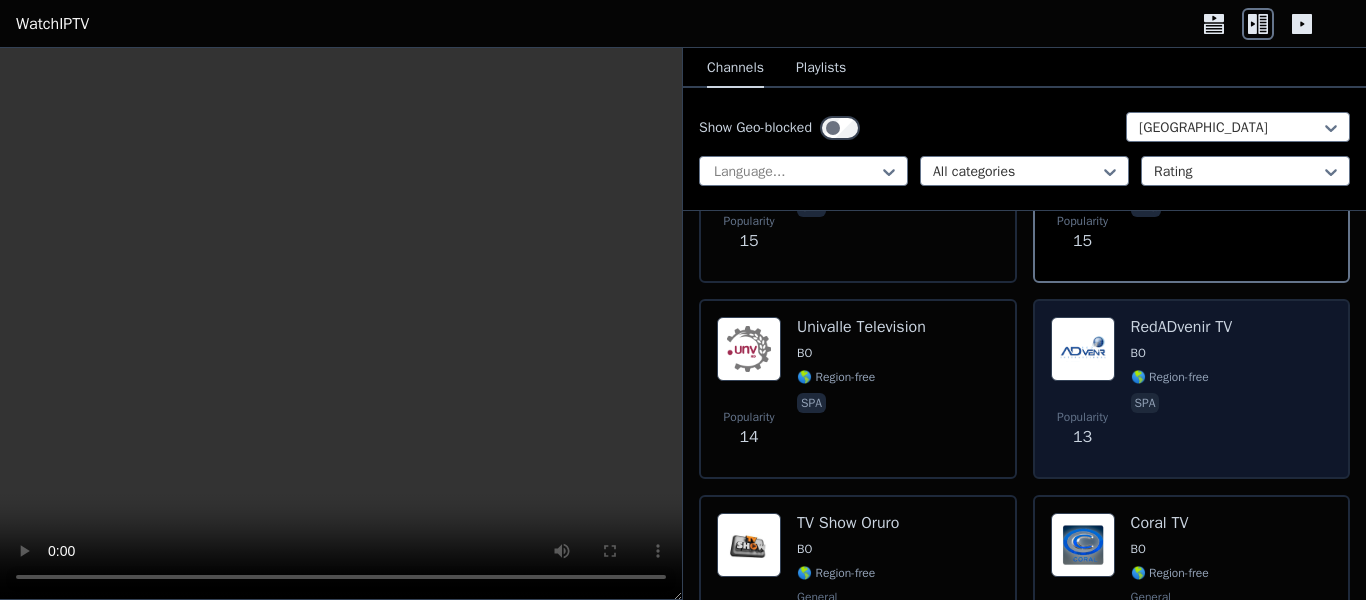 click on "Popularity" at bounding box center (1082, 417) 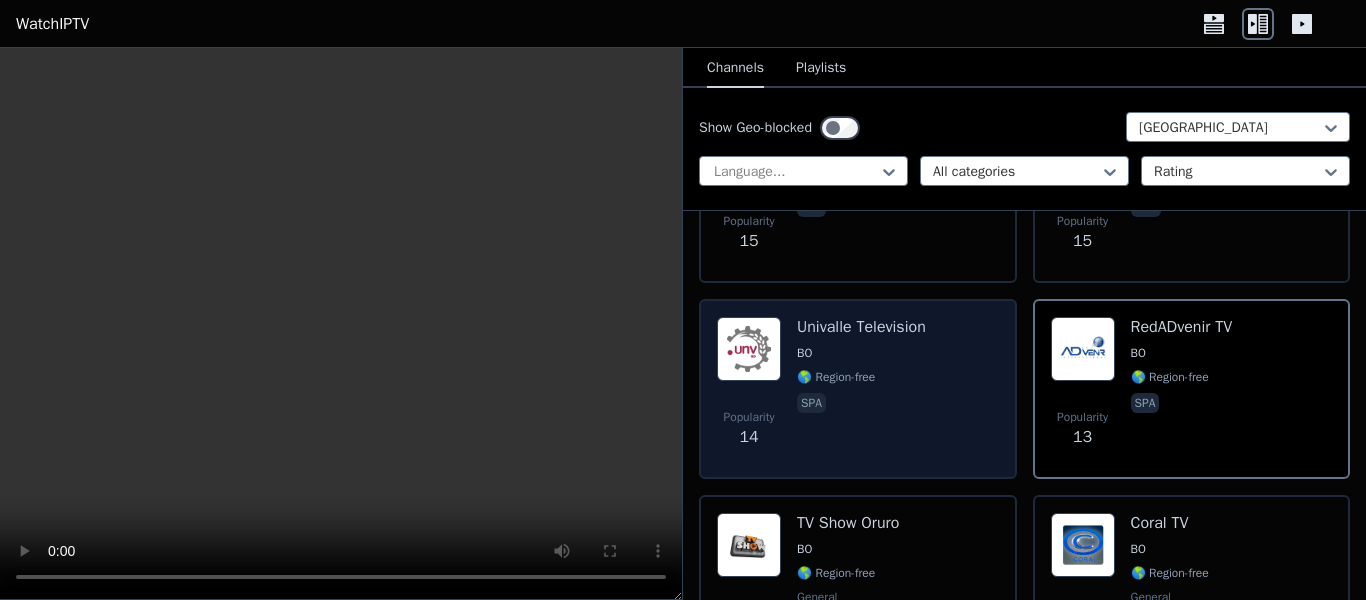 click on "Univalle Television BO 🌎 Region-free spa" at bounding box center (861, 389) 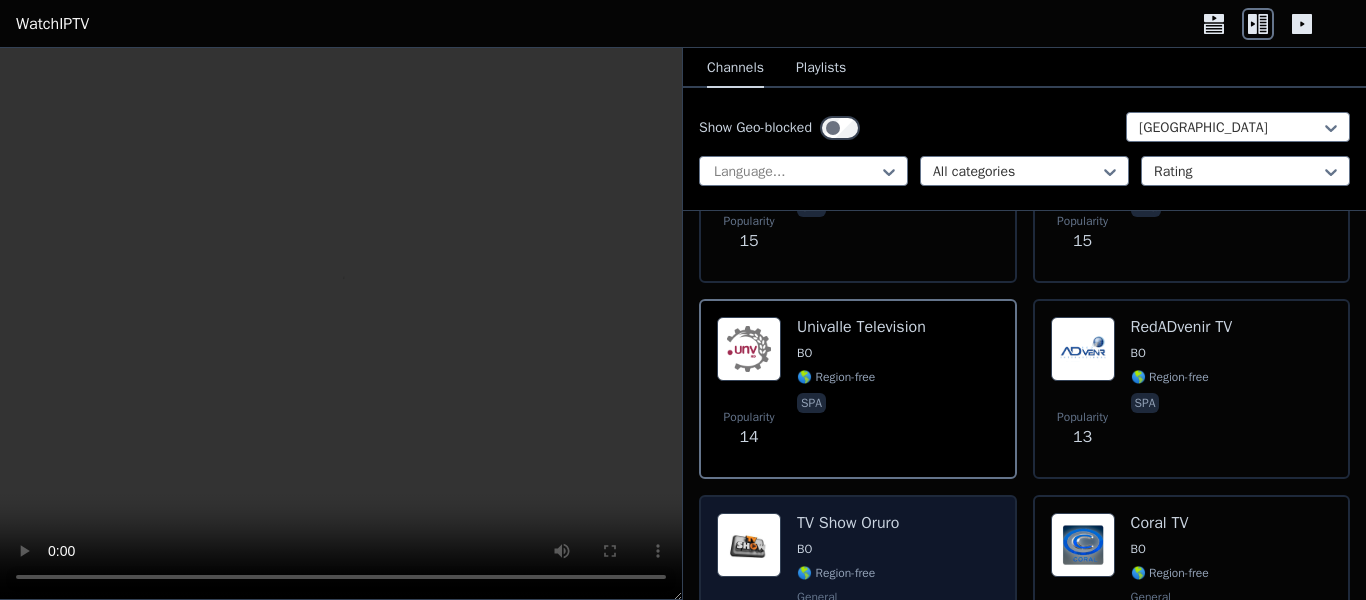 scroll, scrollTop: 1853, scrollLeft: 0, axis: vertical 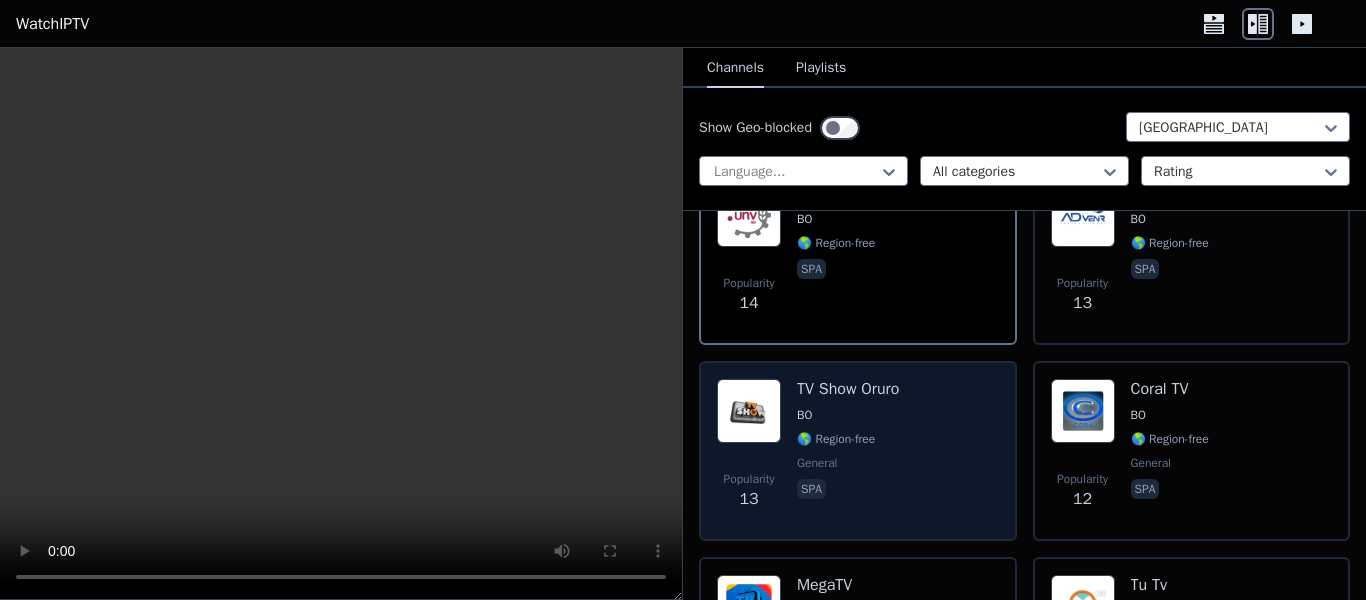 click on "Popularity 13 TV Show Oruro BO 🌎 Region-free general spa" at bounding box center [858, 451] 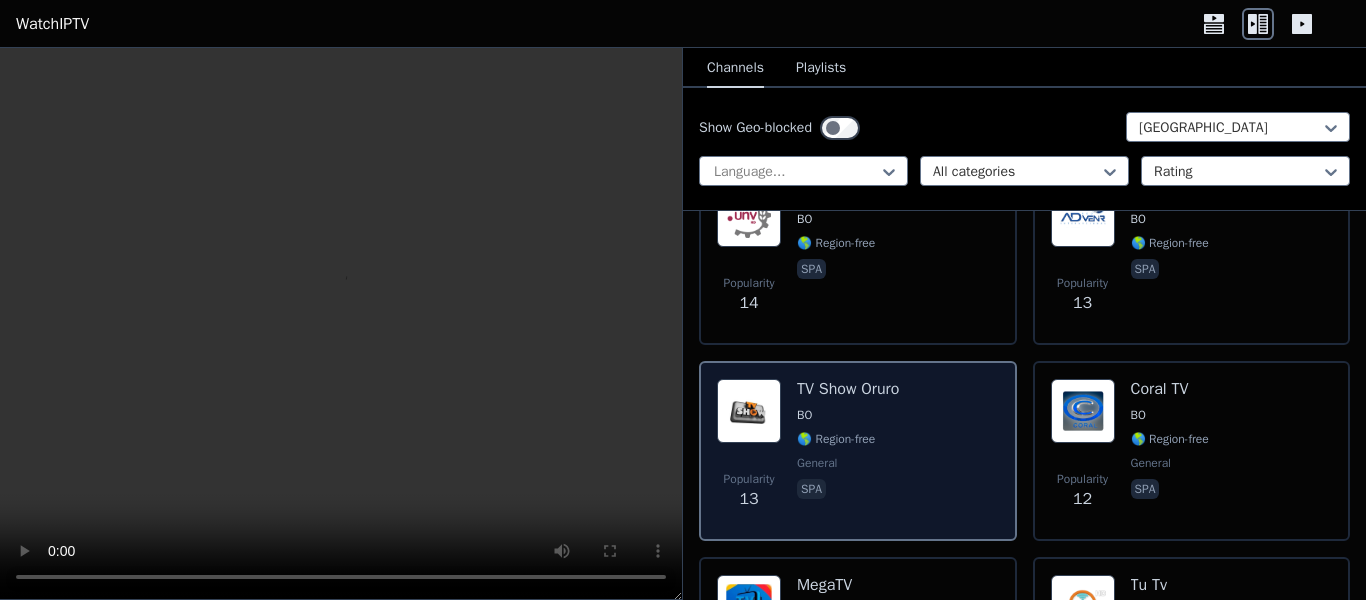 scroll, scrollTop: 2013, scrollLeft: 0, axis: vertical 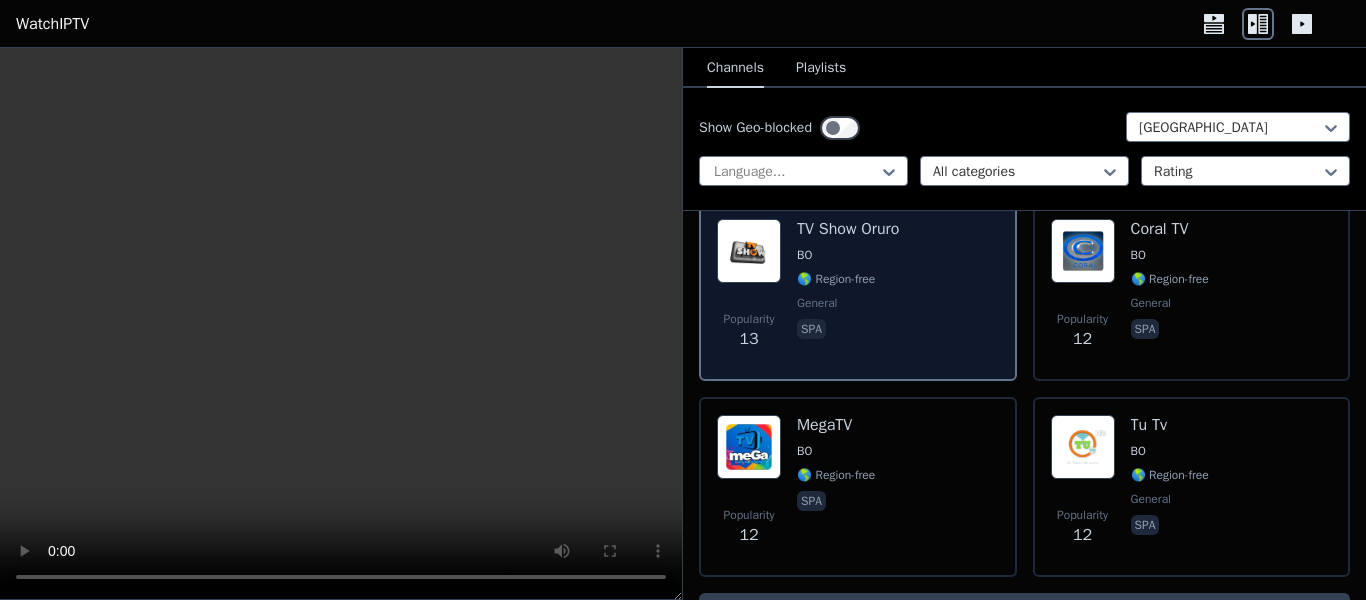 click on "Popularity 12 MegaTV BO 🌎 Region-free spa" at bounding box center (858, 487) 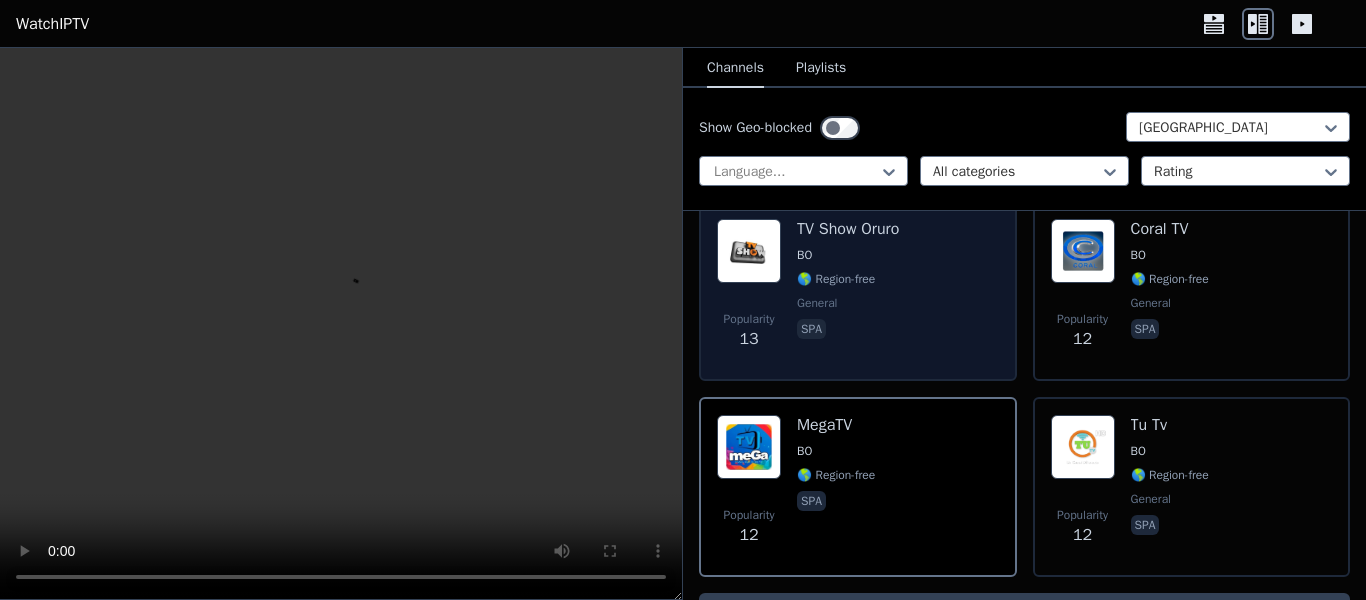 scroll, scrollTop: 2058, scrollLeft: 0, axis: vertical 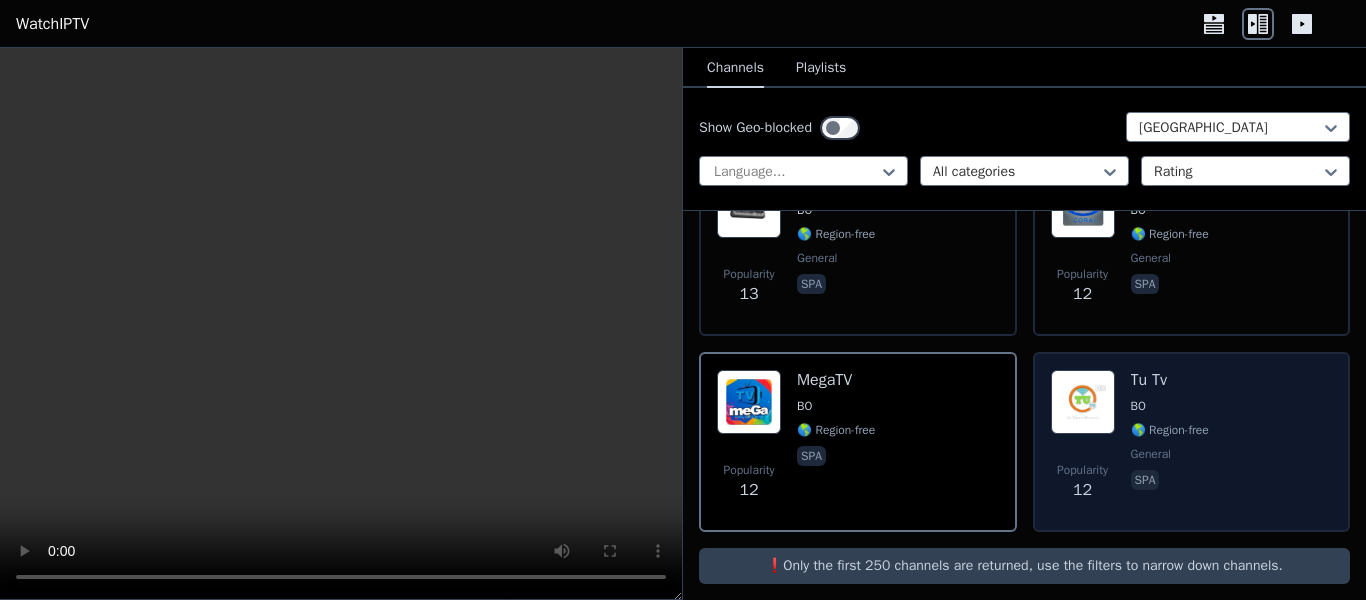 click on "Popularity 12 Tu Tv BO 🌎 Region-free general spa" at bounding box center (1192, 442) 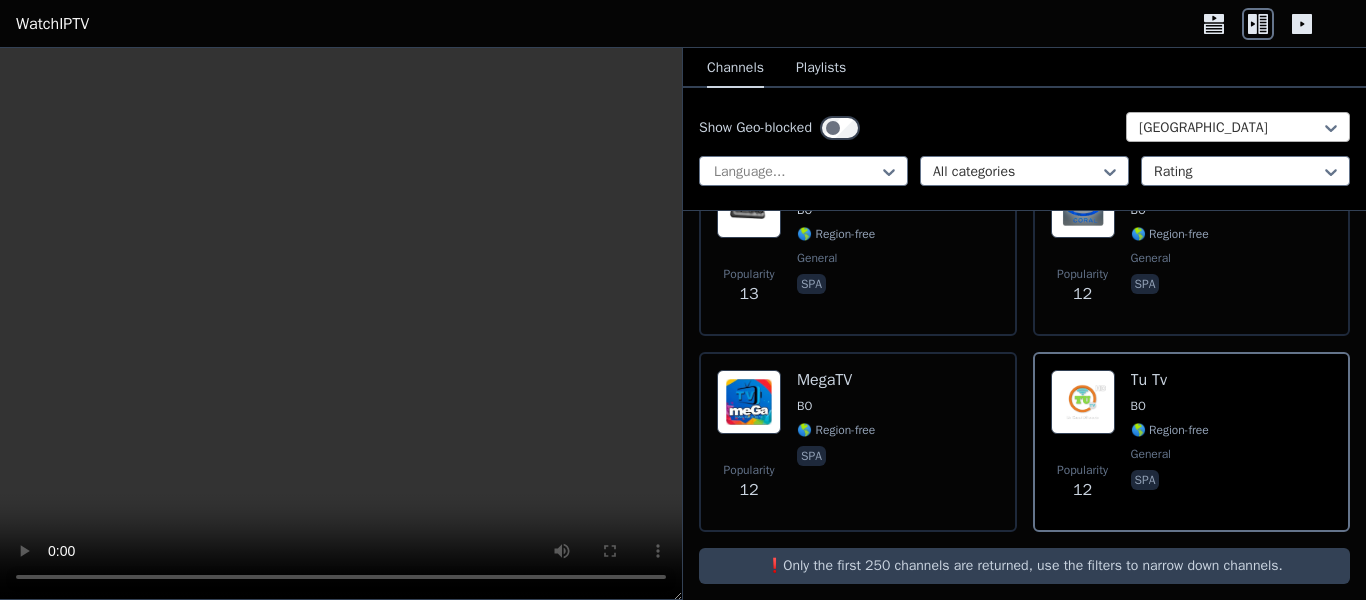 click on "[GEOGRAPHIC_DATA]" at bounding box center [1238, 127] 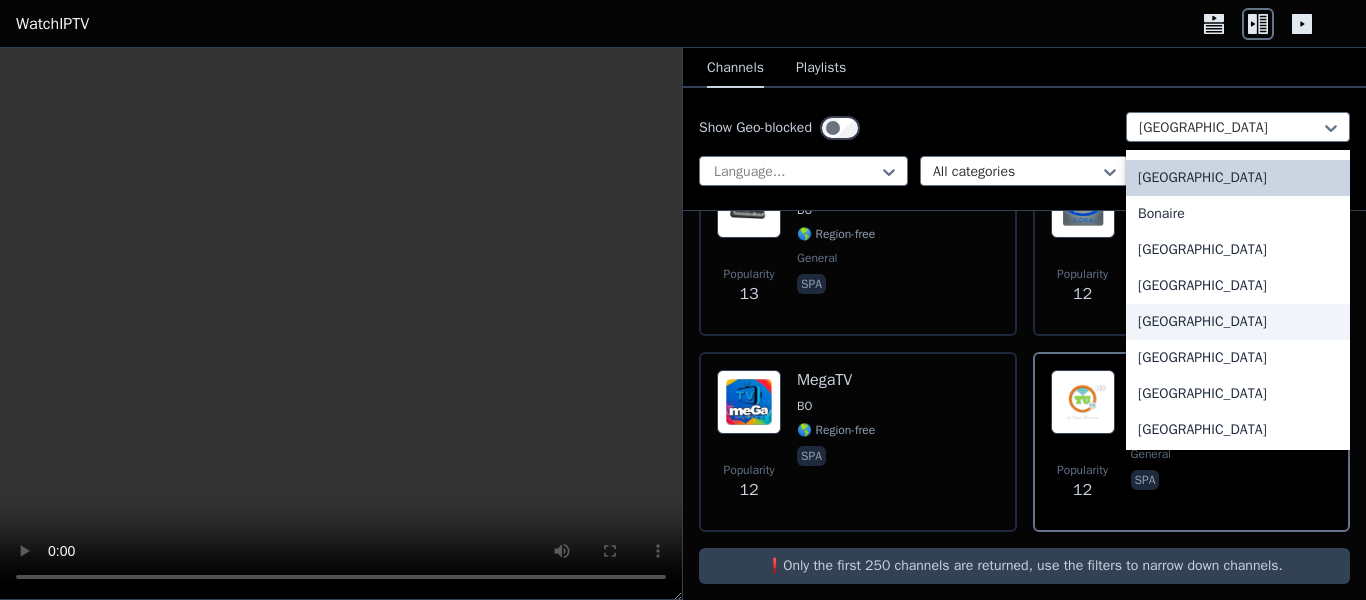 scroll, scrollTop: 752, scrollLeft: 0, axis: vertical 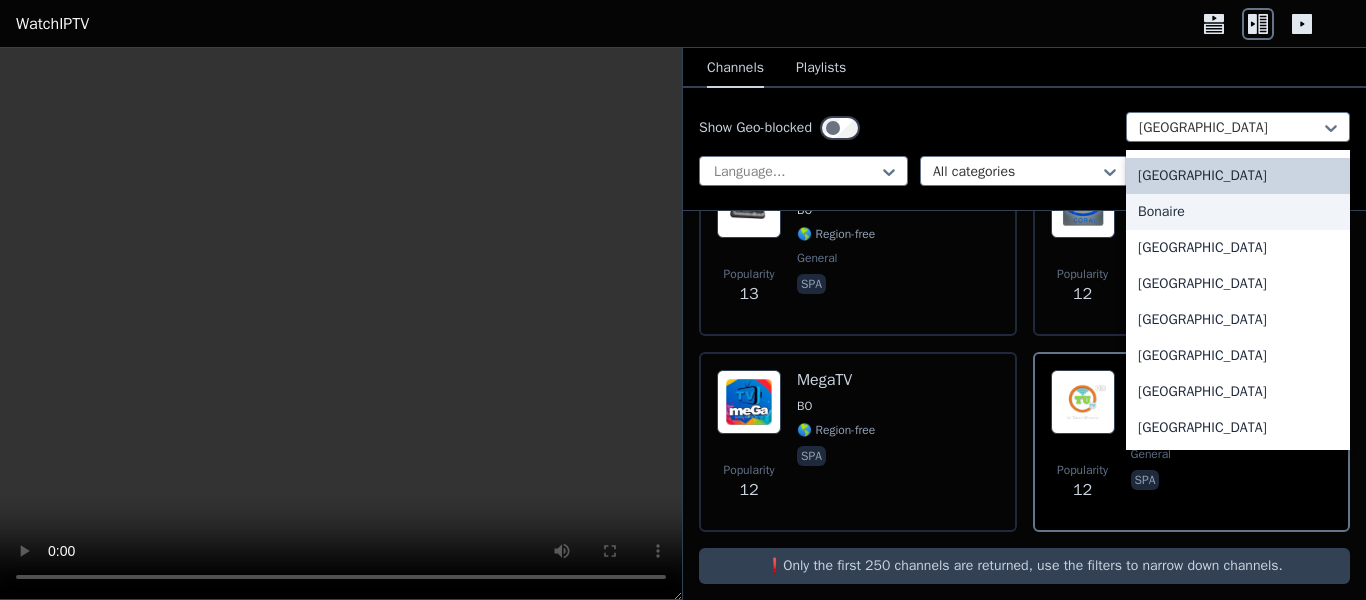click on "Bonaire" at bounding box center (1238, 212) 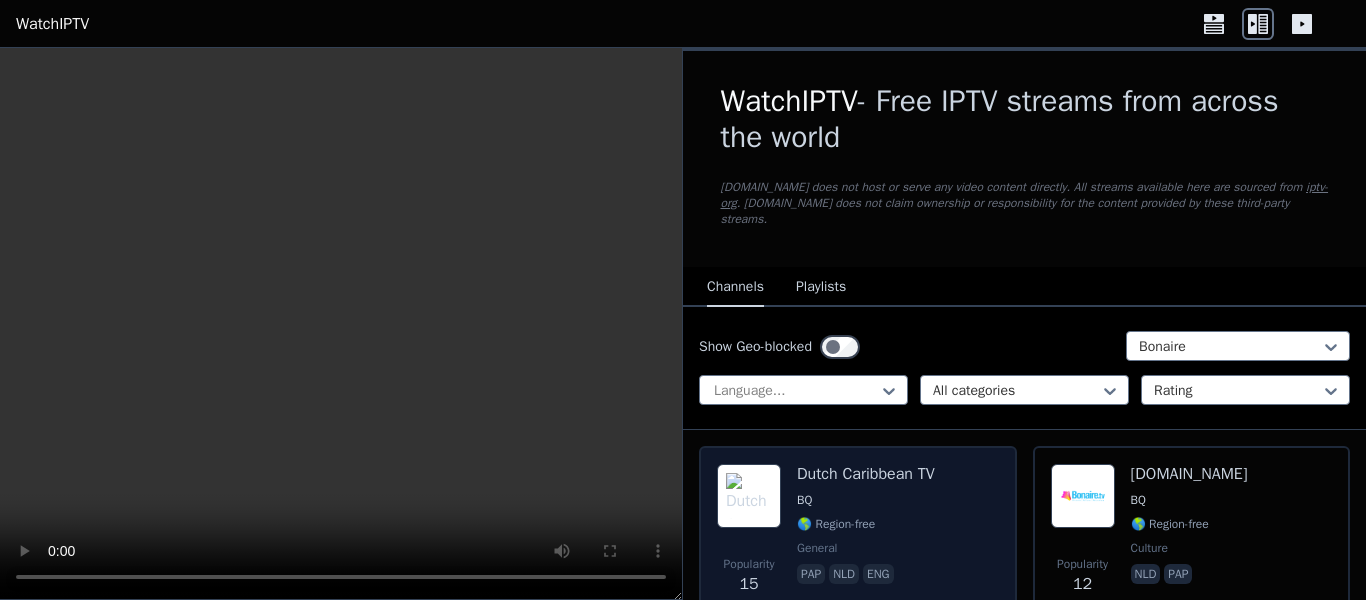 scroll, scrollTop: 119, scrollLeft: 0, axis: vertical 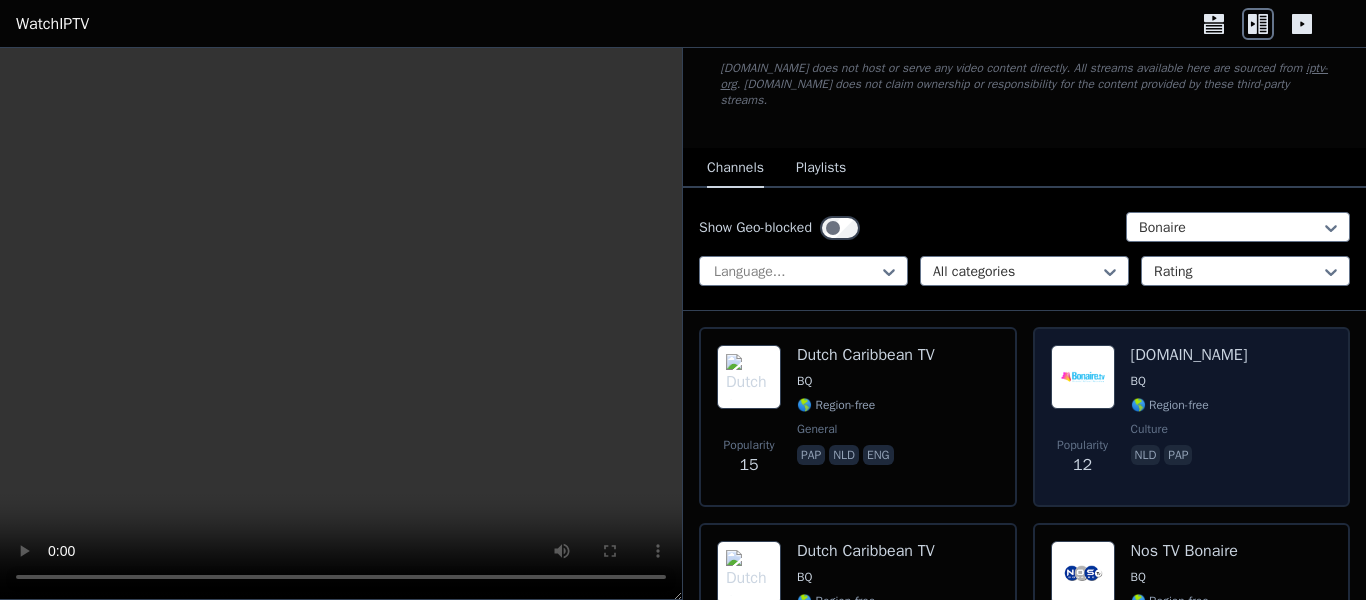 click on "Popularity 12 Bonaire.tv BQ 🌎 Region-free culture nld pap" at bounding box center [1192, 417] 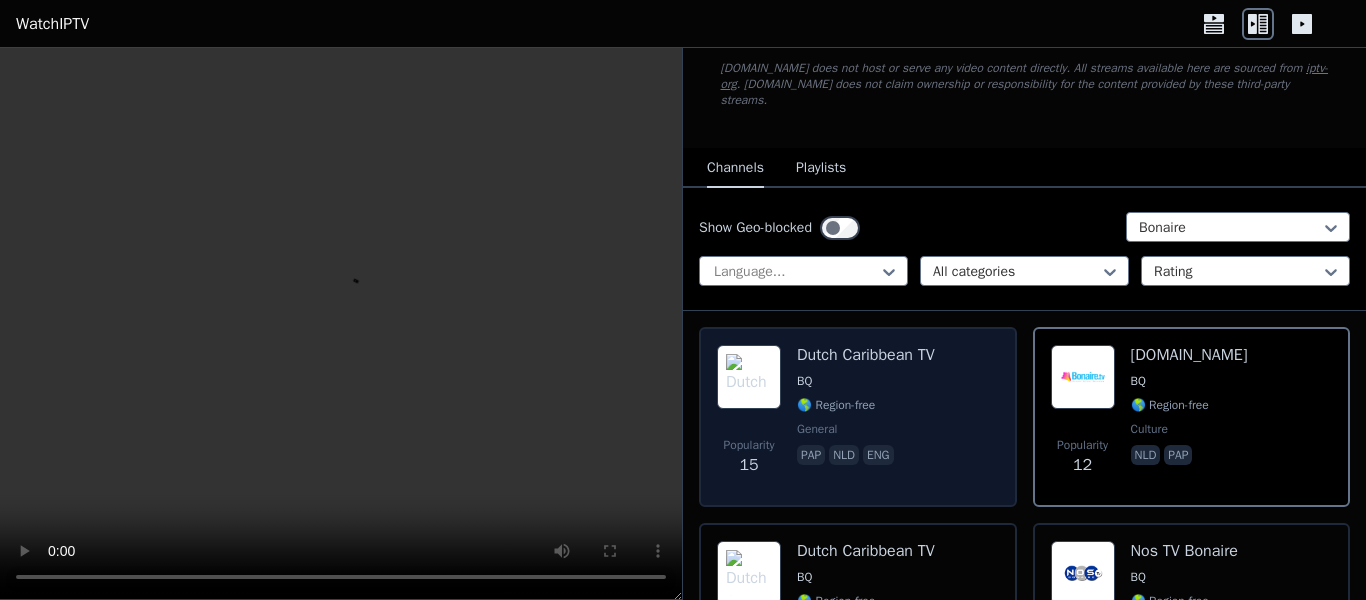 scroll, scrollTop: 274, scrollLeft: 0, axis: vertical 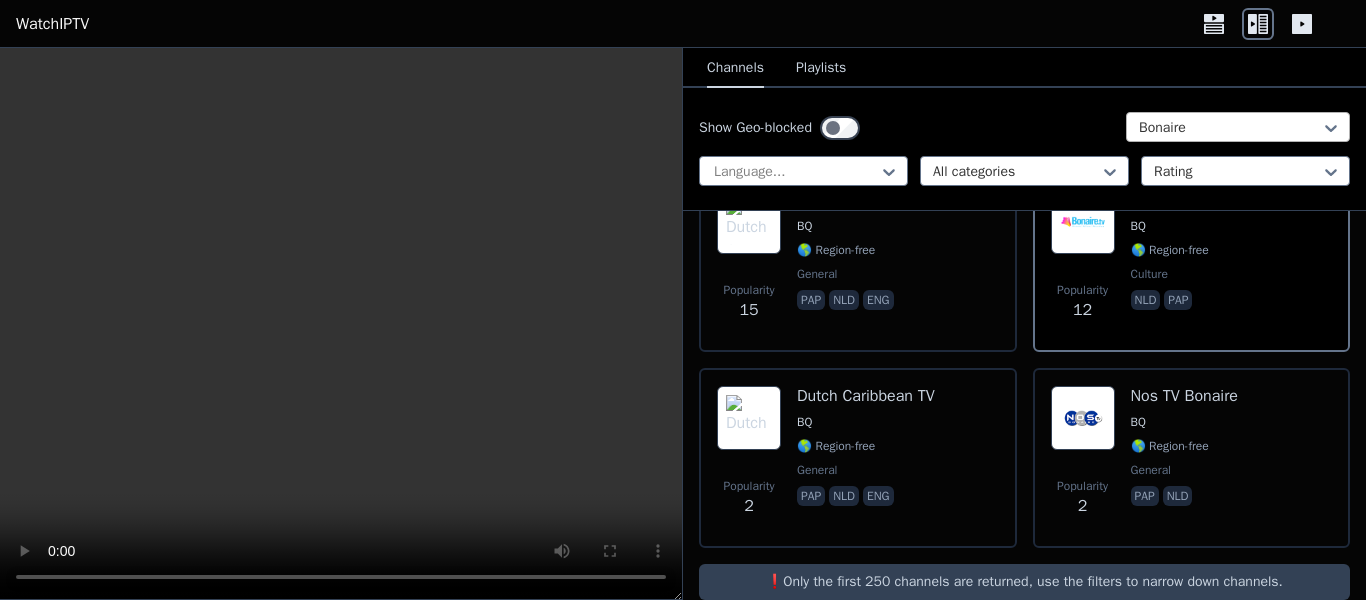 click on "Bonaire" at bounding box center (1238, 127) 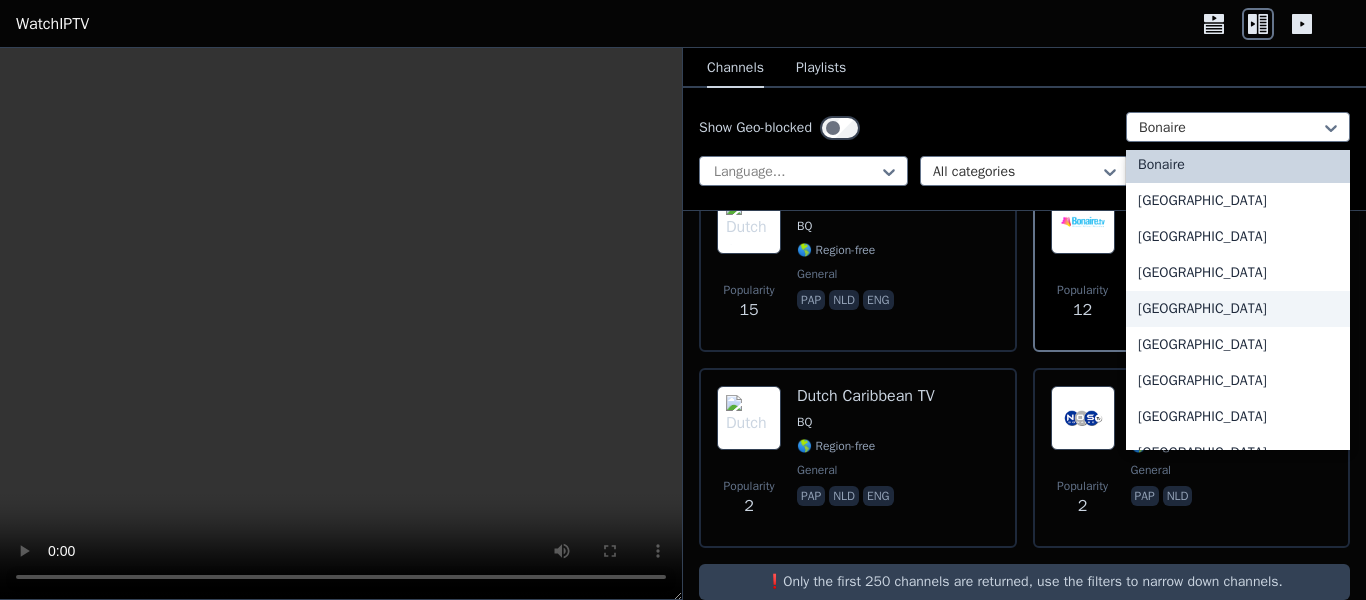 scroll, scrollTop: 803, scrollLeft: 0, axis: vertical 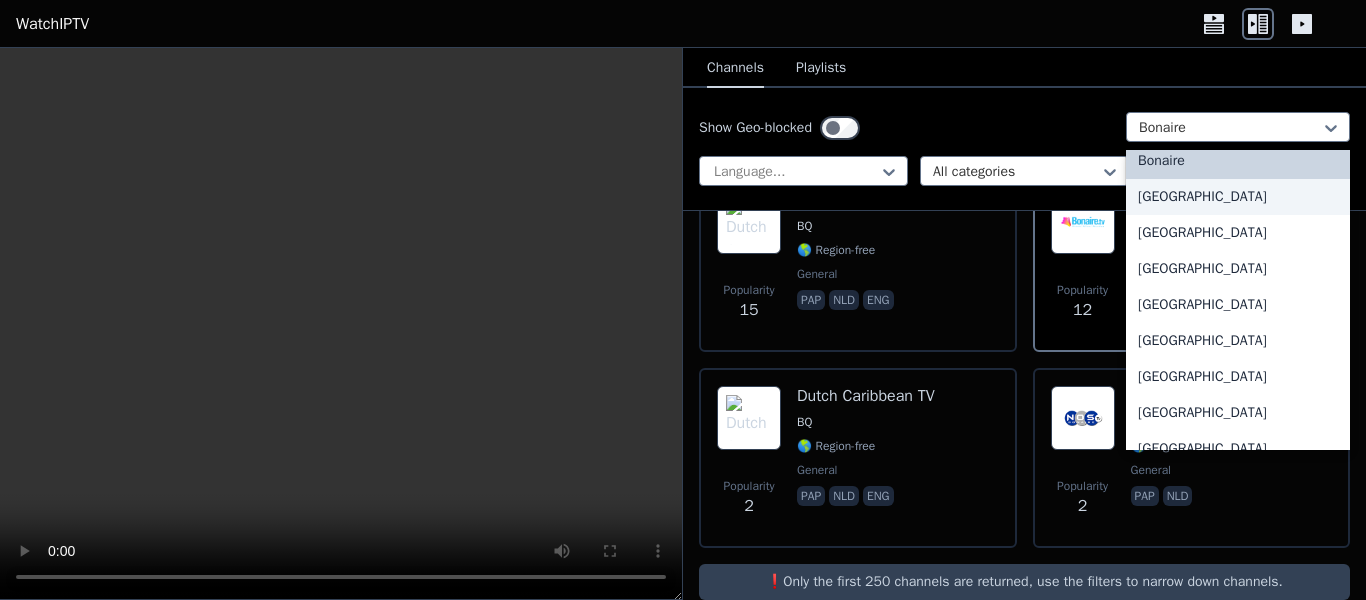 click on "[GEOGRAPHIC_DATA]" at bounding box center (1238, 197) 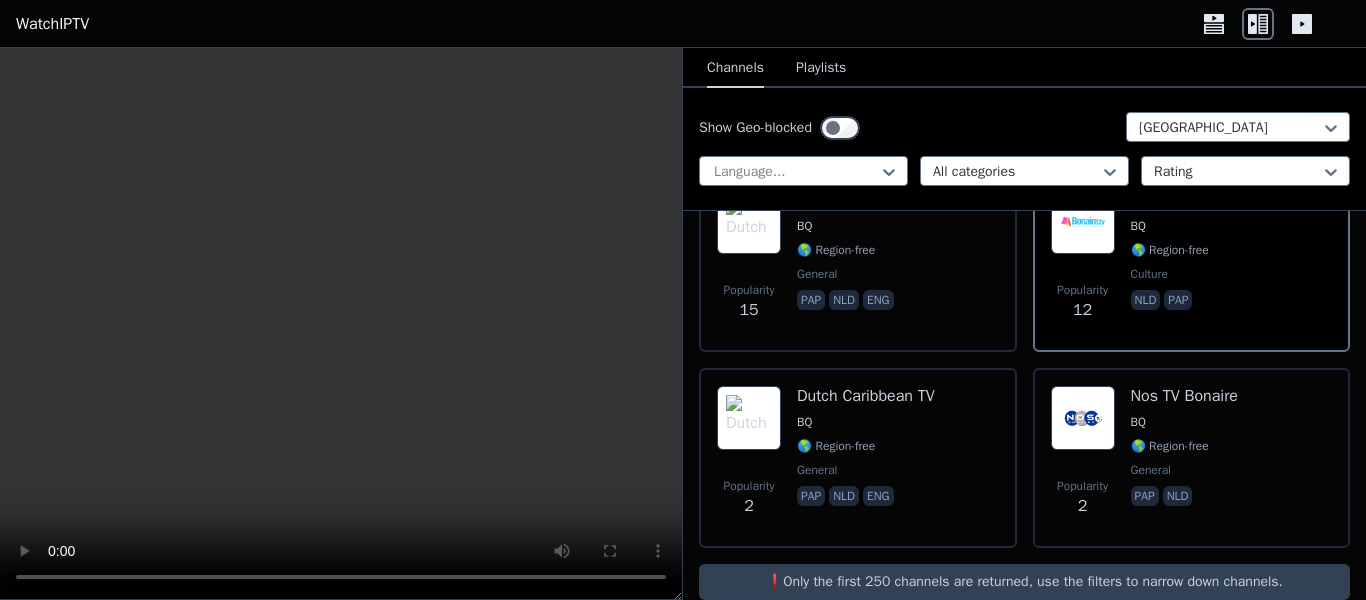scroll, scrollTop: 0, scrollLeft: 0, axis: both 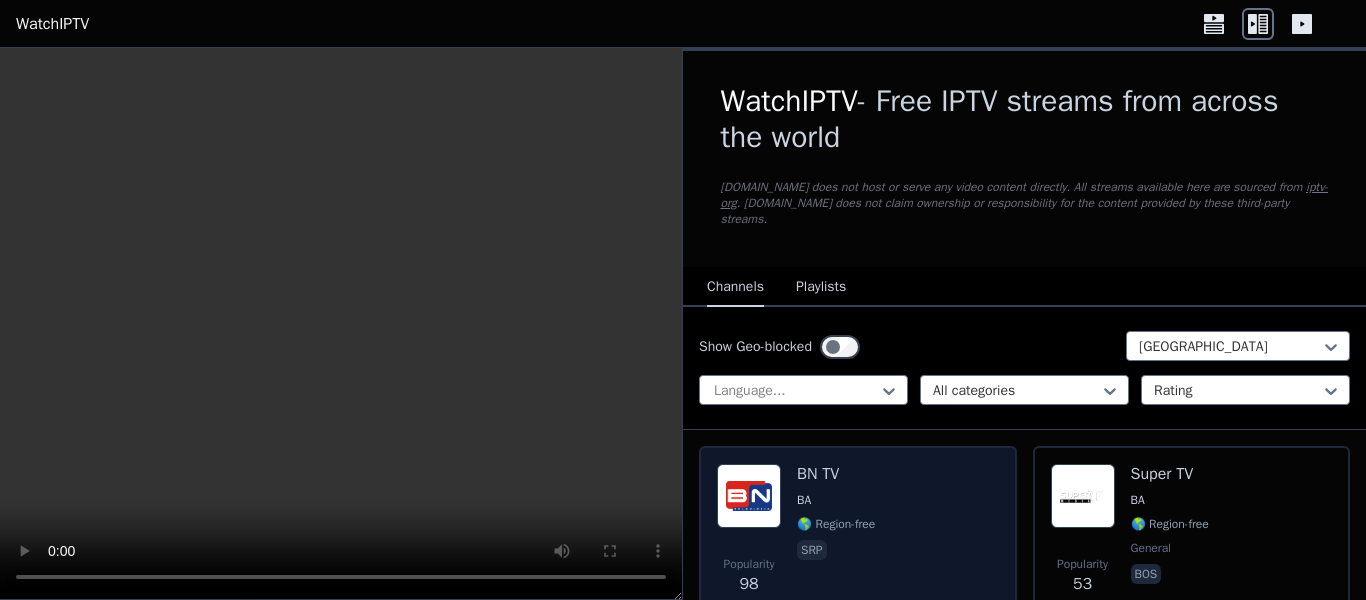 click on "Popularity 98 BN TV BA 🌎 Region-free srp" at bounding box center [858, 536] 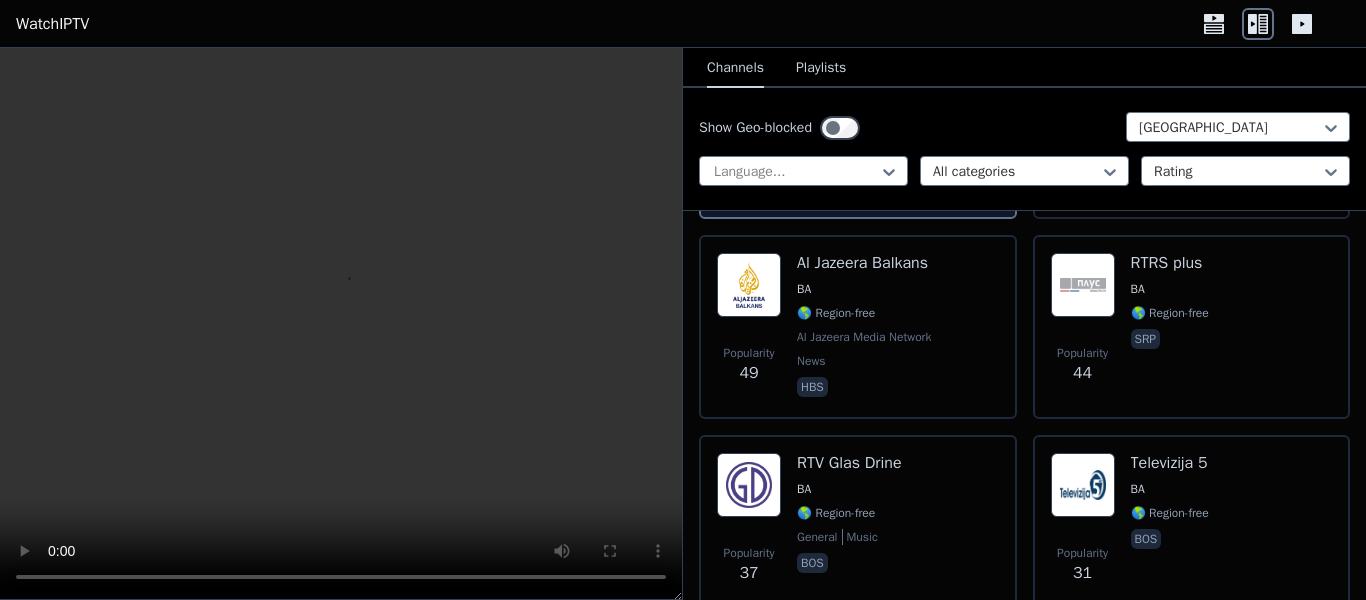 scroll, scrollTop: 464, scrollLeft: 0, axis: vertical 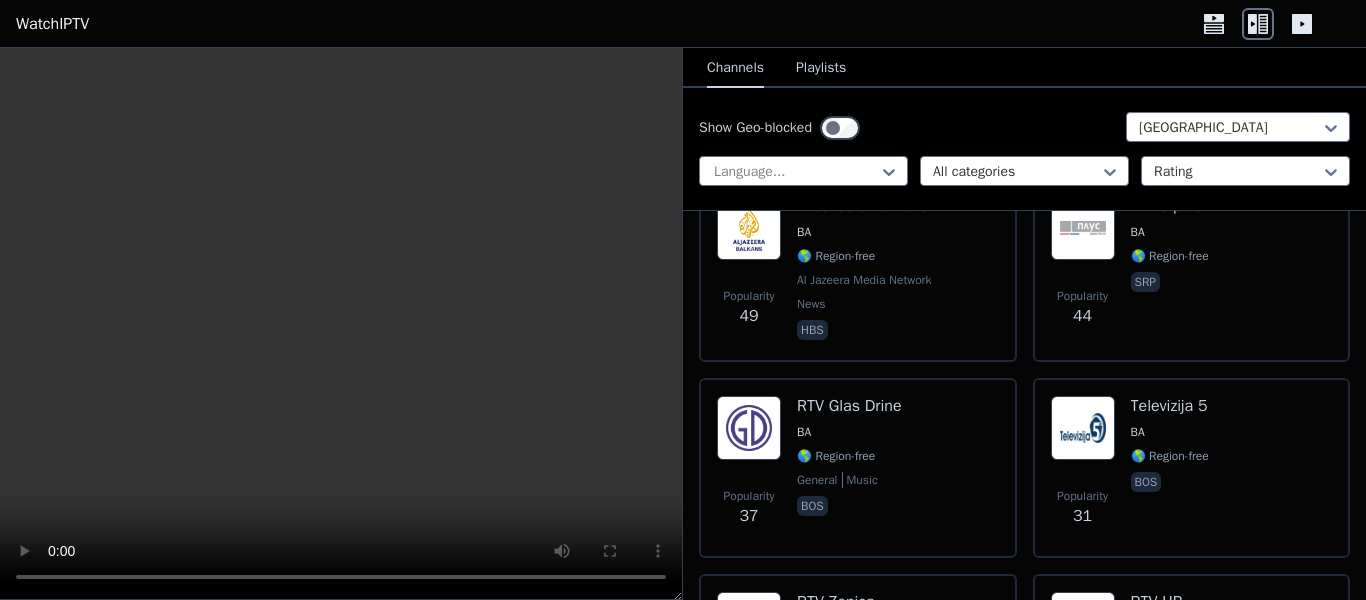 click on "Popularity 37 RTV Glas Drine BA 🌎 Region-free general music bos" at bounding box center (858, 468) 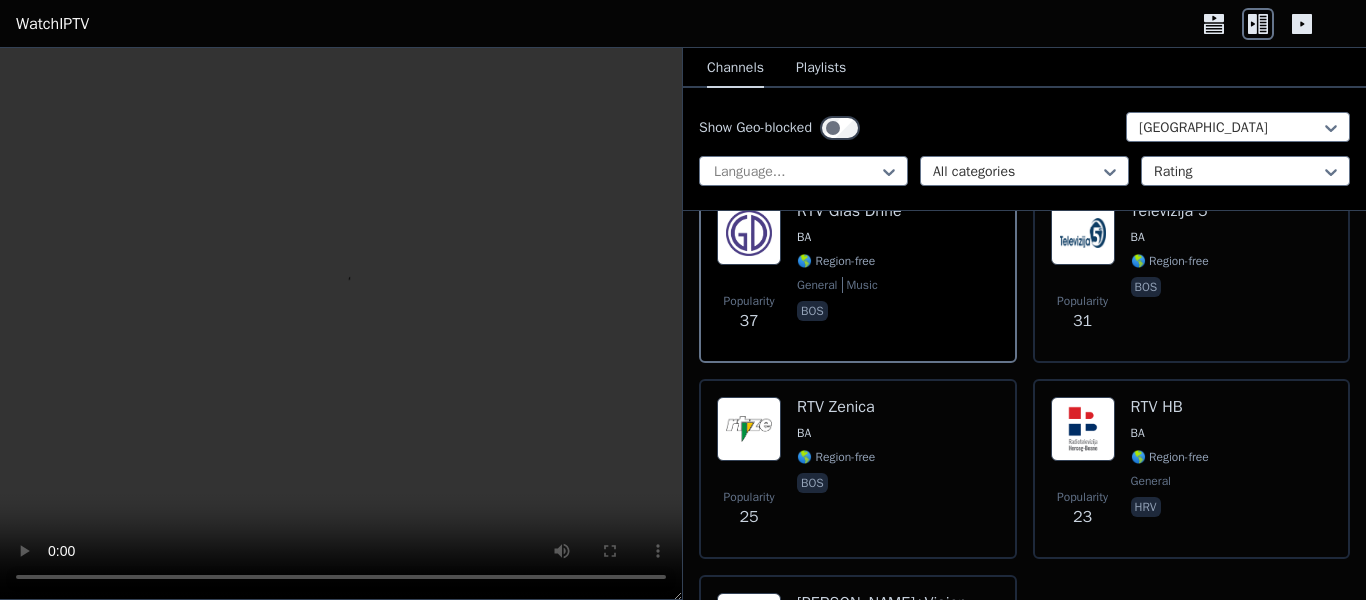 scroll, scrollTop: 882, scrollLeft: 0, axis: vertical 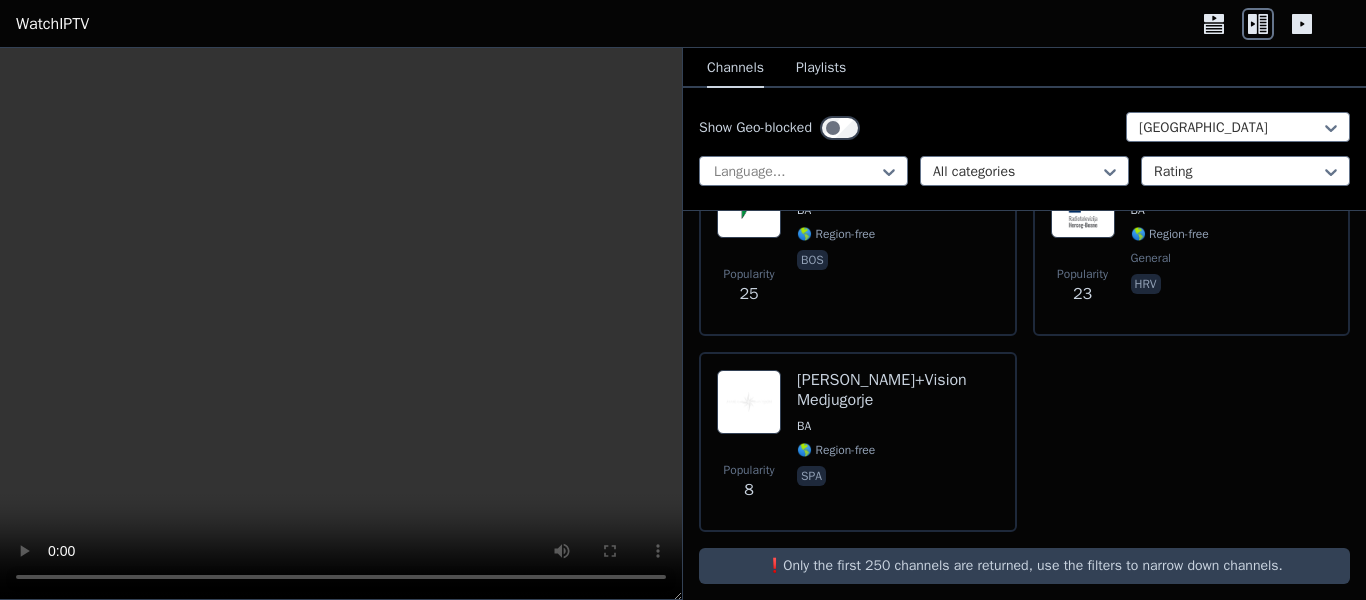 click on "Maria+Vision Medjugorje BA 🌎 Region-free spa" at bounding box center (898, 442) 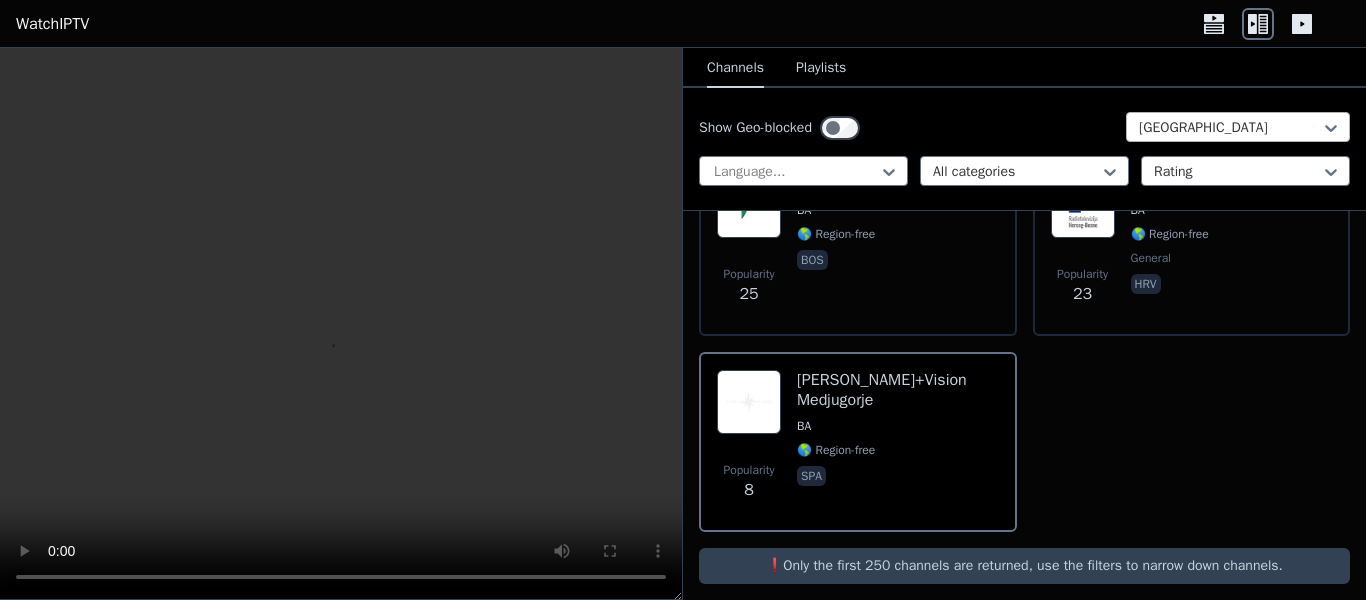 click at bounding box center [1230, 128] 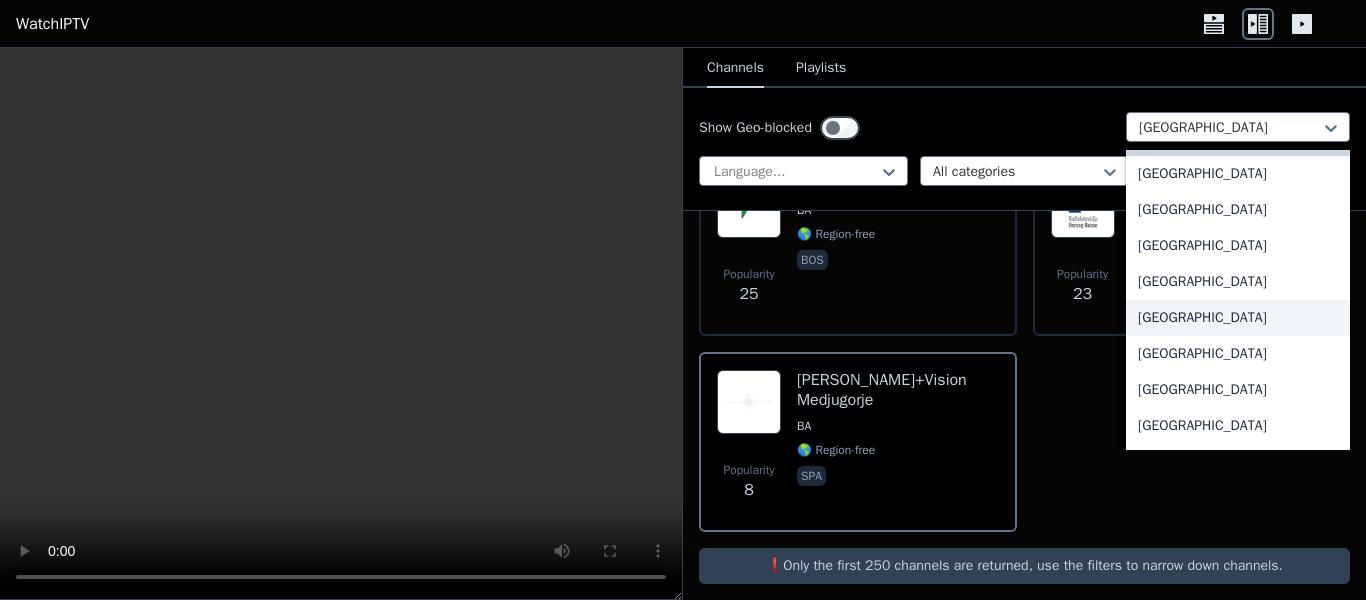 scroll, scrollTop: 854, scrollLeft: 0, axis: vertical 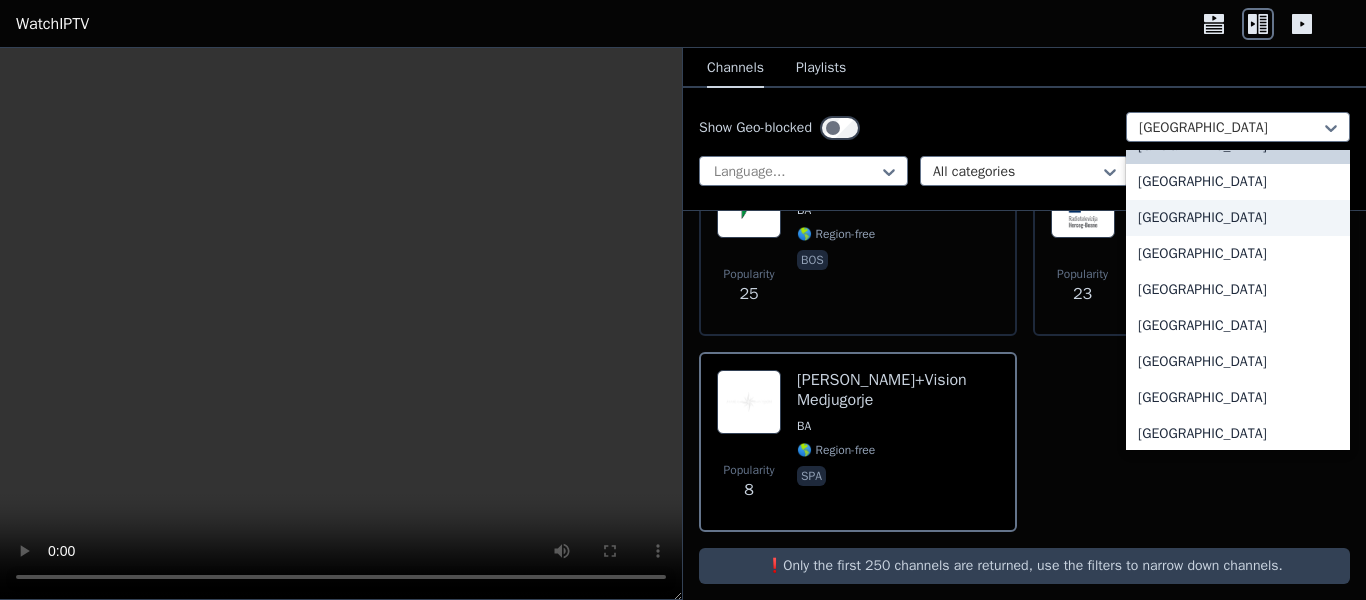 click on "[GEOGRAPHIC_DATA]" at bounding box center [1238, 218] 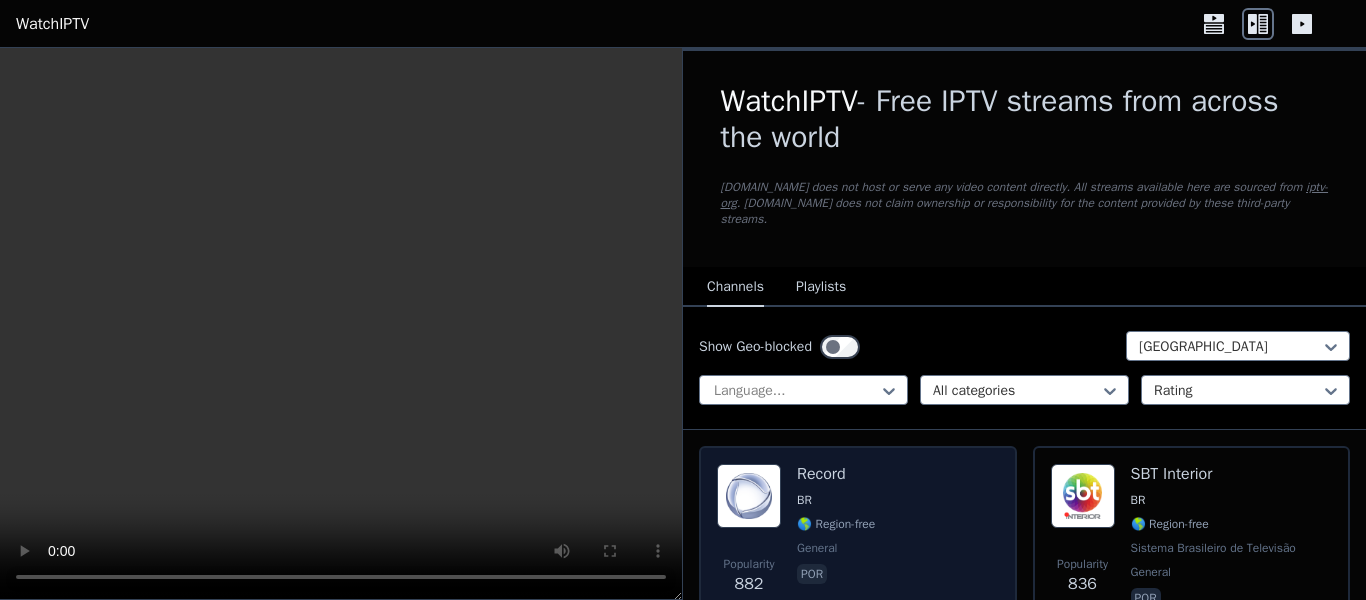 scroll, scrollTop: 0, scrollLeft: 0, axis: both 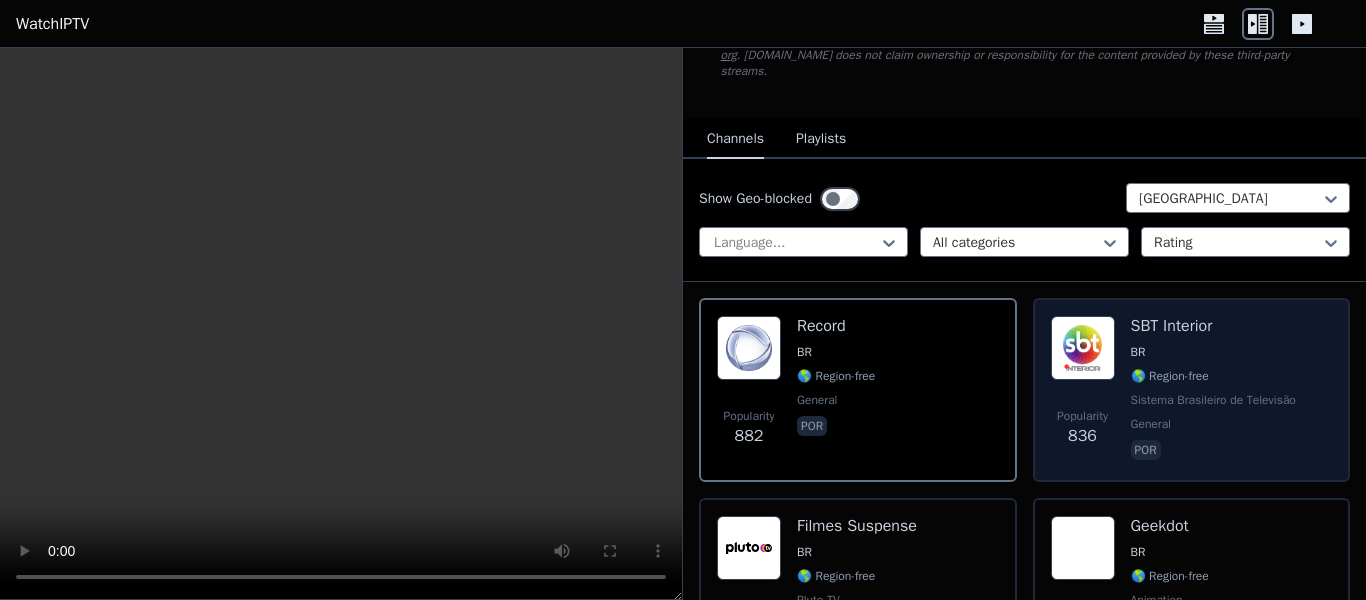 click on "🌎 Region-free" at bounding box center [1215, 376] 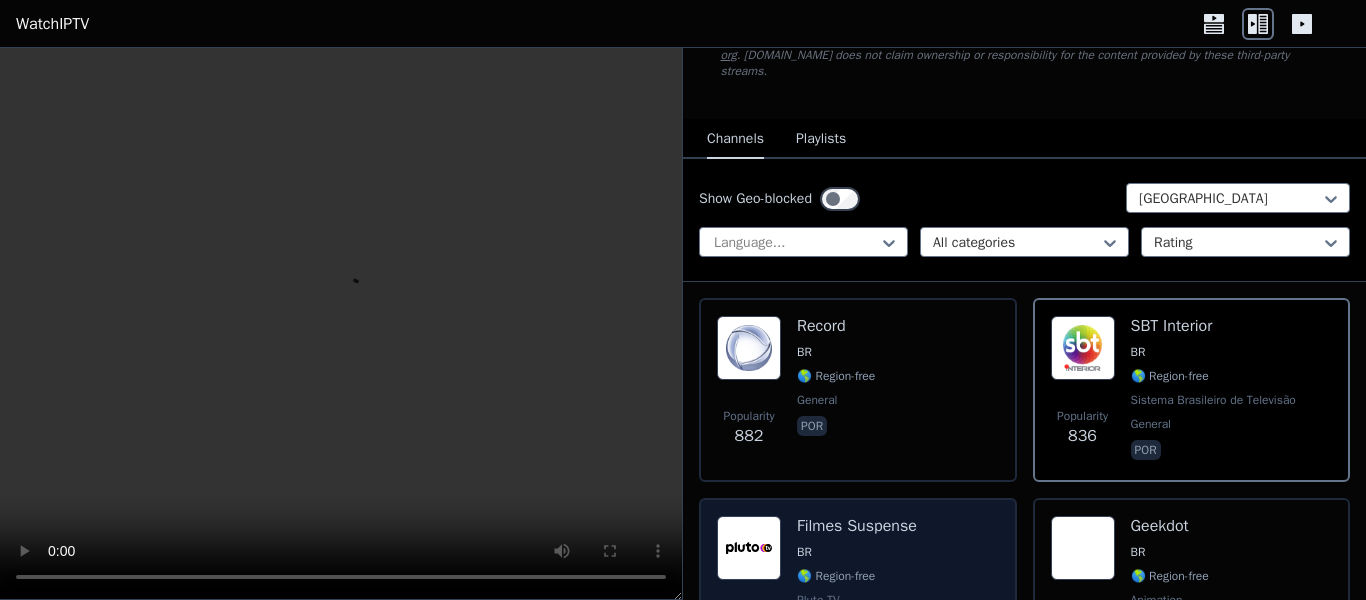 scroll, scrollTop: 359, scrollLeft: 0, axis: vertical 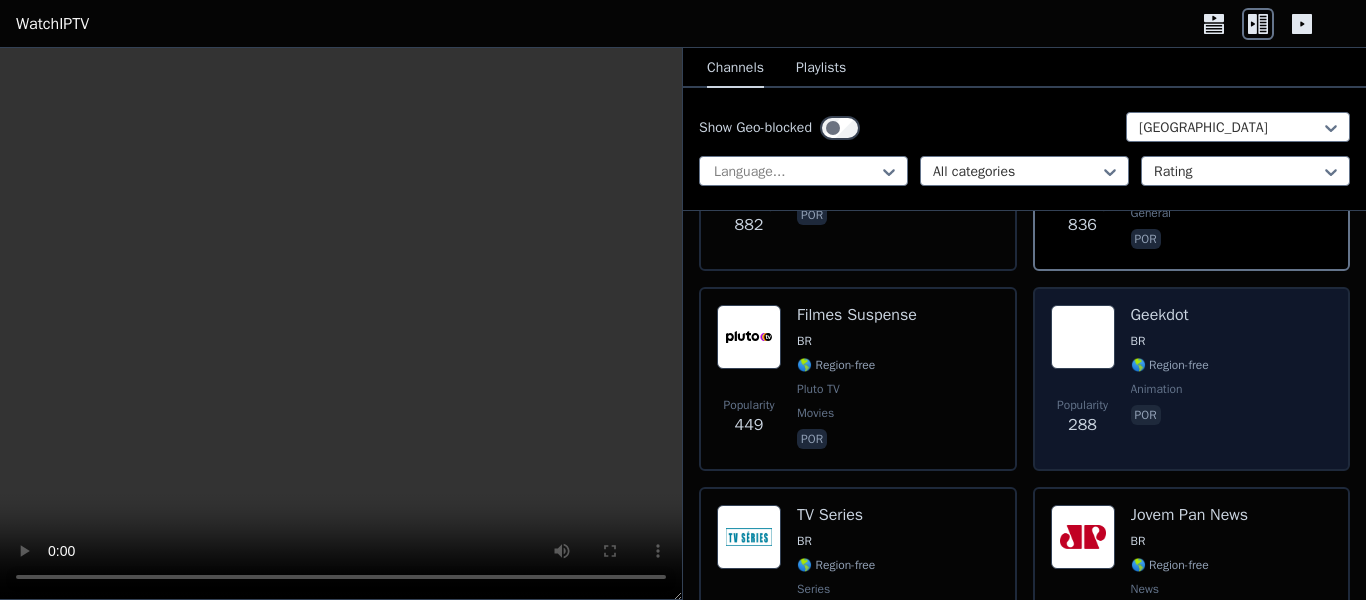 click on "Popularity 288 Geekdot BR 🌎 Region-free animation por" at bounding box center (1192, 379) 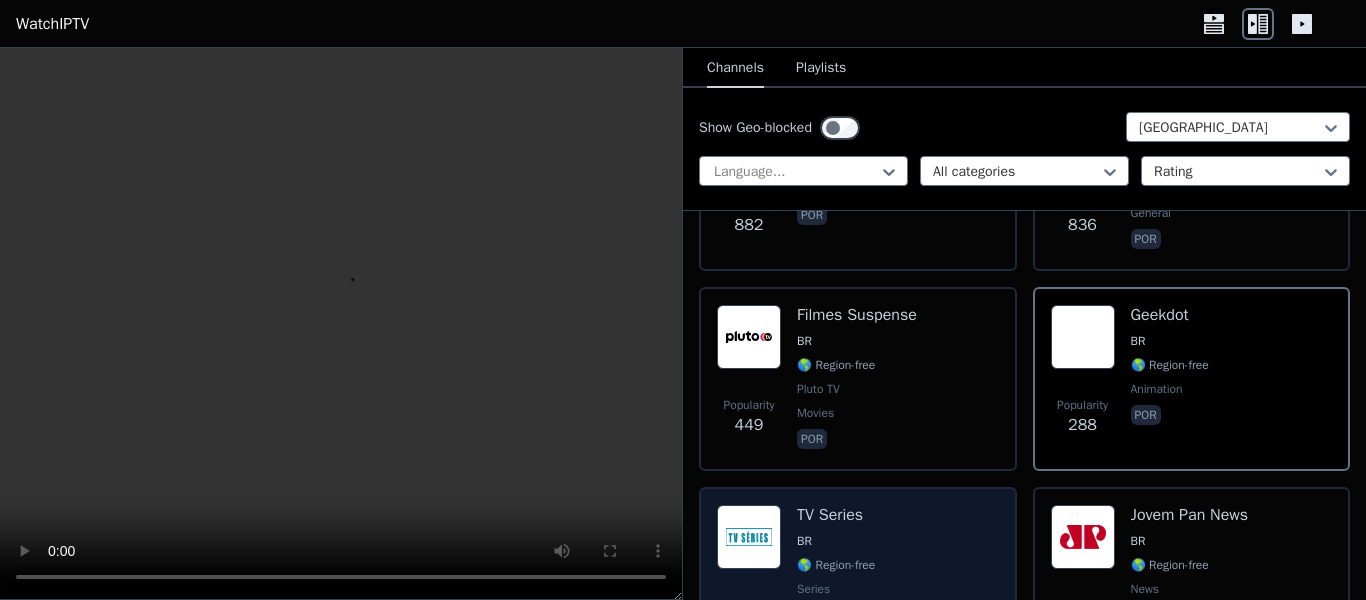 scroll, scrollTop: 637, scrollLeft: 0, axis: vertical 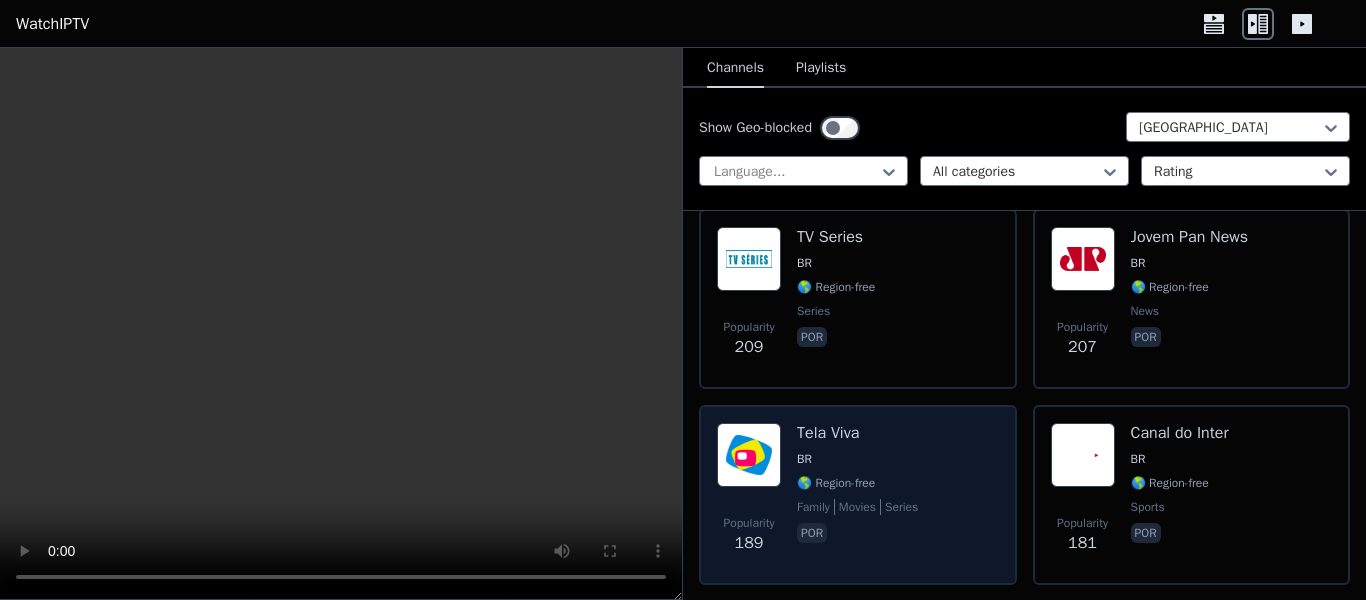 click on "por" at bounding box center [857, 535] 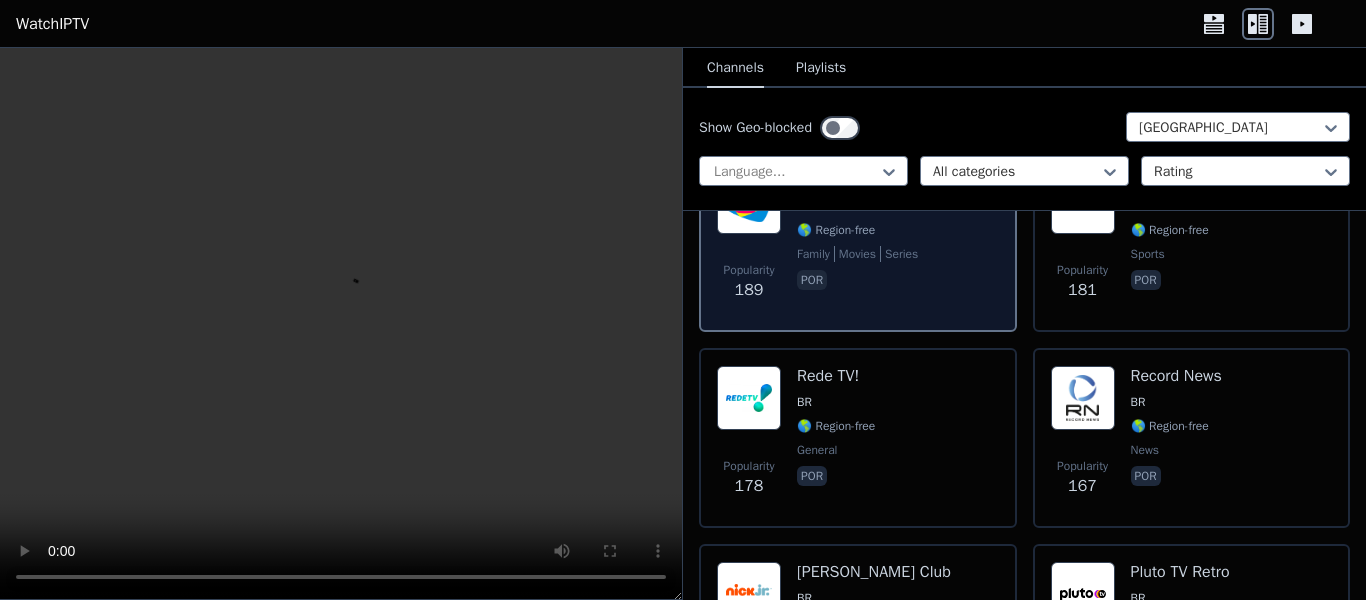scroll, scrollTop: 1146, scrollLeft: 0, axis: vertical 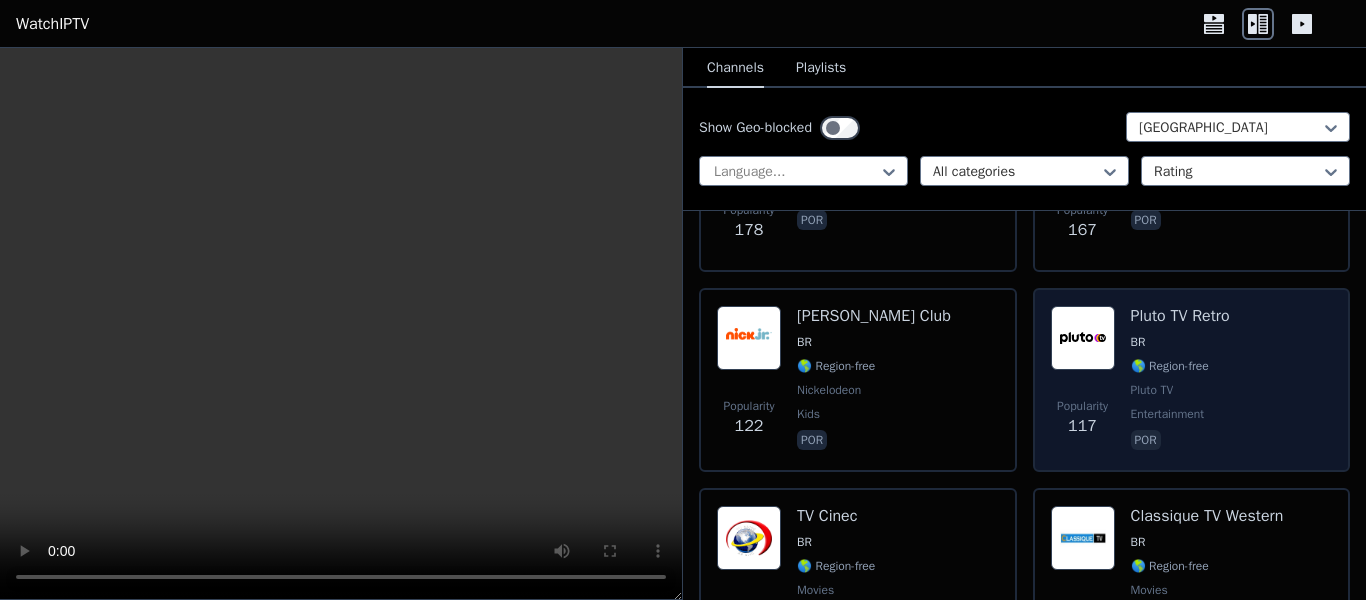 click on "Popularity 117 Pluto TV Retro BR 🌎 Region-free Pluto TV entertainment por" at bounding box center [1192, 380] 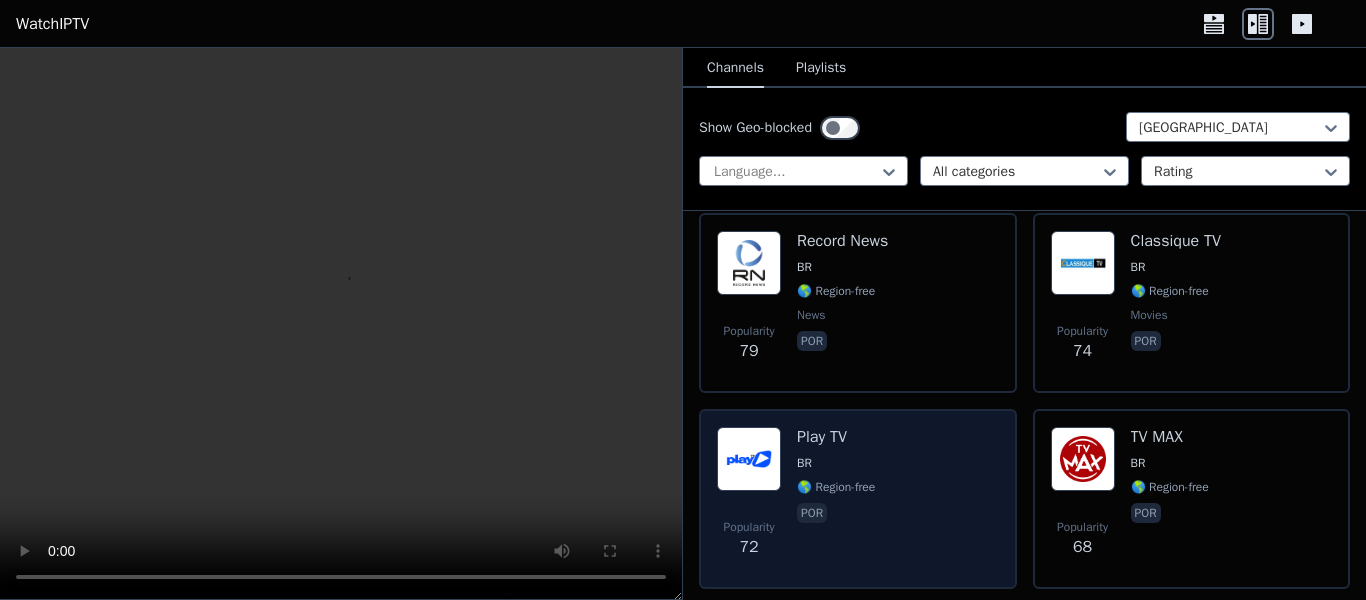 scroll, scrollTop: 2302, scrollLeft: 0, axis: vertical 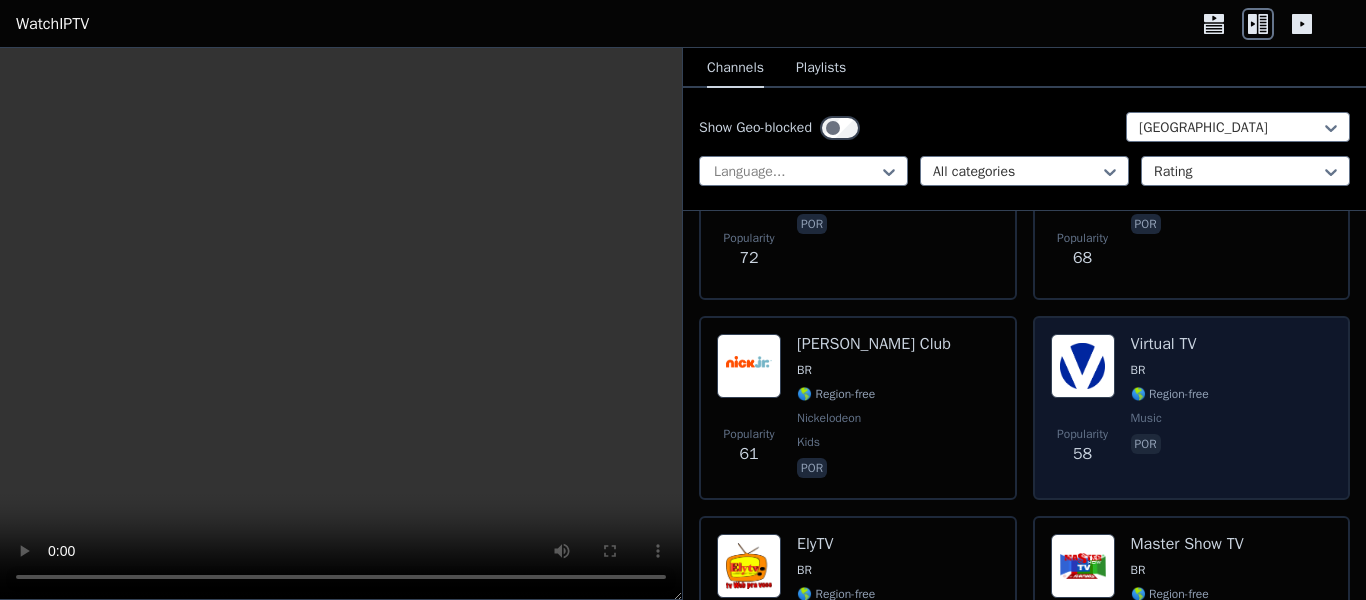 click on "Popularity" at bounding box center (1082, 434) 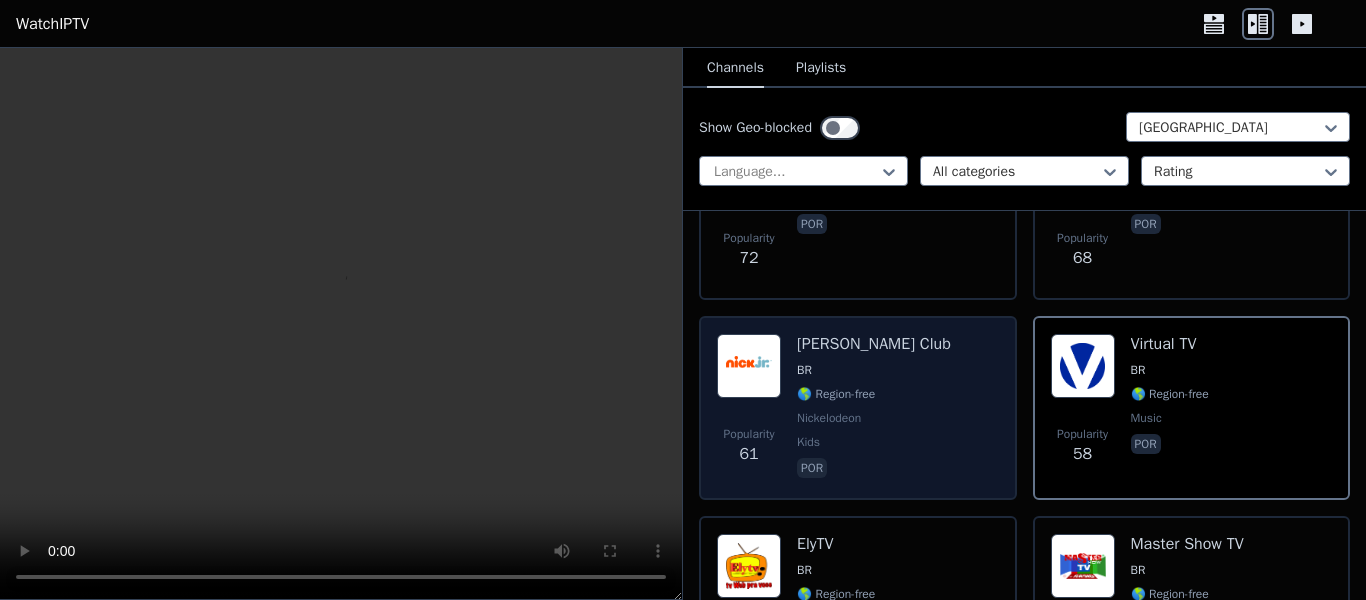 scroll, scrollTop: 2493, scrollLeft: 0, axis: vertical 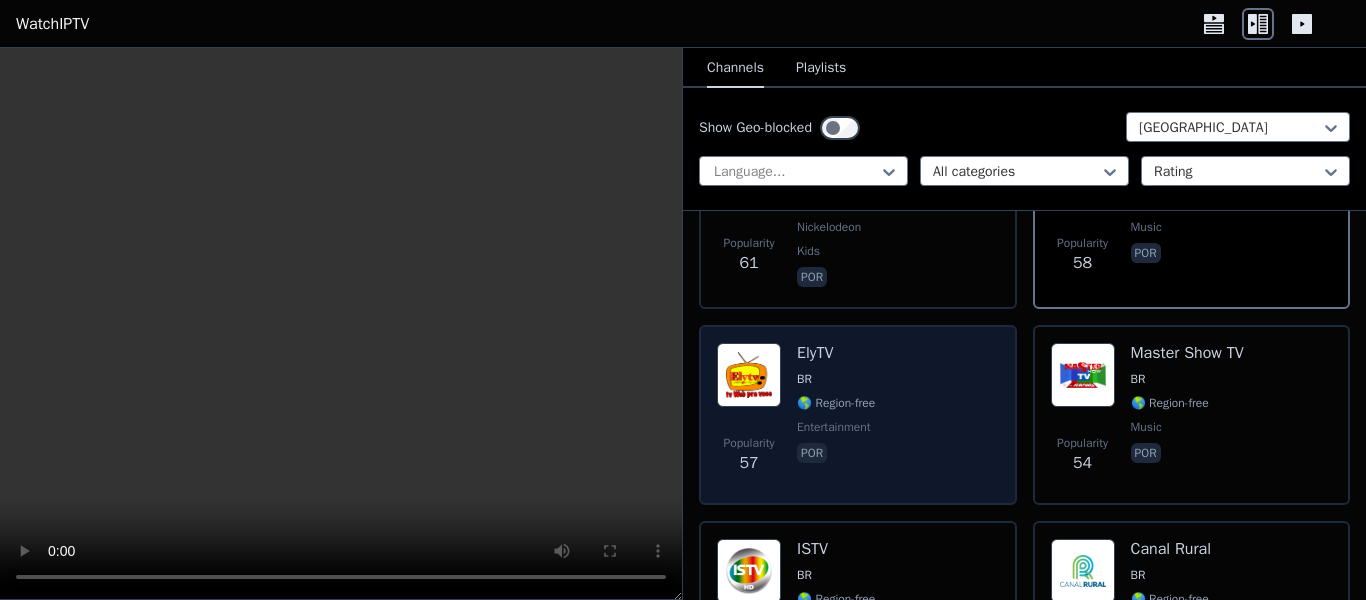 click on "Popularity 57 ElyTV BR 🌎 Region-free entertainment por" at bounding box center [858, 415] 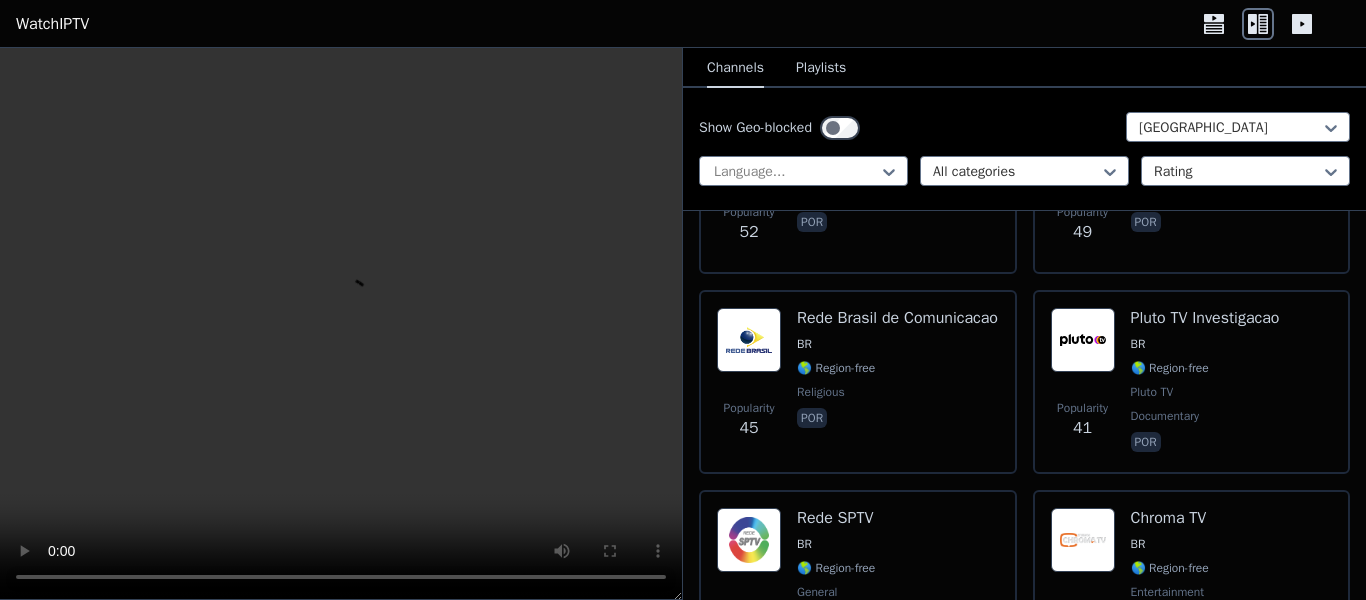 scroll, scrollTop: 3106, scrollLeft: 0, axis: vertical 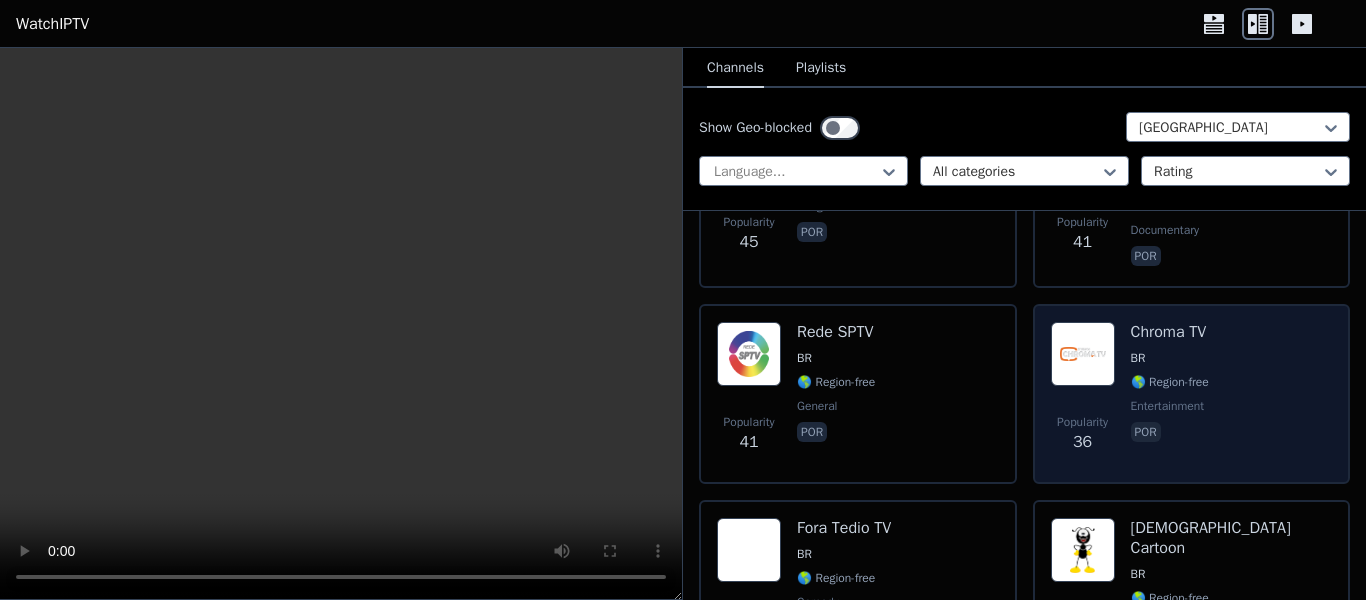 click on "Popularity" at bounding box center (1082, 422) 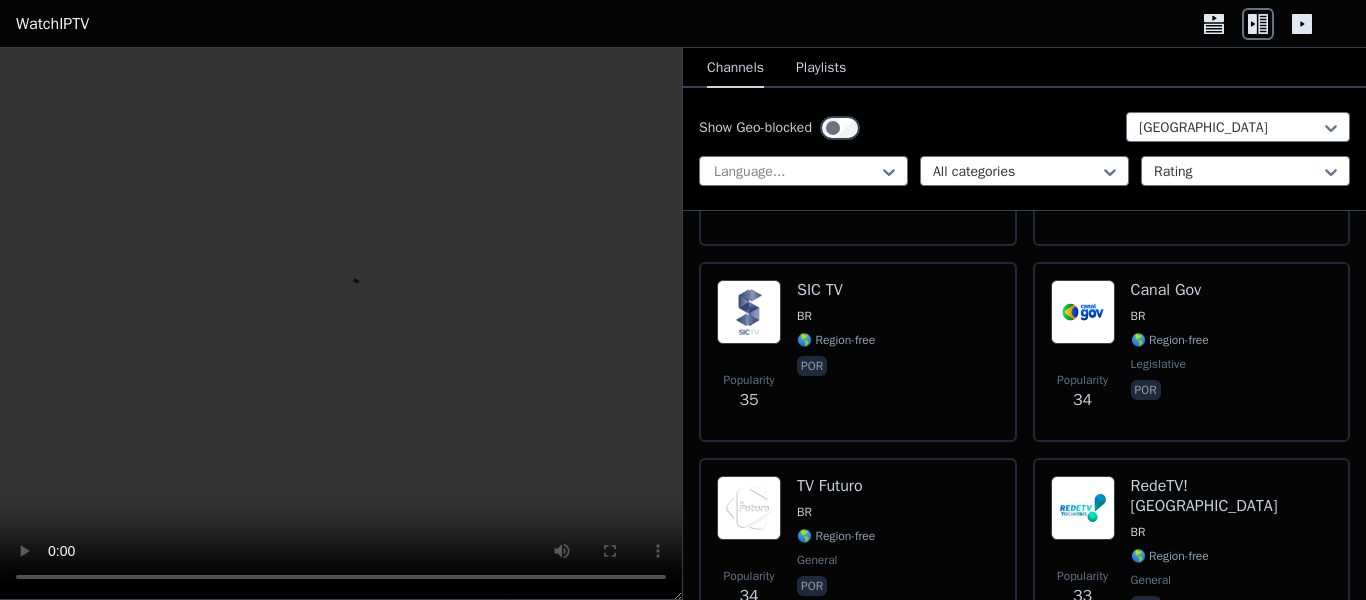 scroll, scrollTop: 3922, scrollLeft: 0, axis: vertical 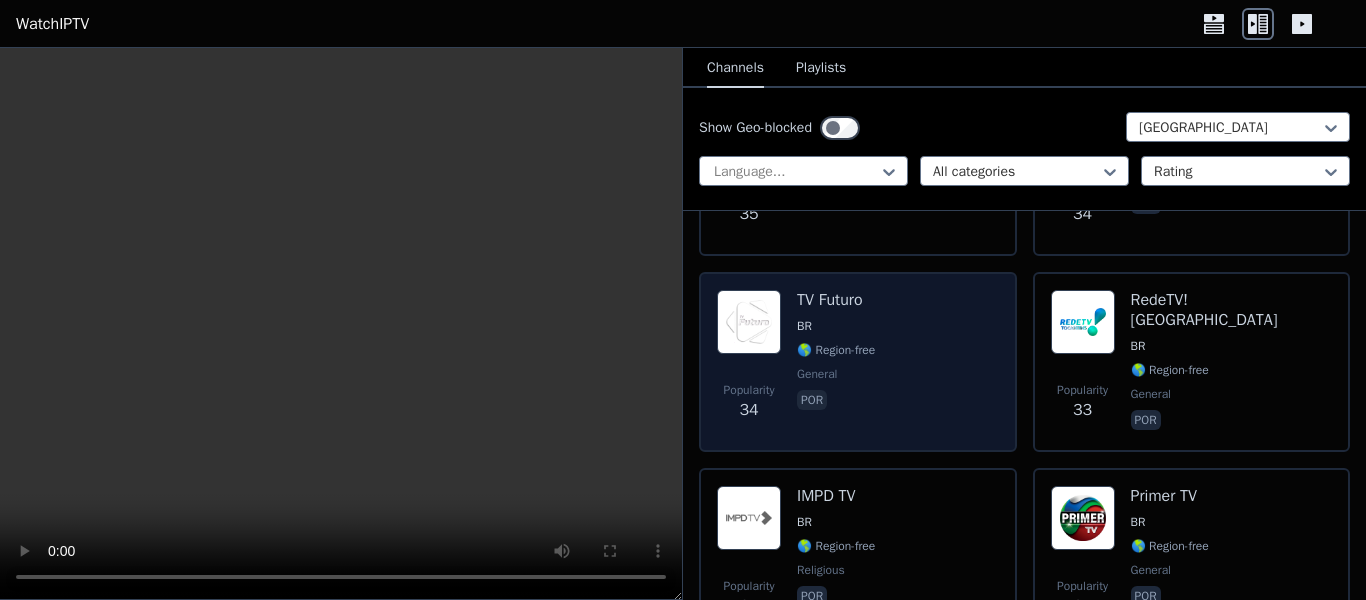 click on "Popularity 34 TV Futuro BR 🌎 Region-free general por" at bounding box center (858, 362) 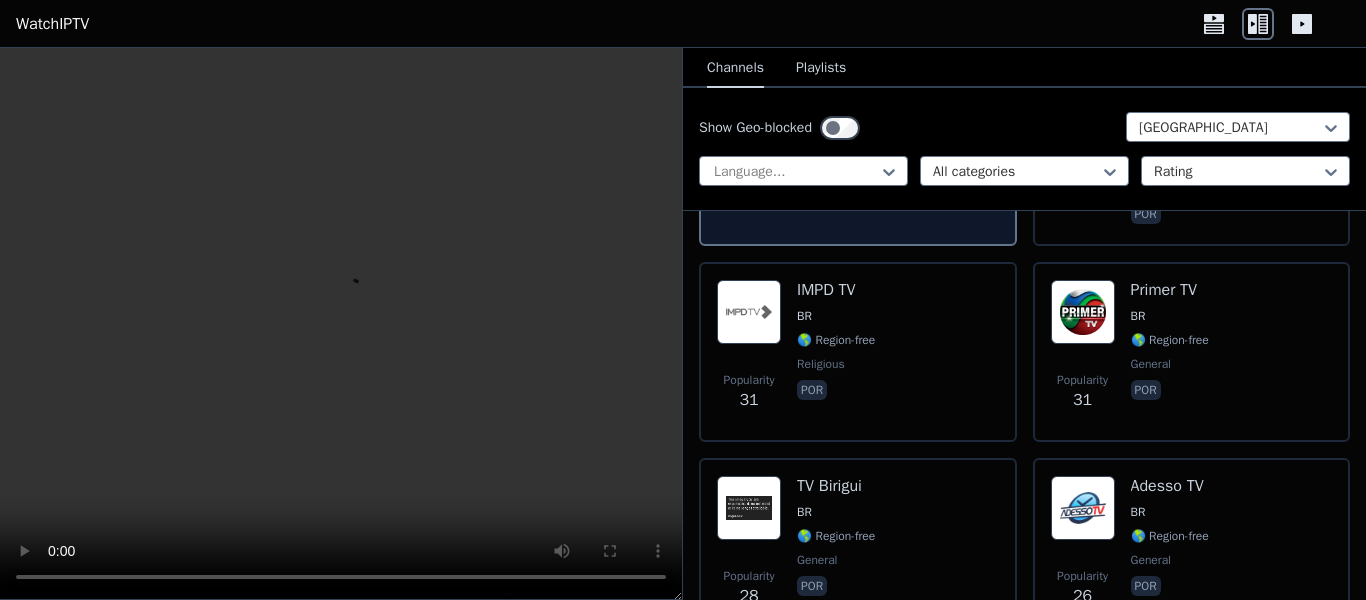 scroll, scrollTop: 4296, scrollLeft: 0, axis: vertical 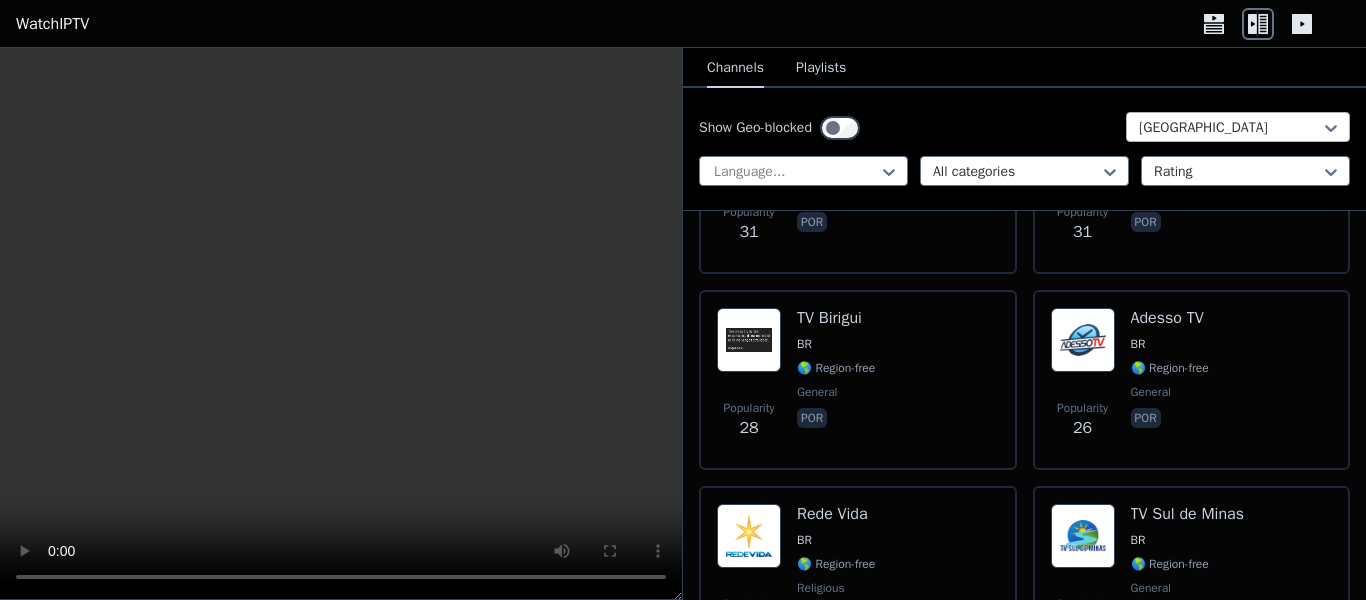 click at bounding box center [1230, 128] 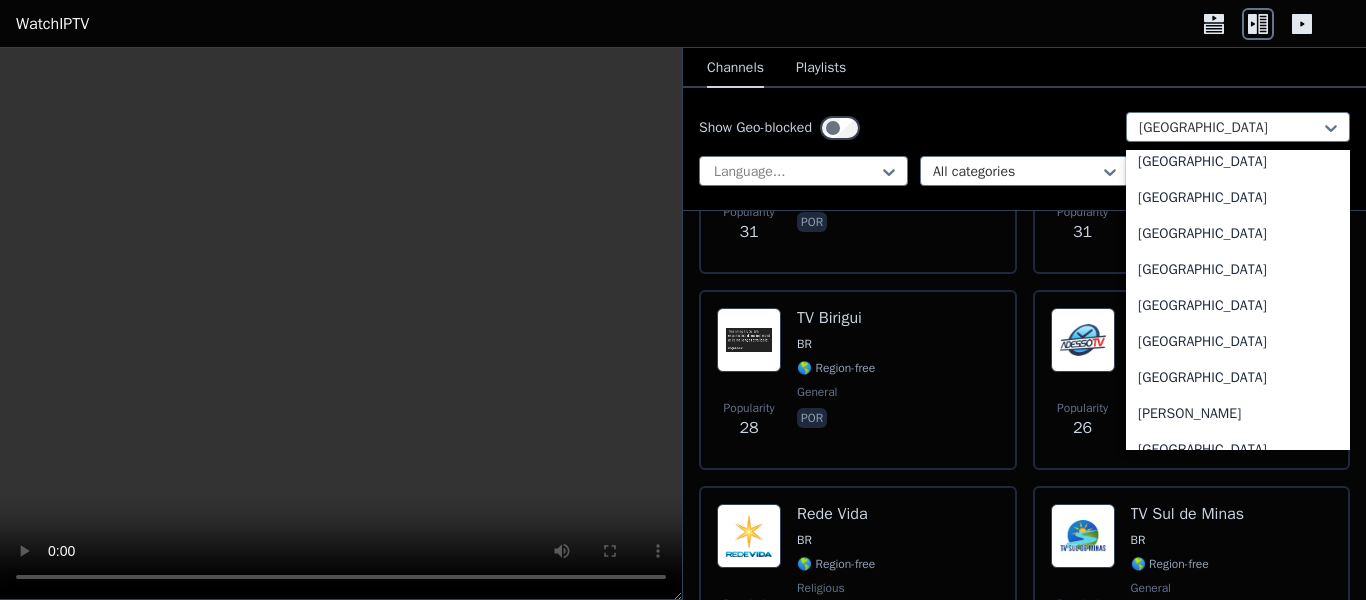 scroll, scrollTop: 1255, scrollLeft: 0, axis: vertical 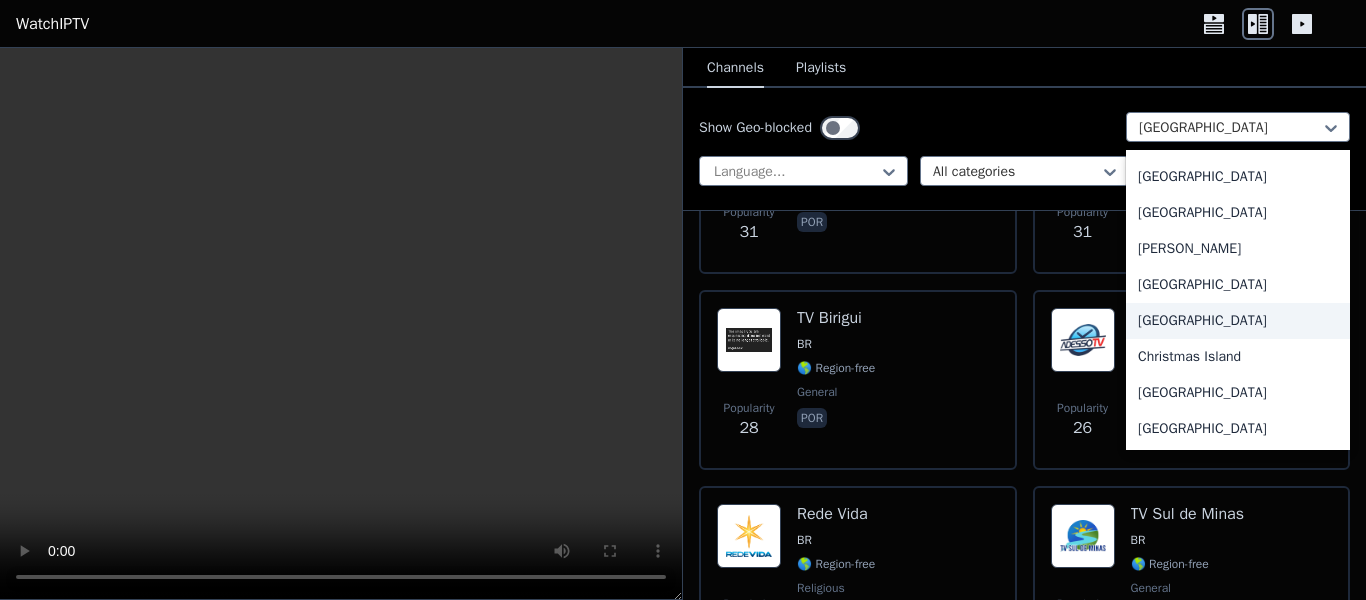 click on "[GEOGRAPHIC_DATA]" at bounding box center (1238, 321) 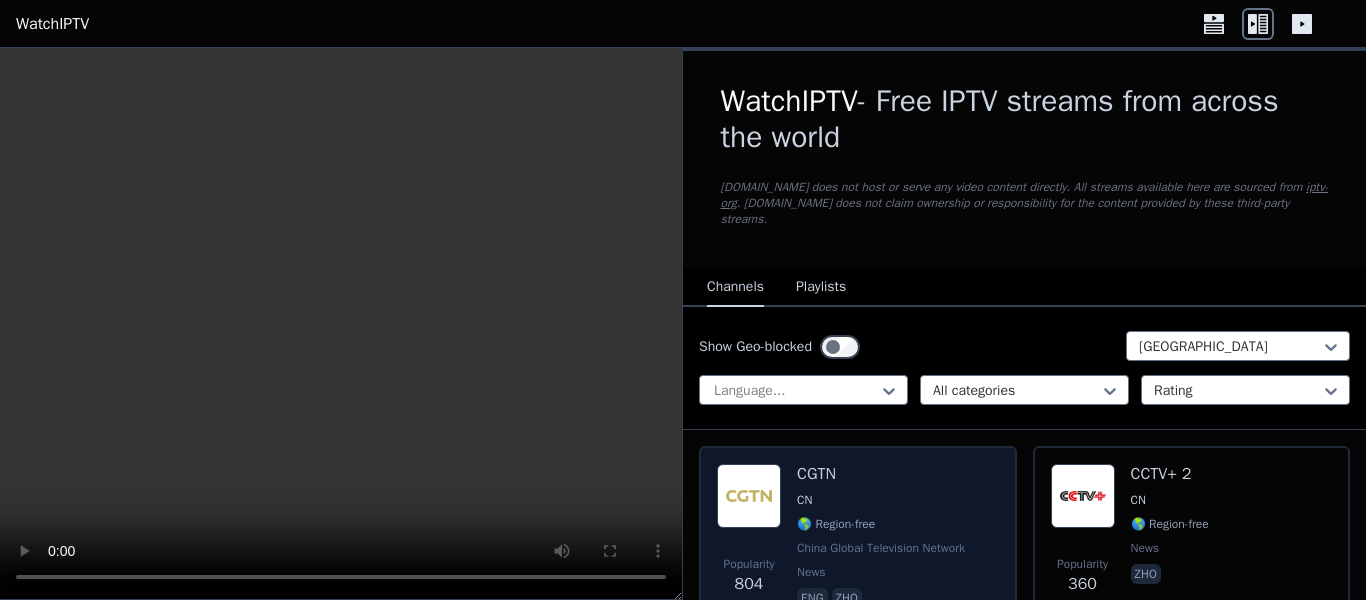 scroll, scrollTop: 94, scrollLeft: 0, axis: vertical 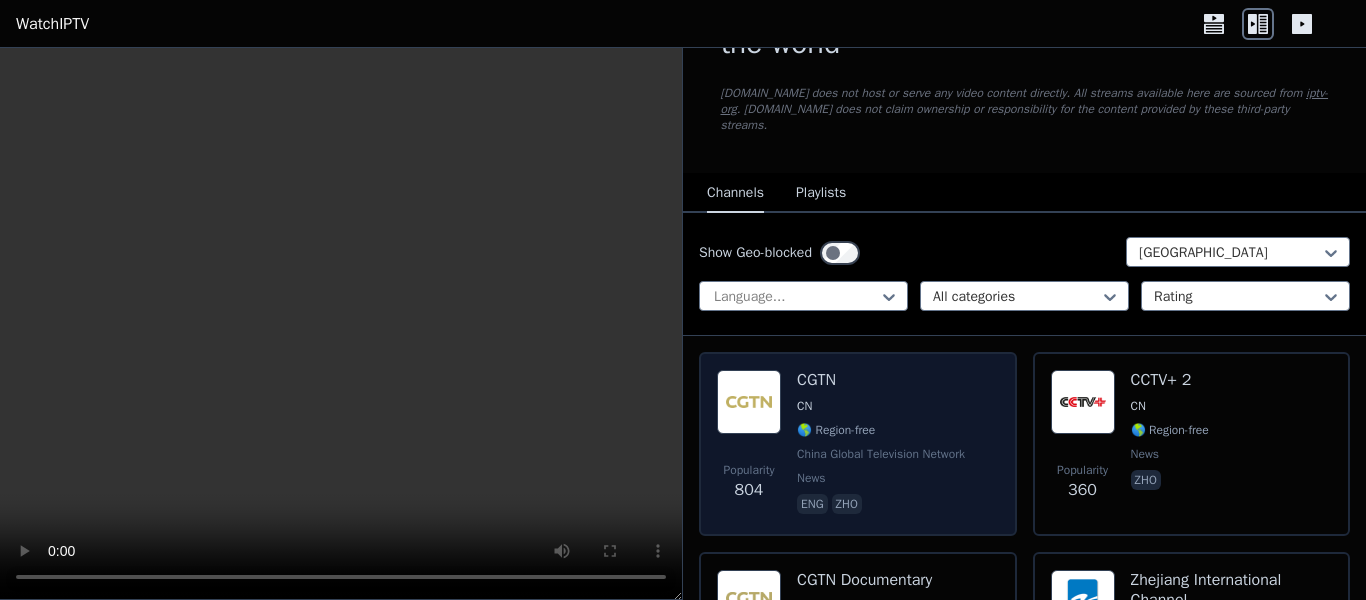 click on "CGTN CN 🌎 Region-free China Global Television Network news eng zho" at bounding box center (883, 444) 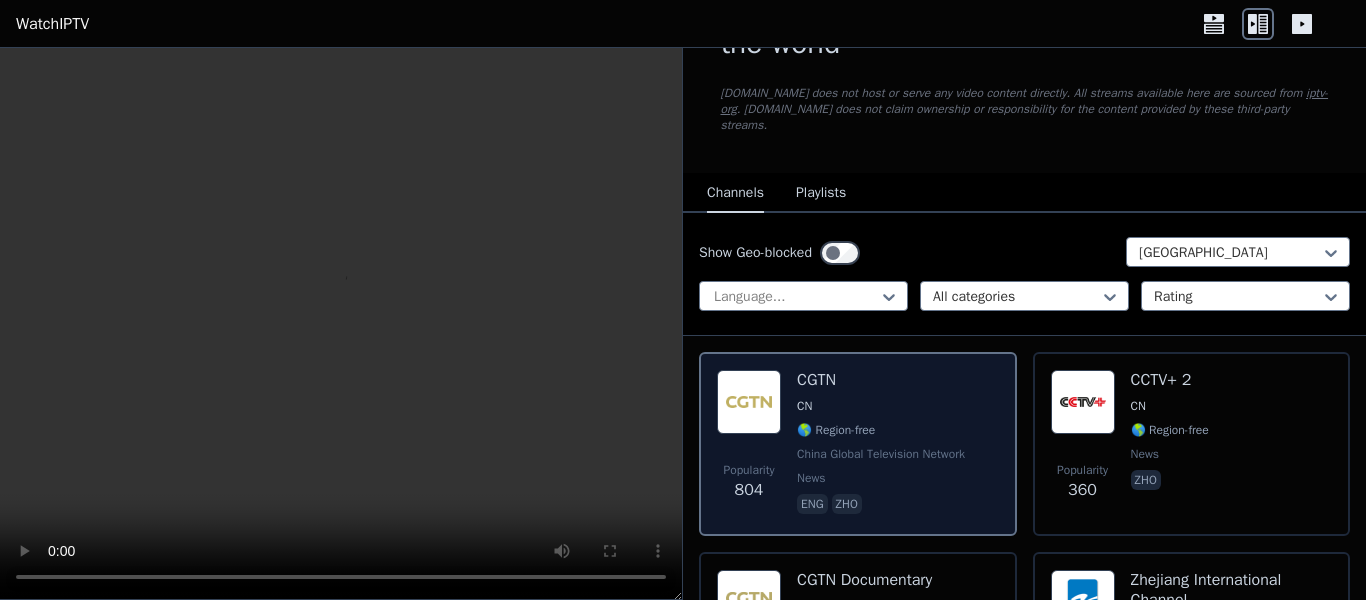 scroll, scrollTop: 115, scrollLeft: 0, axis: vertical 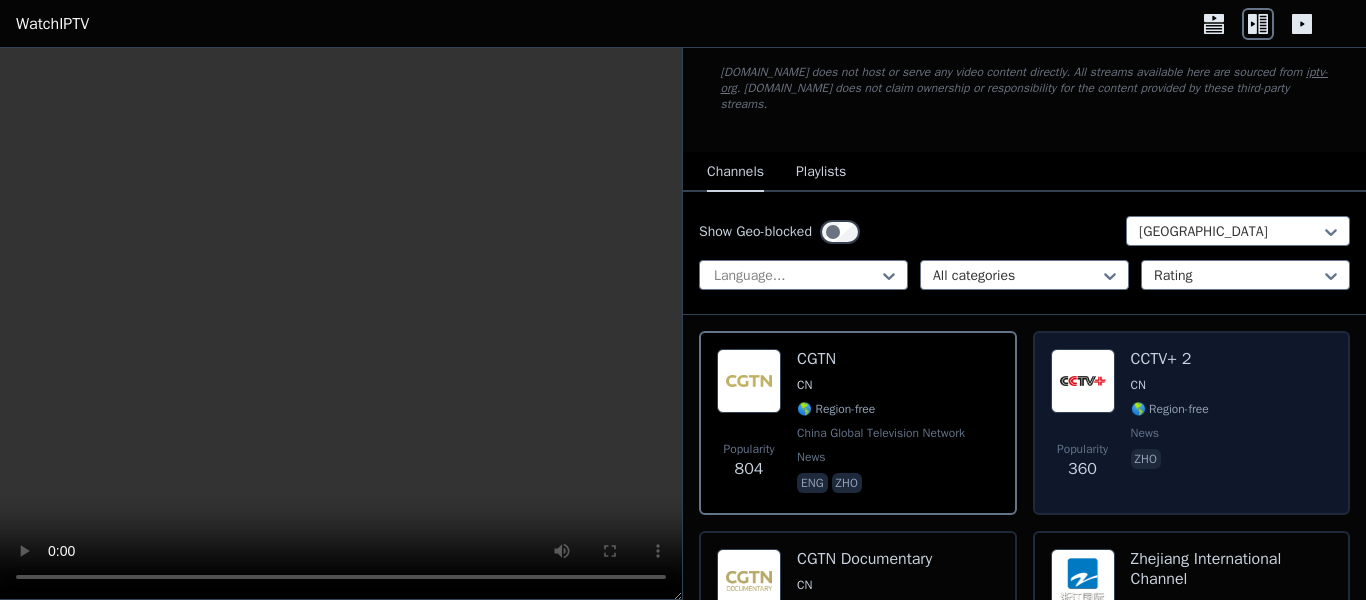 click at bounding box center [1083, 381] 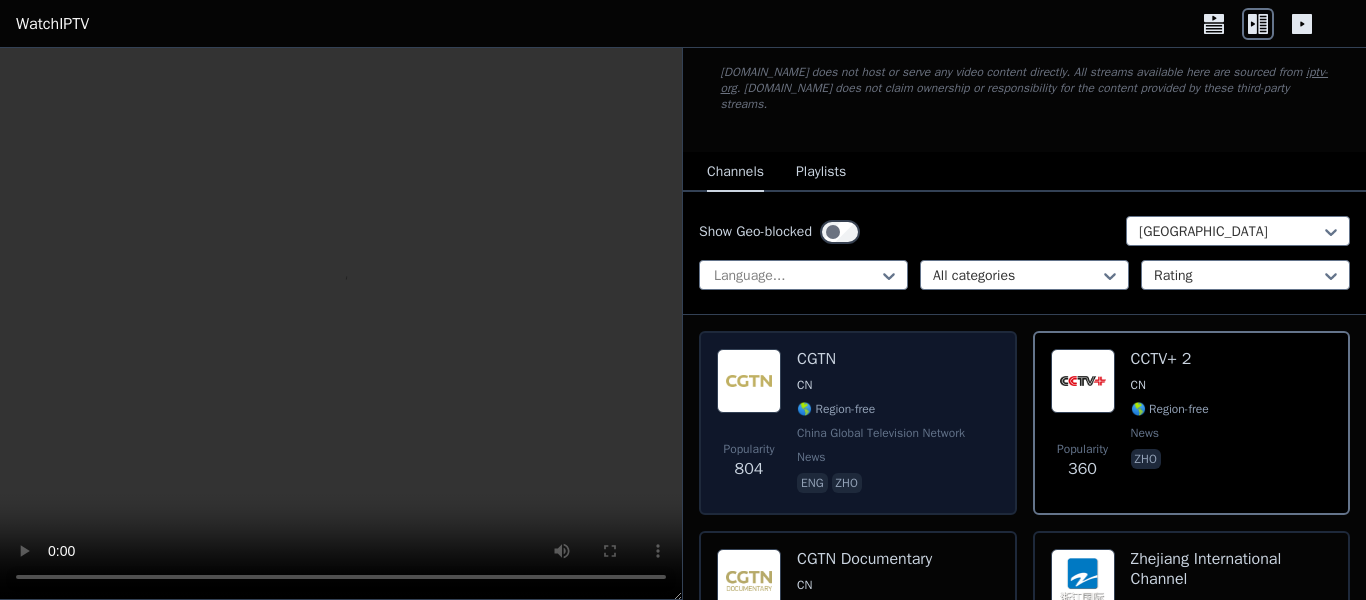 scroll, scrollTop: 310, scrollLeft: 0, axis: vertical 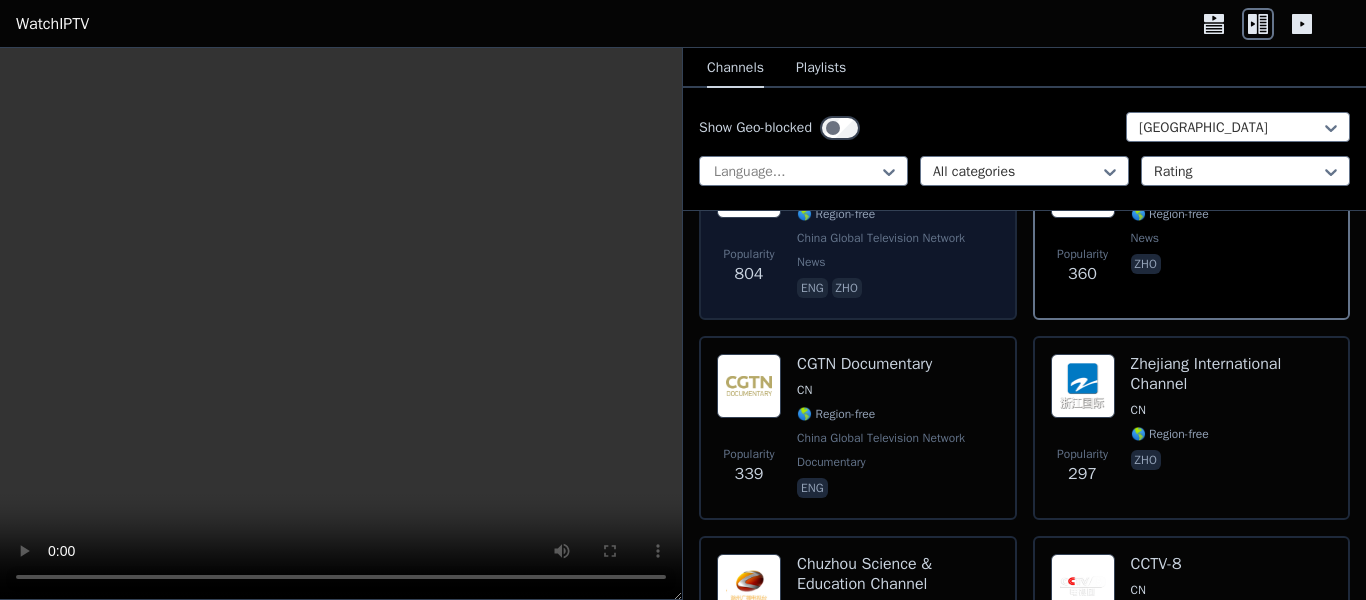 click on "eng" at bounding box center [883, 490] 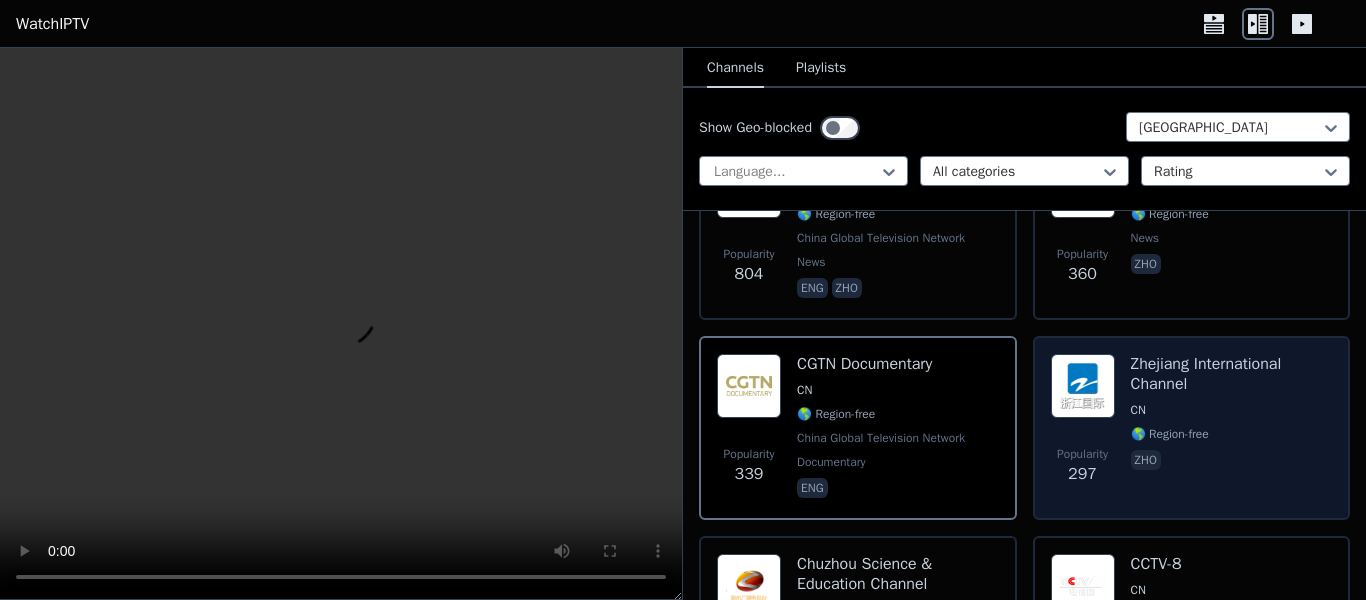click on "Popularity 297" at bounding box center [1083, 466] 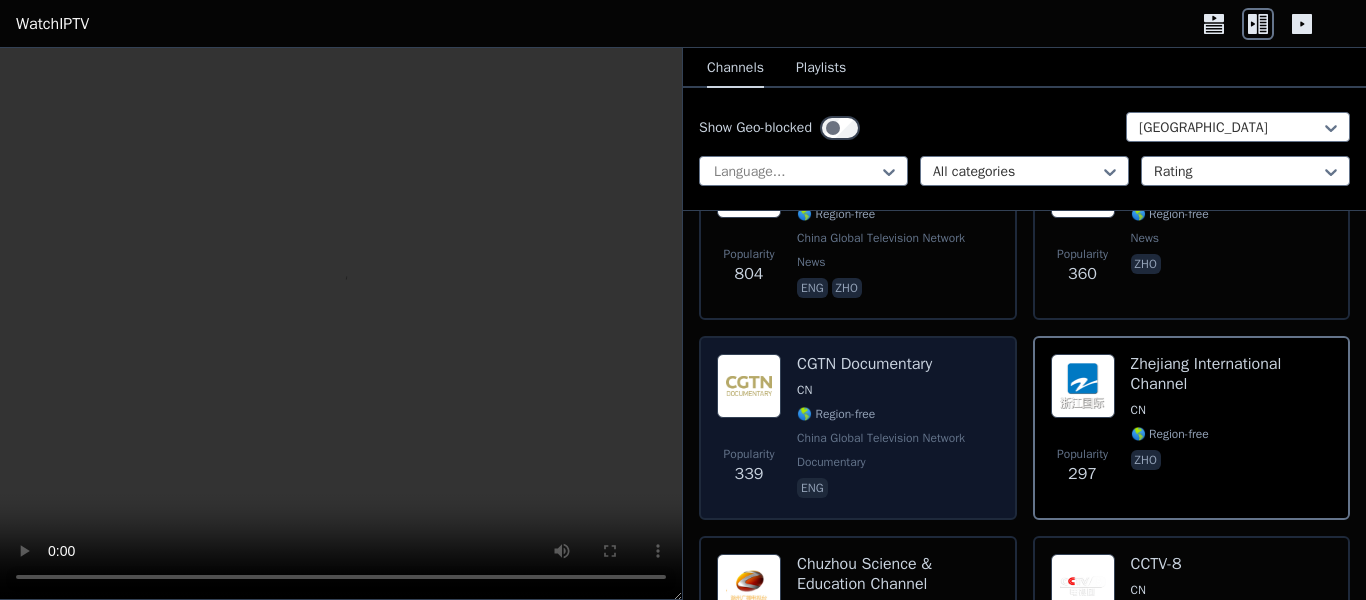 scroll, scrollTop: 456, scrollLeft: 0, axis: vertical 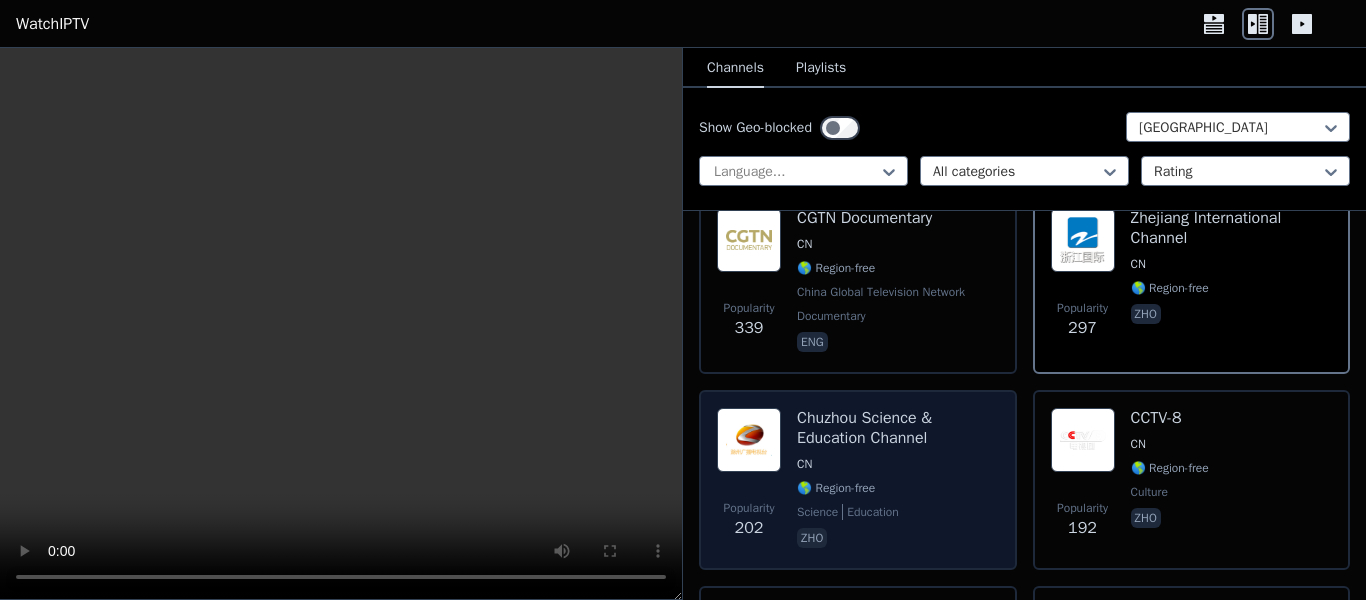 click on "science education" at bounding box center [898, 512] 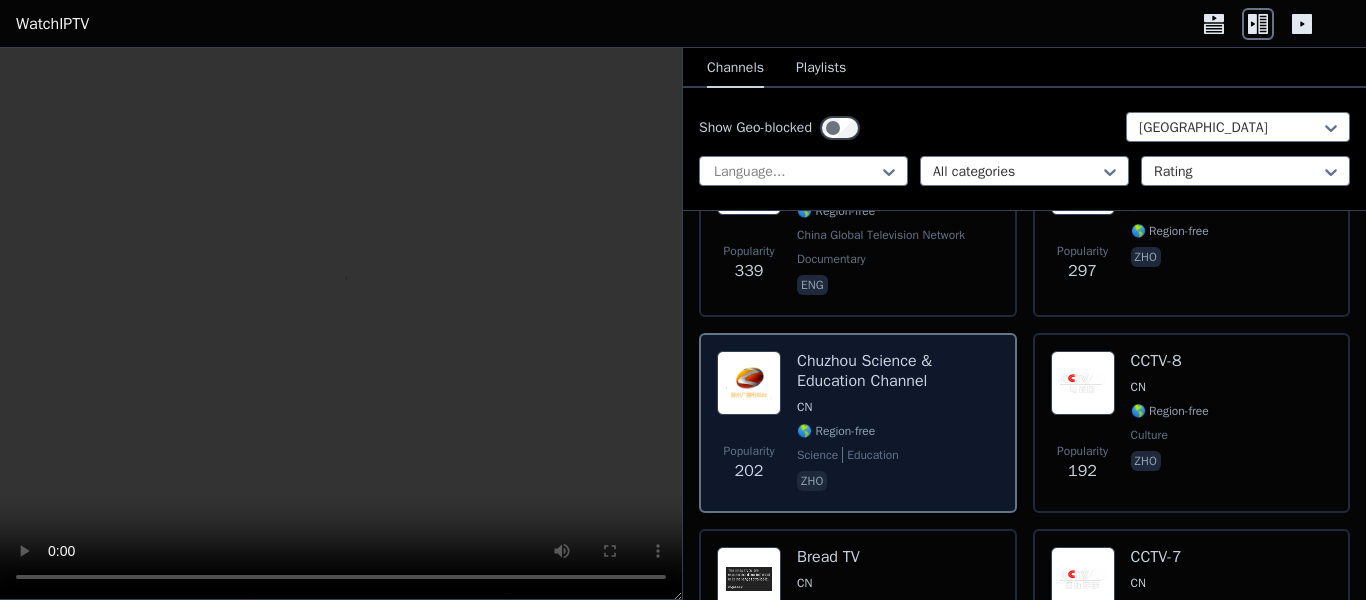 scroll, scrollTop: 572, scrollLeft: 0, axis: vertical 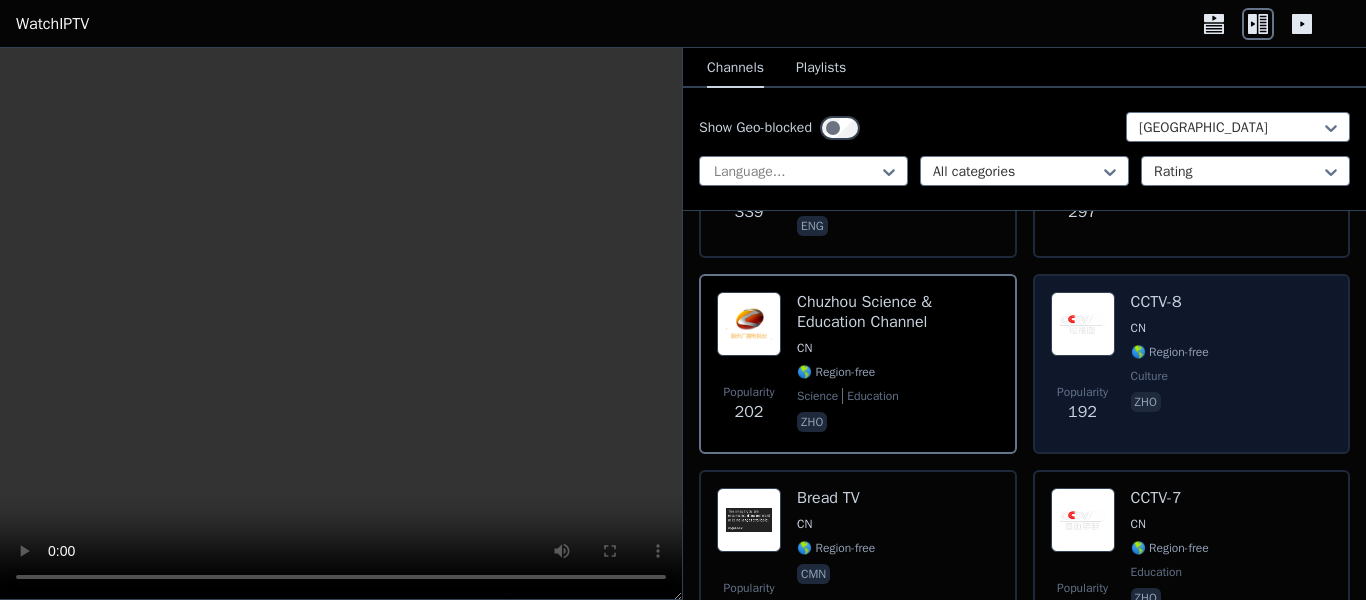 click on "CCTV-8 CN 🌎 Region-free culture zho" at bounding box center [1170, 364] 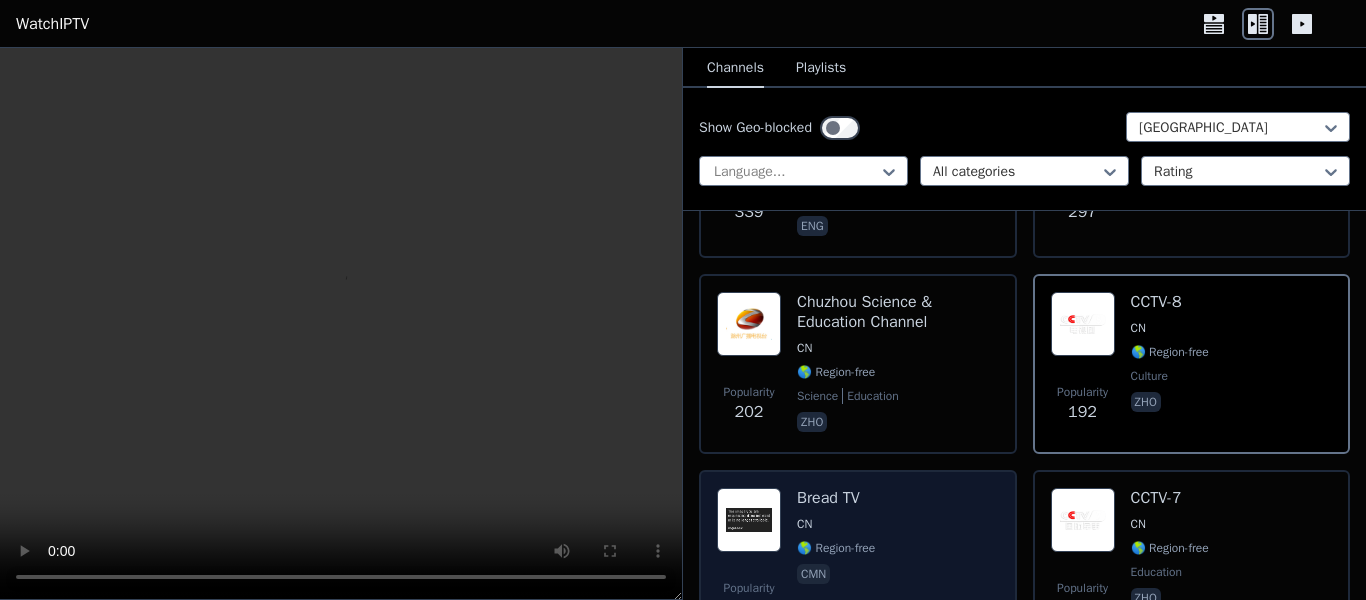 scroll, scrollTop: 792, scrollLeft: 0, axis: vertical 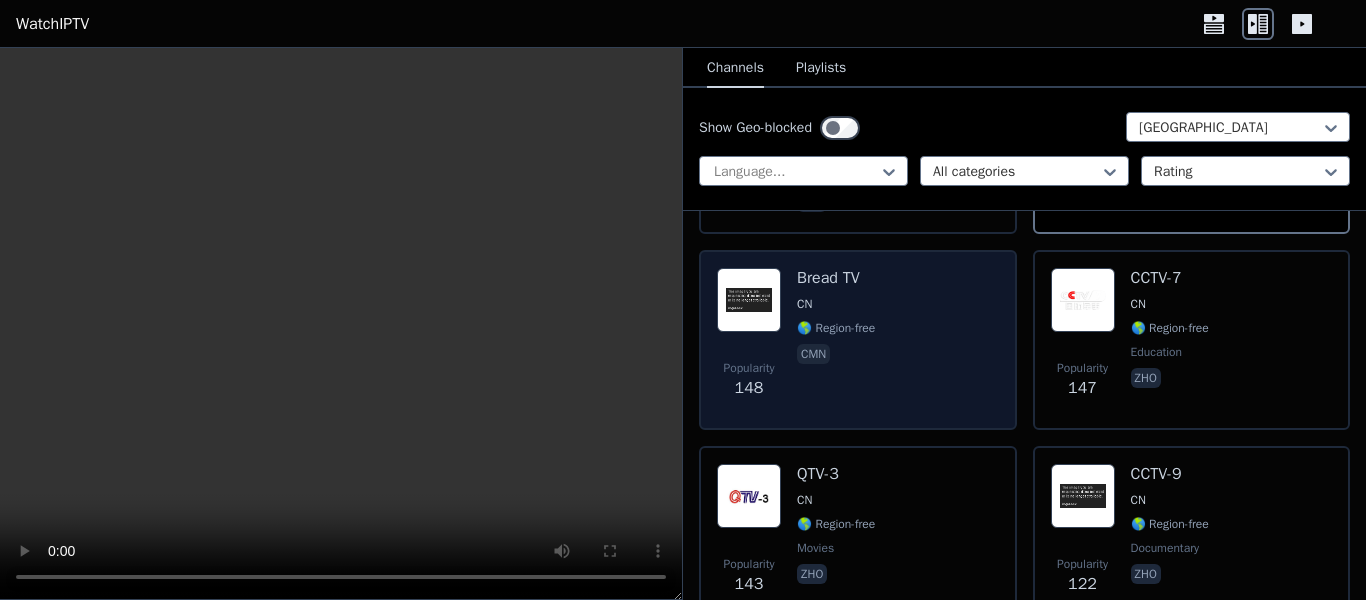 click on "Popularity 148 Bread TV CN 🌎 Region-free cmn" at bounding box center [858, 340] 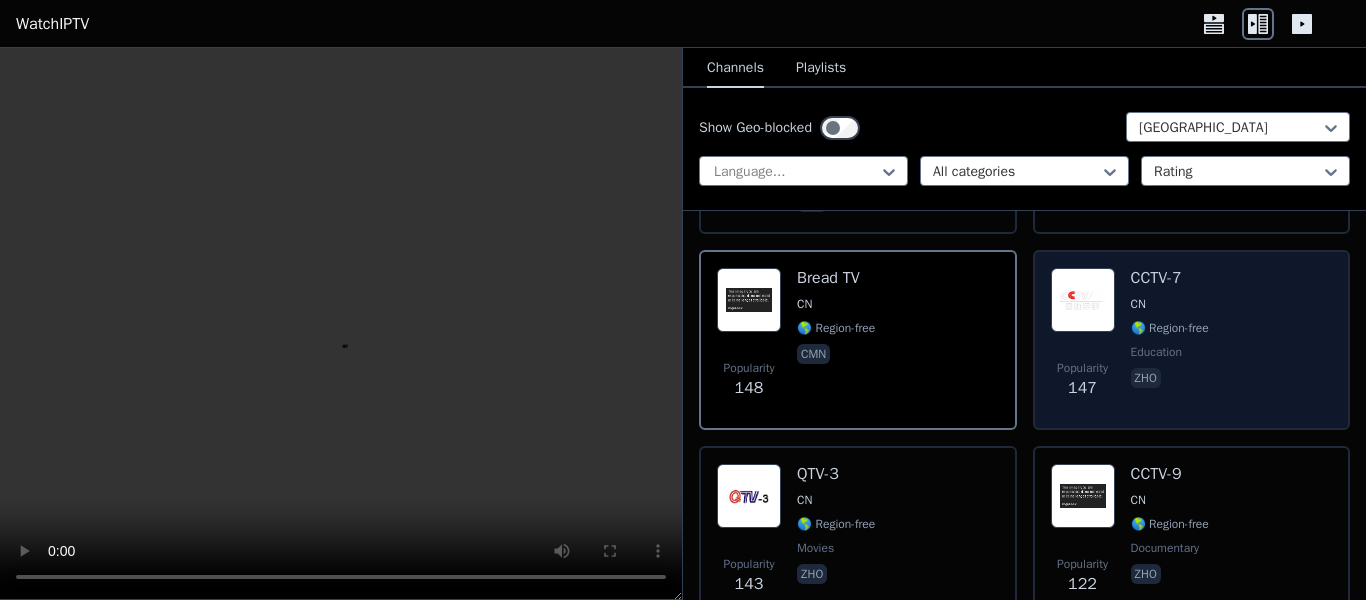 click on "CCTV-7 CN 🌎 Region-free education zho" at bounding box center [1170, 340] 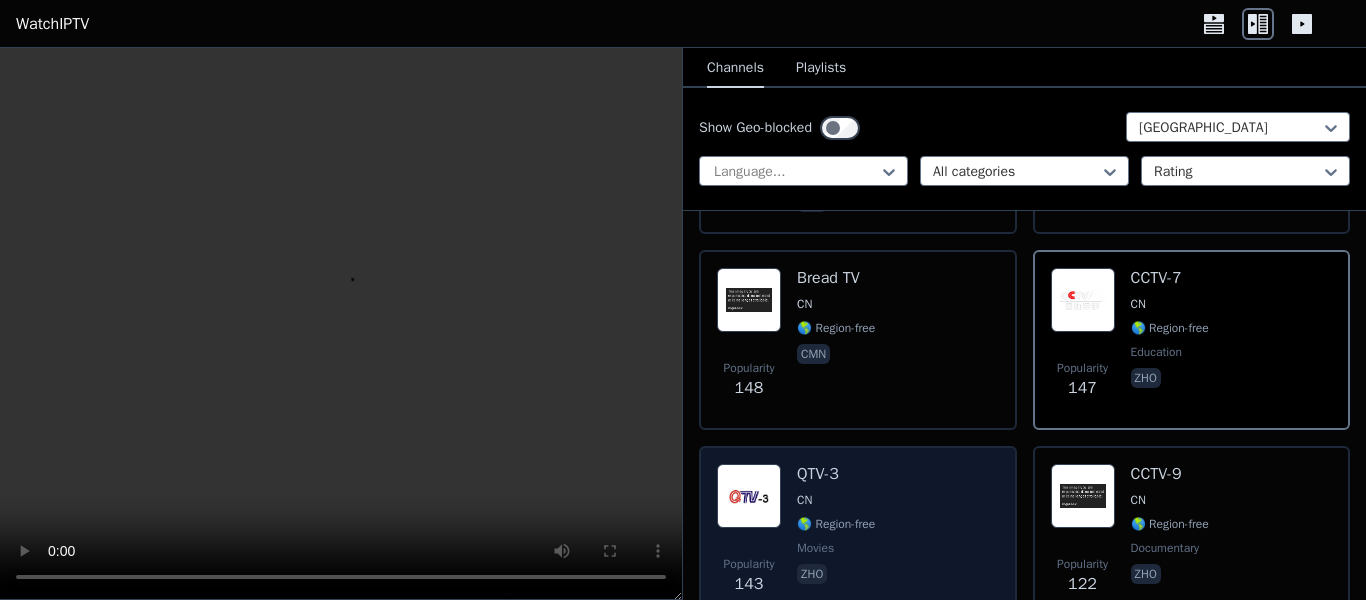 scroll, scrollTop: 1113, scrollLeft: 0, axis: vertical 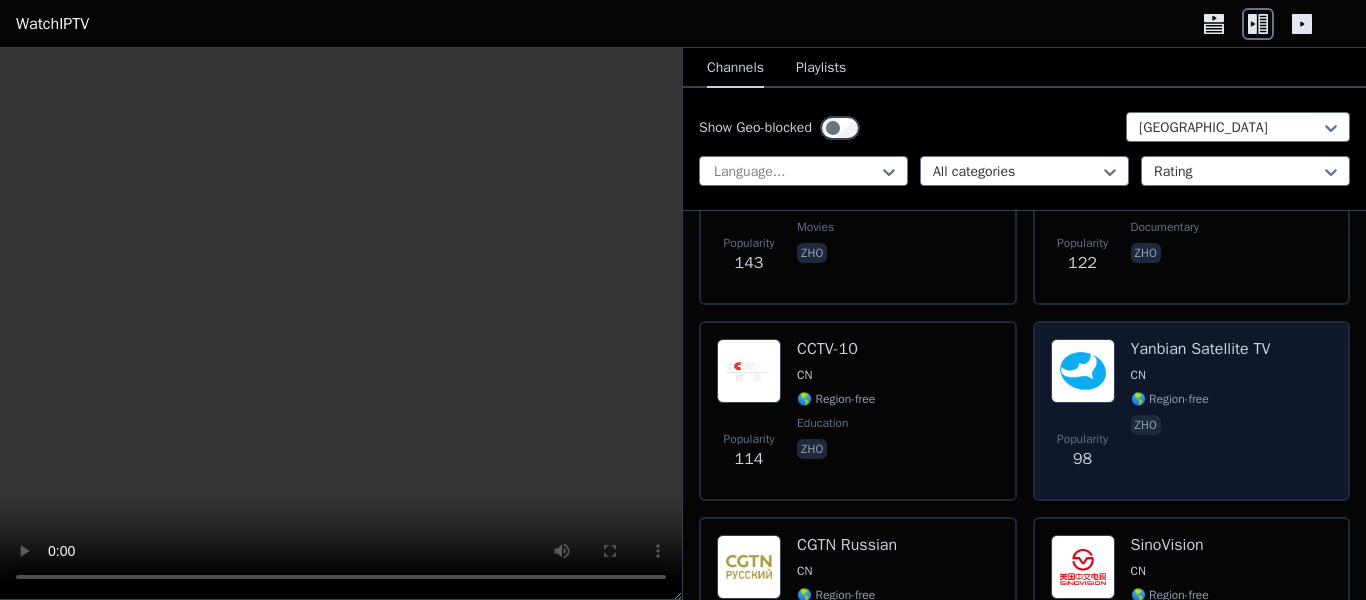 click on "98" at bounding box center [1082, 459] 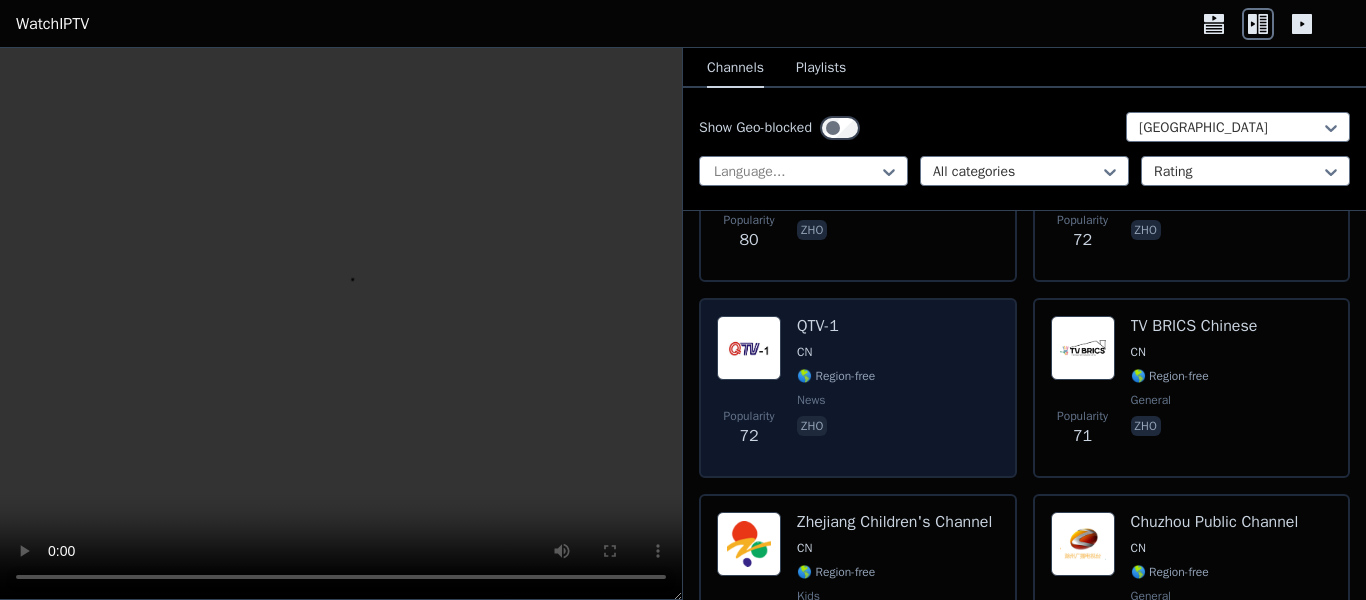 scroll, scrollTop: 2436, scrollLeft: 0, axis: vertical 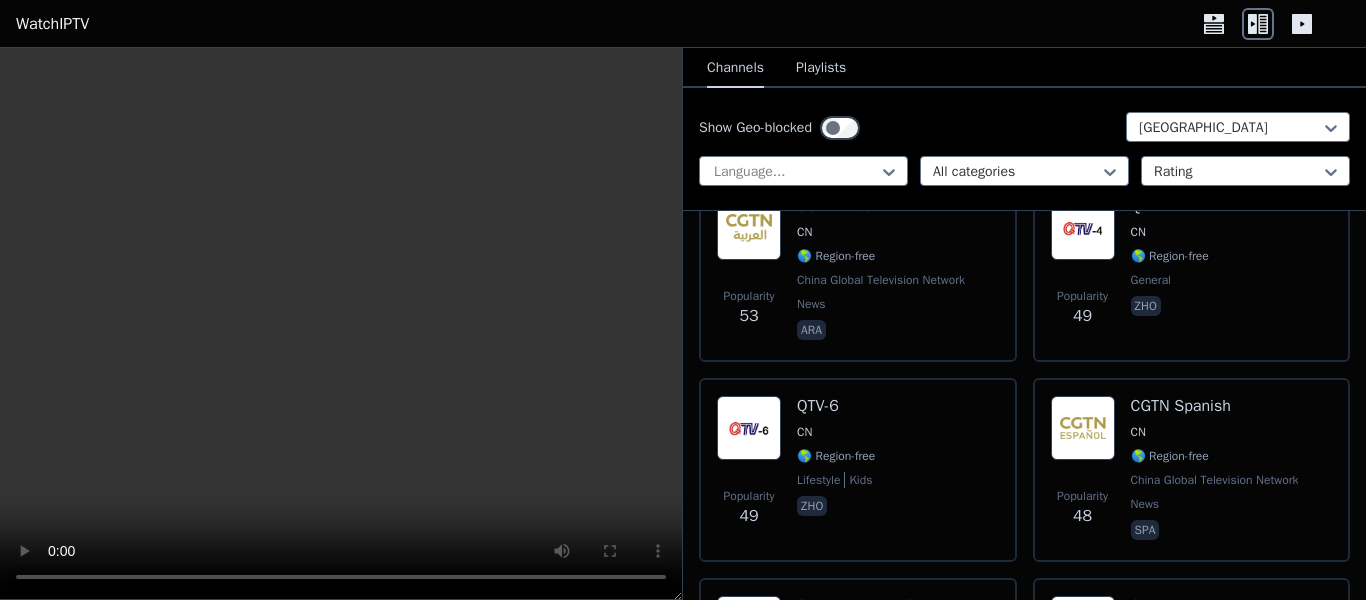 click on "Popularity 49 QTV-6 CN 🌎 Region-free lifestyle kids zho" at bounding box center (858, 470) 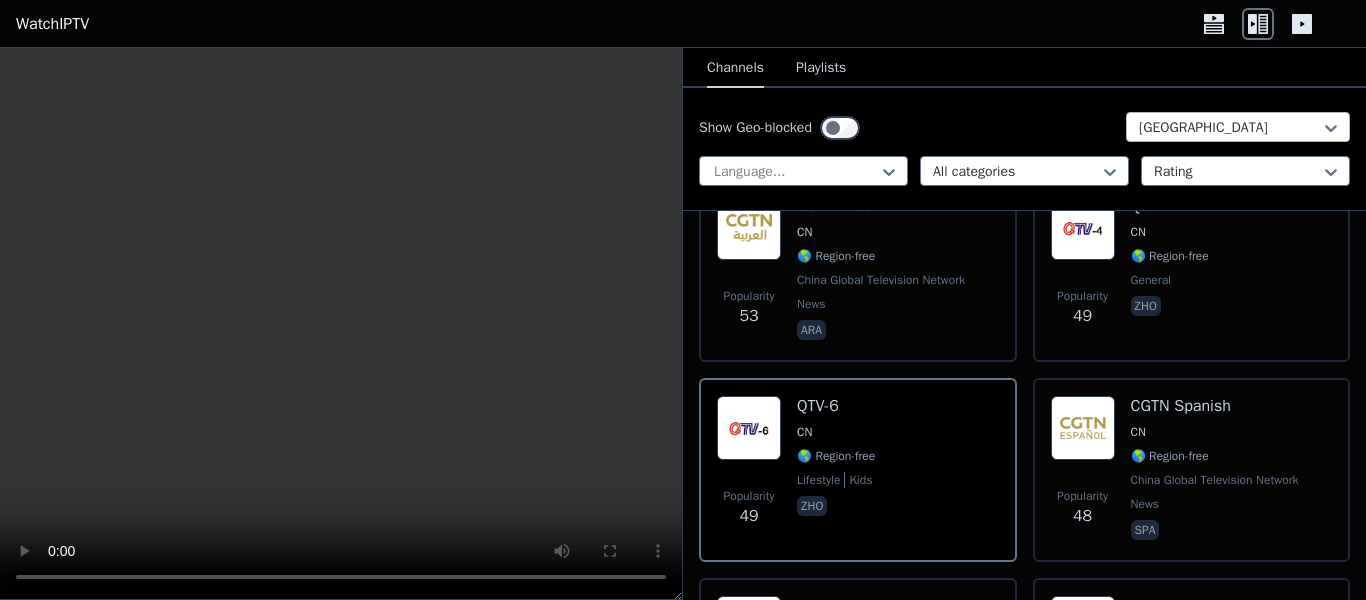 click at bounding box center (1230, 128) 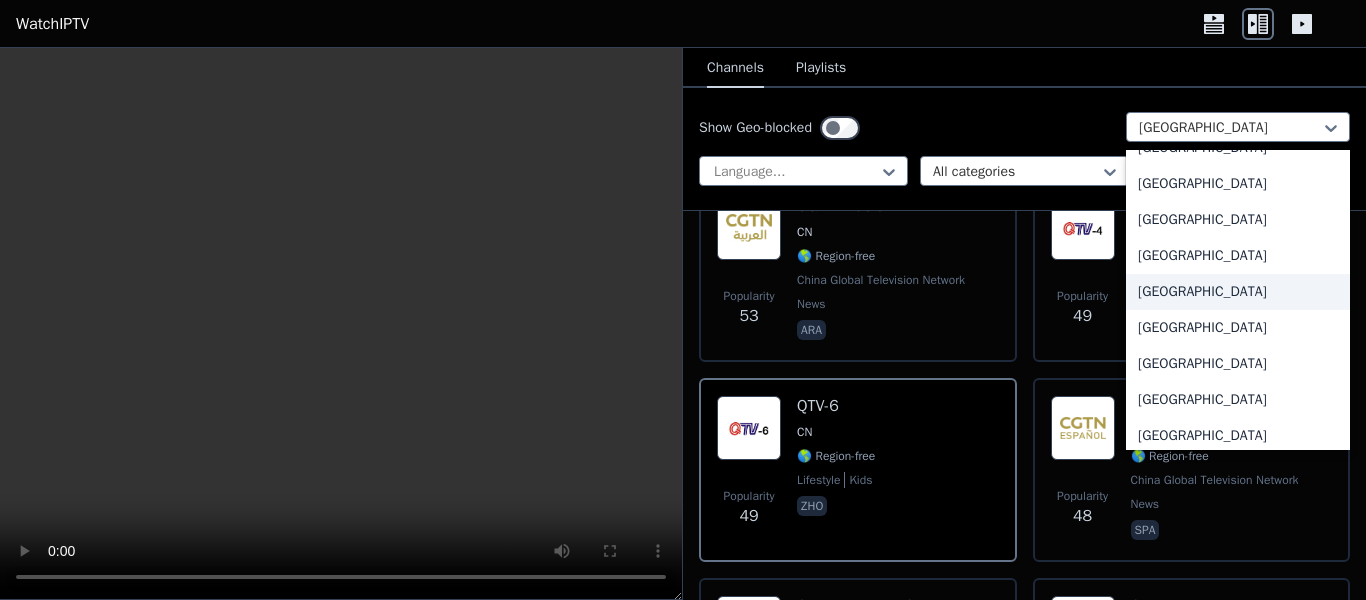 scroll, scrollTop: 1364, scrollLeft: 0, axis: vertical 